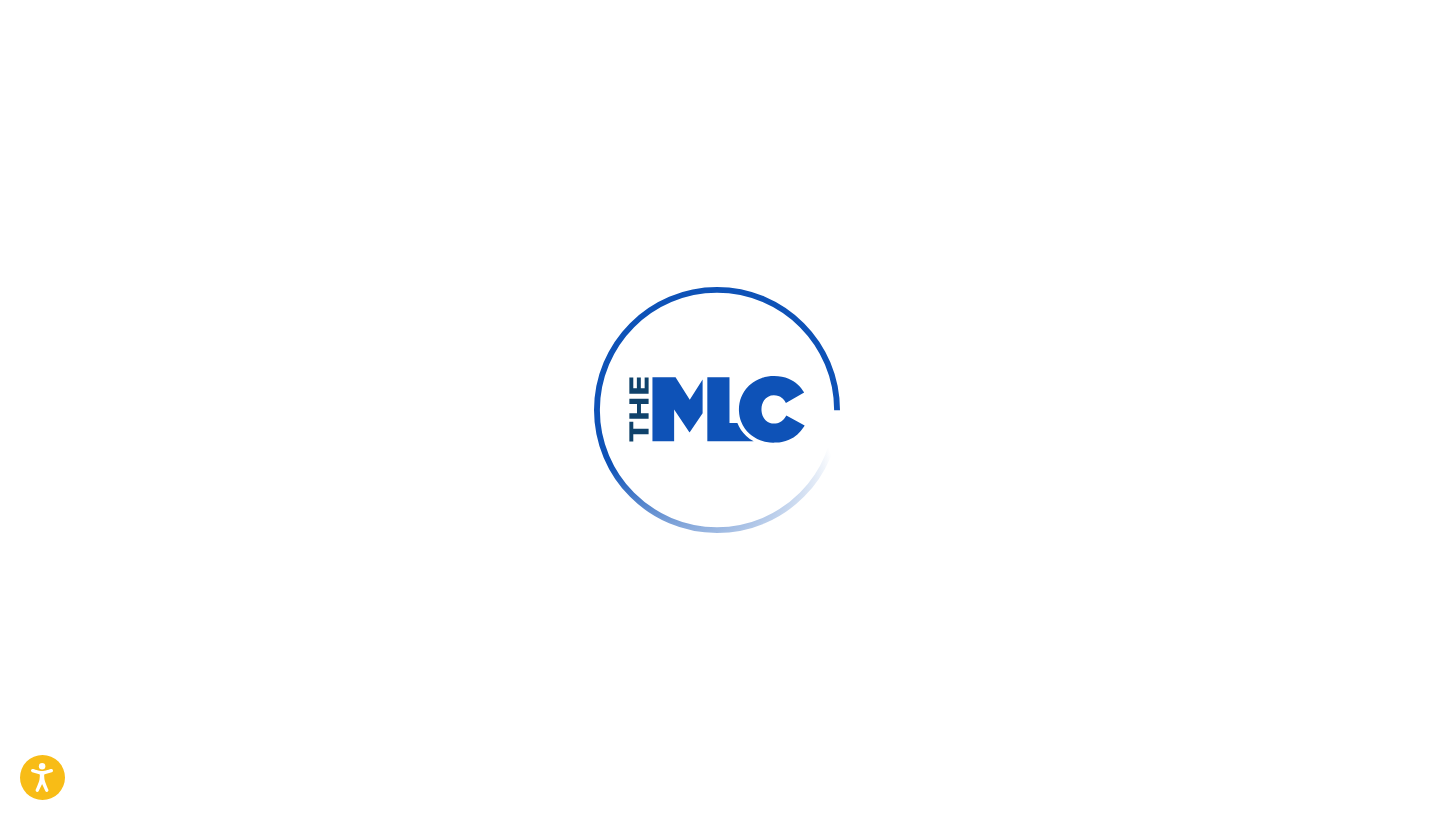 scroll, scrollTop: 0, scrollLeft: 0, axis: both 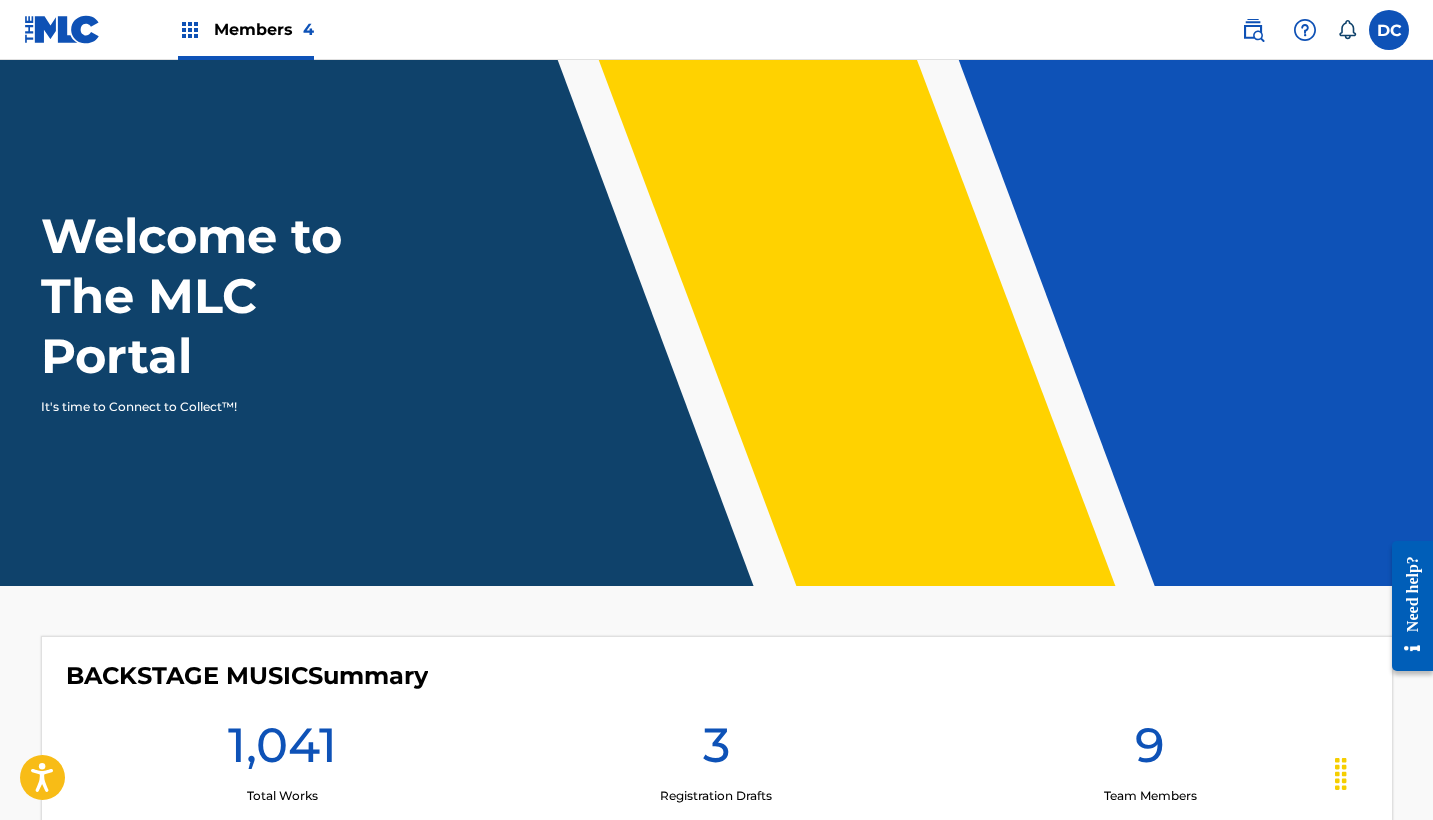 click at bounding box center (1253, 30) 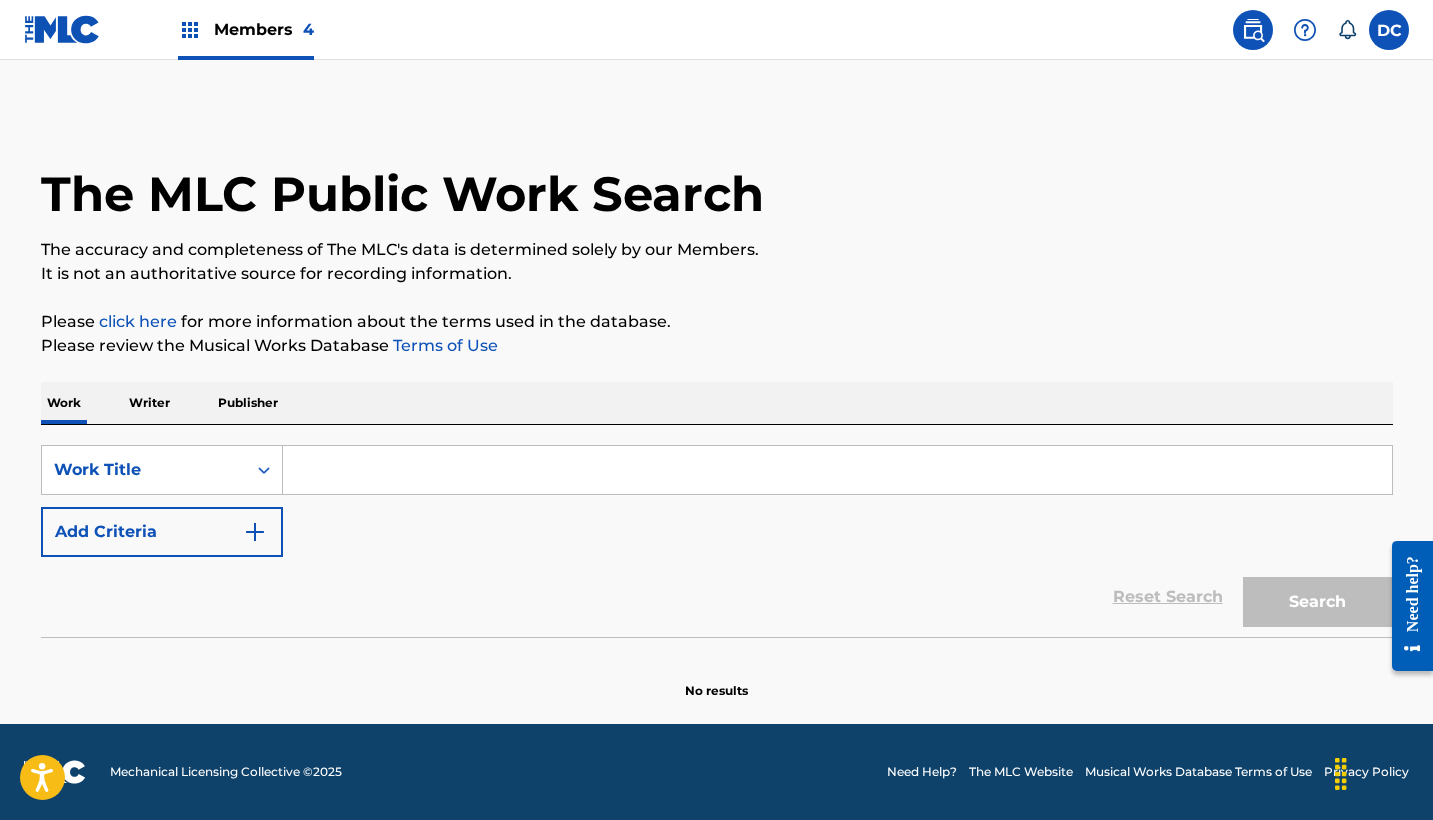 click at bounding box center [838, 470] 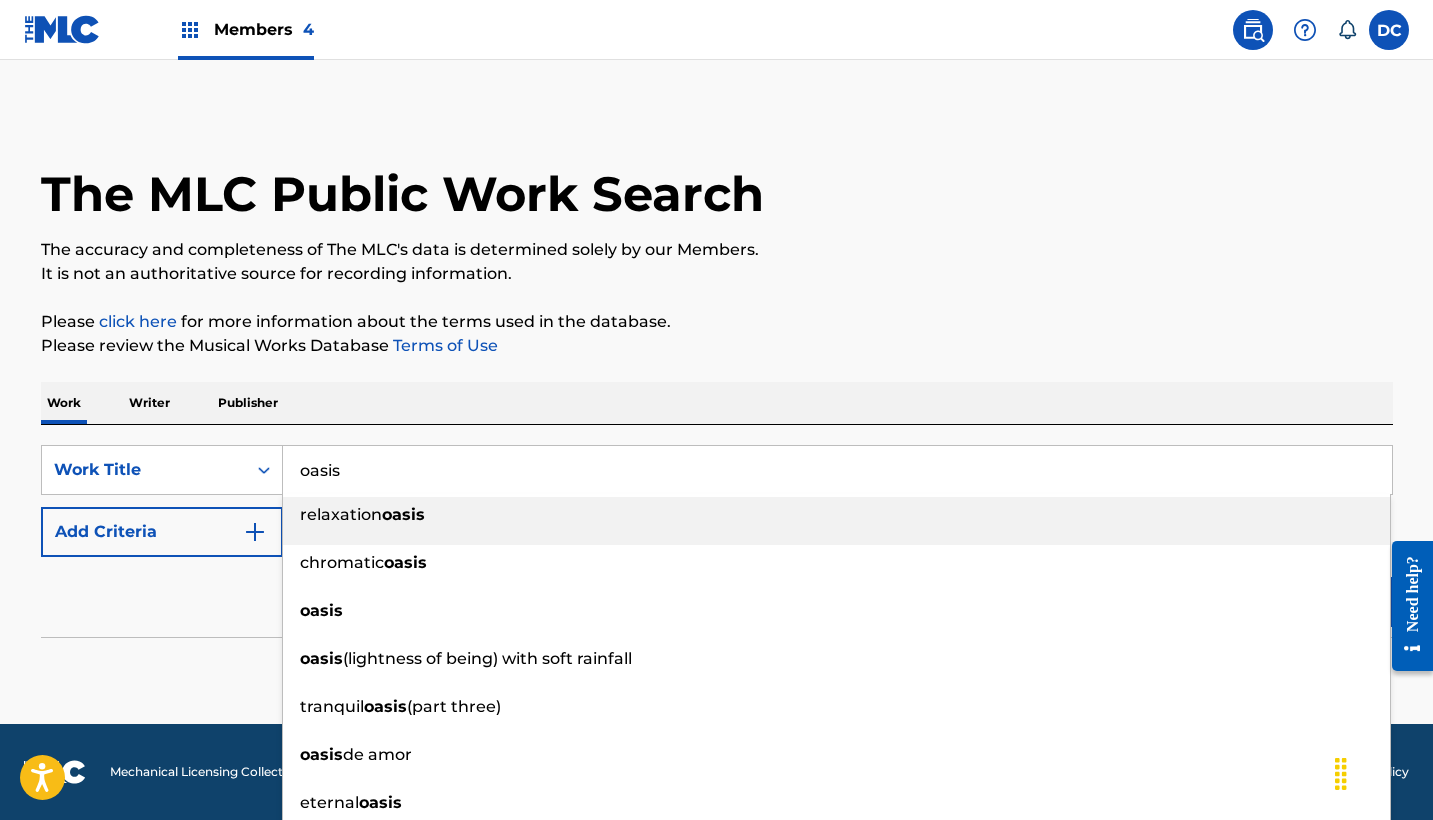 click on "SearchWithCriteria869a93c5-9329-4ba9-9c0b-8a78a2fbfd76 Work Title Oasis relaxation  Oasis chromatic  Oasis Oasis Oasis  (lightness of being) with soft rainfall tranquil  Oasis  (part three) Oasis  de amor eternal  Oasis stairway to  Oasis Oasis  journey Oasis  reflections Add Criteria Reset Search Search" at bounding box center [717, 531] 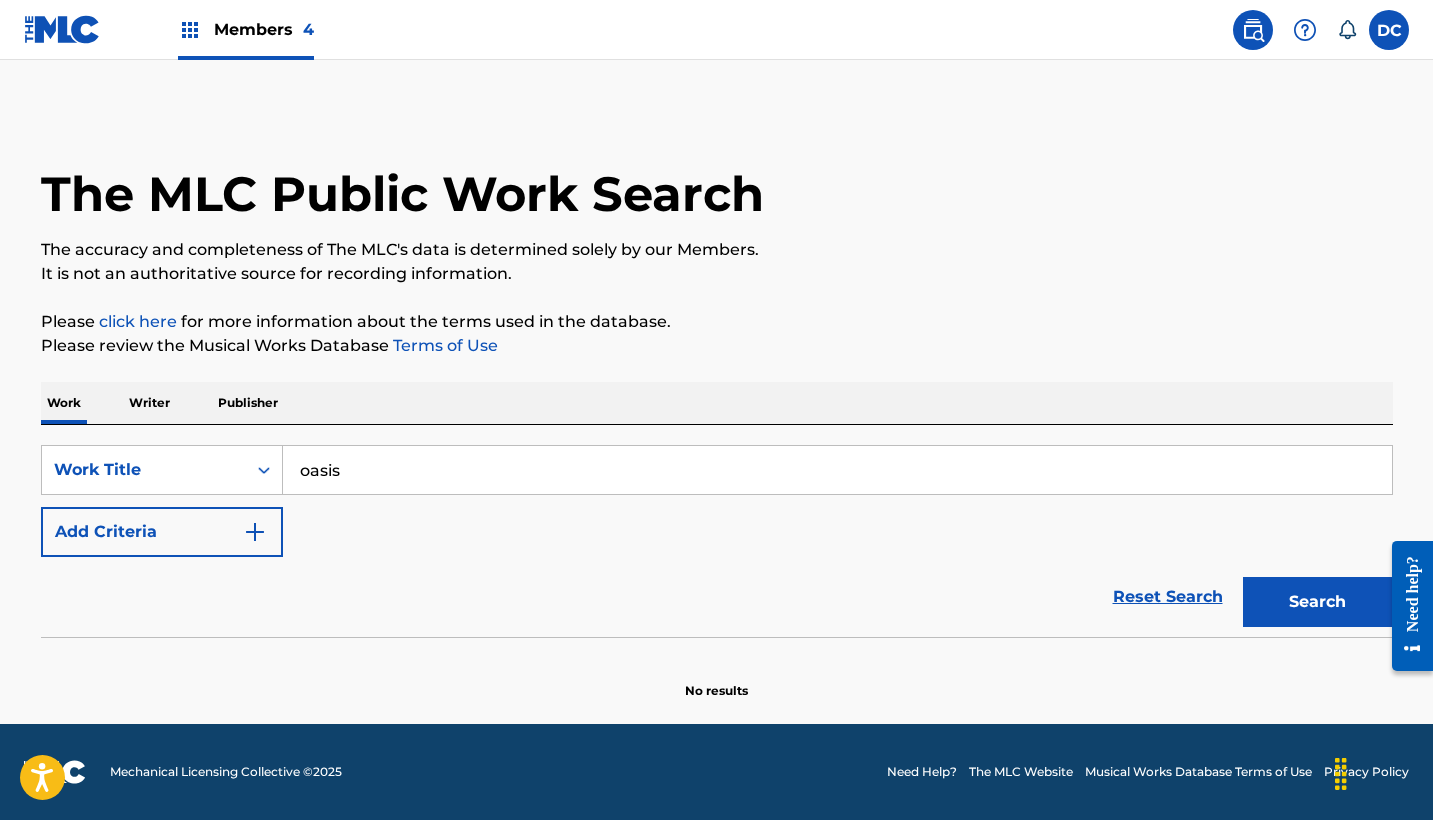 click on "oasis" at bounding box center (837, 470) 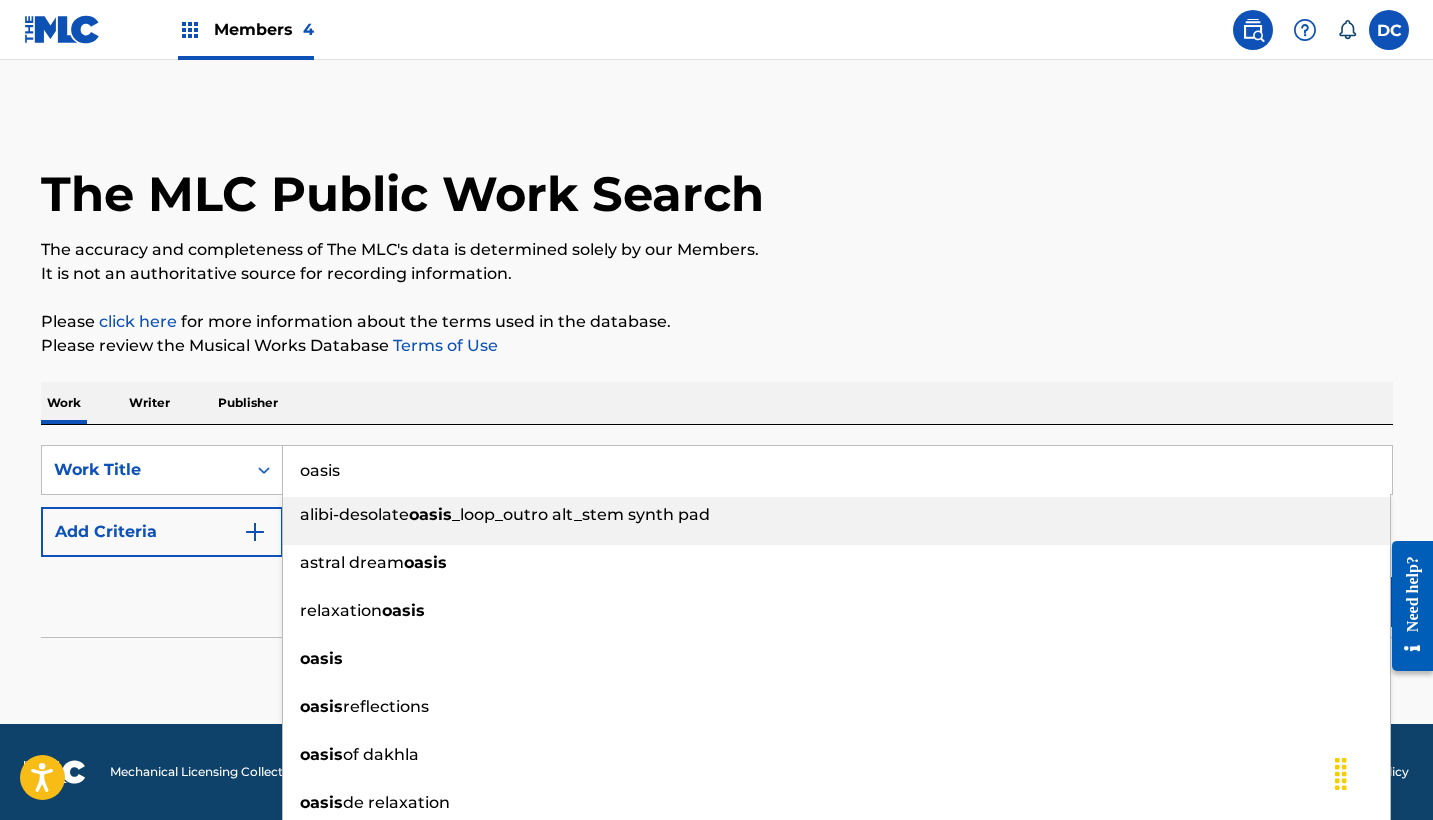 paste on "O" 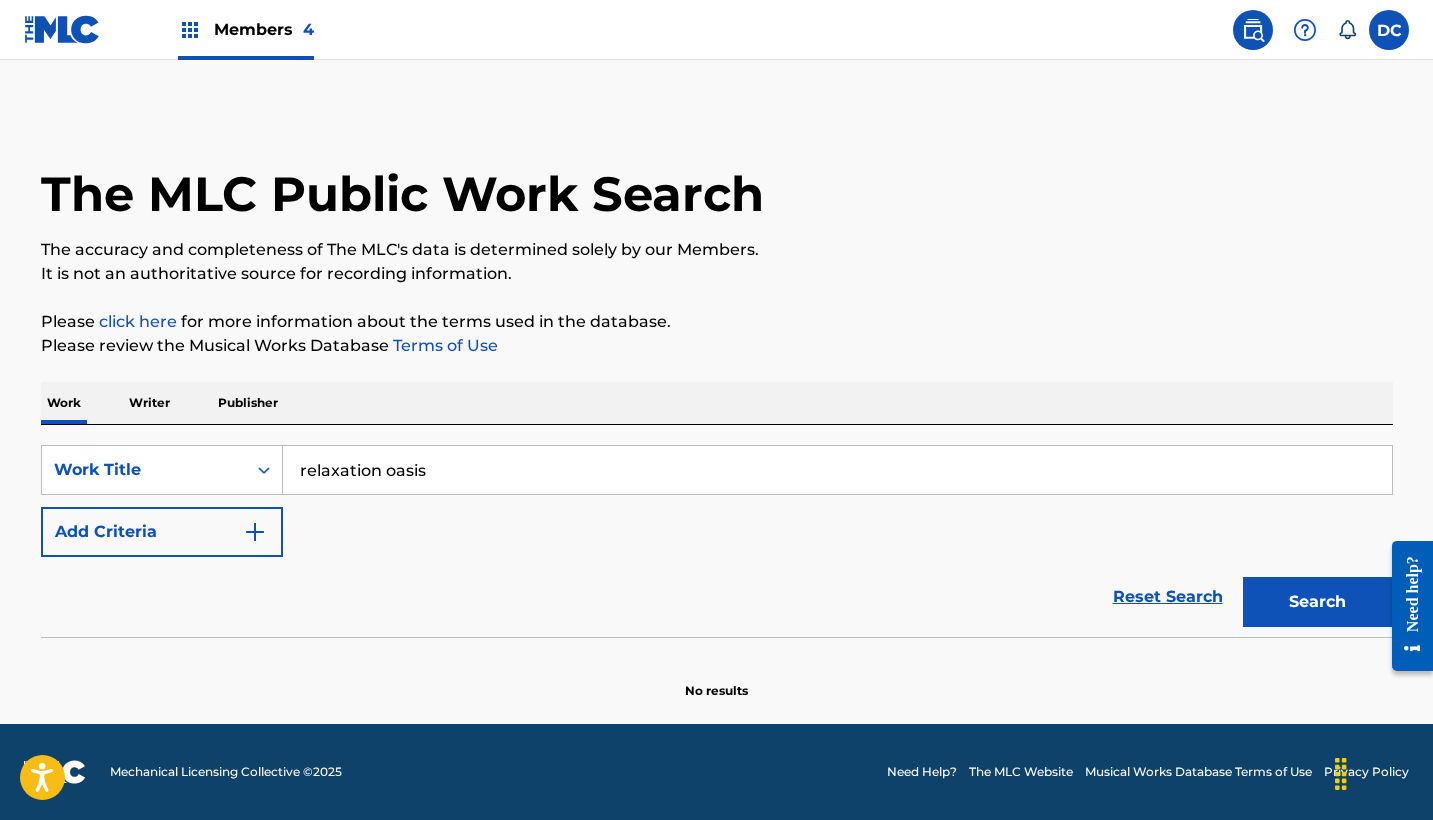 paste on "O" 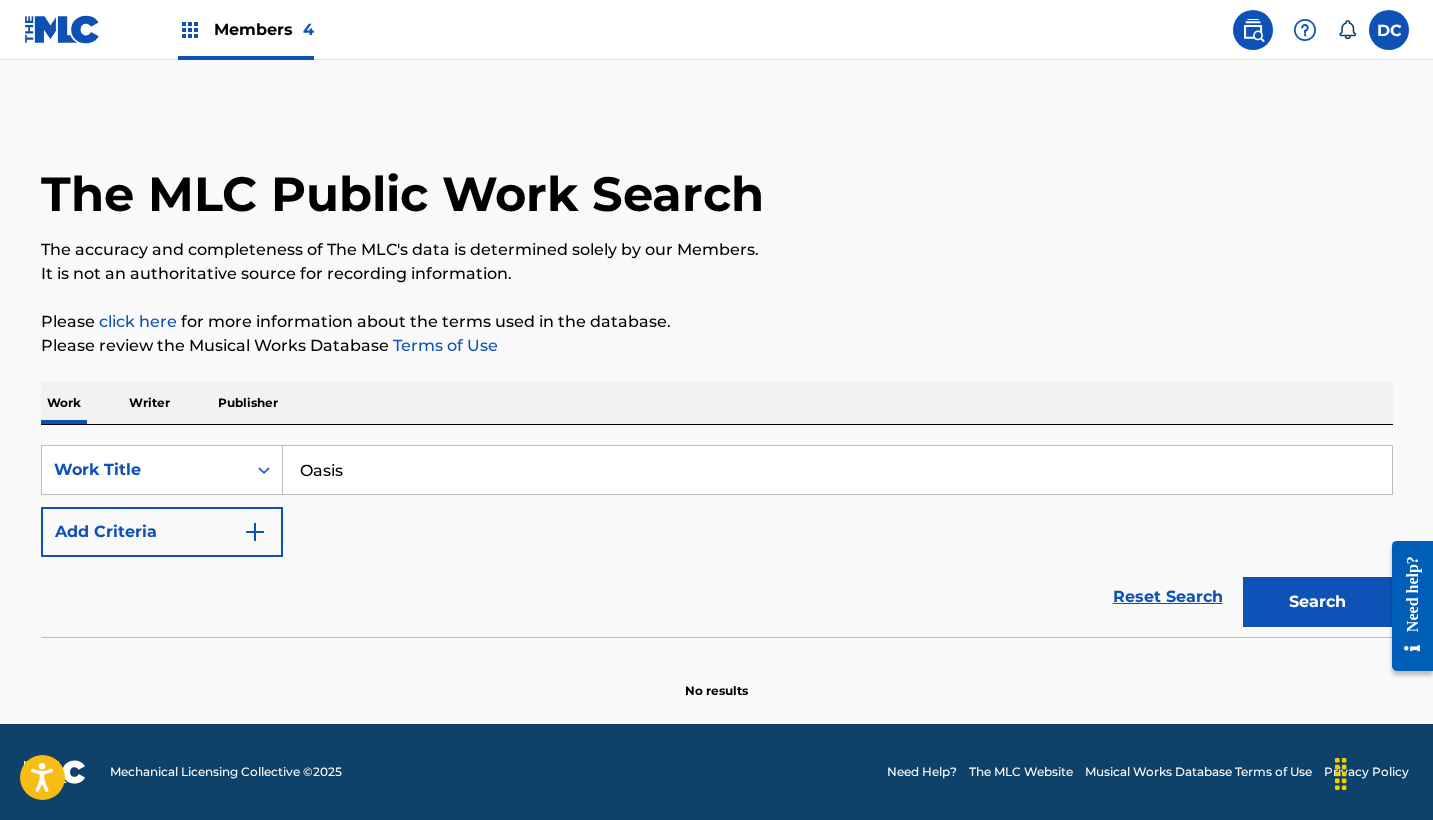 drag, startPoint x: 479, startPoint y: 460, endPoint x: 520, endPoint y: 487, distance: 49.09175 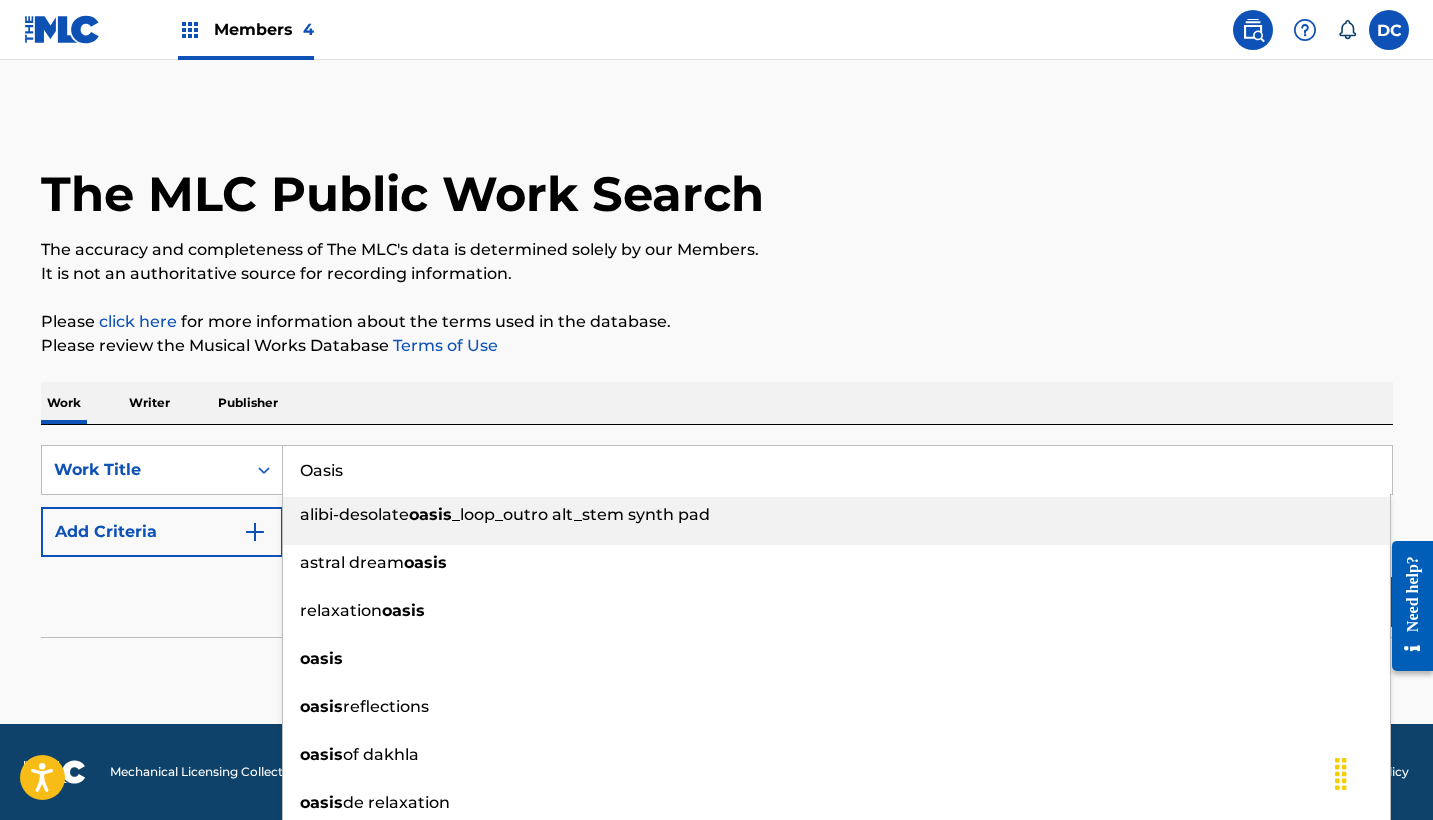 type on "Oasis" 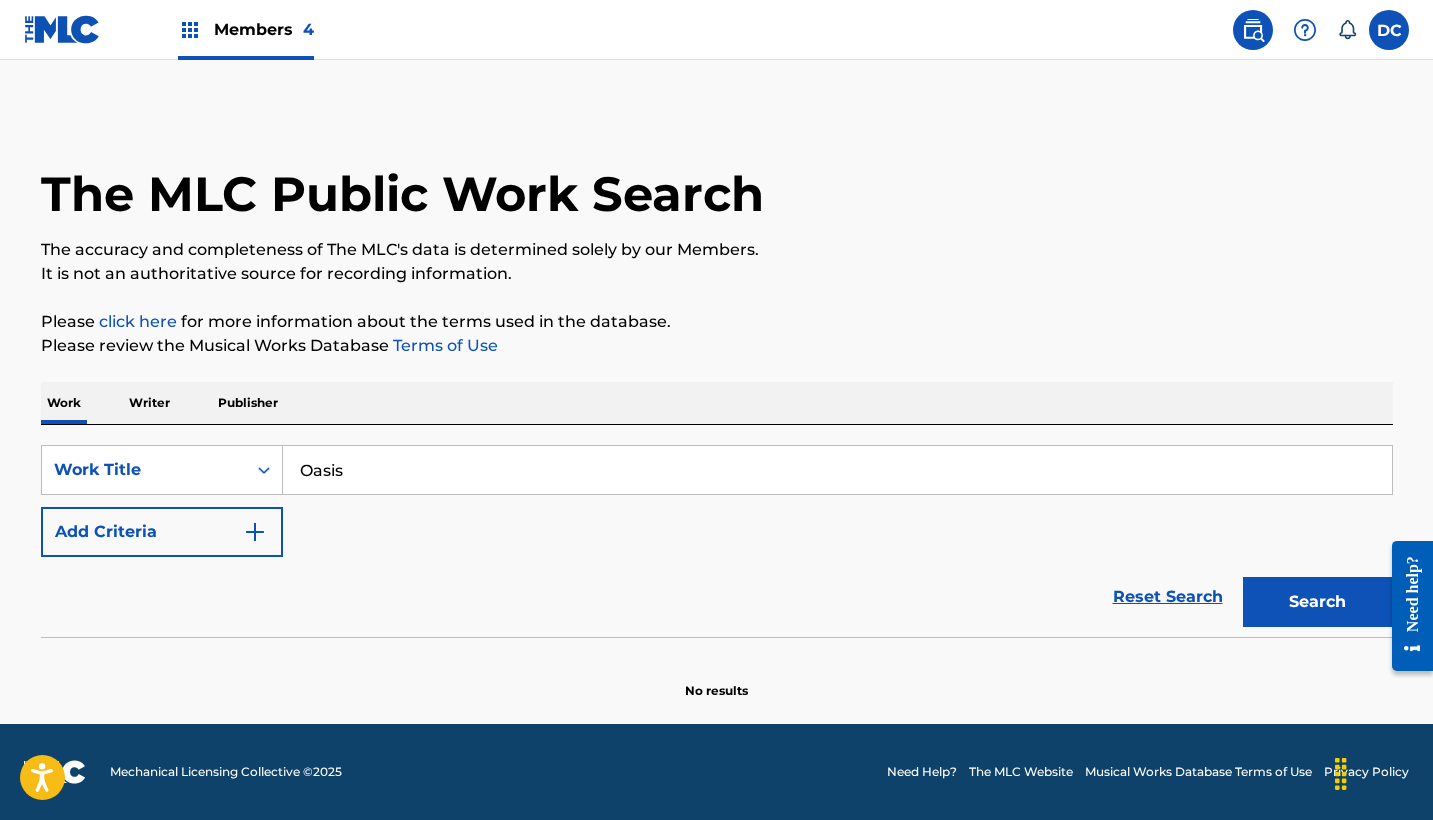 click on "SearchWithCriteria869a93c5-9329-4ba9-9c0b-8a78a2fbfd76 Work Title Oasis Add Criteria Reset Search Search" at bounding box center (717, 531) 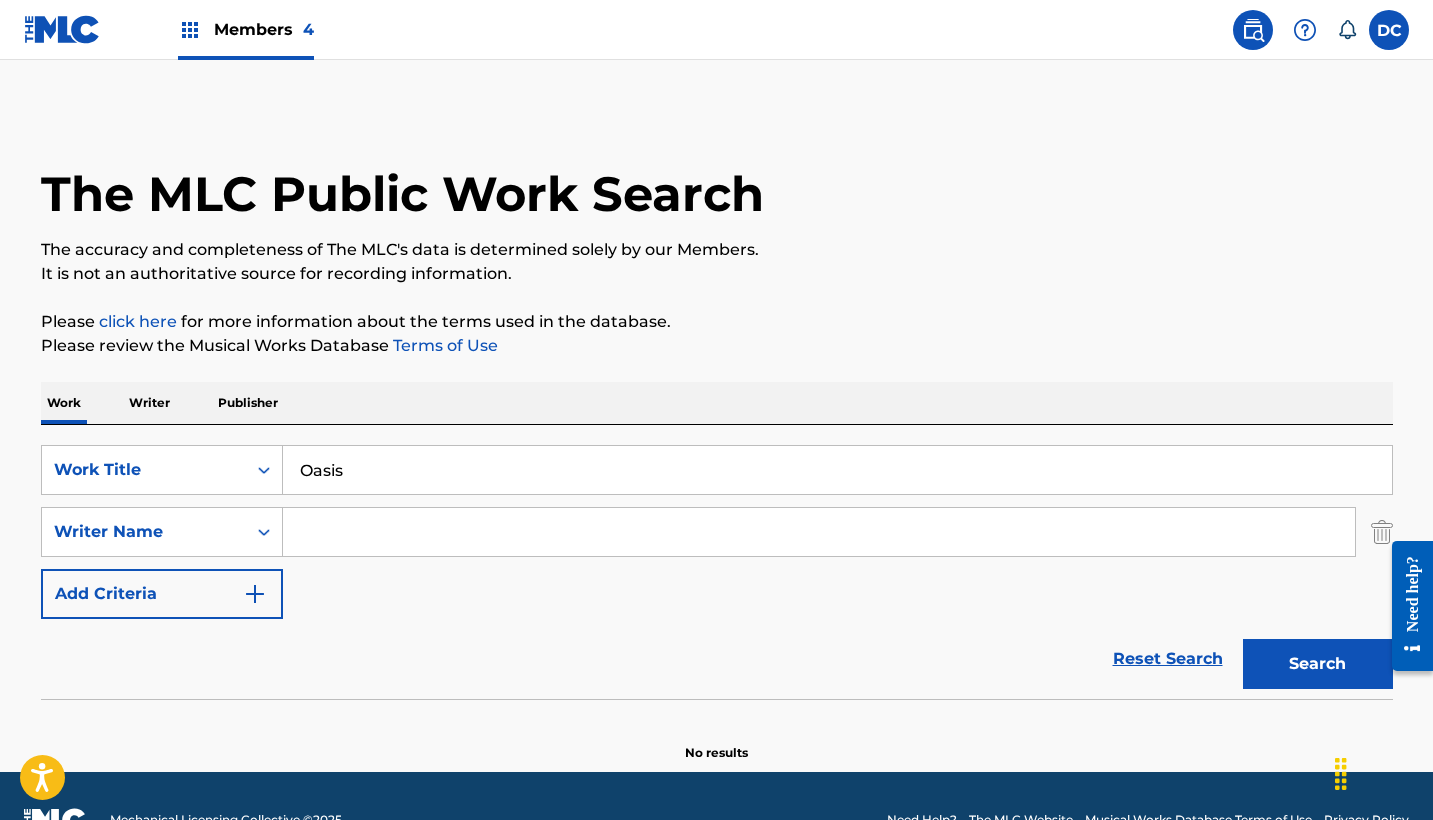 click at bounding box center (819, 532) 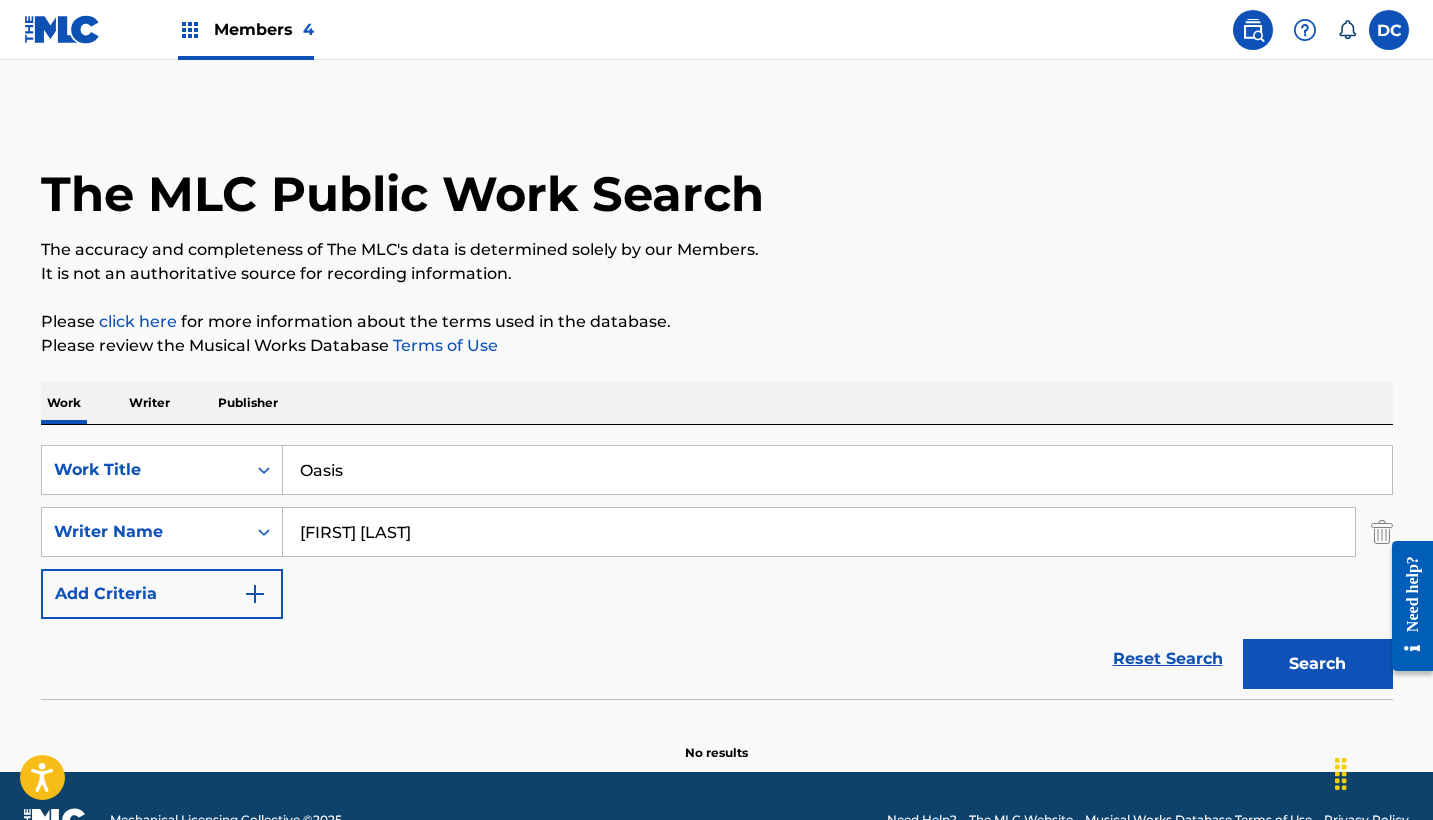 type on "[FIRST] [LAST]" 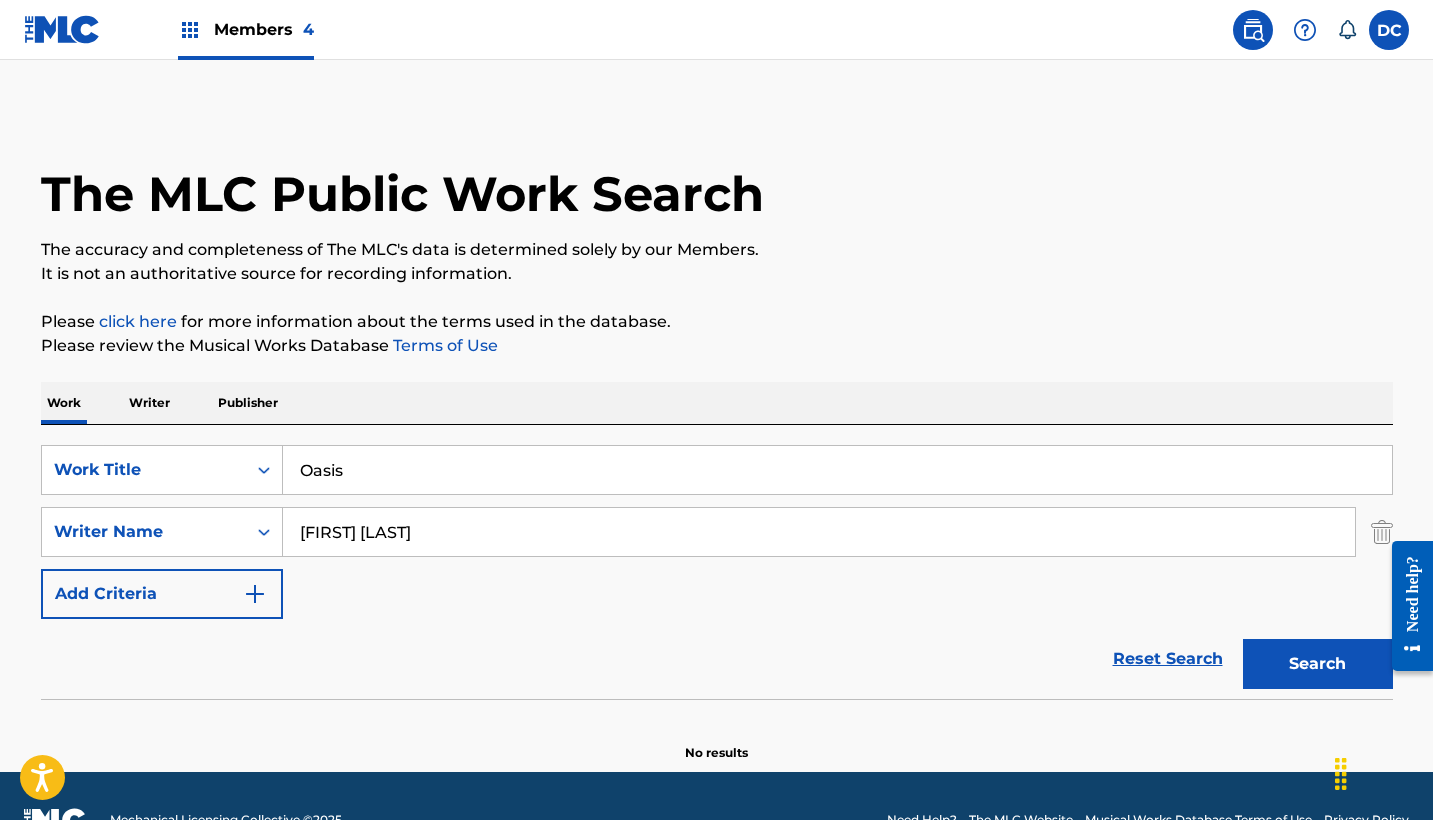 click on "Members    4" at bounding box center [246, 29] 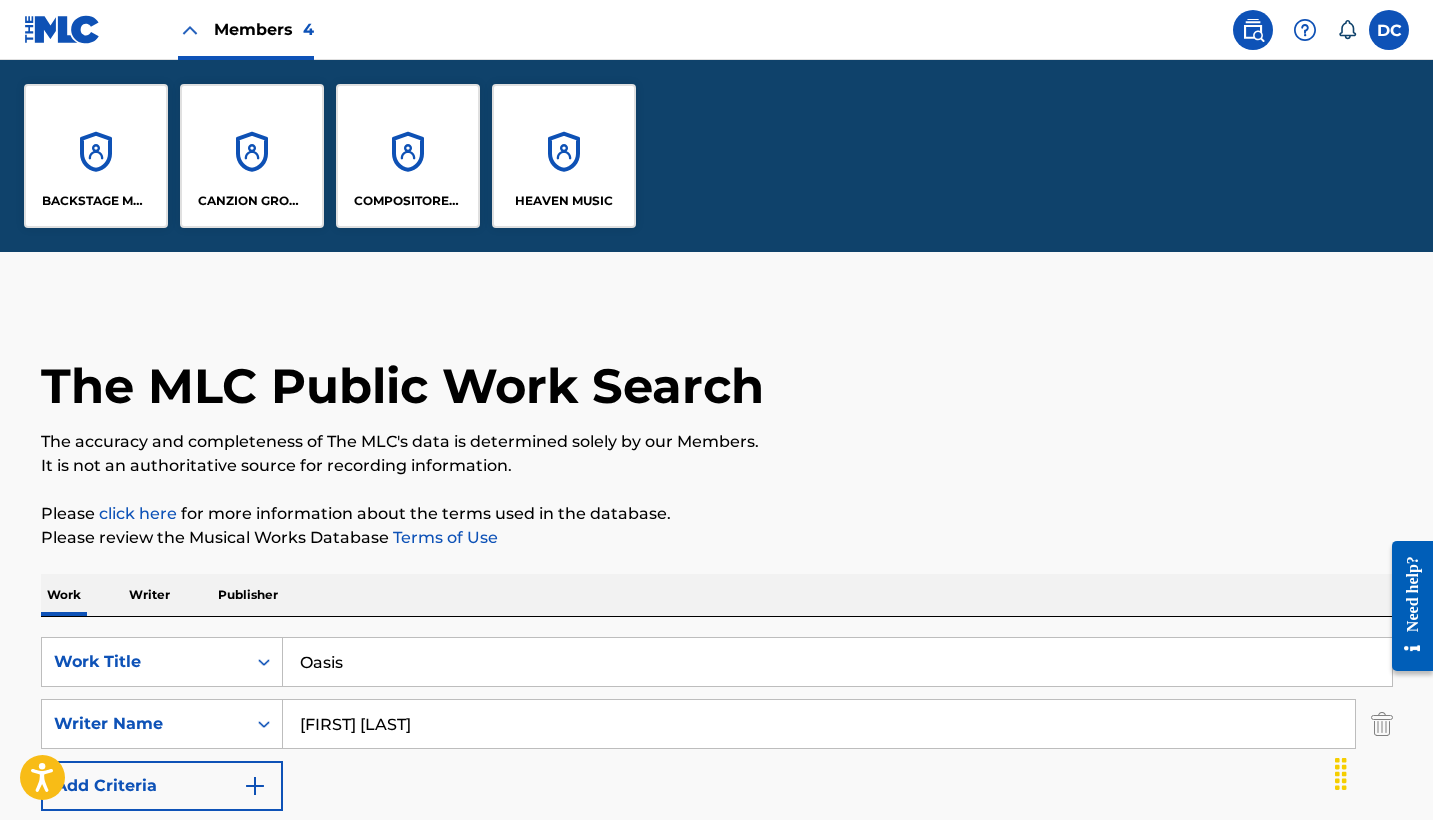 click on "BACKSTAGE MUSIC" at bounding box center (96, 156) 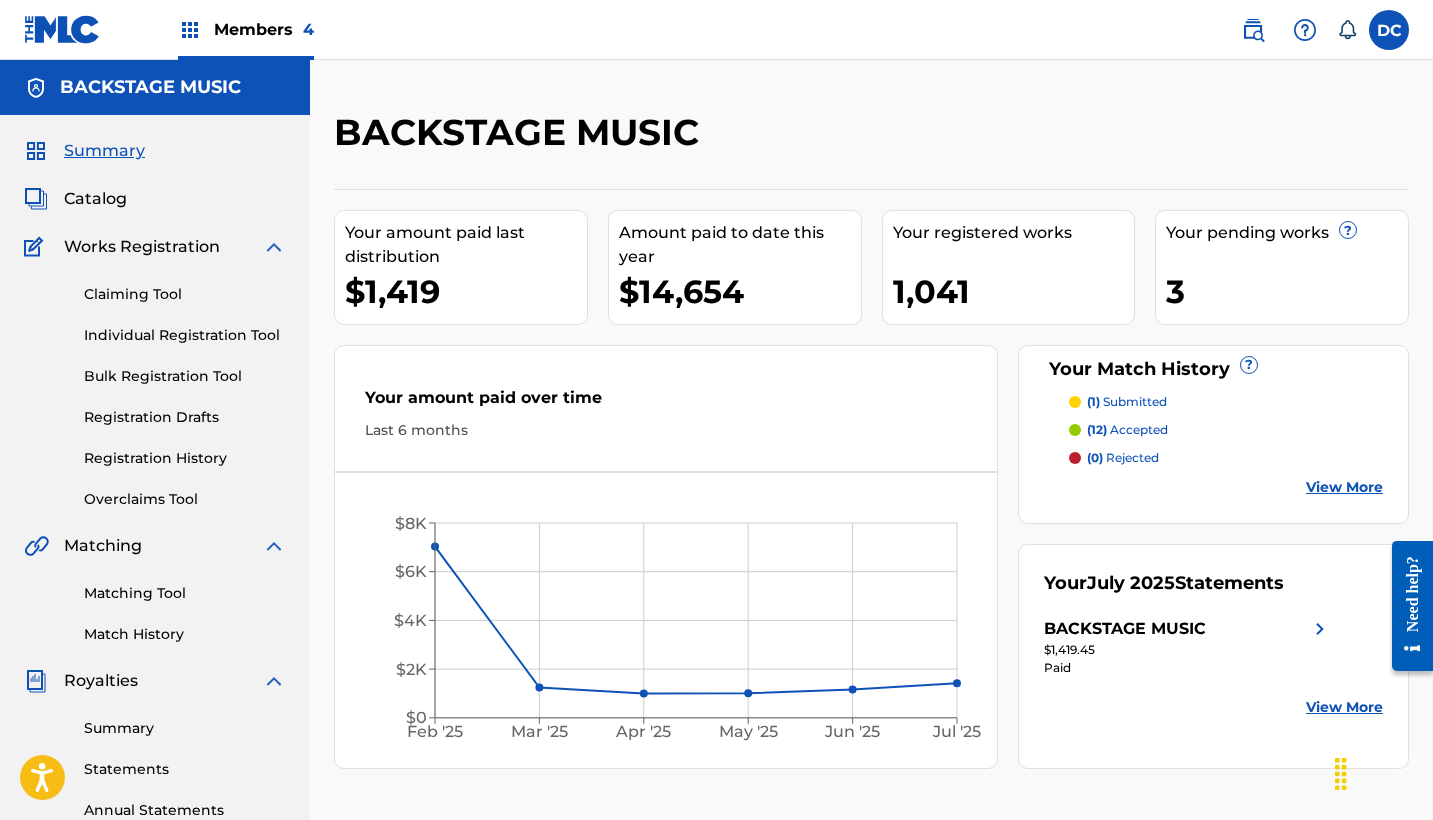 click on "Individual Registration Tool" at bounding box center [185, 335] 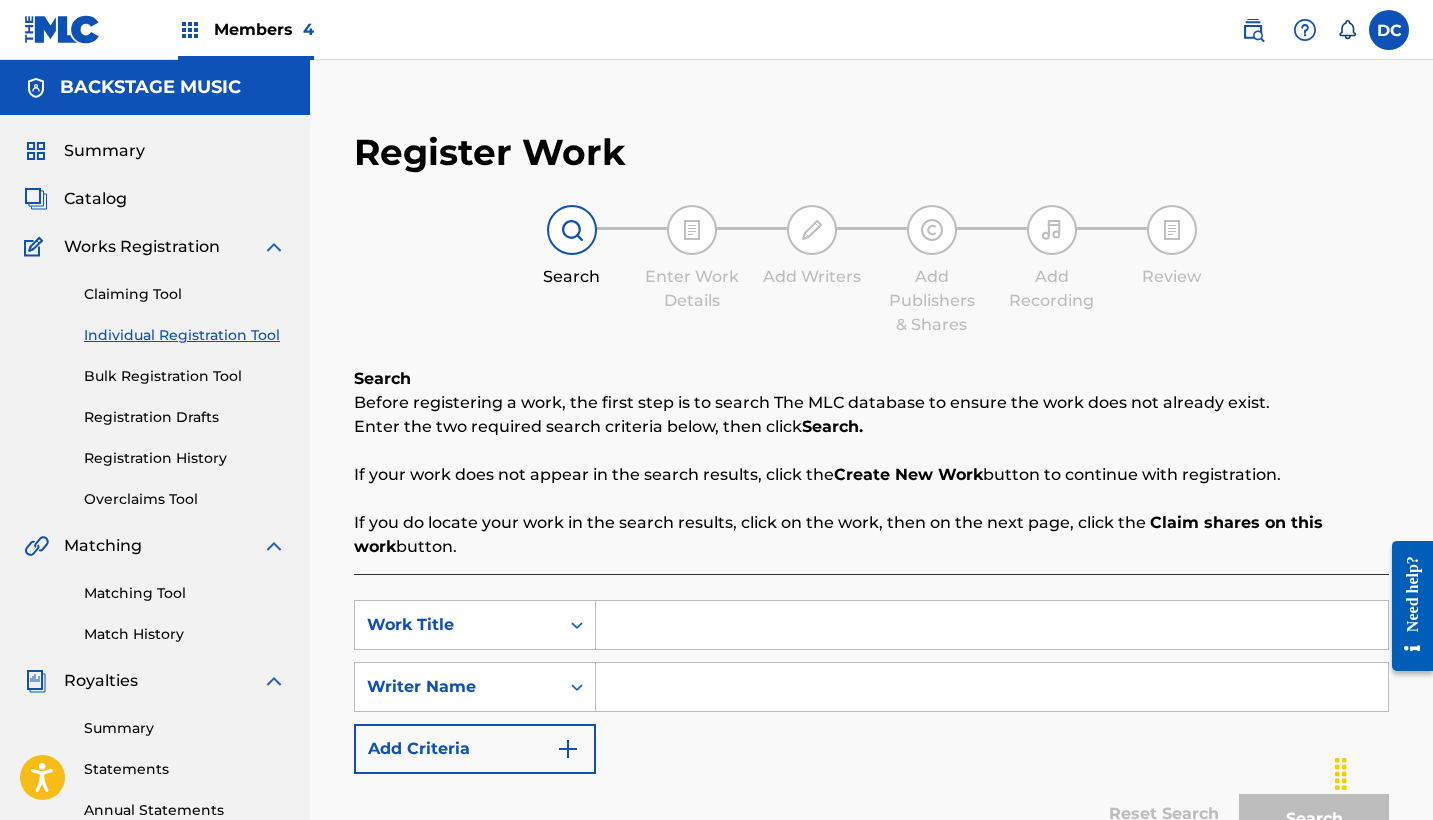 click at bounding box center [992, 625] 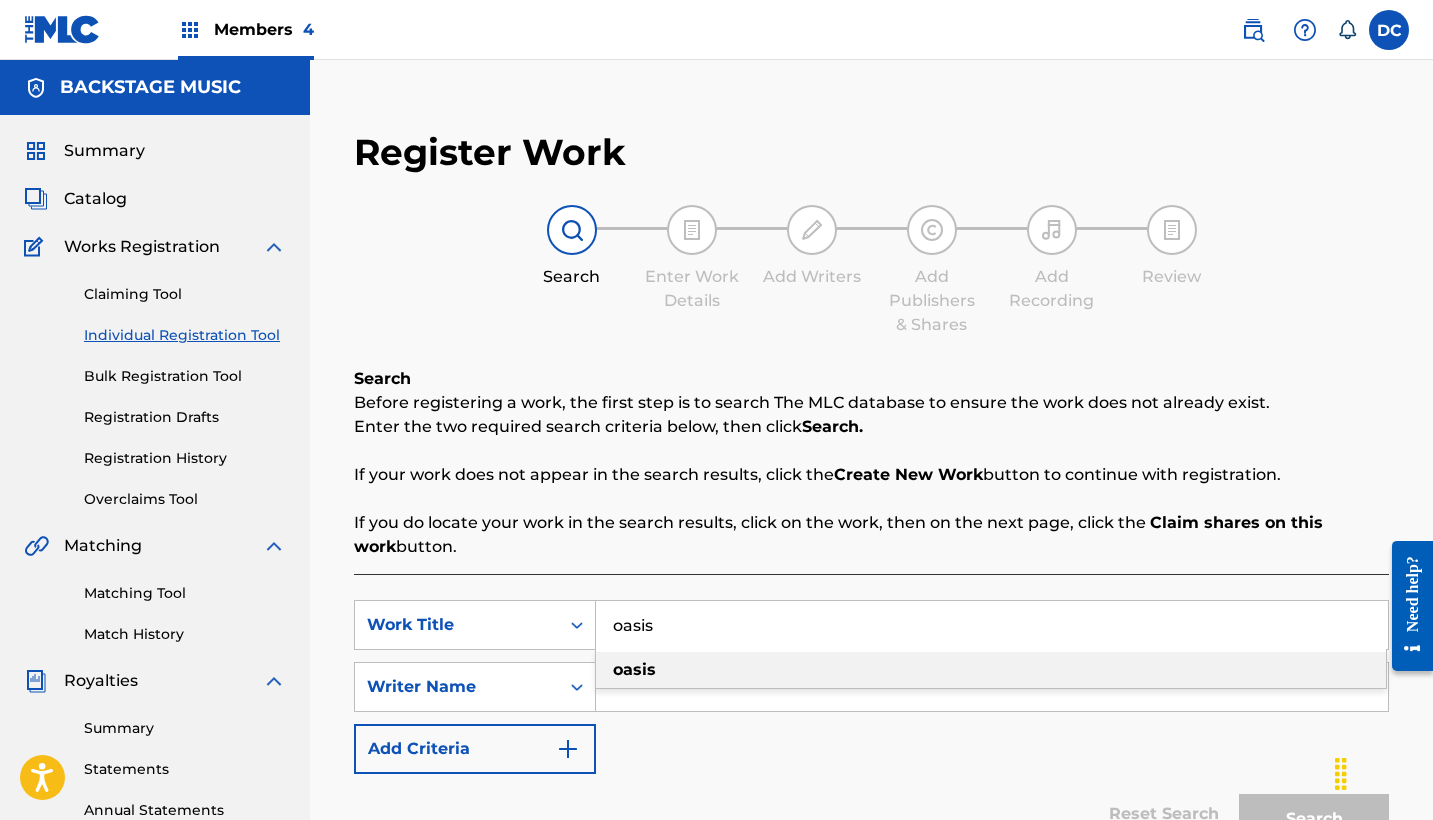 type on "oasis" 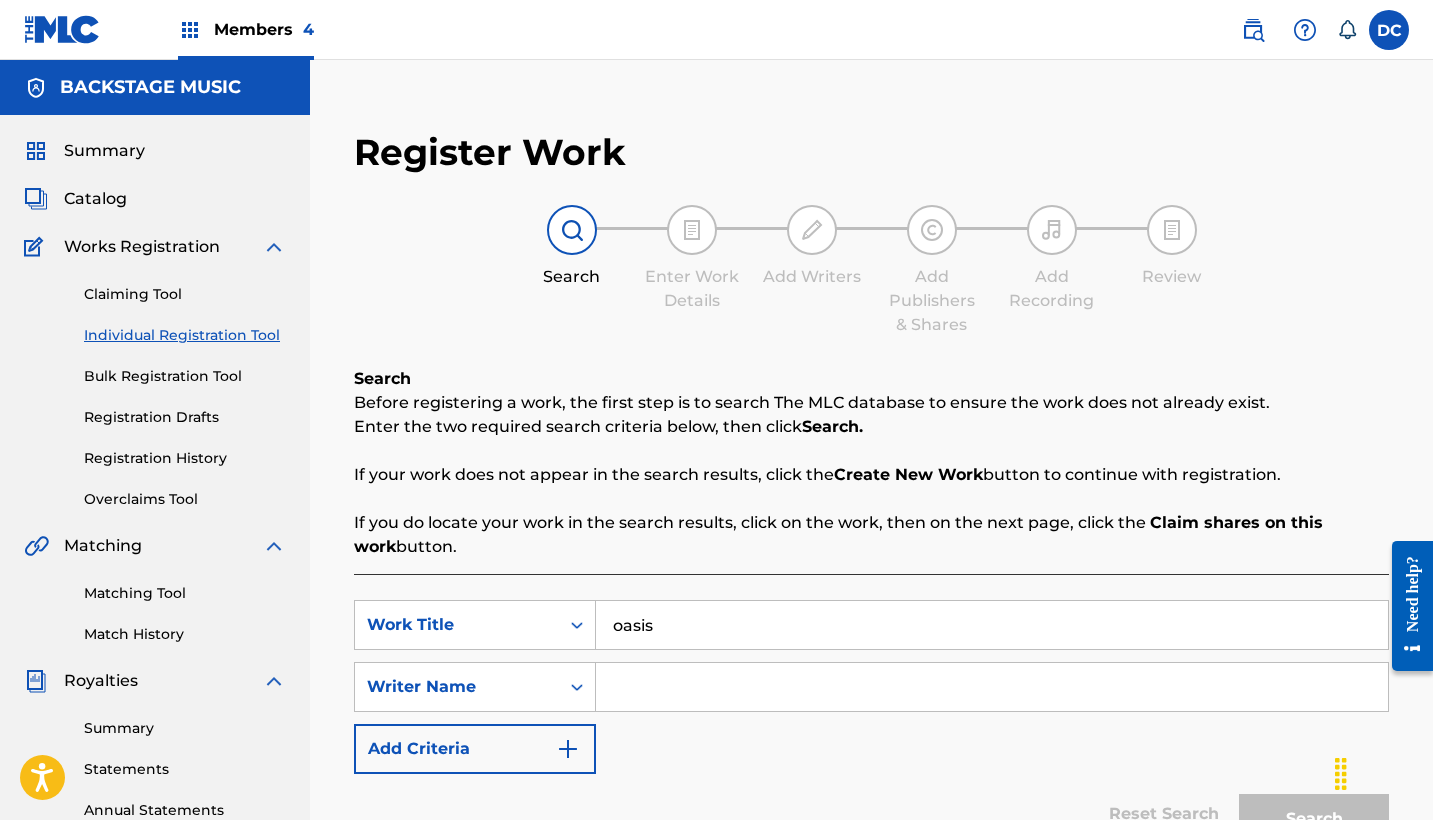 click on "SearchWithCriteria869a93c5-9329-4ba9-9c0b-8a78a2fbfd76 Work Title oasis SearchWithCriteria5e913179-3e53-4f45-9e09-19a18a9eaff8 Writer Name Add Criteria Reset Search Search" at bounding box center (871, 738) 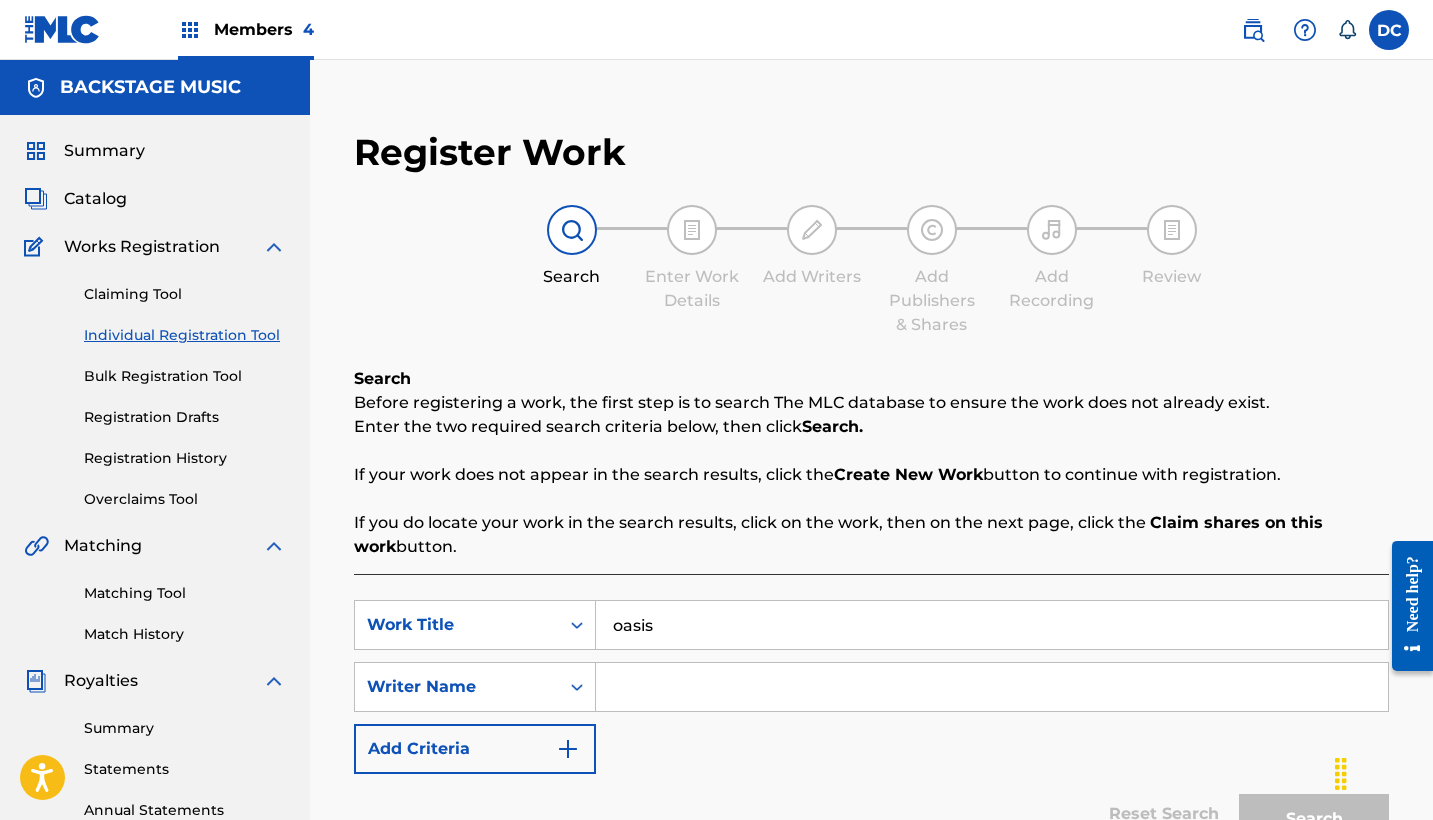 click at bounding box center [992, 687] 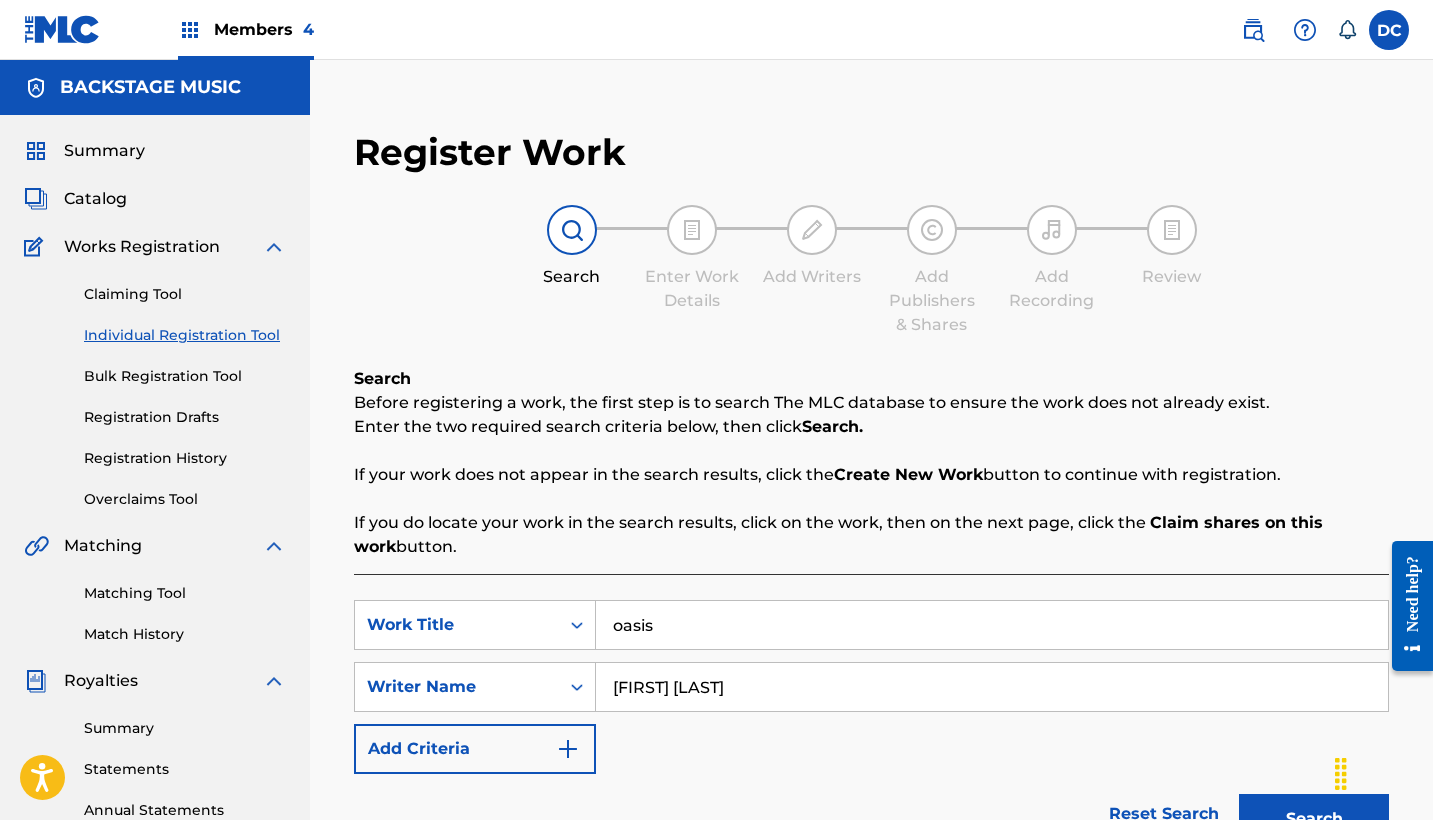 type on "[FIRST] [LAST]" 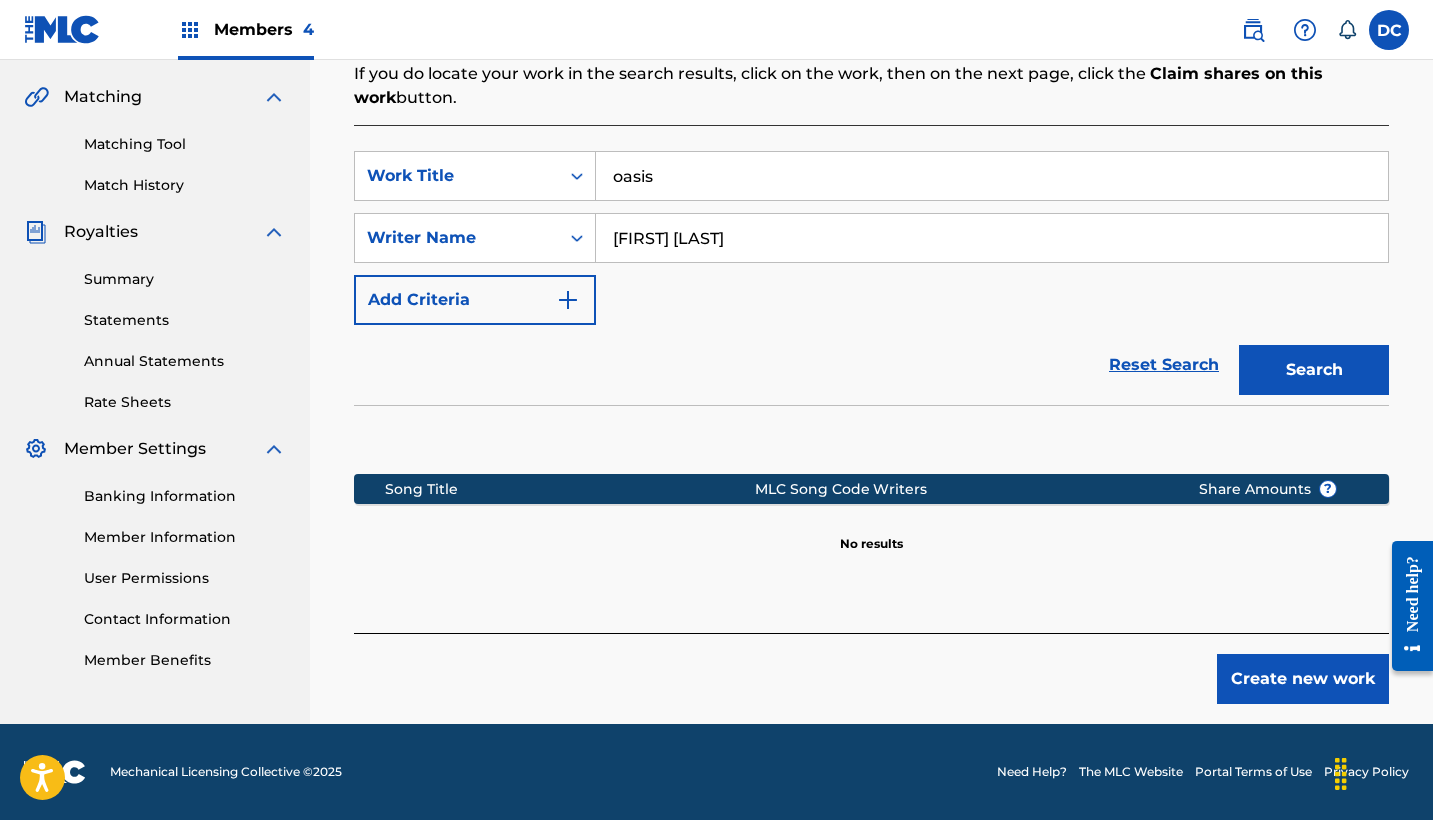 scroll, scrollTop: 449, scrollLeft: 0, axis: vertical 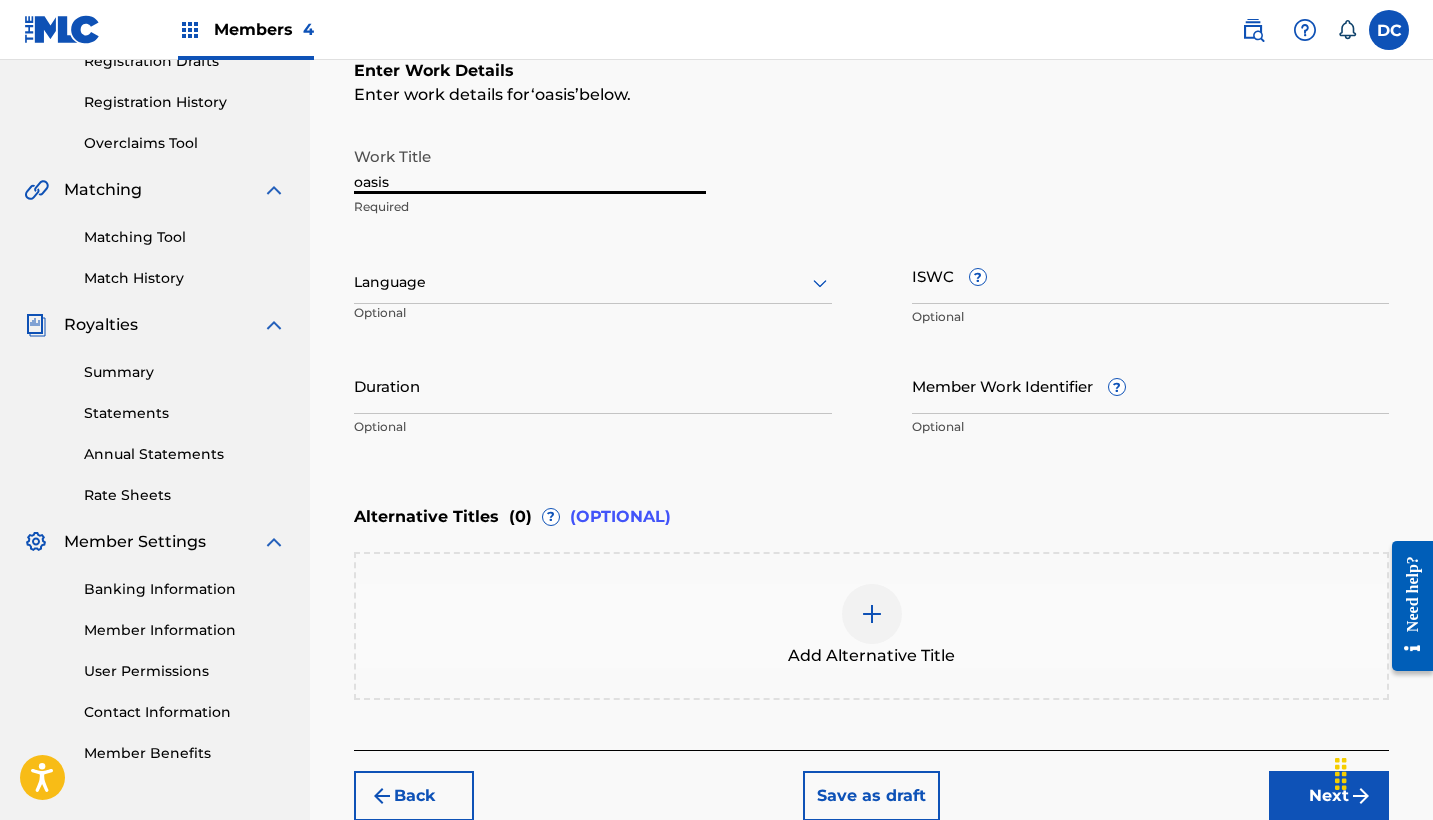 click on "oasis" at bounding box center (530, 165) 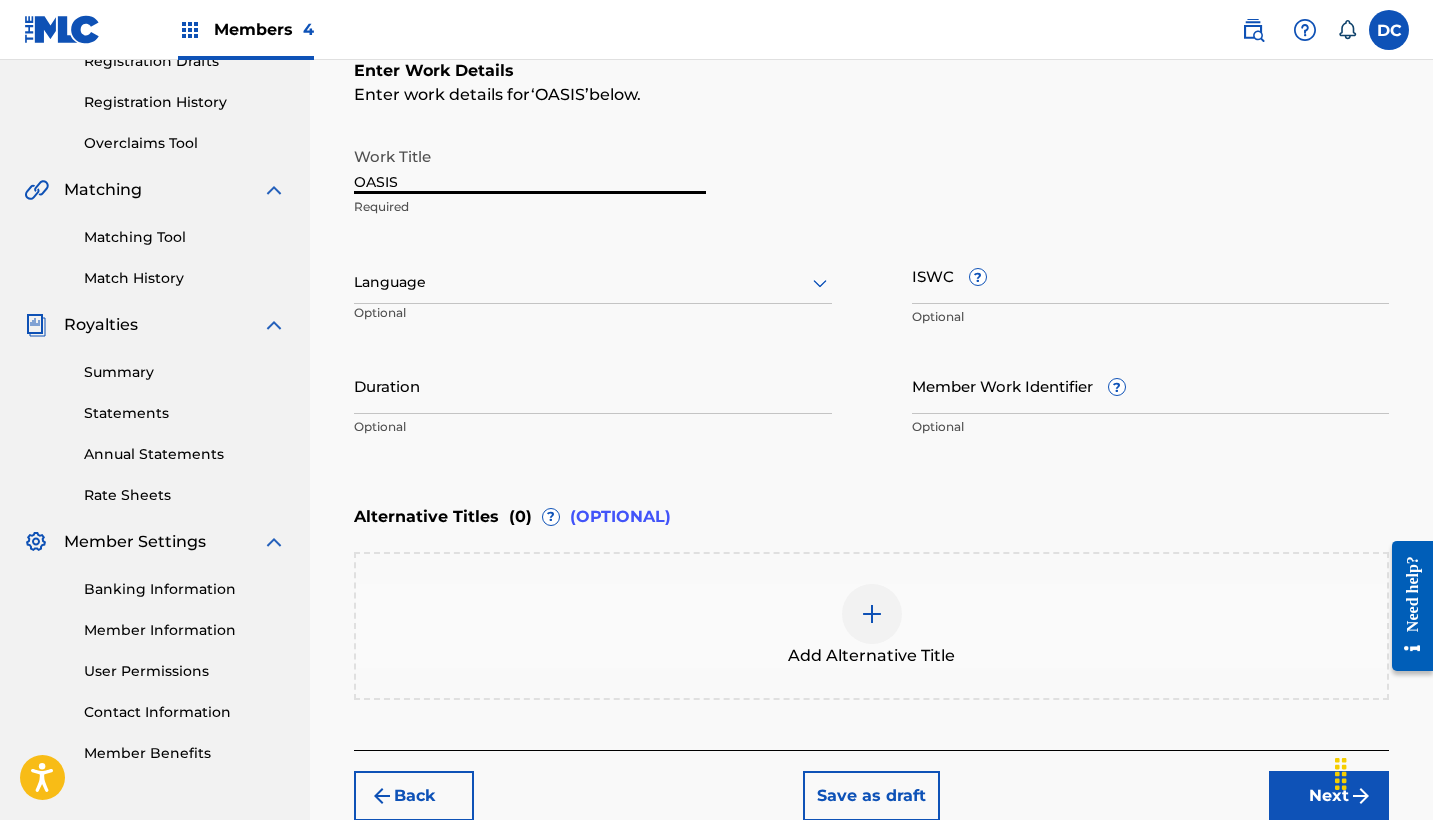 type on "OASIS" 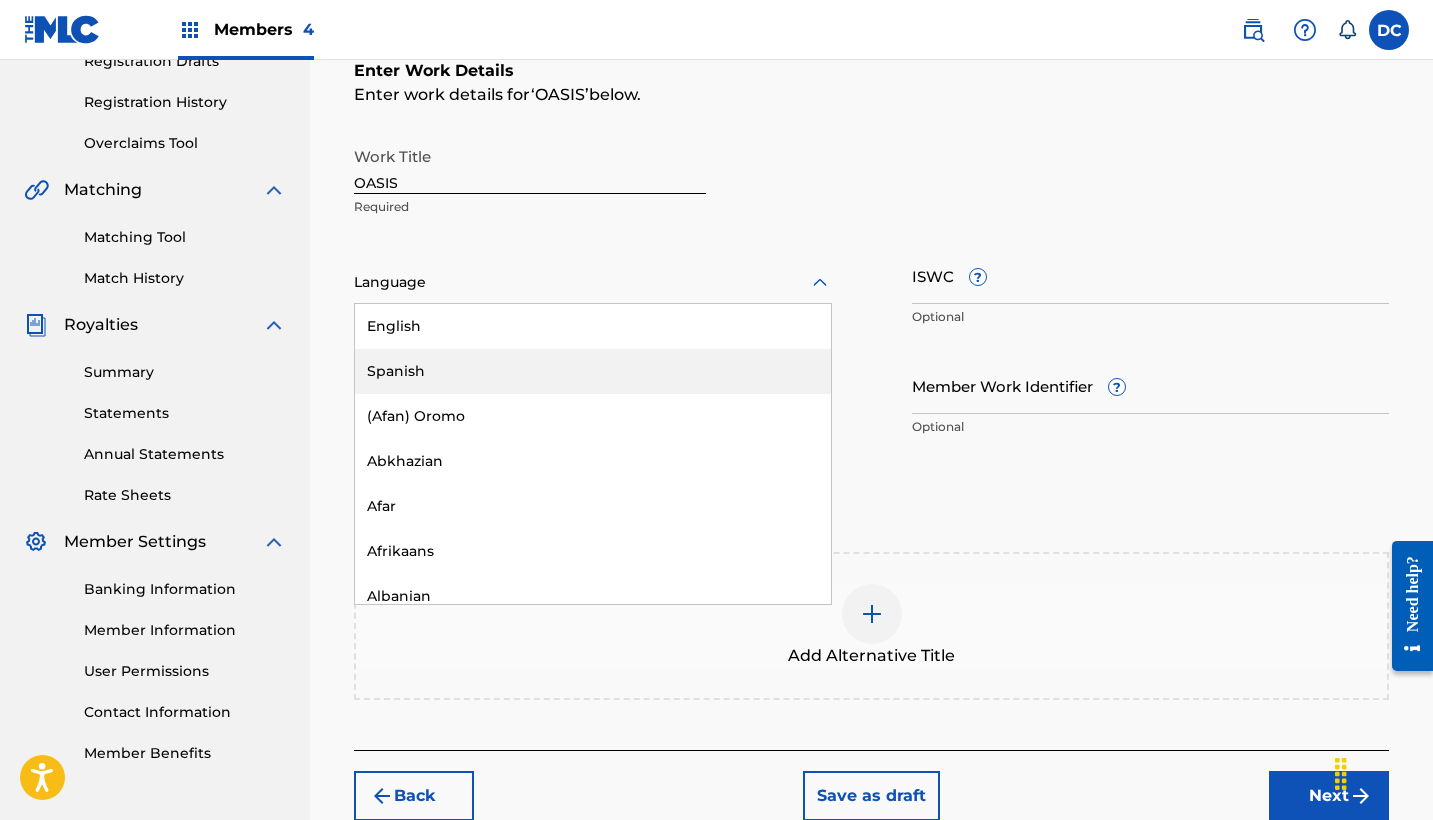 click on "Spanish" at bounding box center [593, 371] 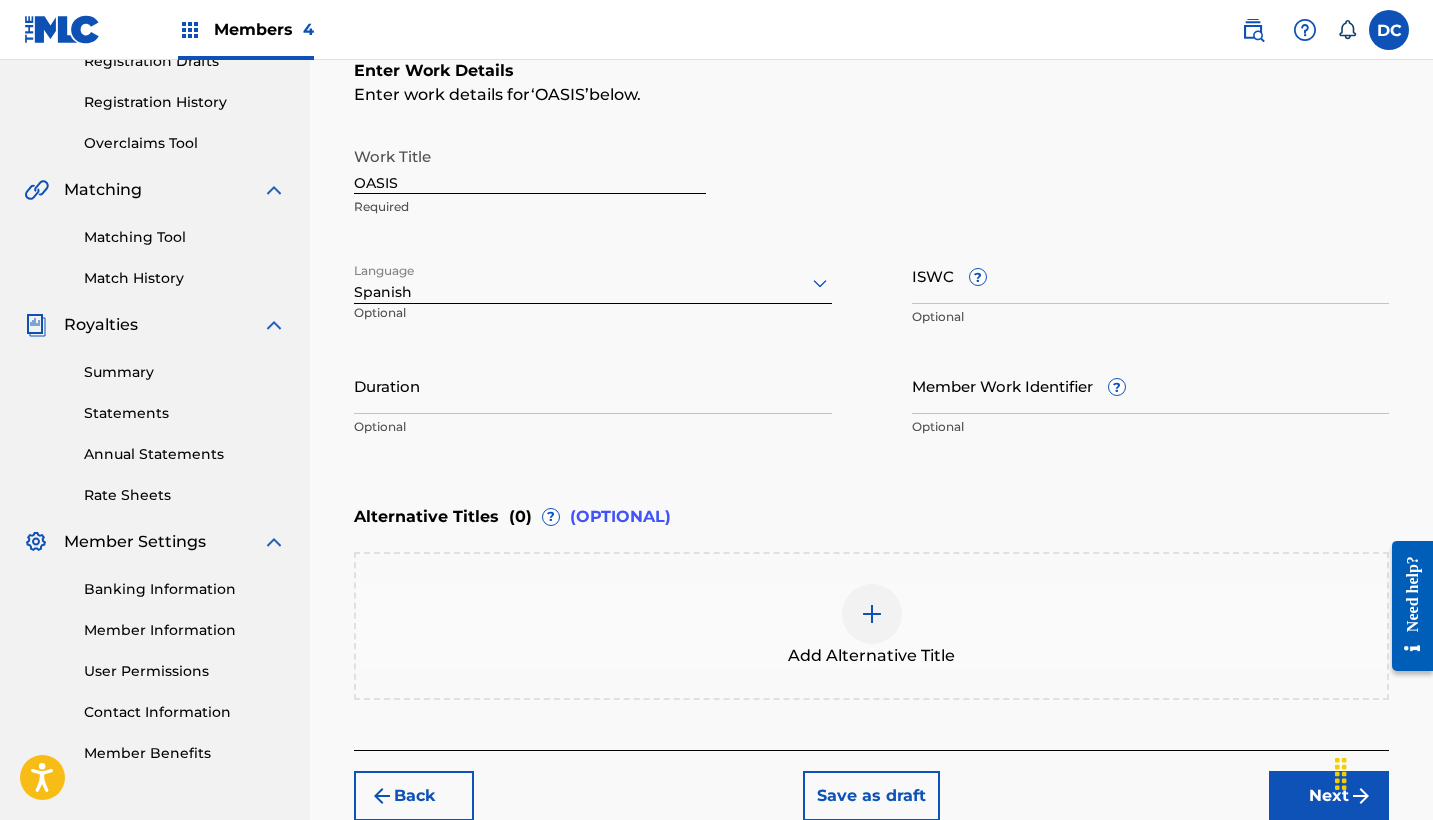 click on "Duration" at bounding box center [593, 385] 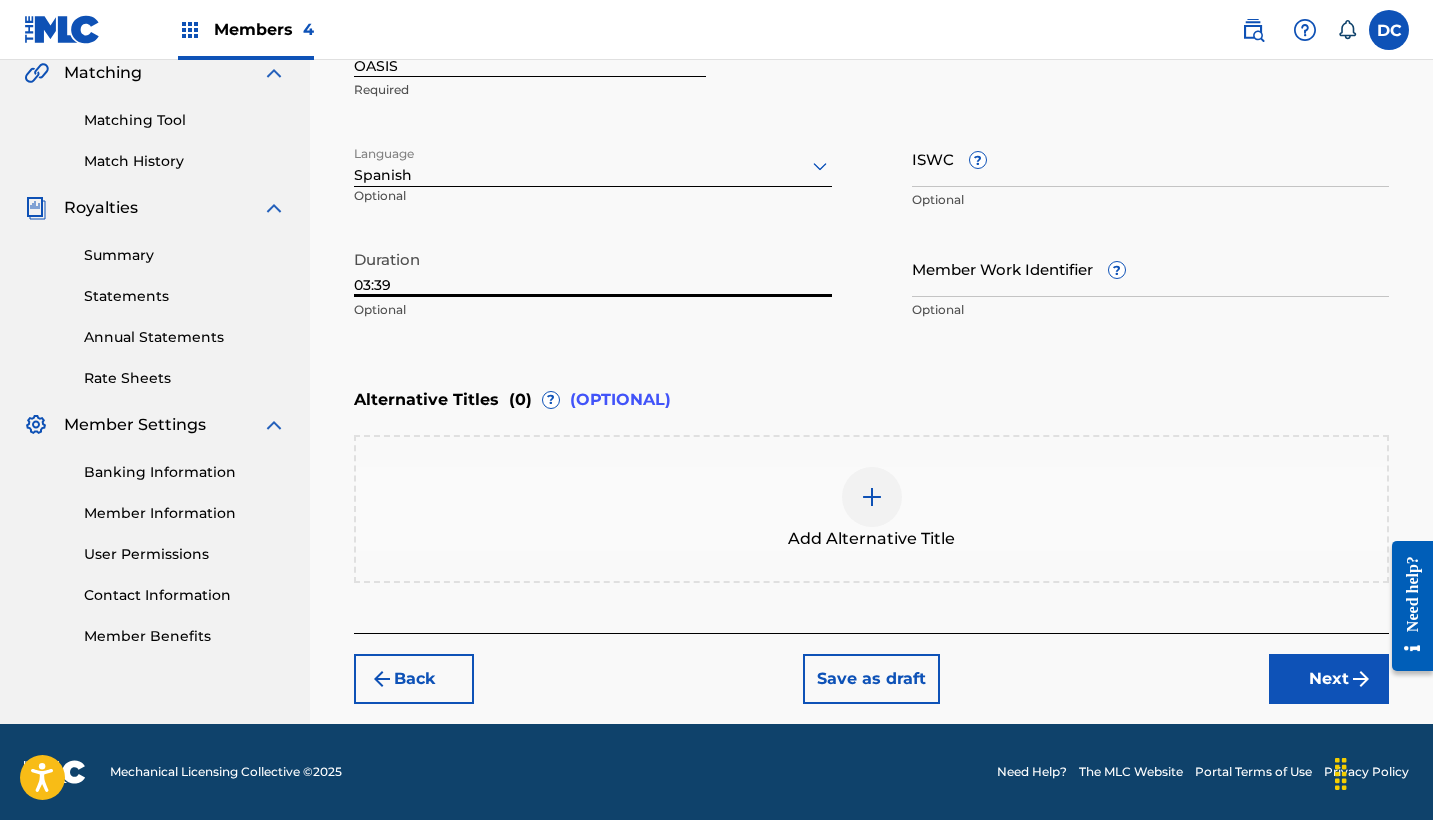 type on "03:39" 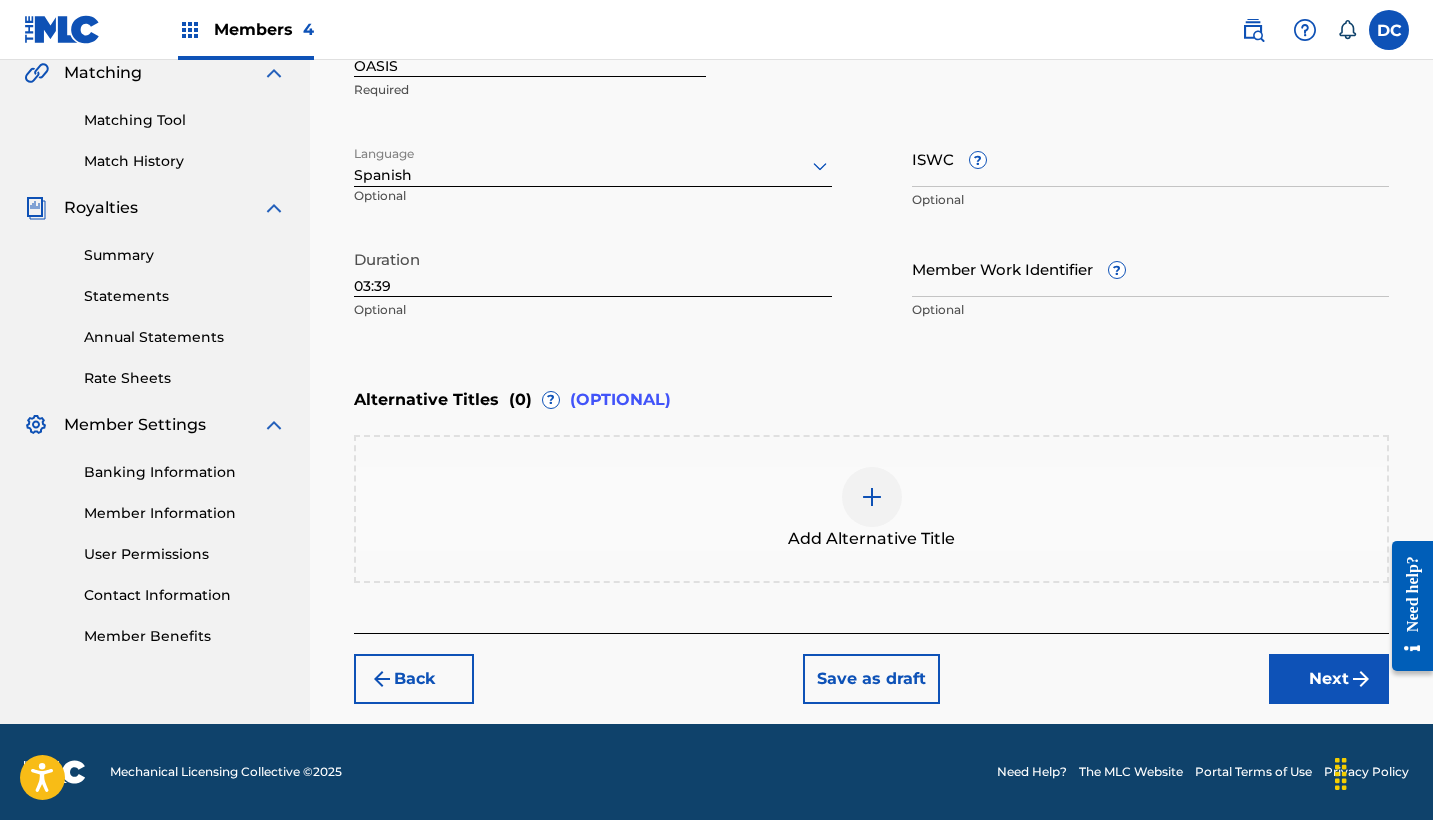 click on "Next" at bounding box center [1329, 679] 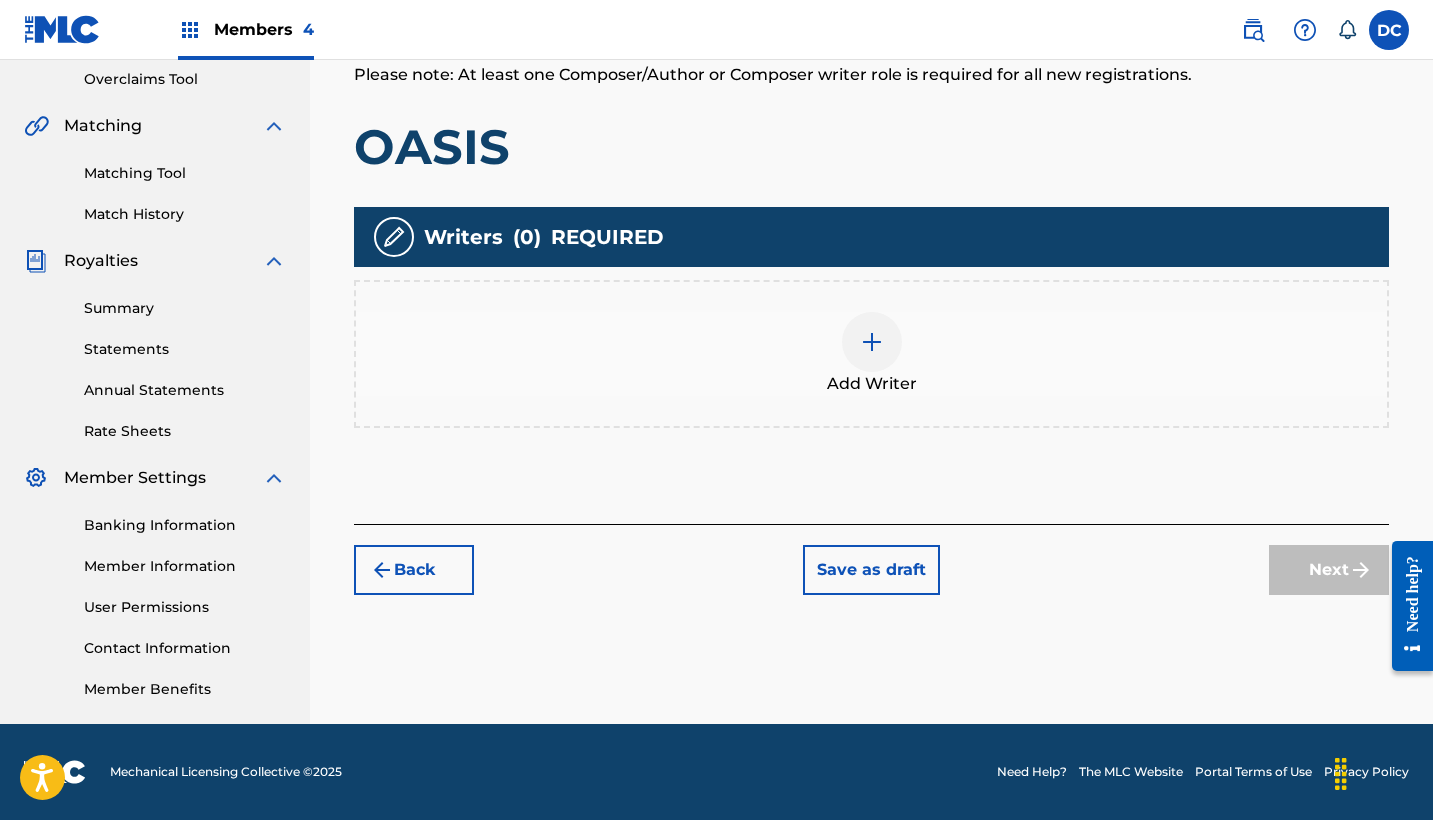click at bounding box center [872, 342] 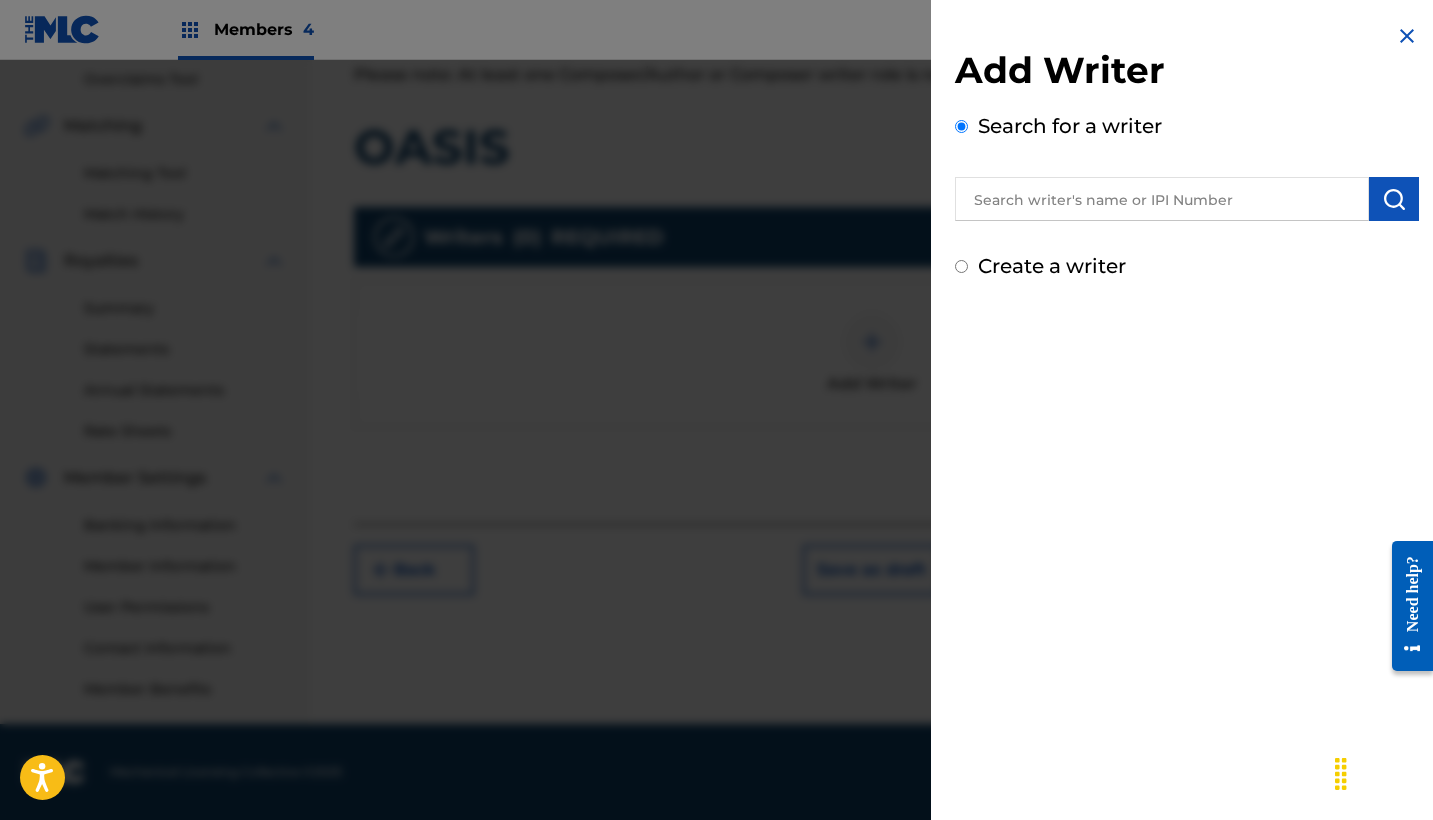 click at bounding box center [1162, 199] 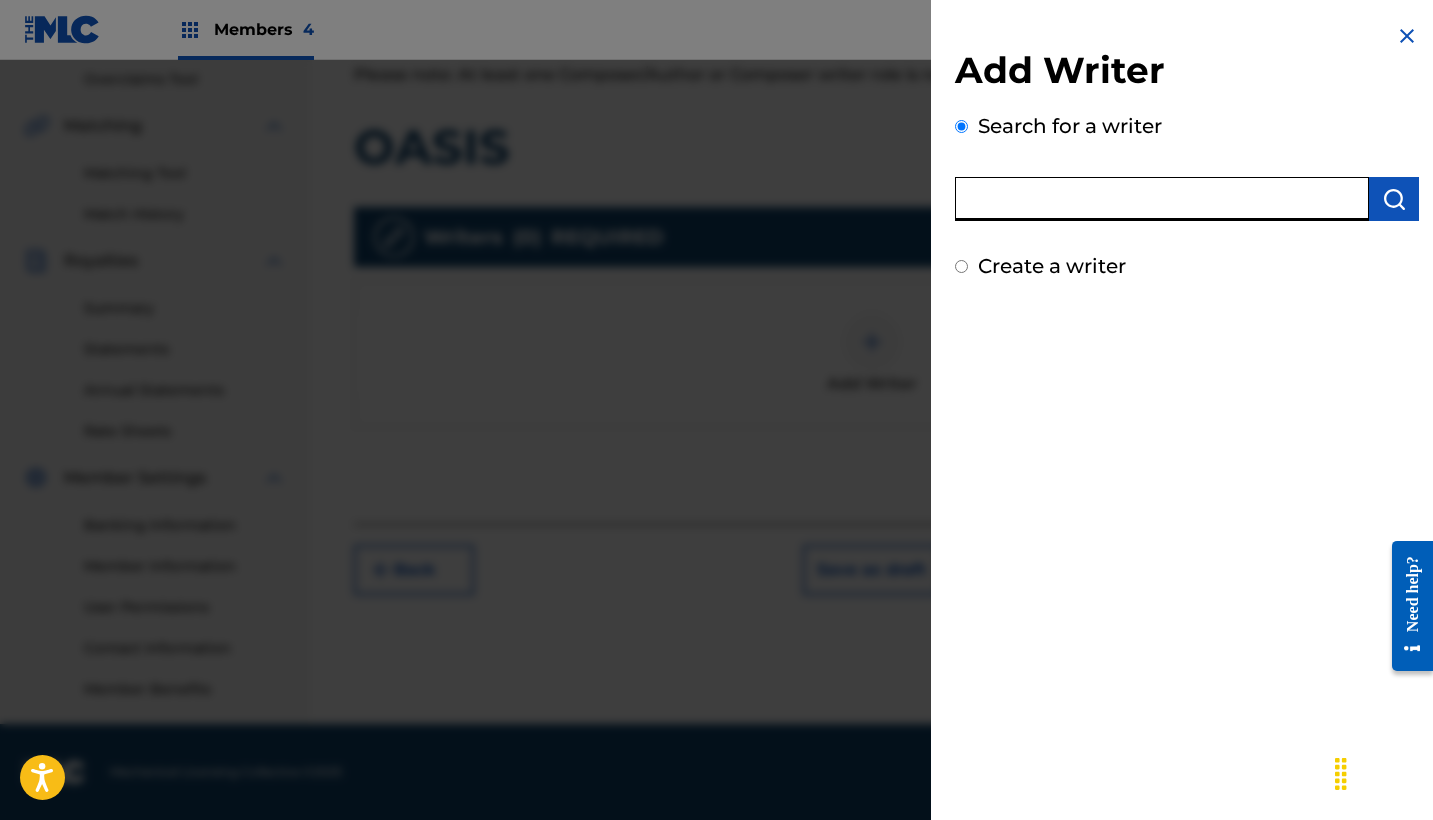 paste on "[NUMBER]" 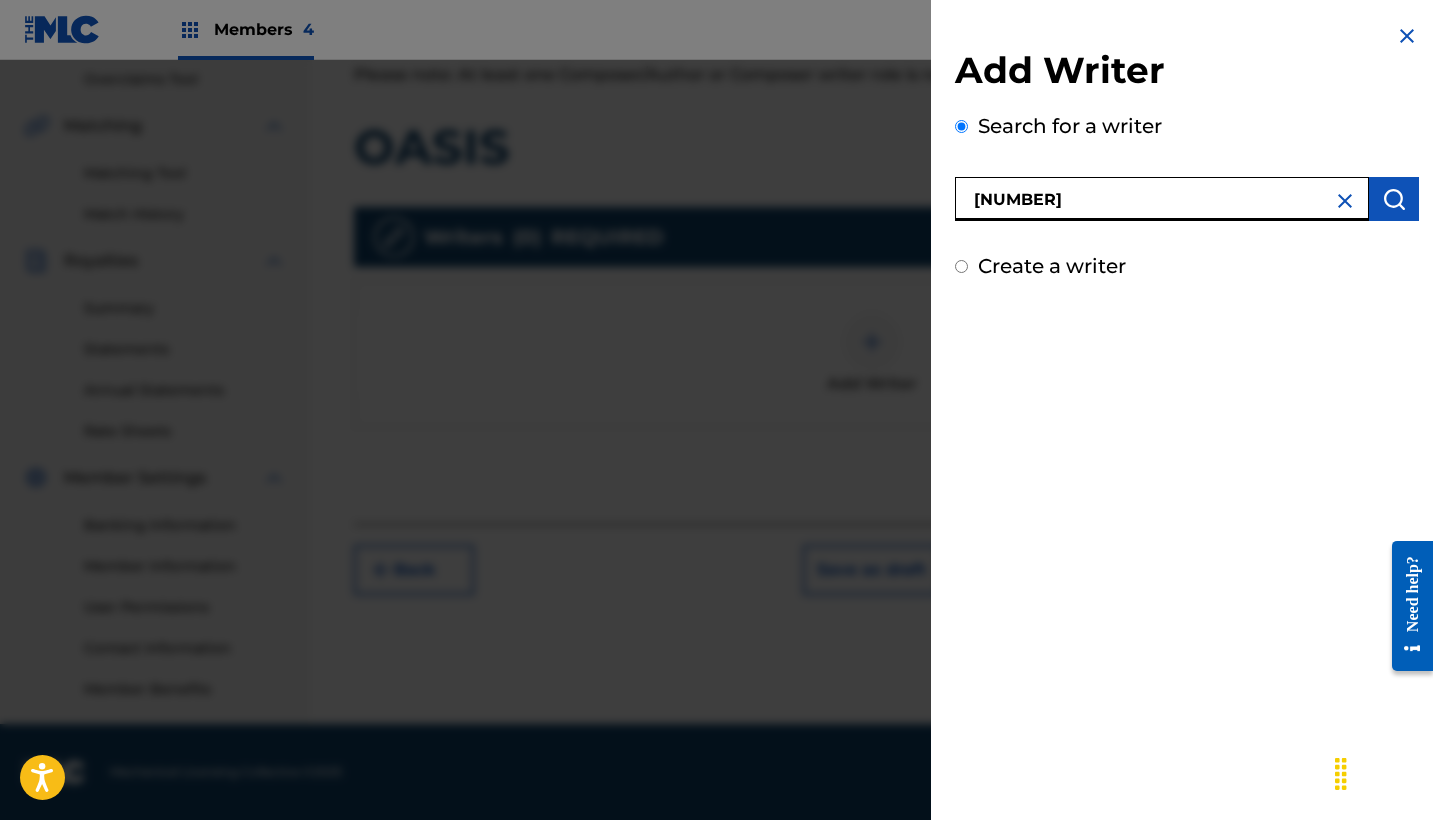 click on "[NUMBER]" at bounding box center (1162, 199) 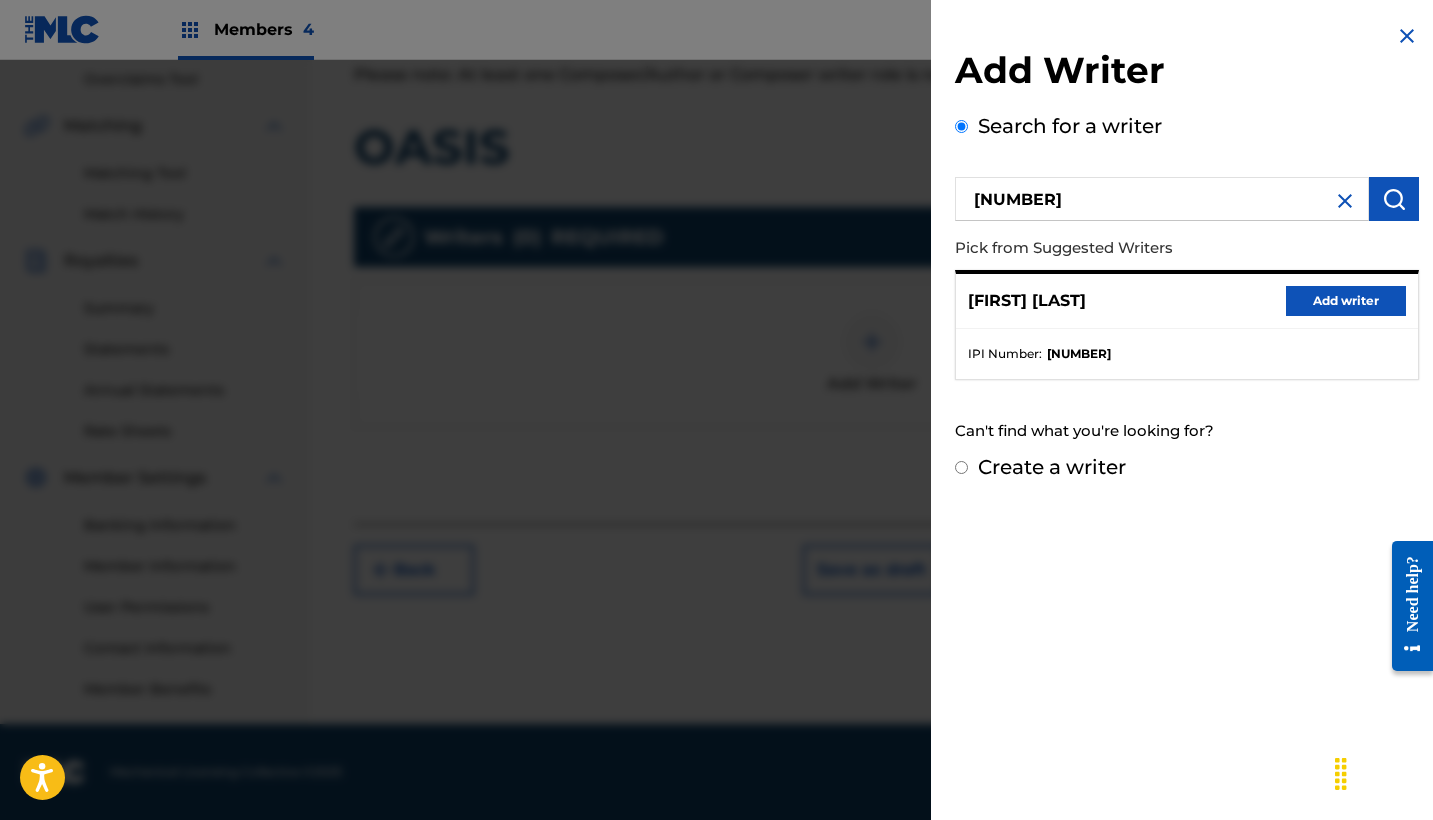 click on "Add writer" at bounding box center (1346, 301) 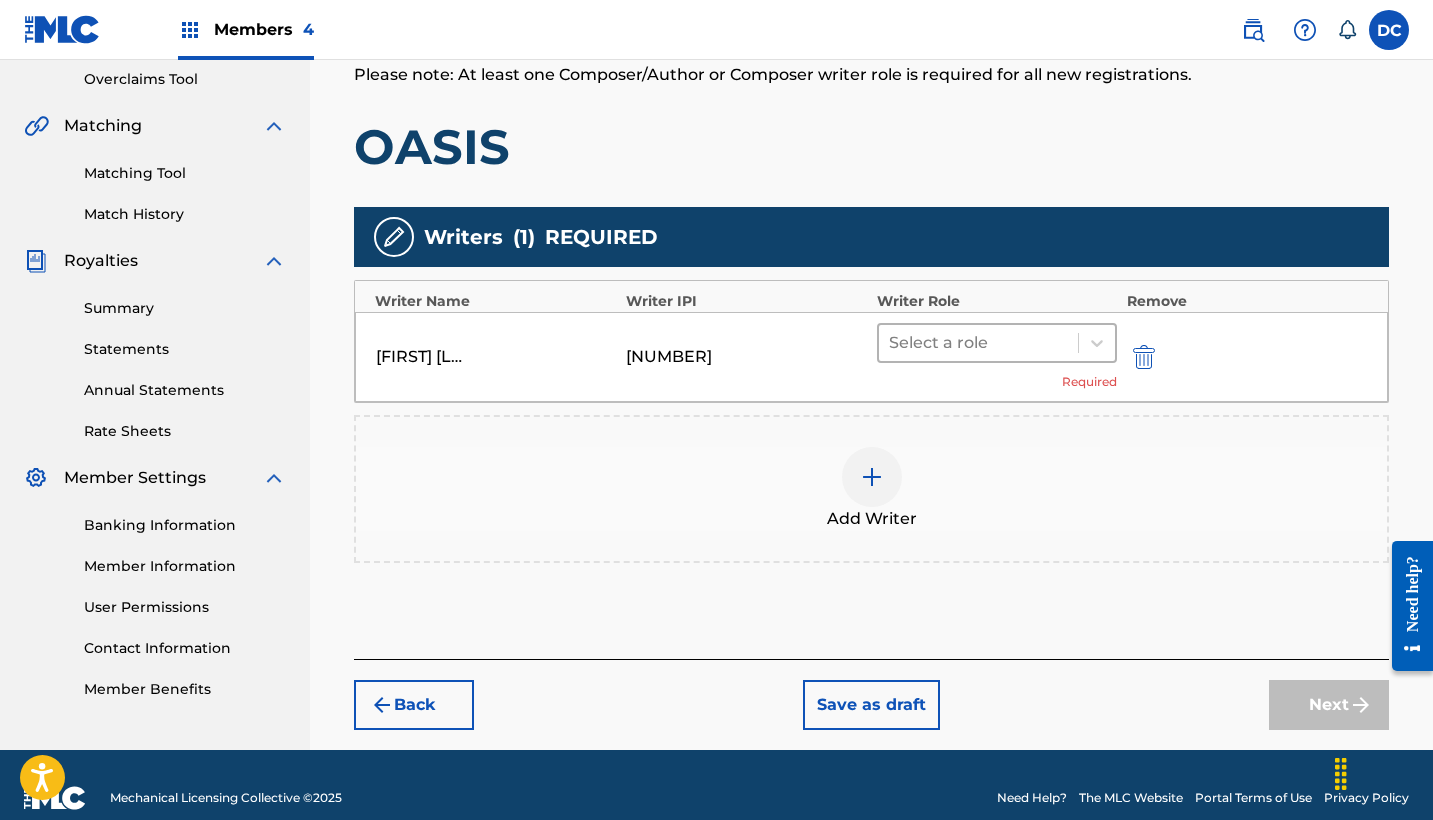 click at bounding box center [978, 343] 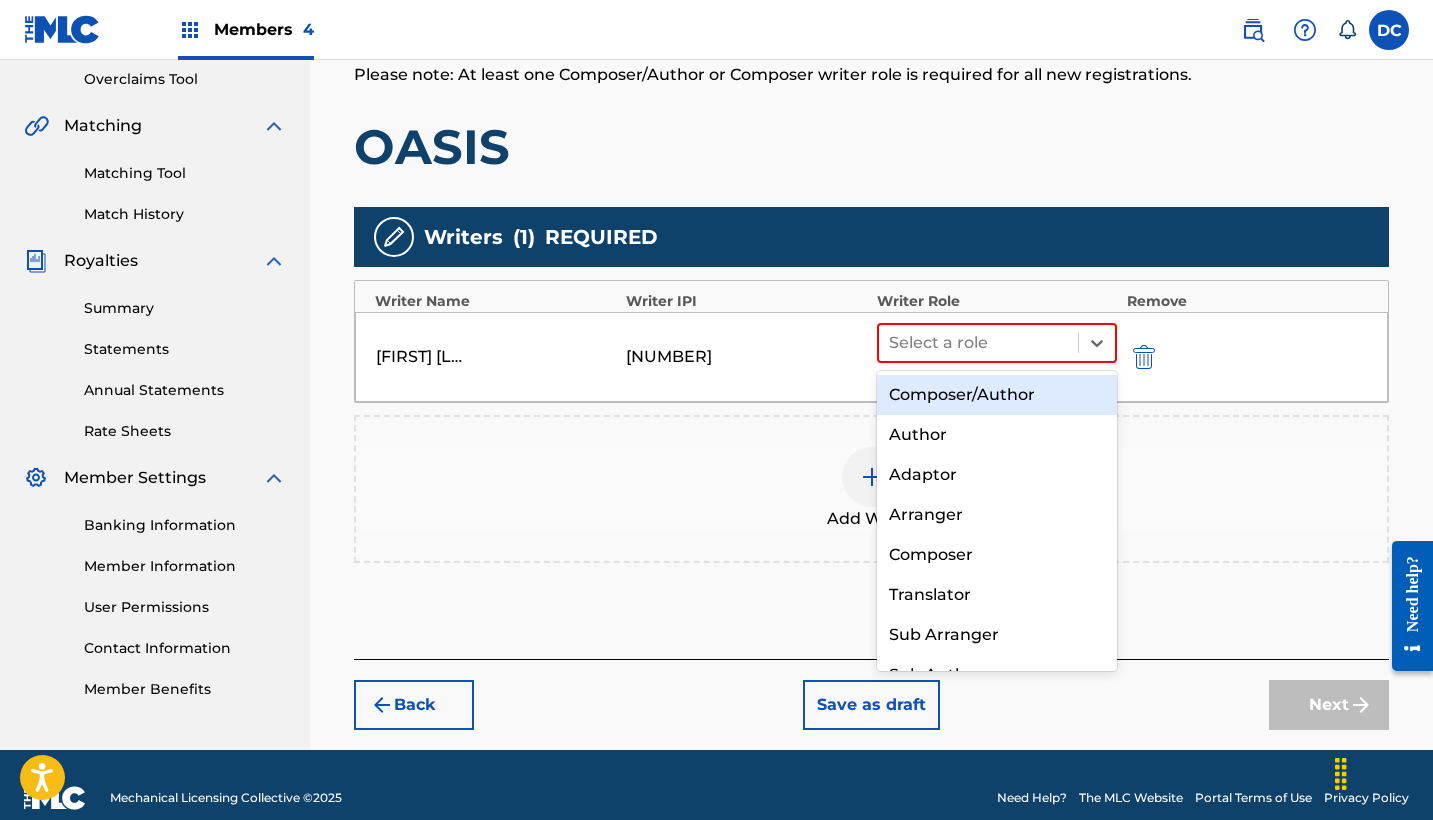 click on "Composer/Author" at bounding box center [997, 395] 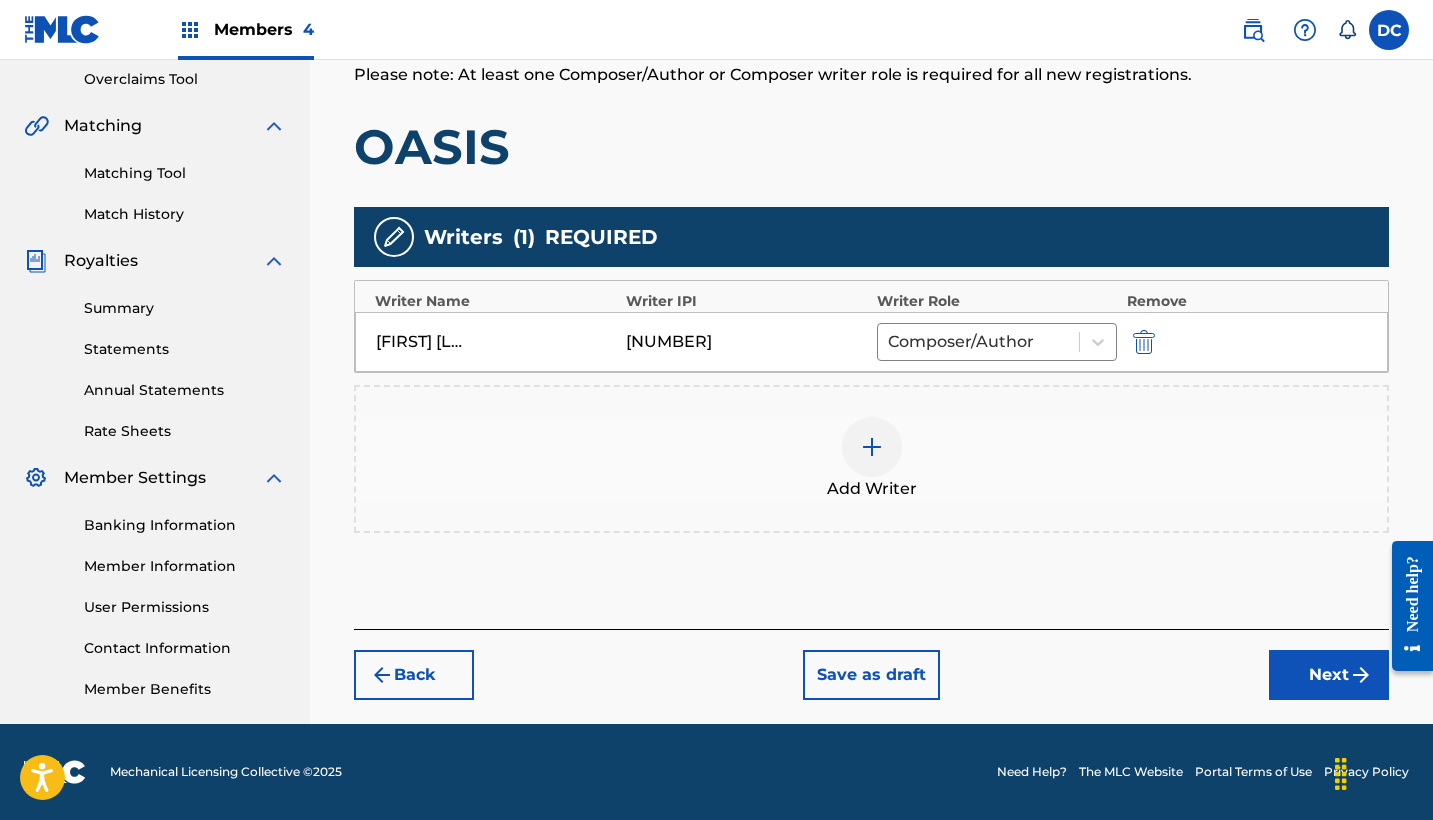 click on "Next" at bounding box center (1329, 675) 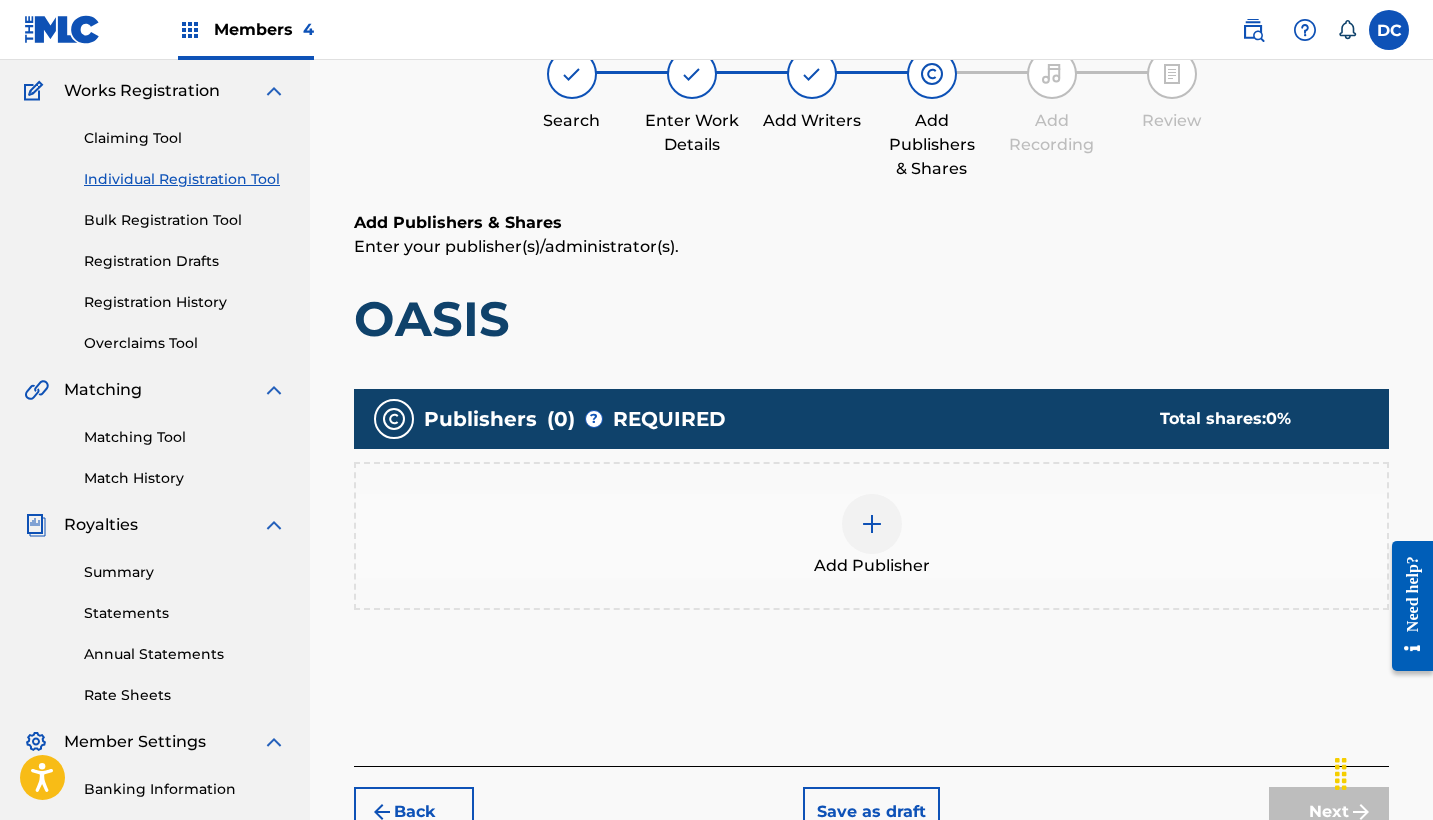 scroll, scrollTop: 157, scrollLeft: 0, axis: vertical 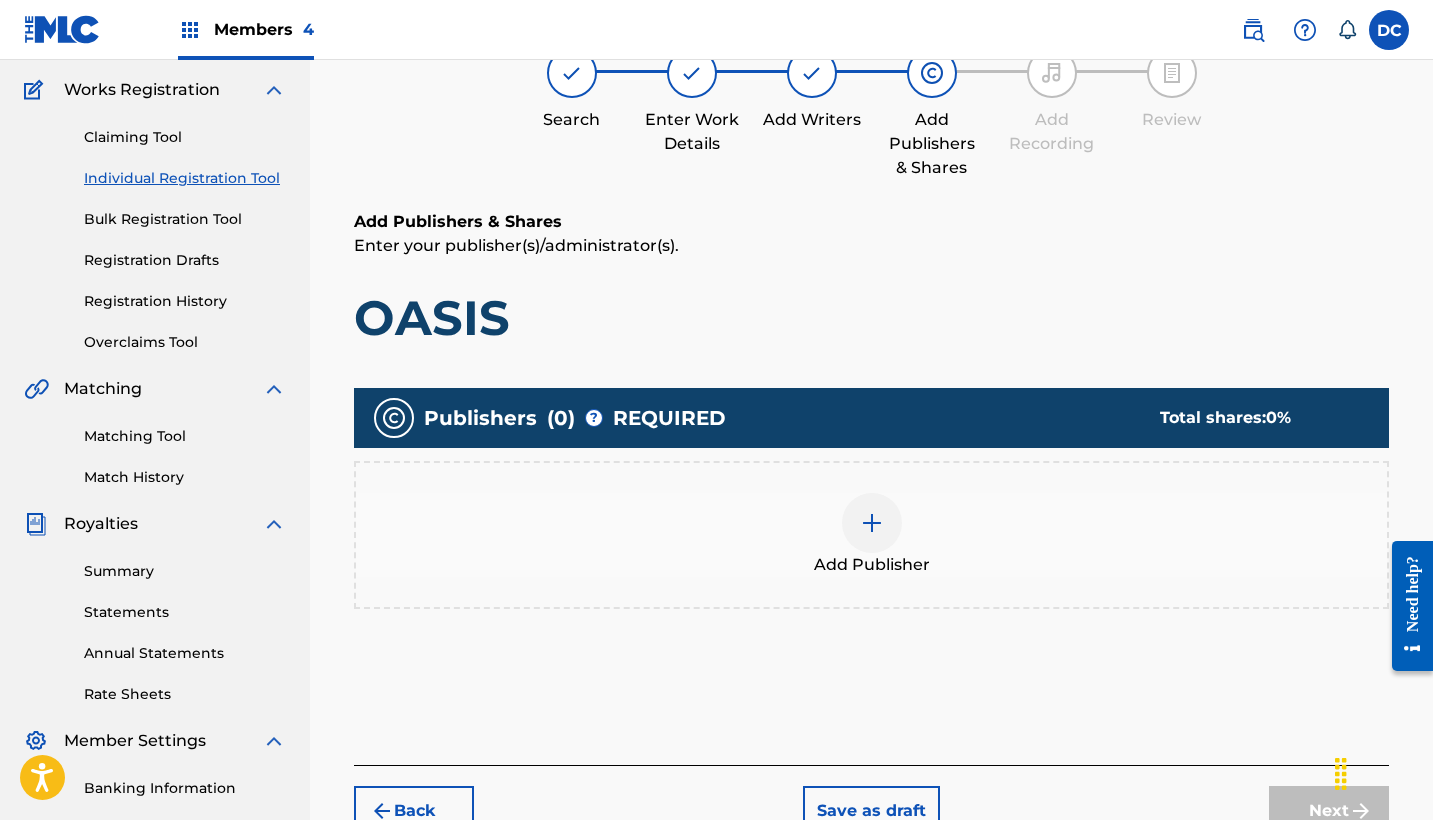 click on "Add Publisher" at bounding box center (871, 535) 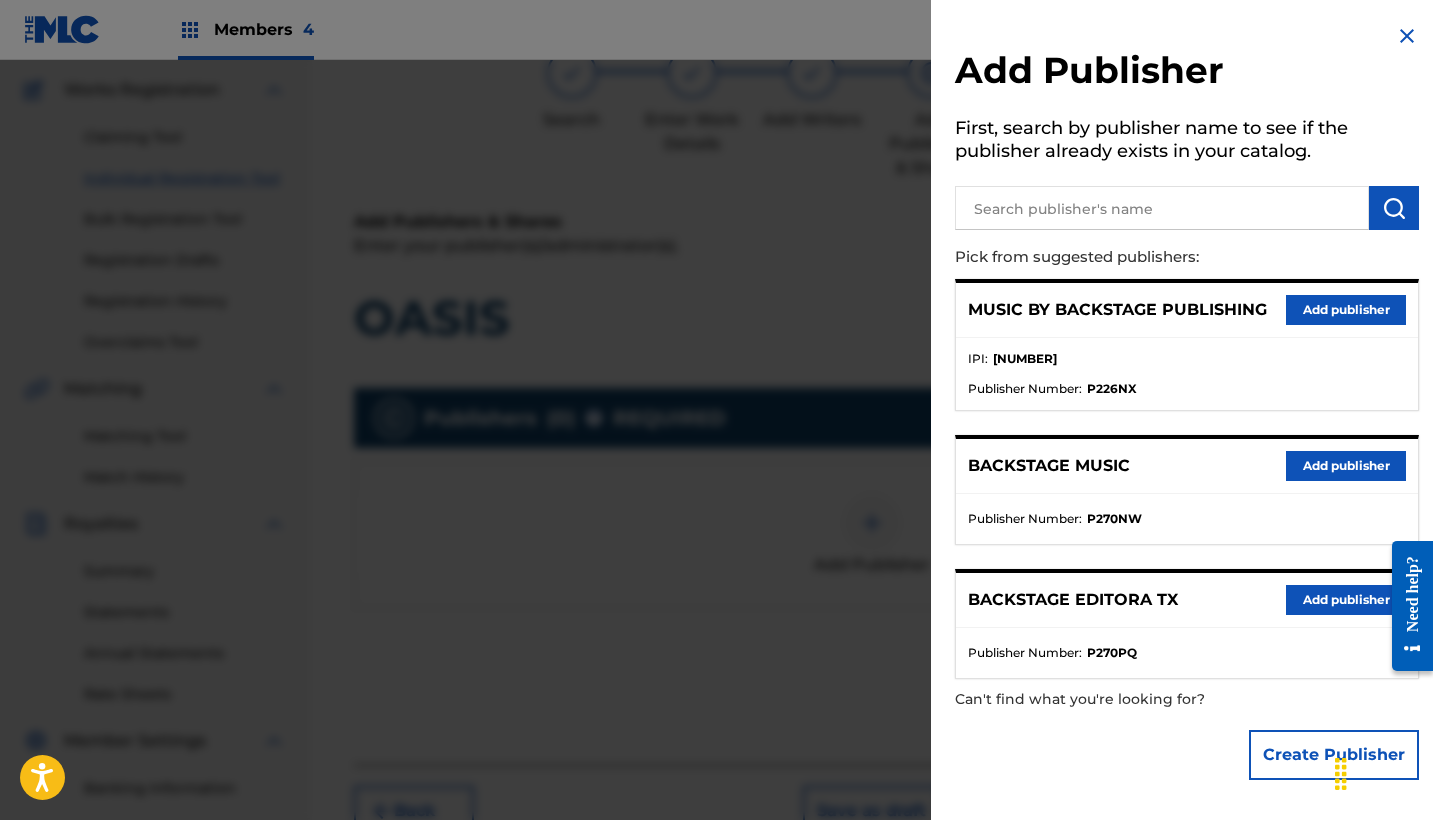 click on "Add publisher" at bounding box center [1346, 310] 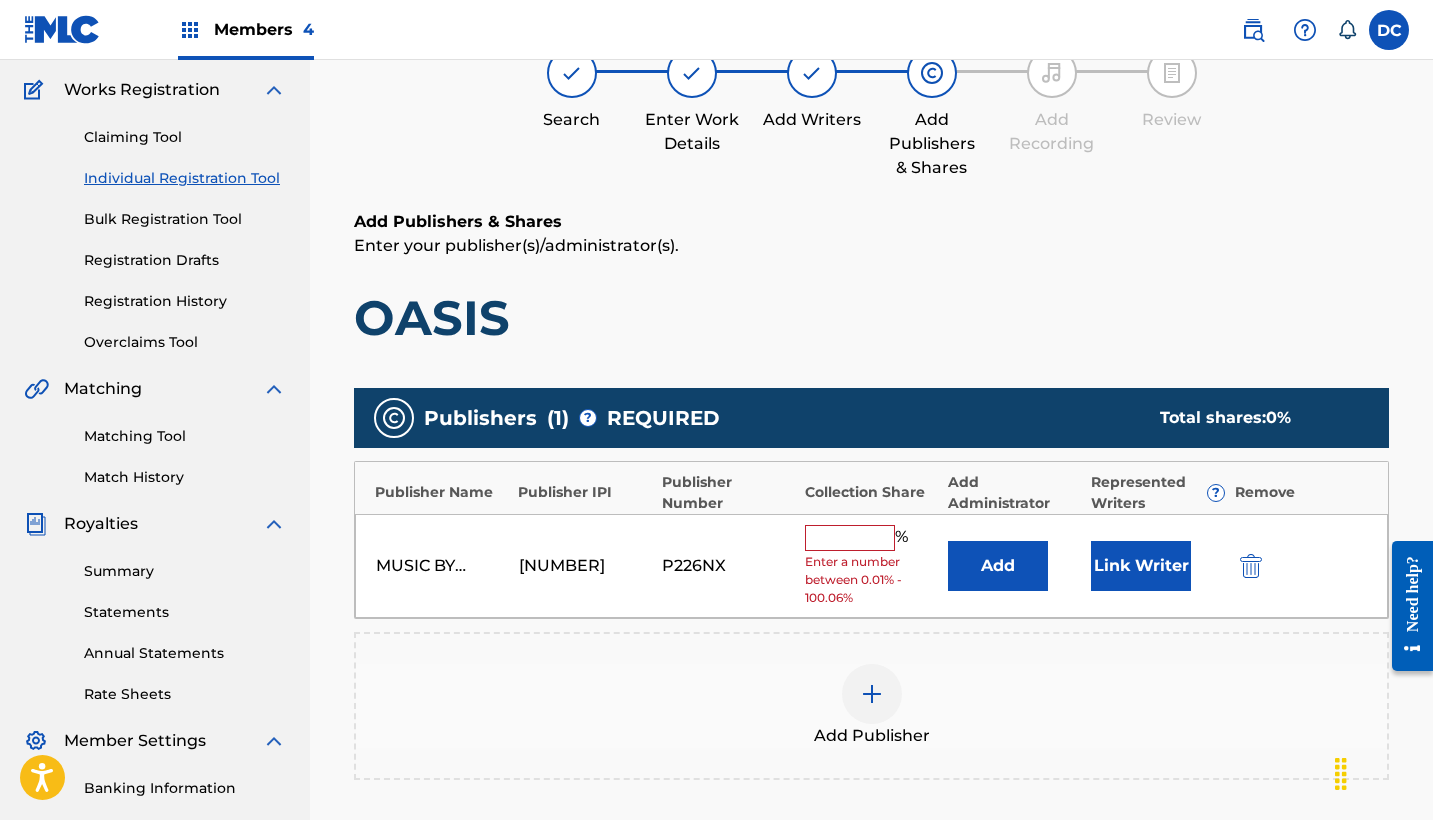 click at bounding box center [850, 538] 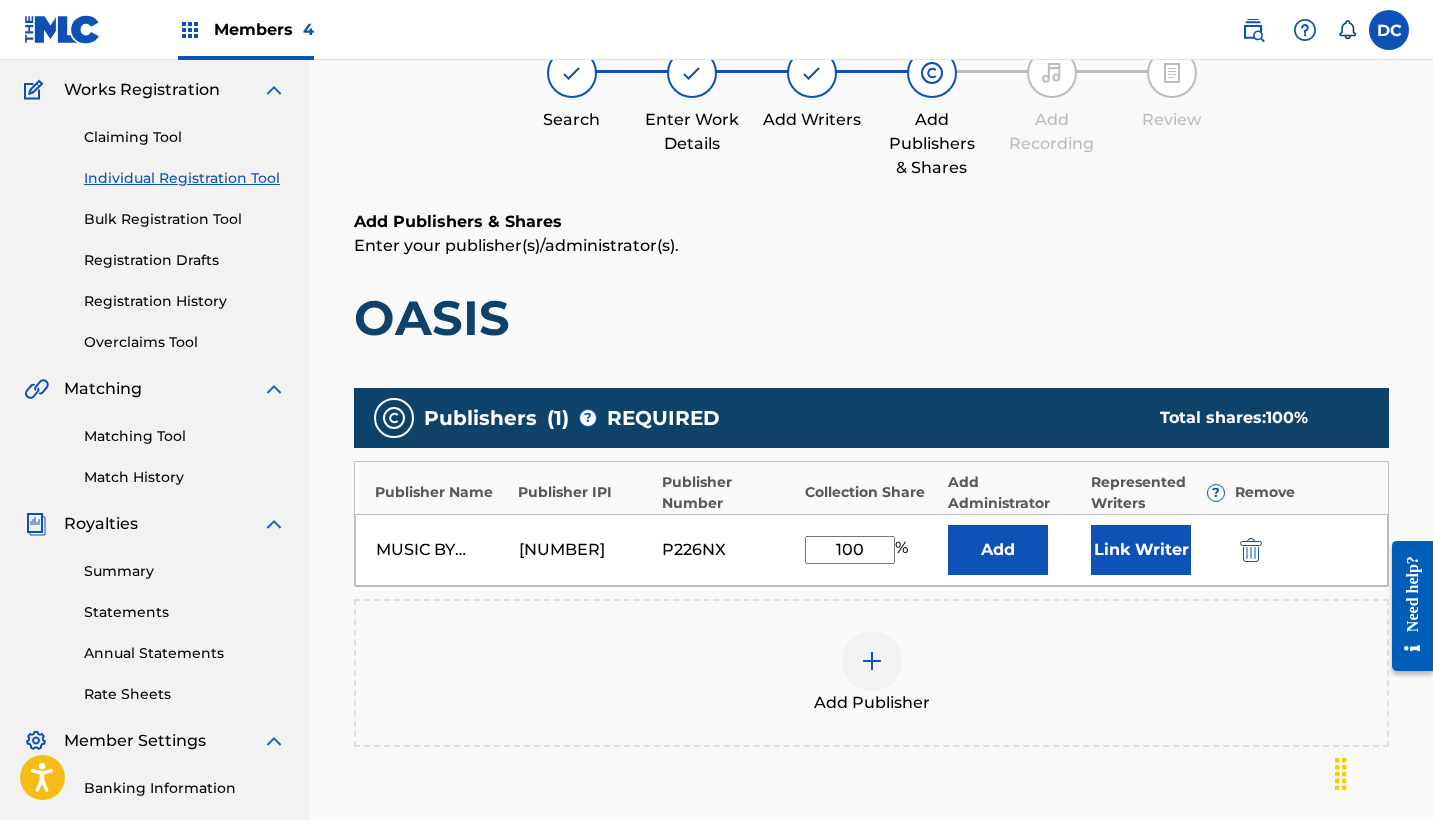 type on "100" 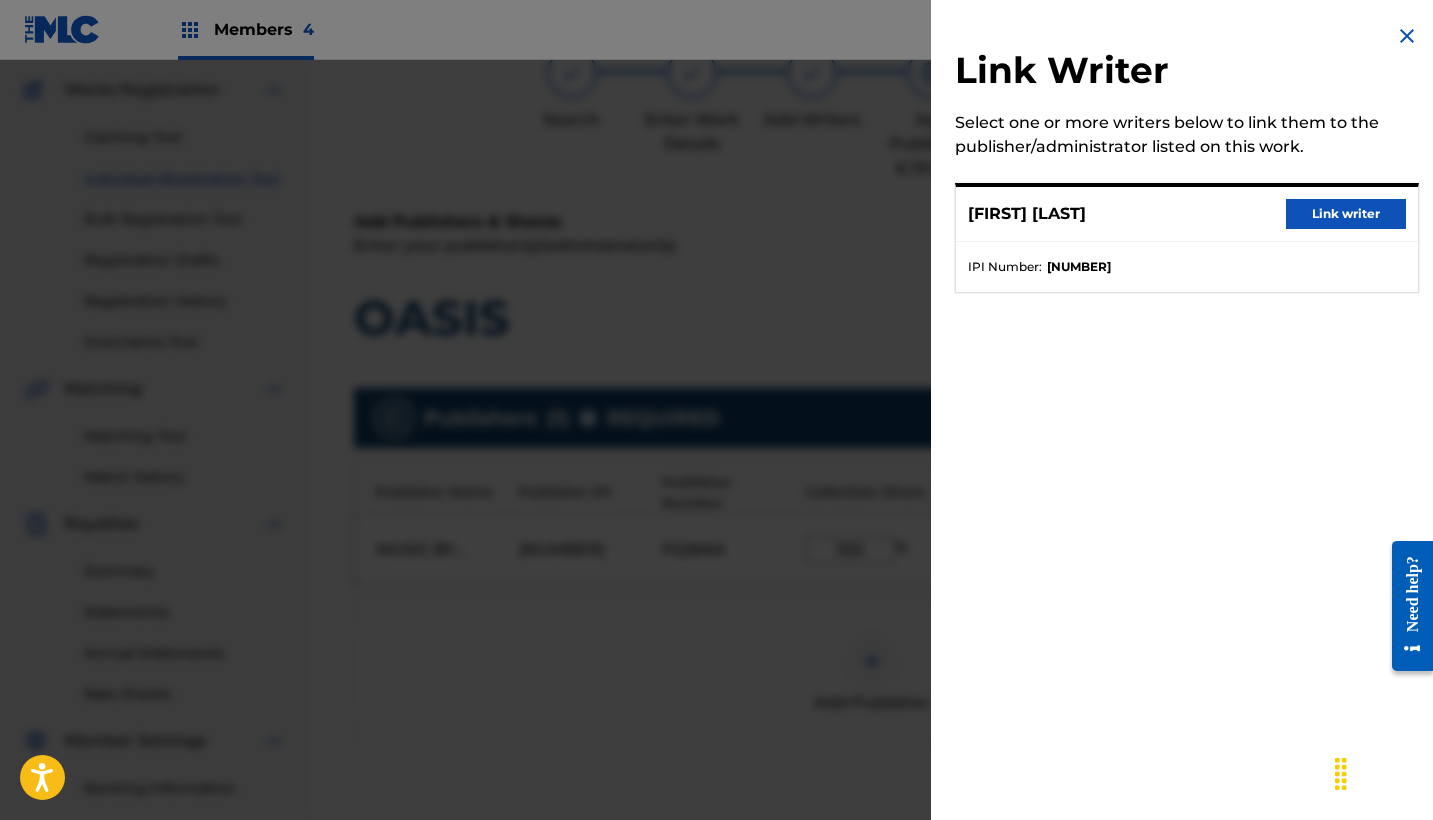 click on "Link writer" at bounding box center [1346, 214] 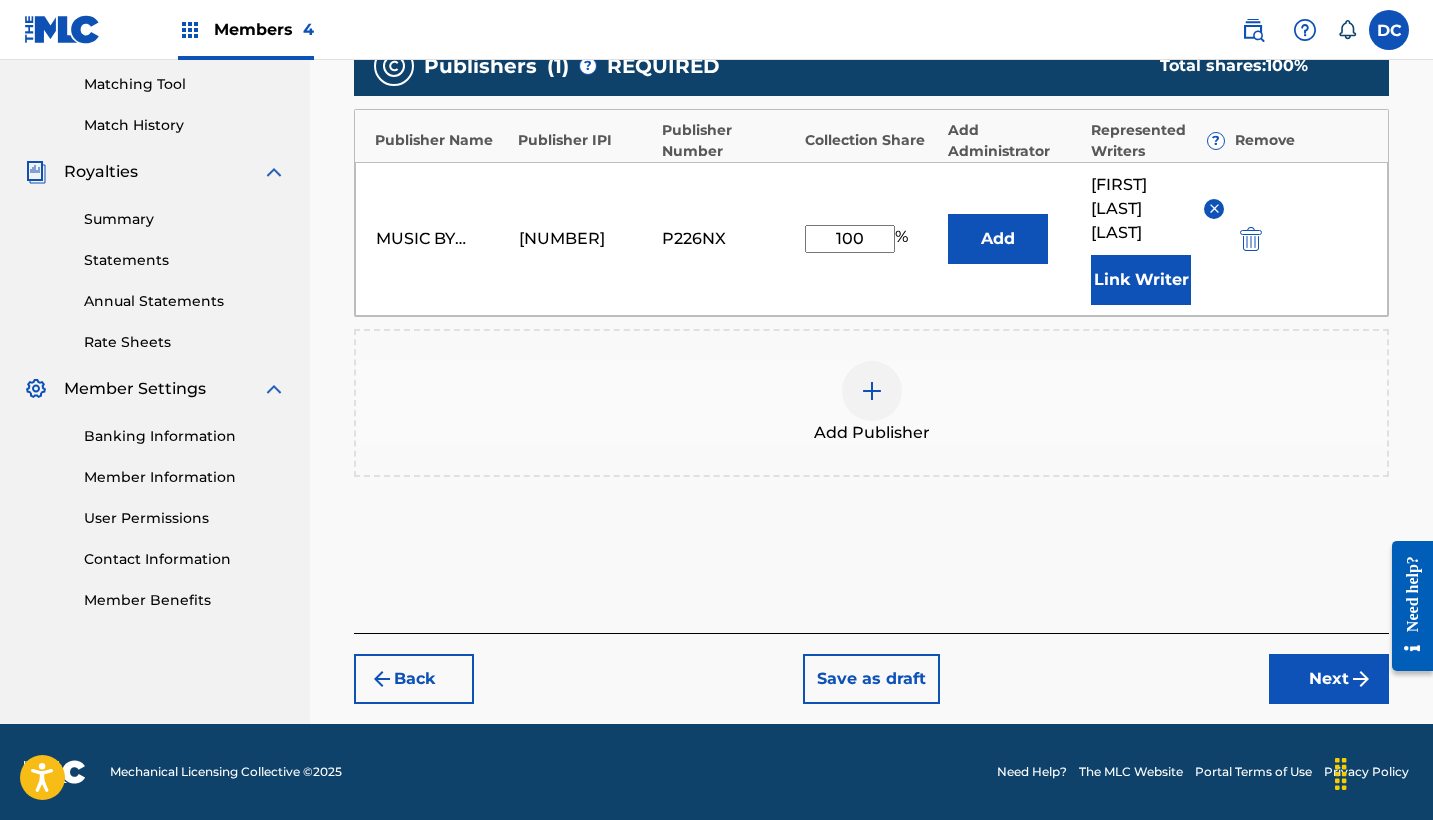 click on "Next" at bounding box center (1329, 679) 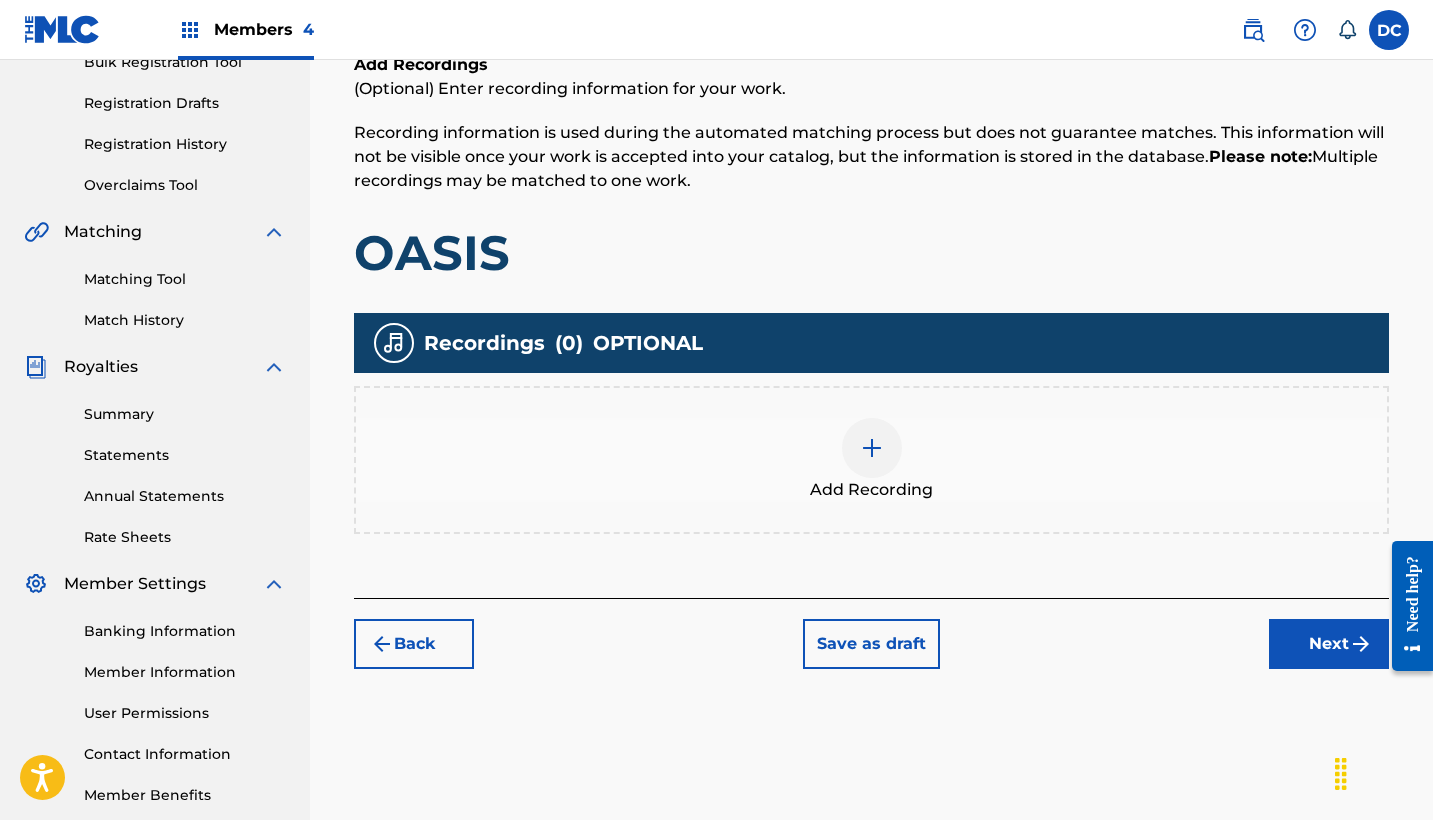 scroll, scrollTop: 295, scrollLeft: 0, axis: vertical 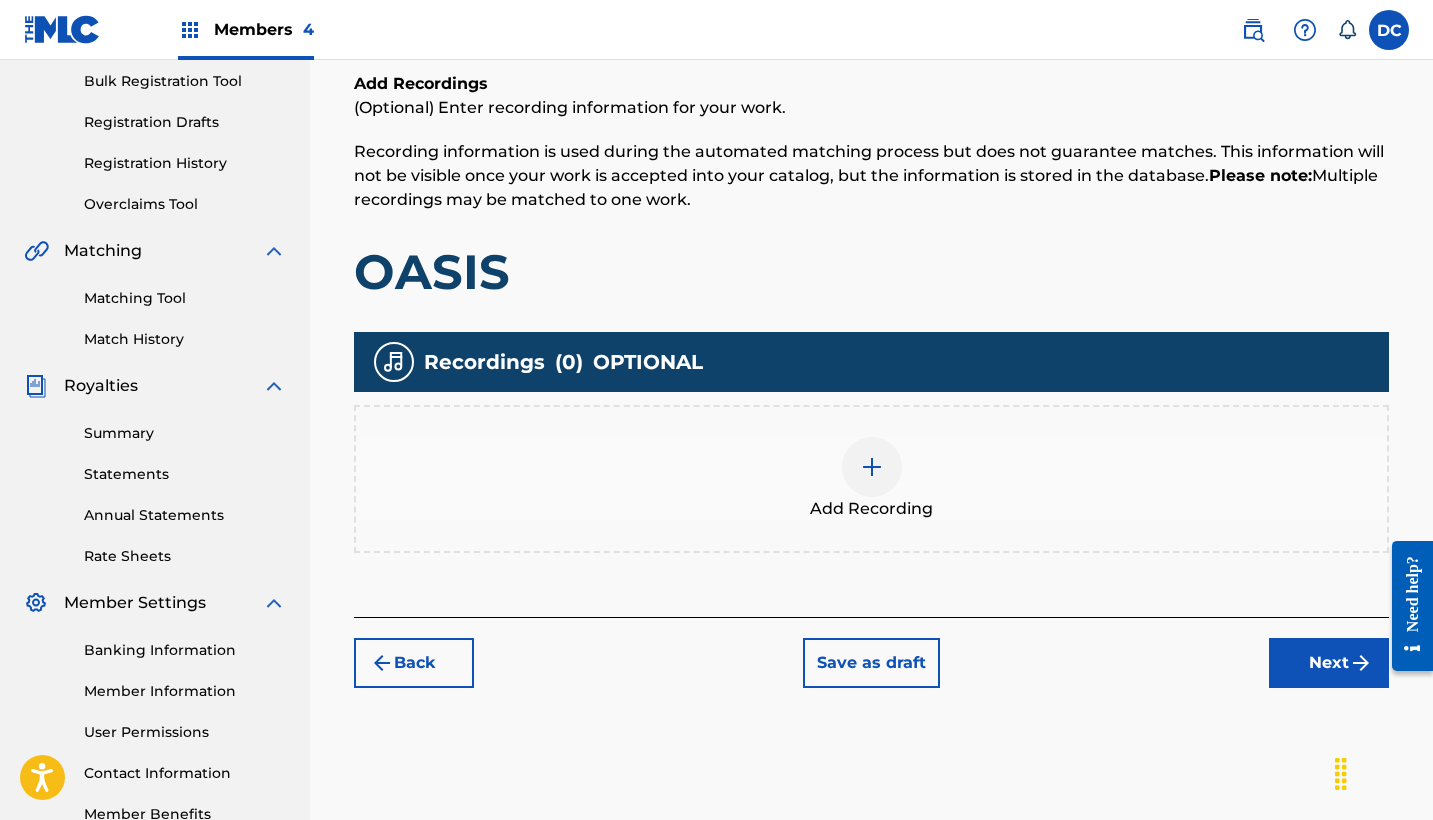 click on "Add Recording" at bounding box center (871, 479) 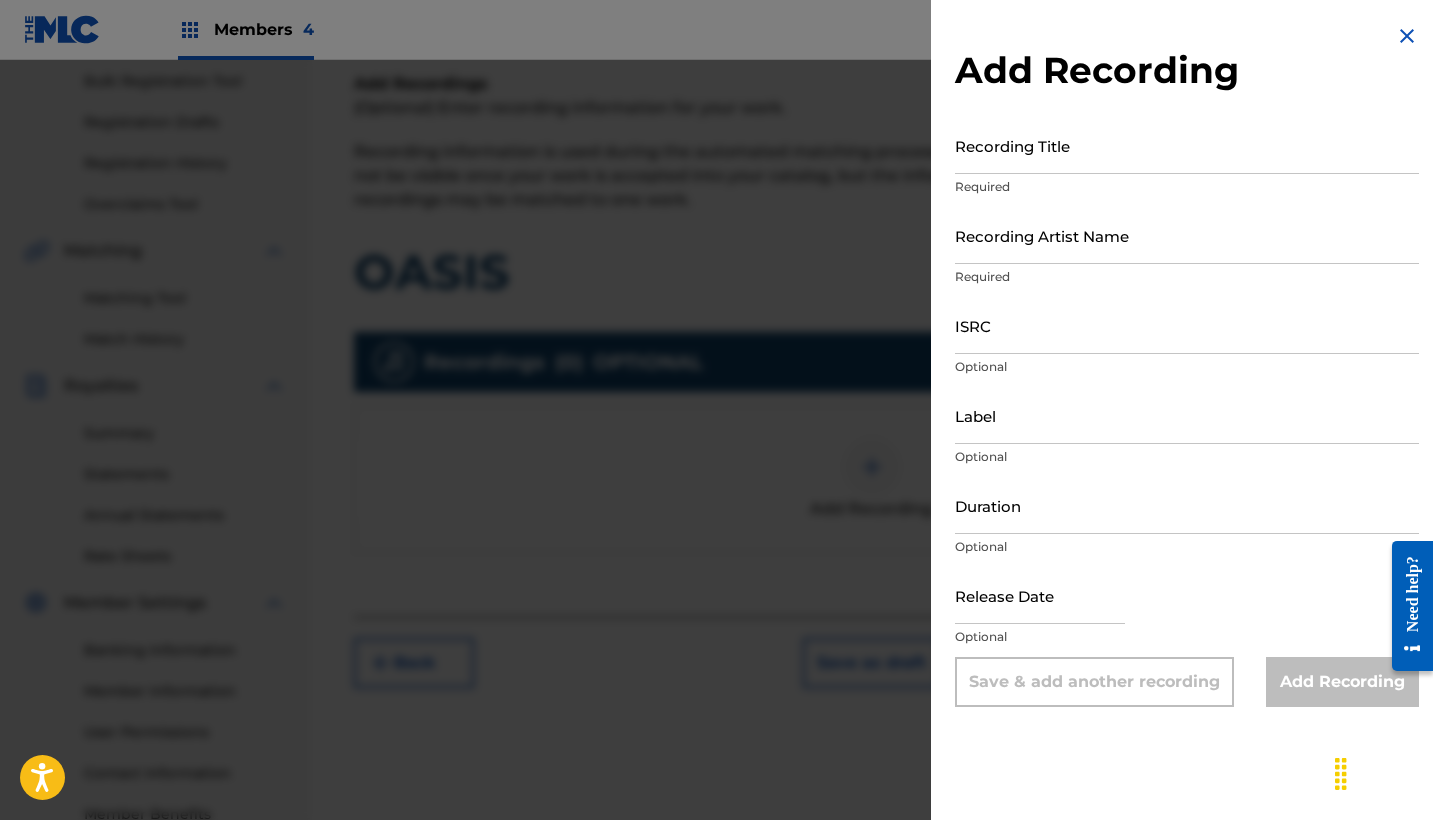 click on "Recording Title" at bounding box center (1187, 145) 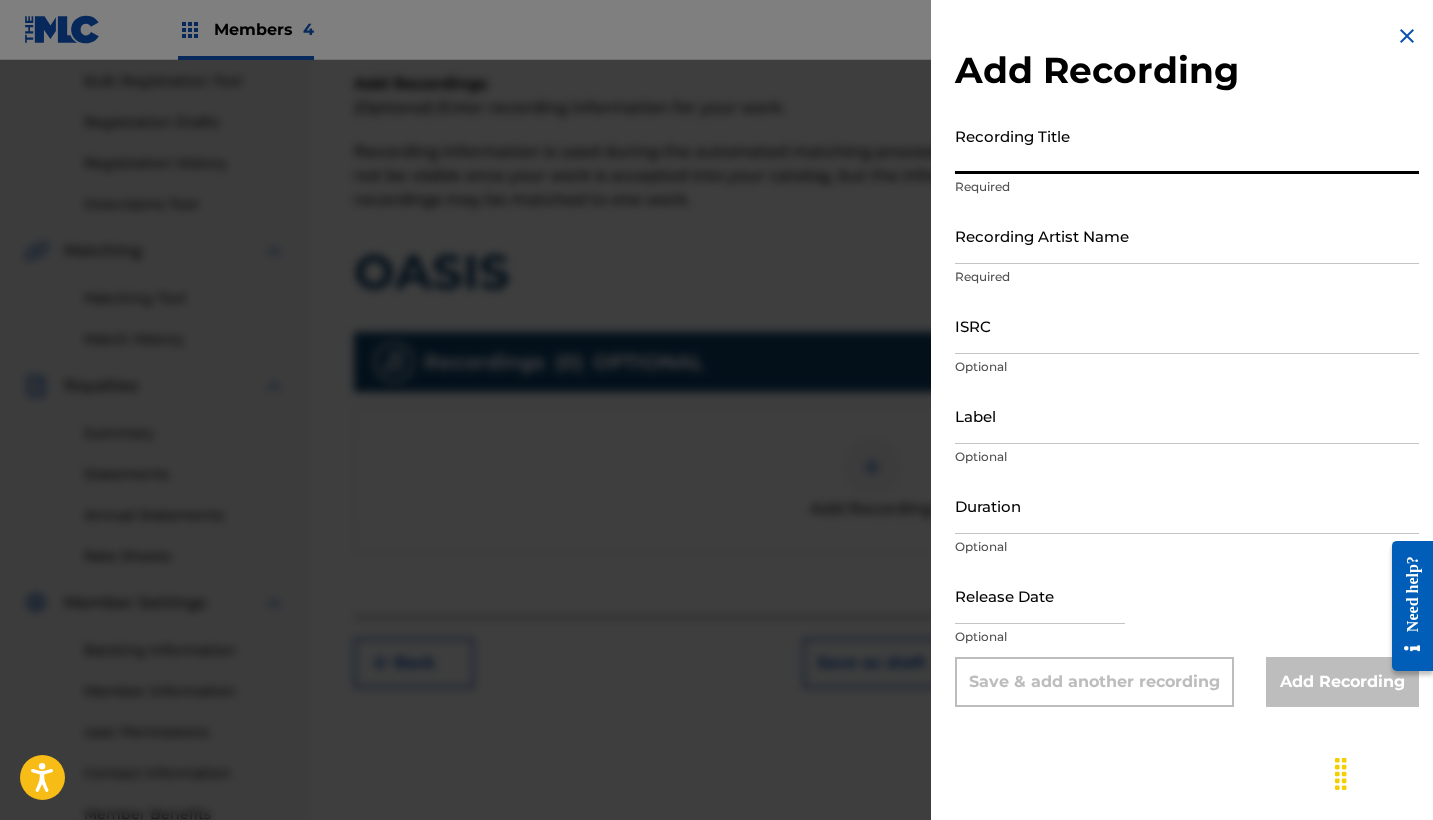 paste on "Oasis" 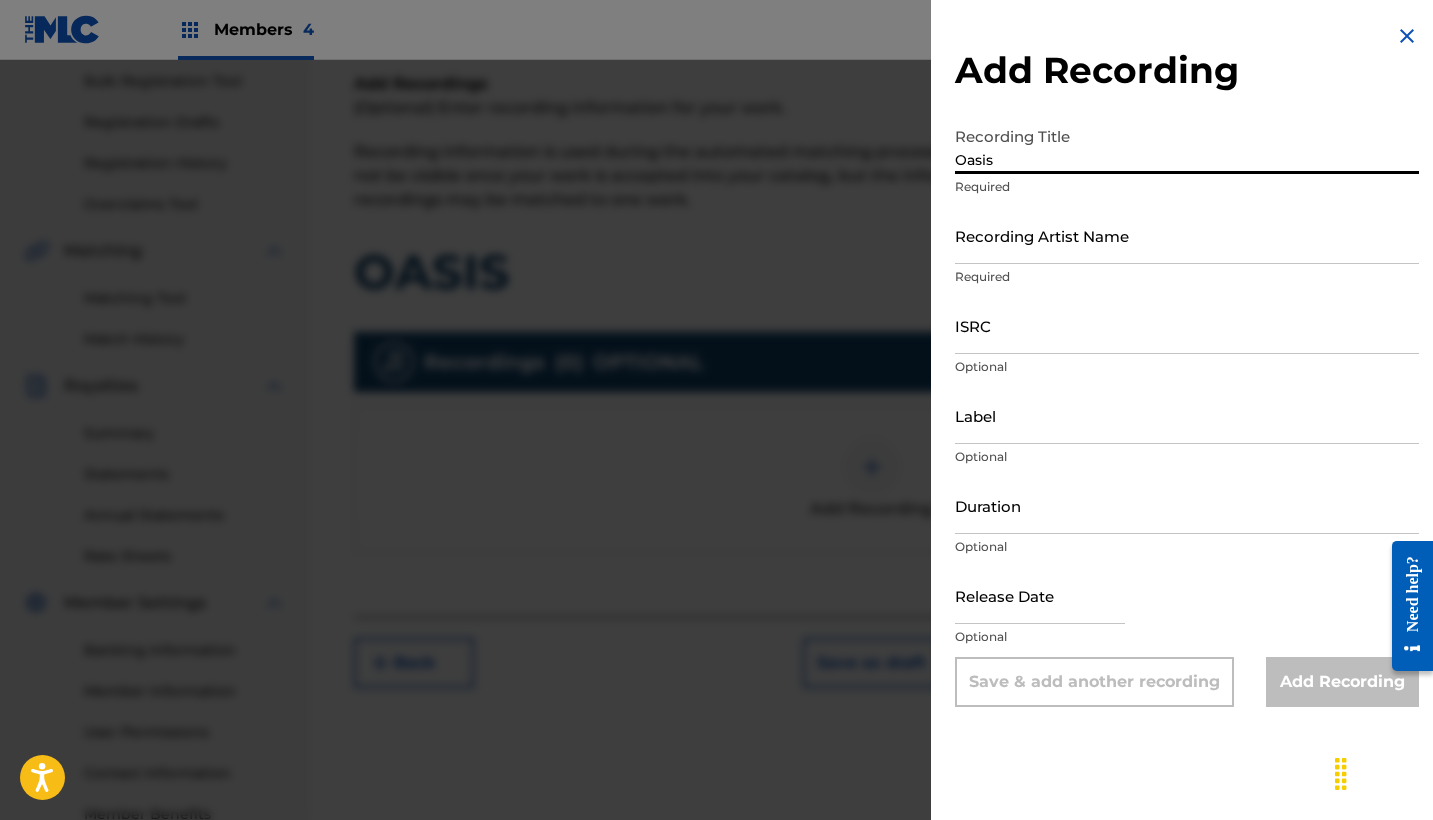 type on "Oasis" 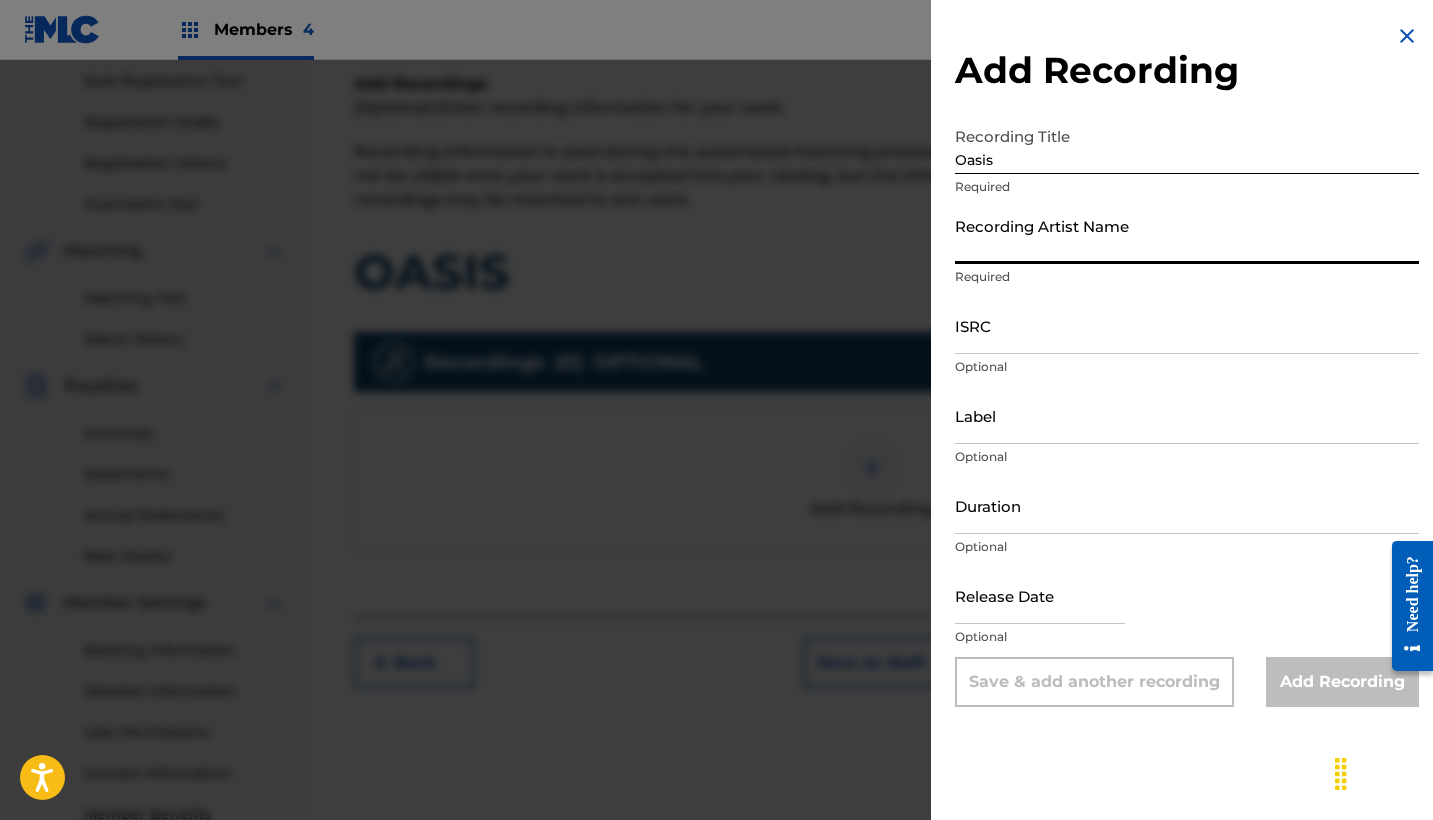 paste on "Papel Maché ft La Feria oficial" 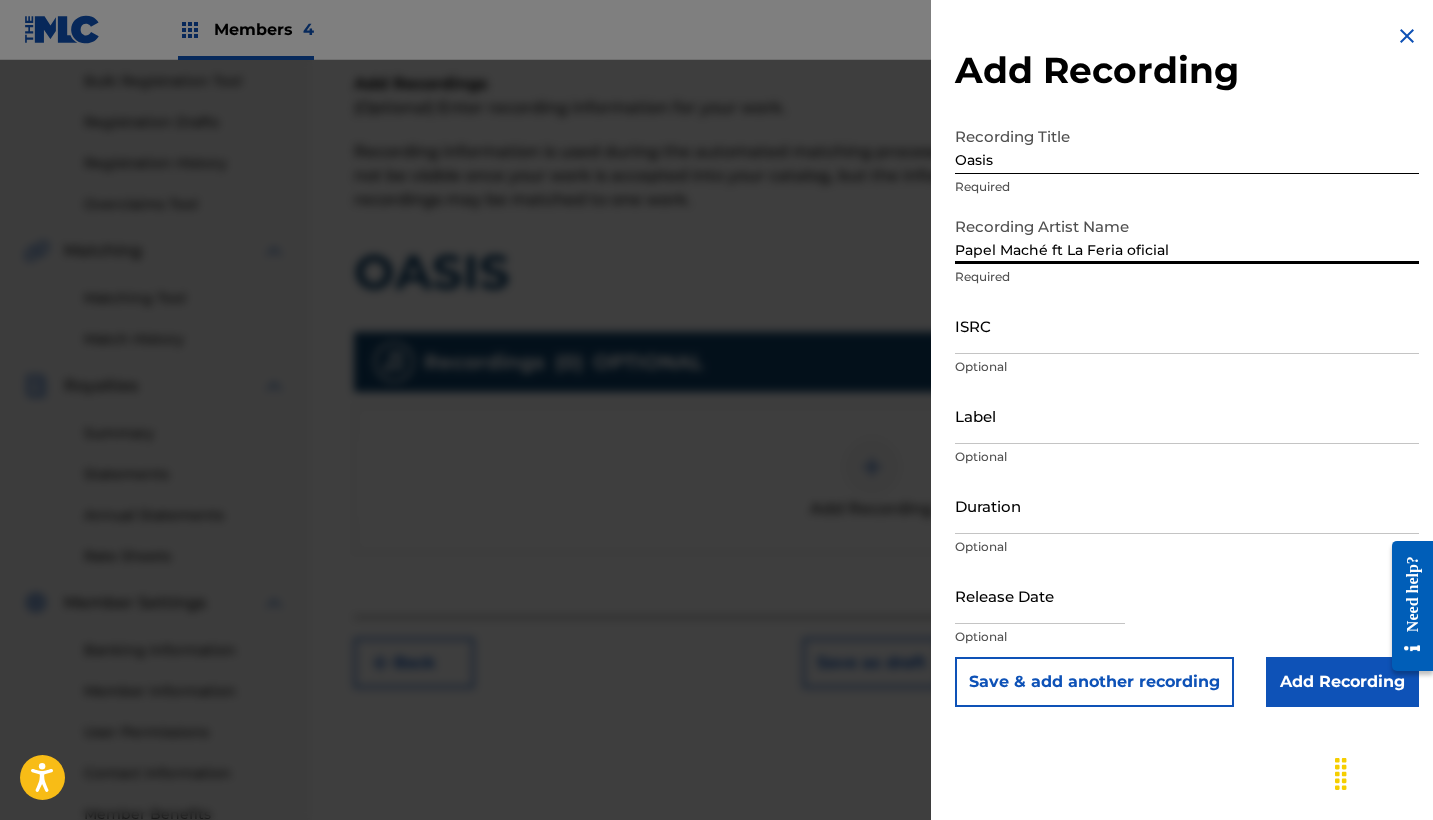 type on "Papel Maché ft La Feria oficial" 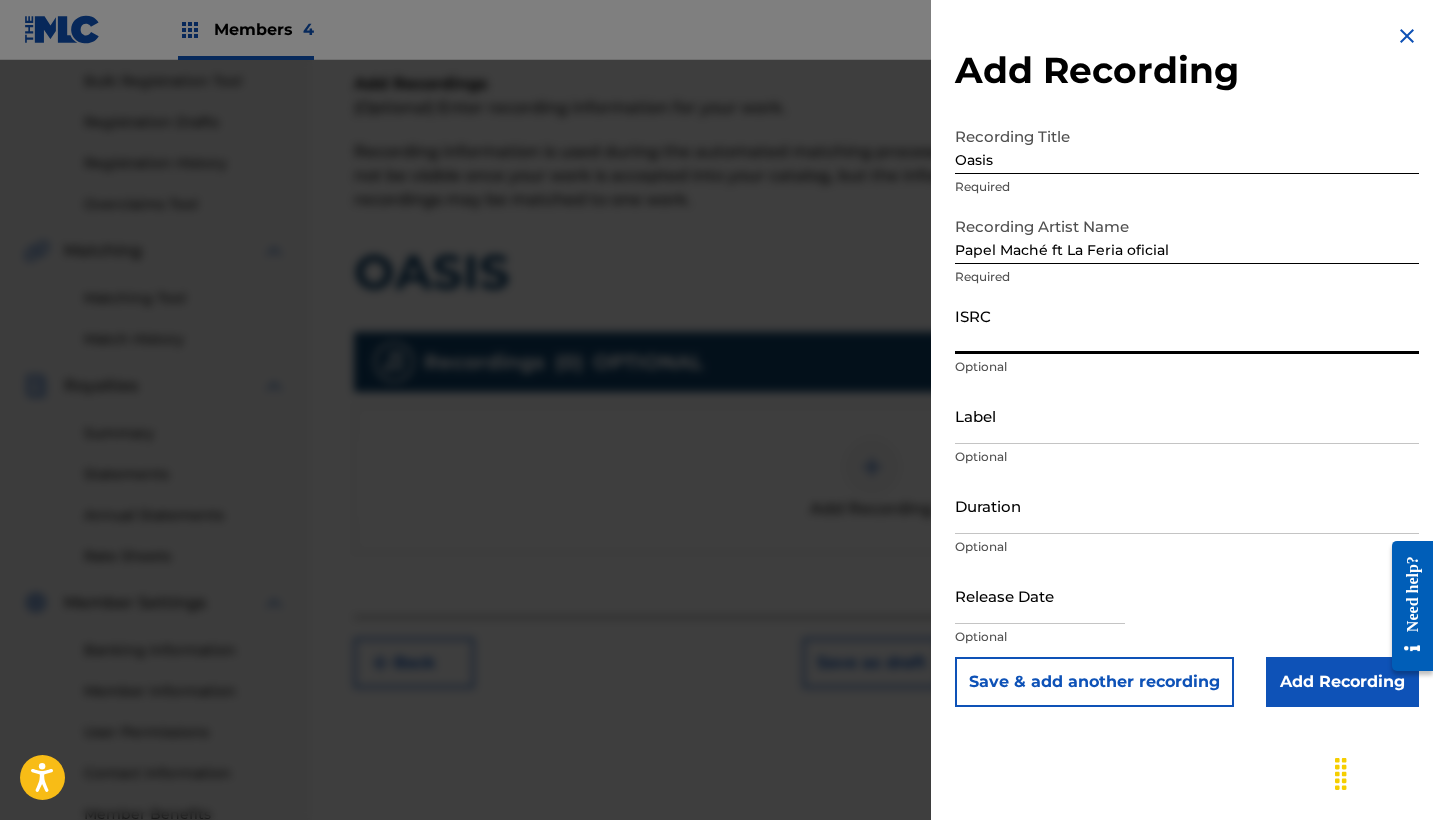 paste on "QZ2J21508965" 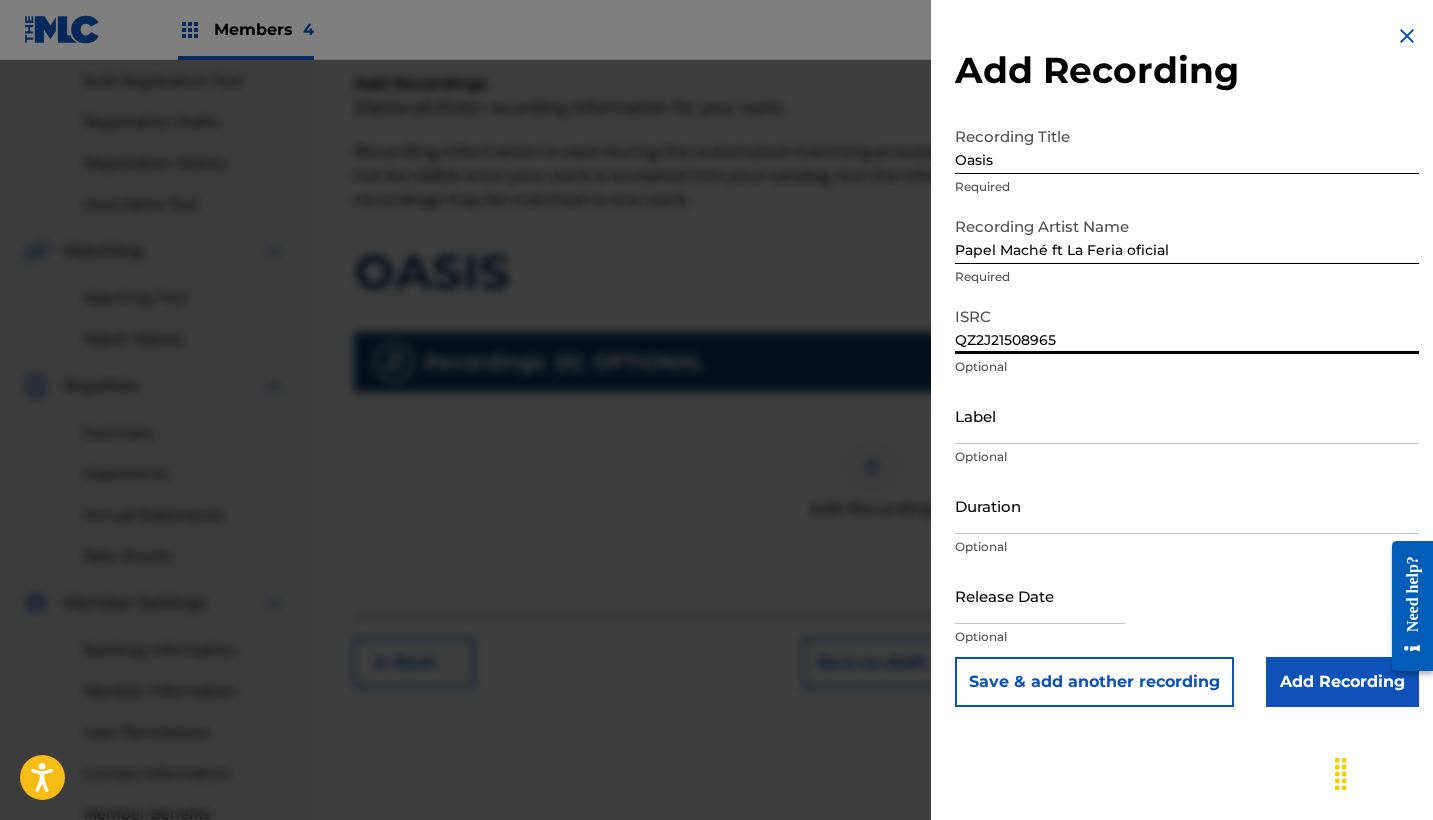 type on "QZ2J21508965" 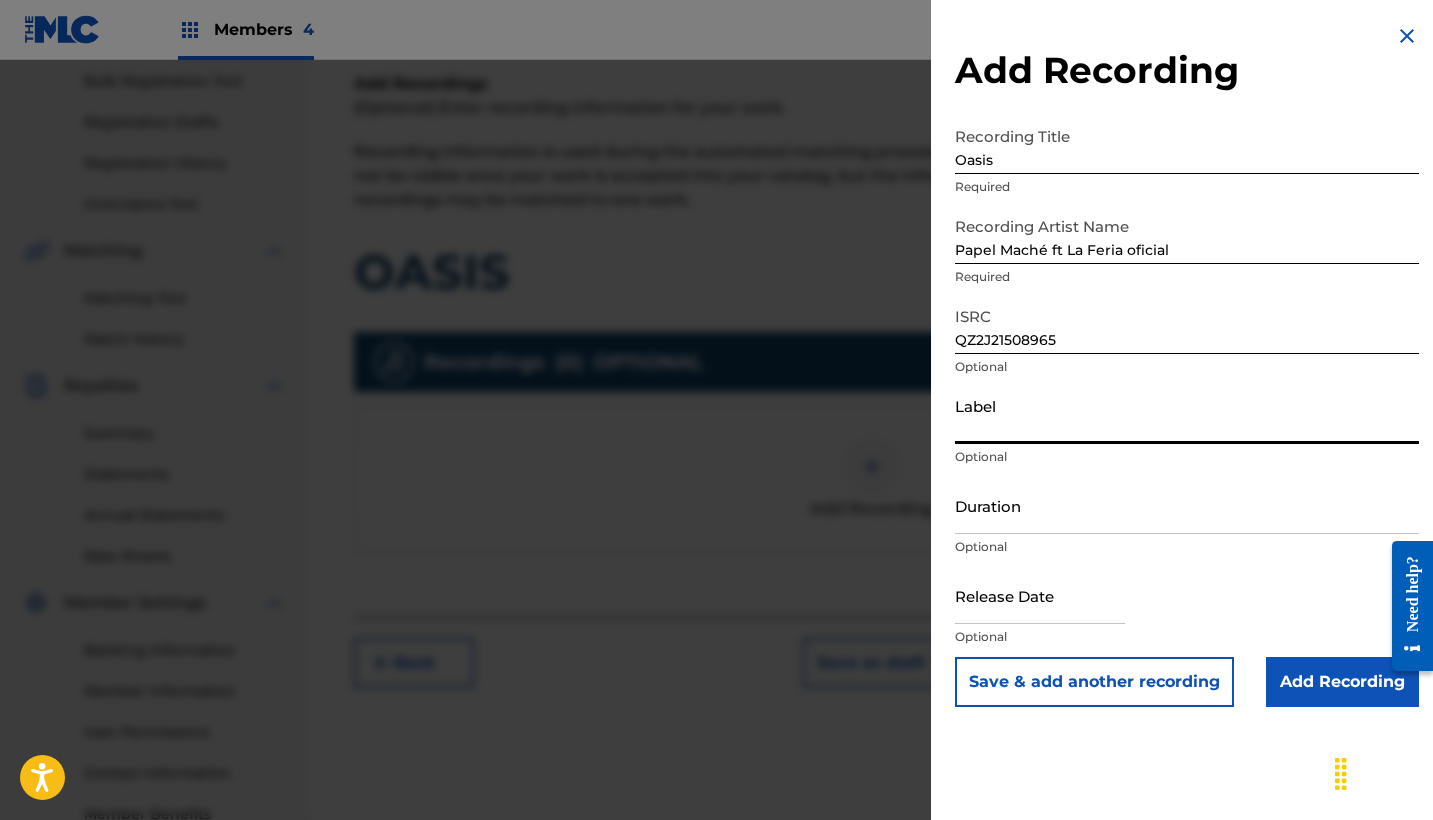 click on "Label" at bounding box center [1187, 415] 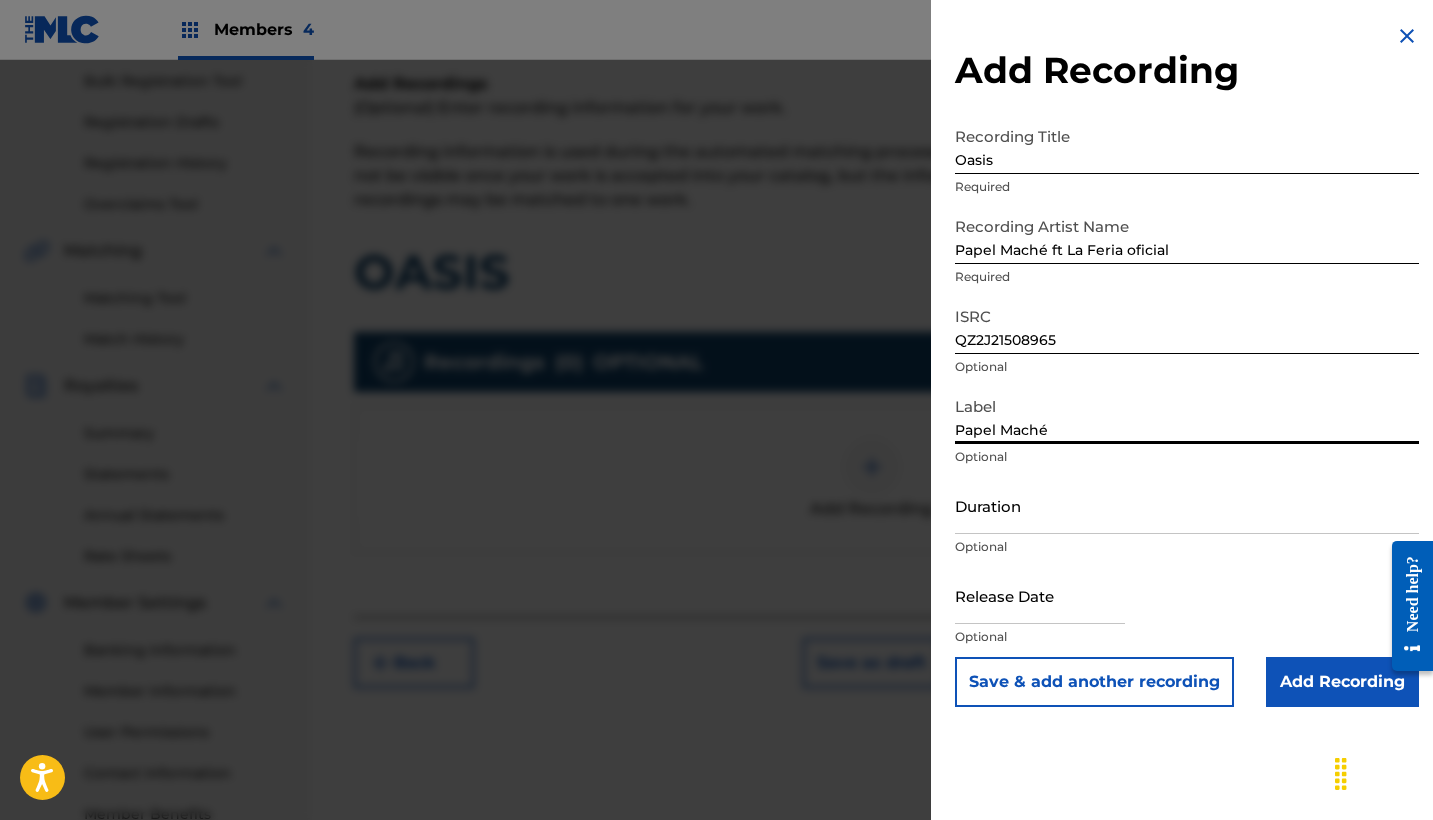 type on "Papel Maché" 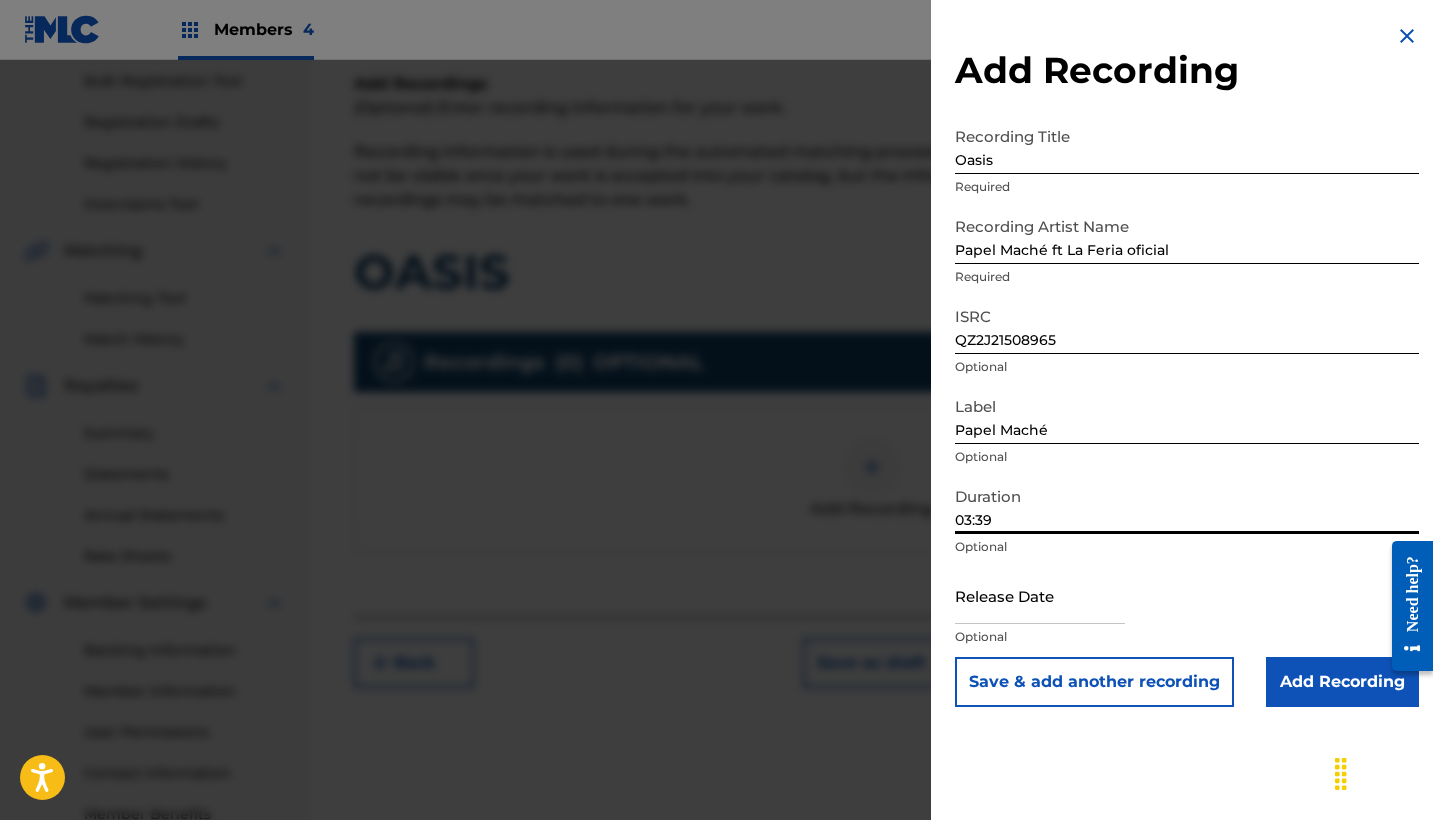 type on "03:39" 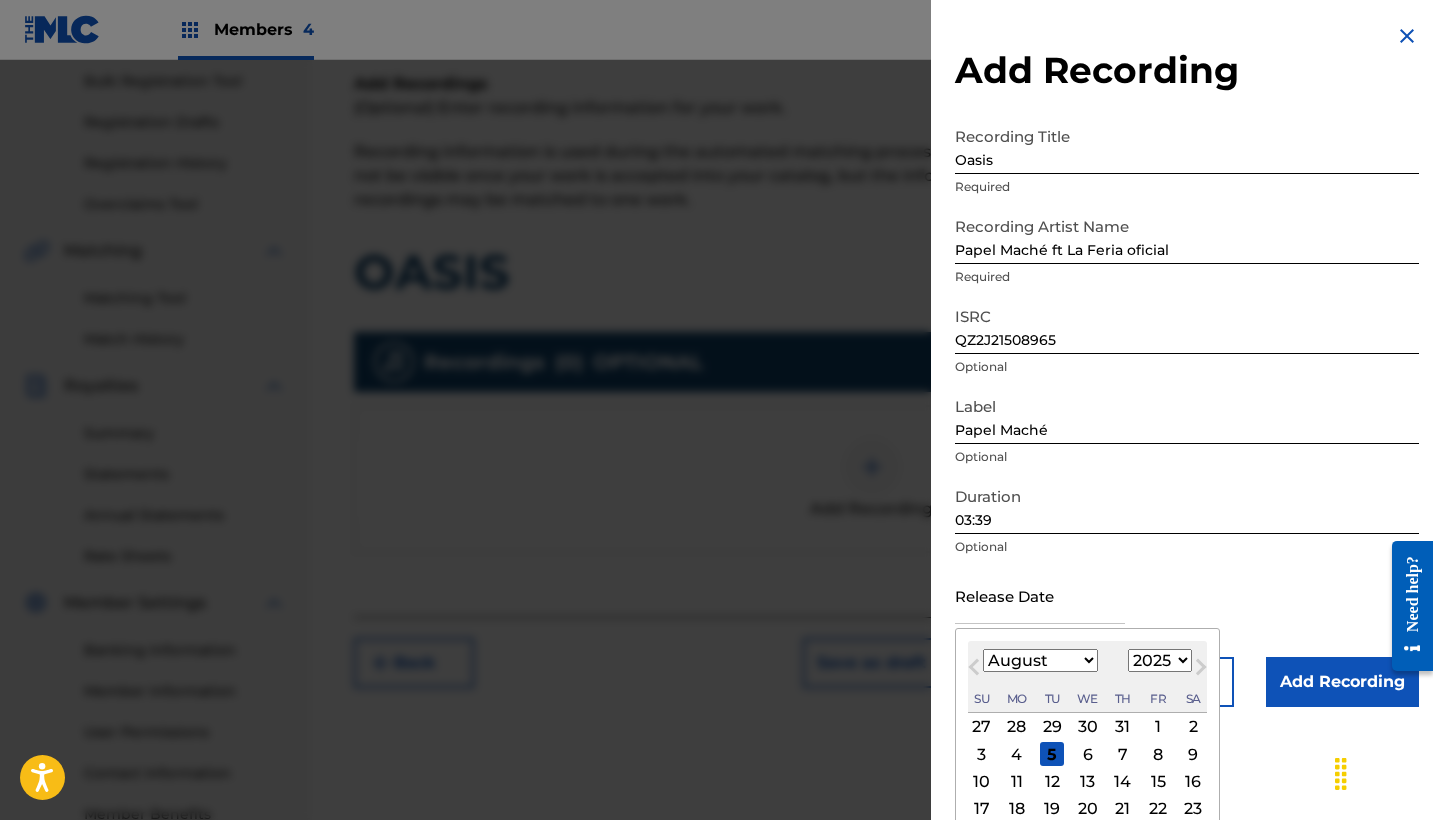 click on "Previous Month" at bounding box center [976, 670] 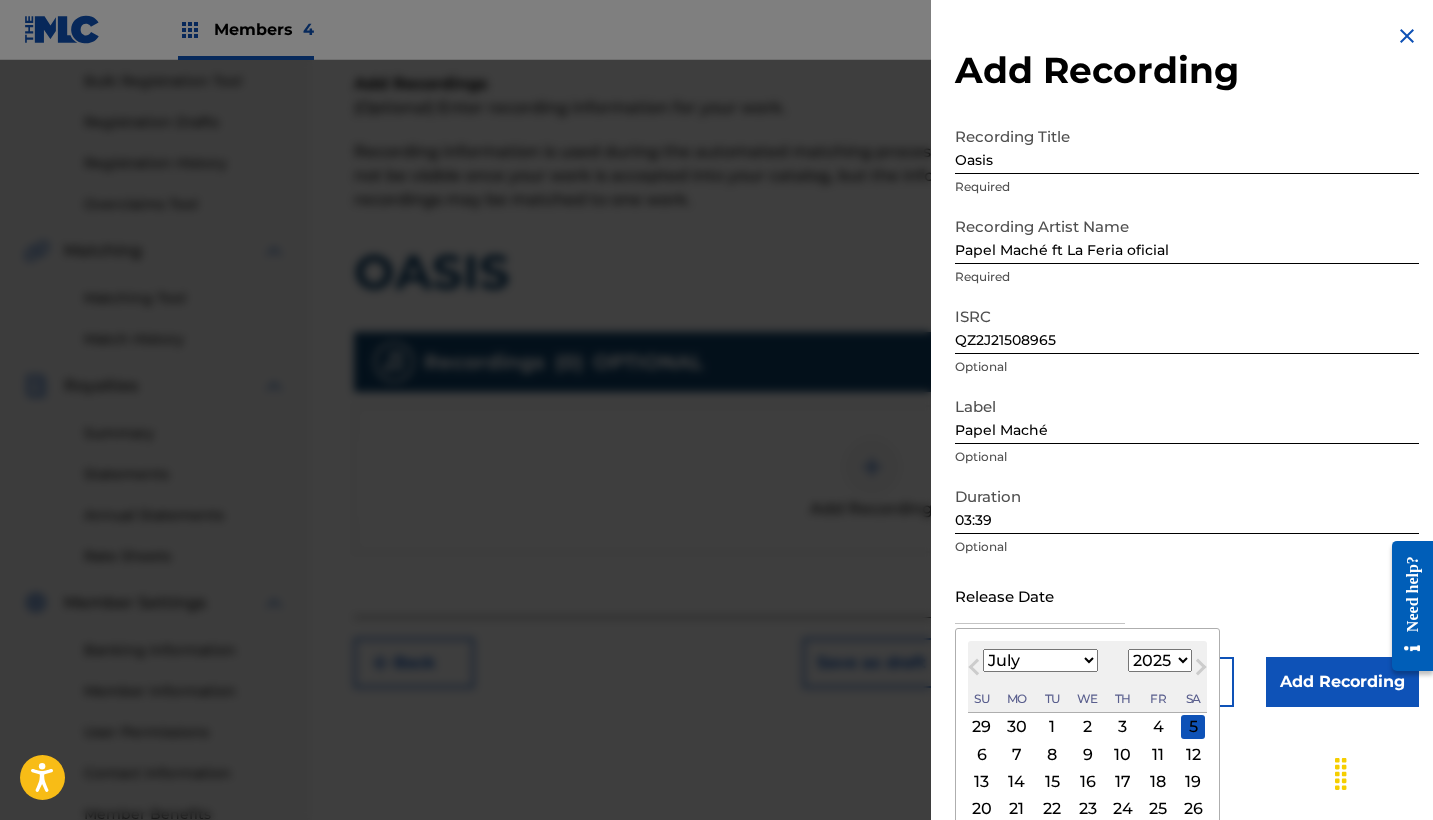 click on "Previous Month" at bounding box center (976, 670) 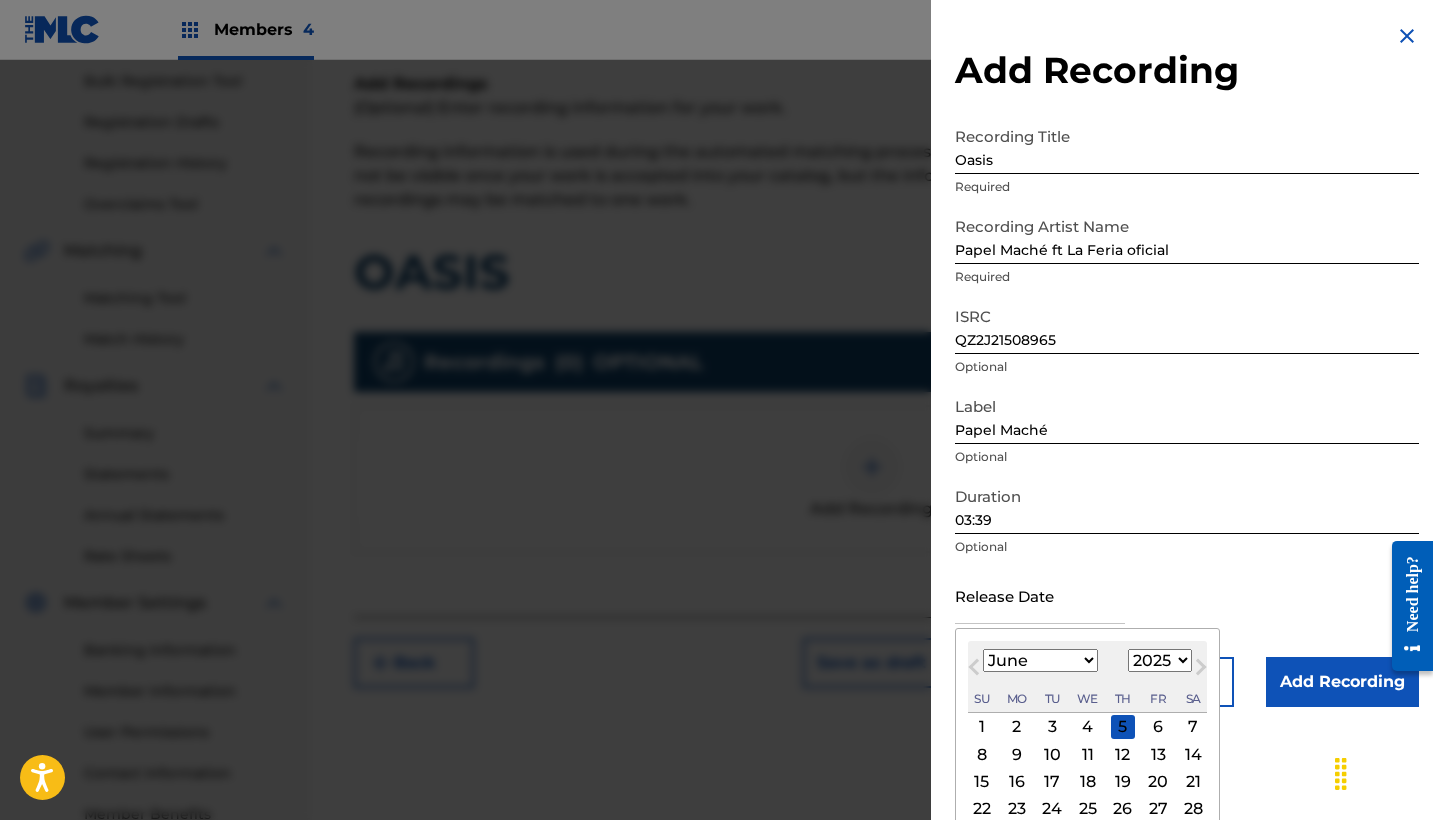 scroll, scrollTop: 39, scrollLeft: 0, axis: vertical 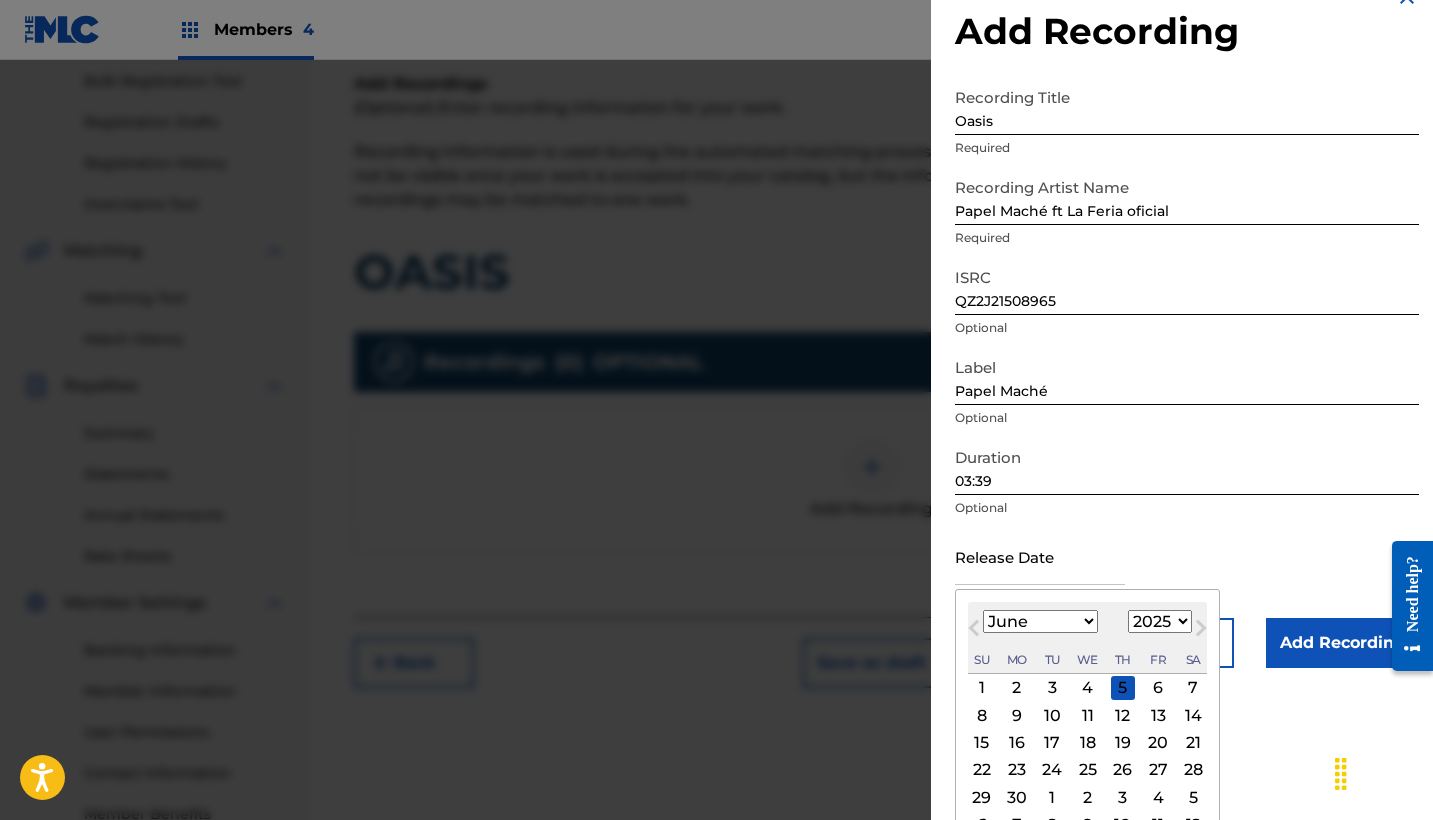click on "26" at bounding box center (1123, 770) 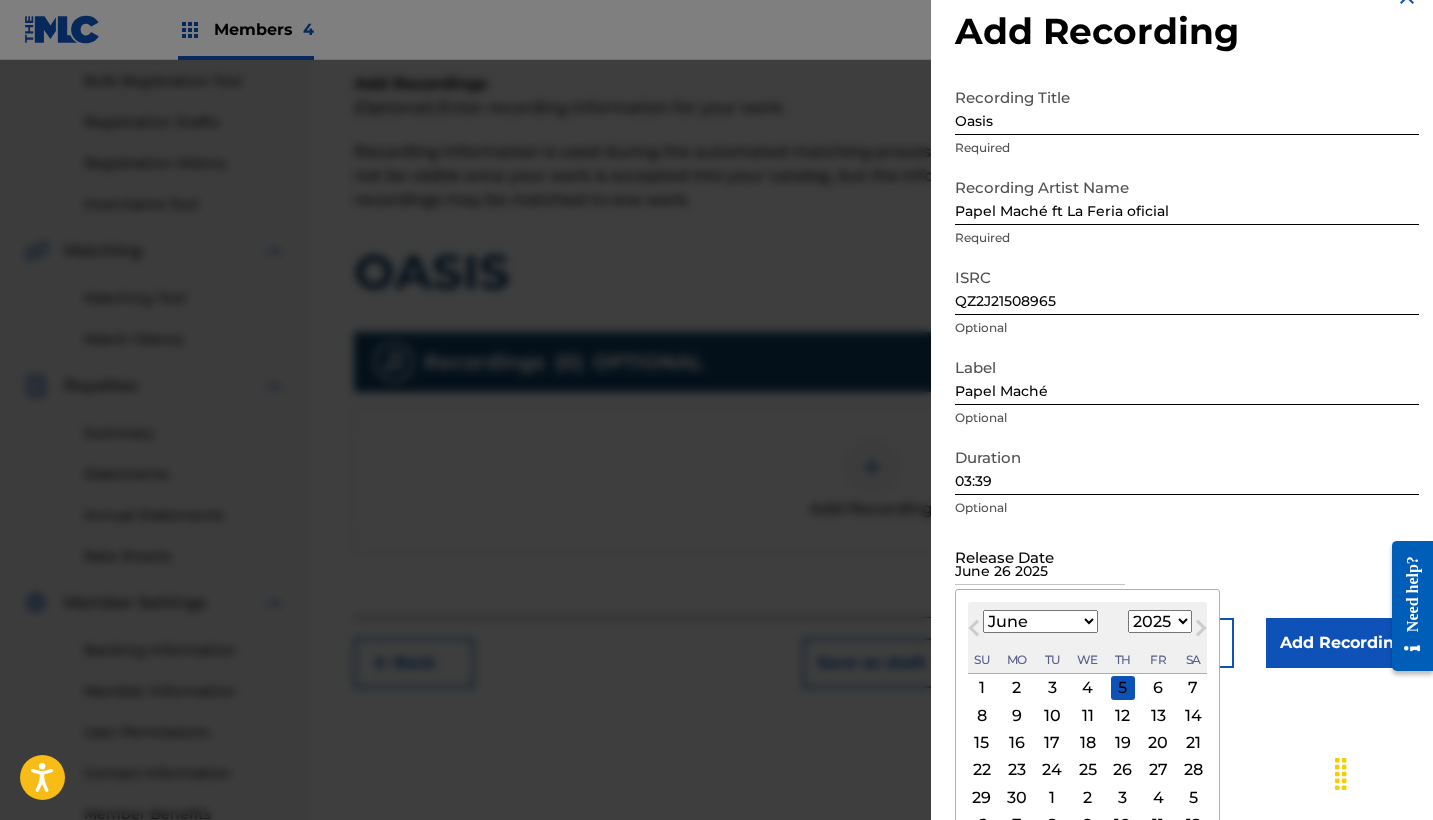 scroll, scrollTop: 0, scrollLeft: 0, axis: both 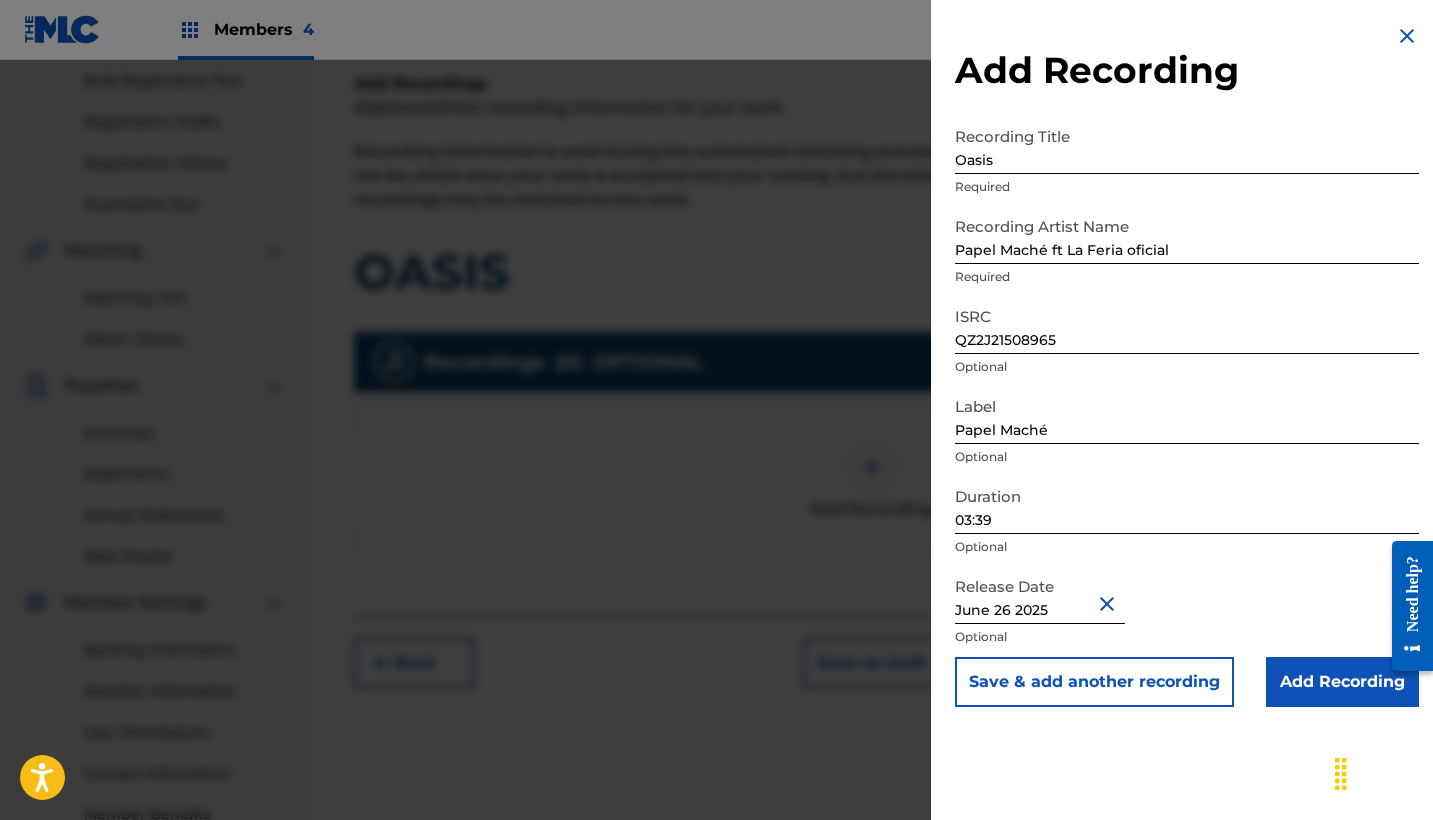 click on "June 26 2025" at bounding box center (1040, 595) 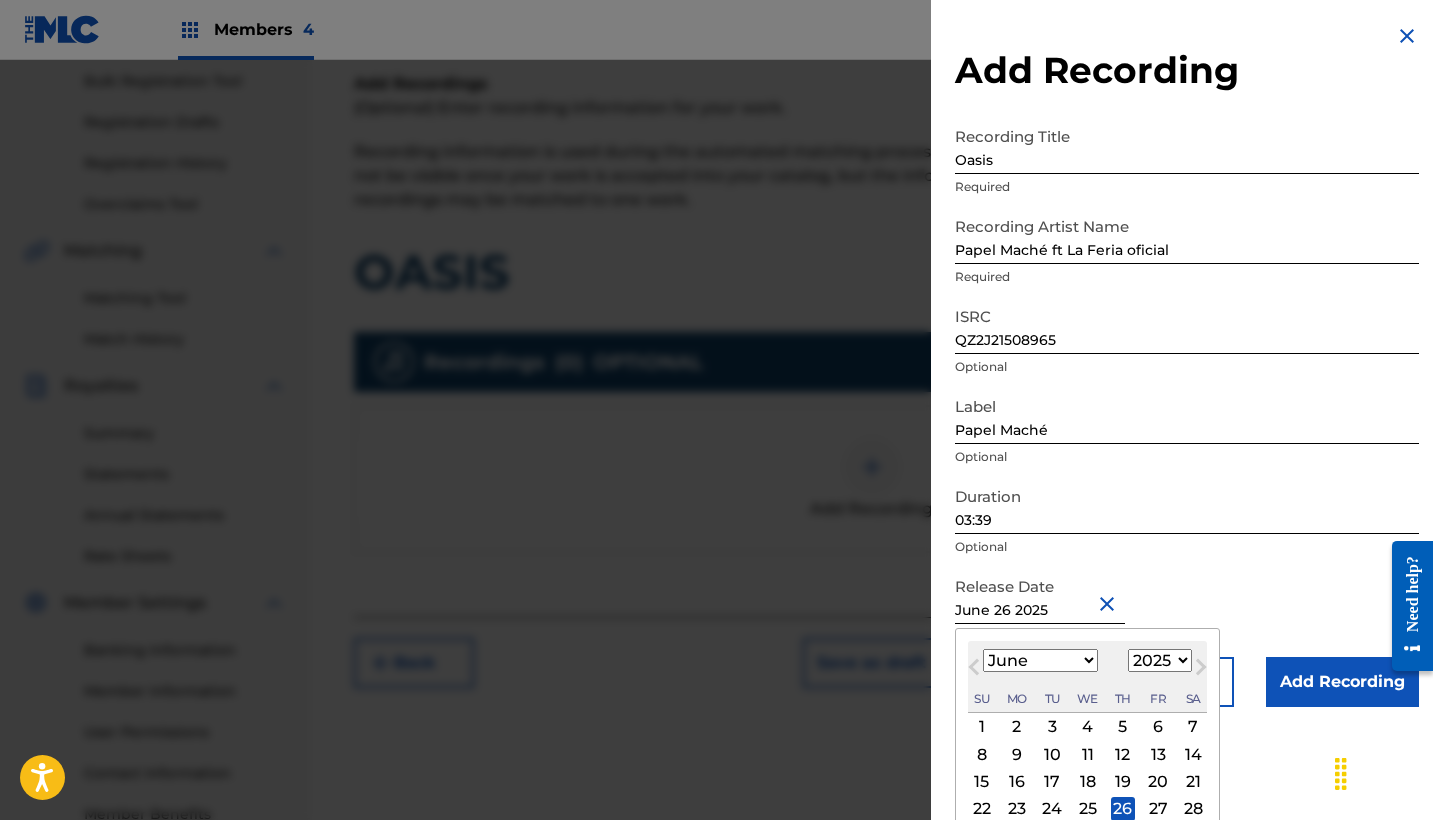click on "27" at bounding box center [1158, 809] 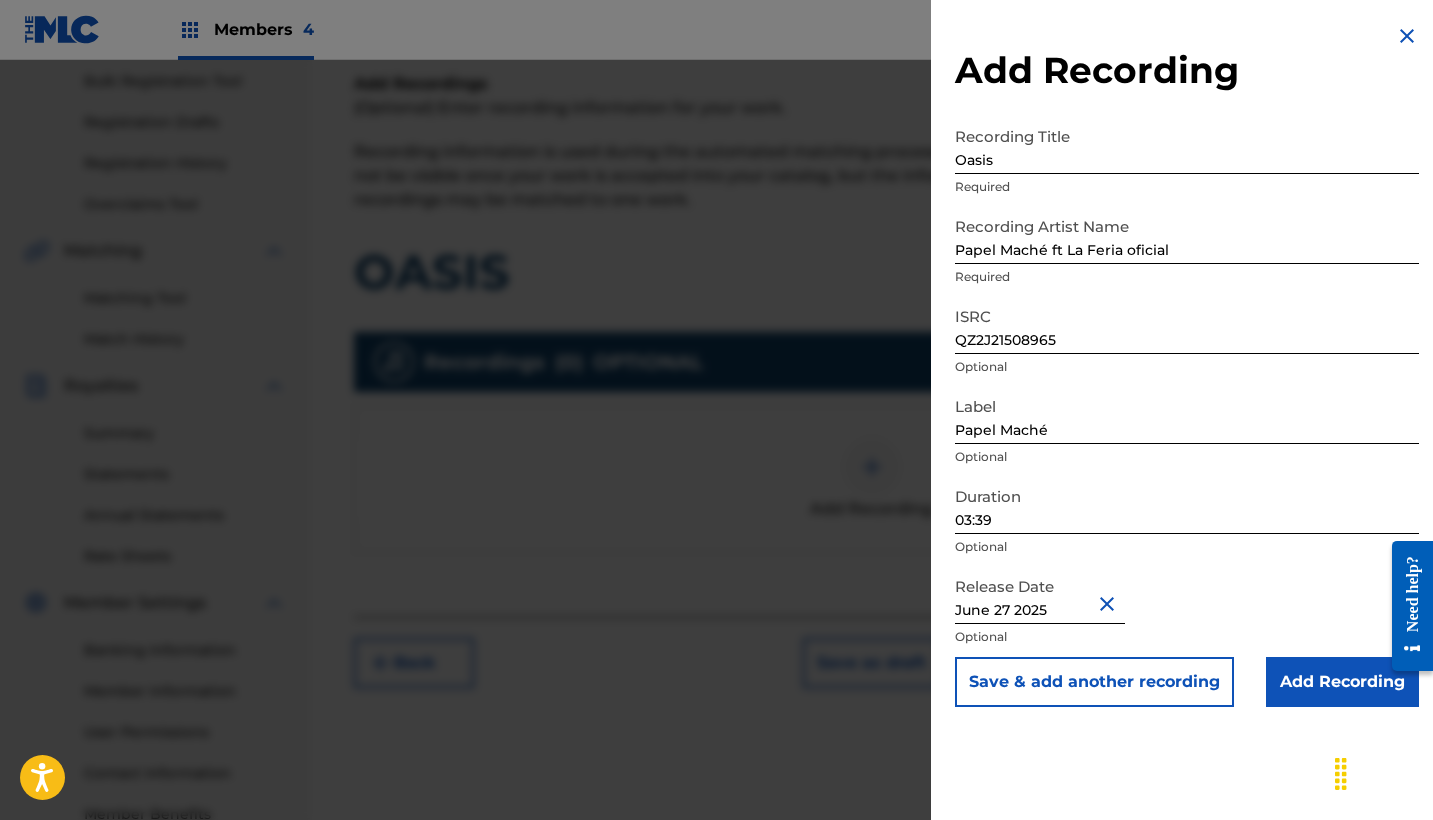 click on "Add Recording" at bounding box center (1342, 682) 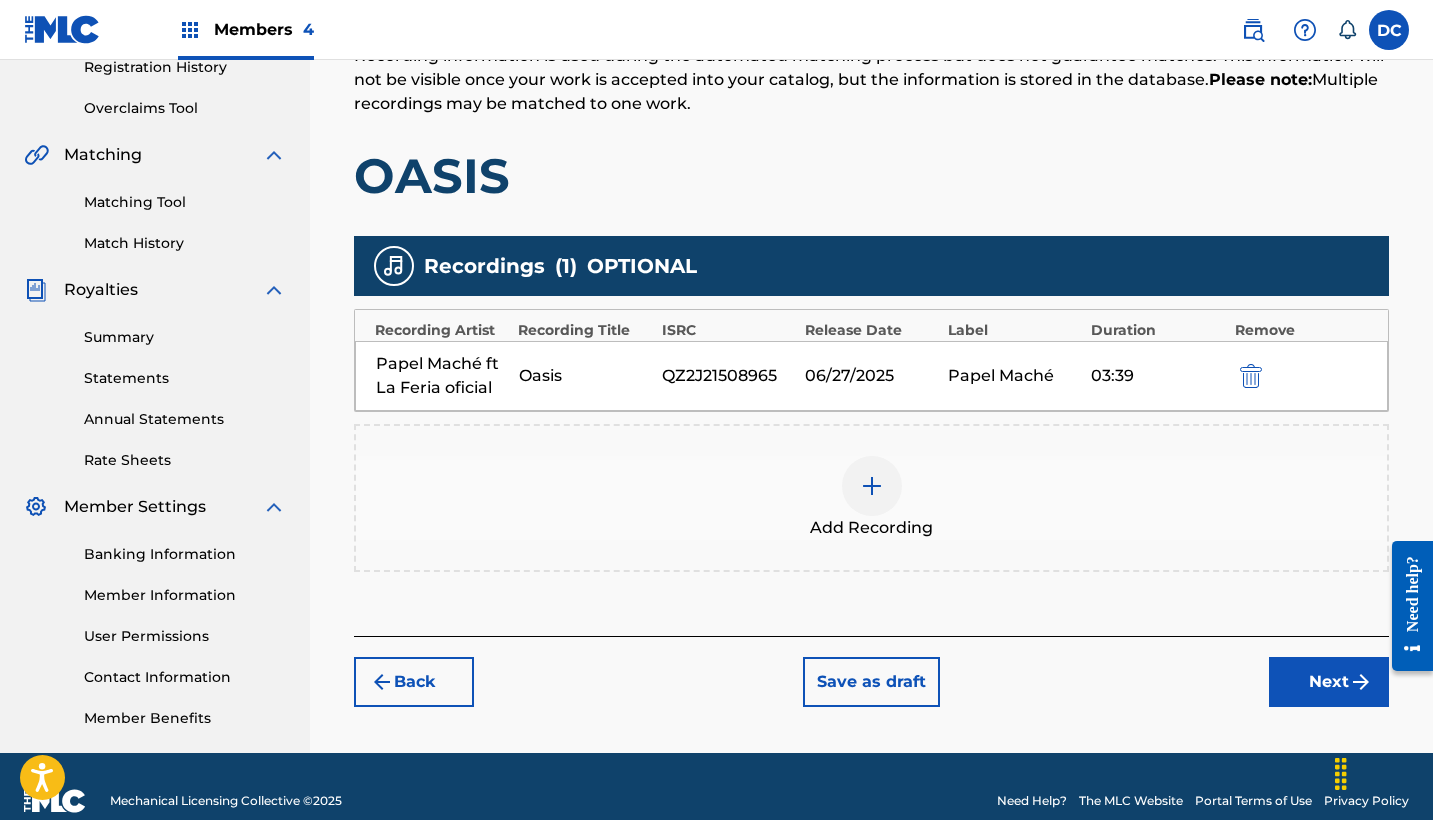 click on "Next" at bounding box center (1329, 682) 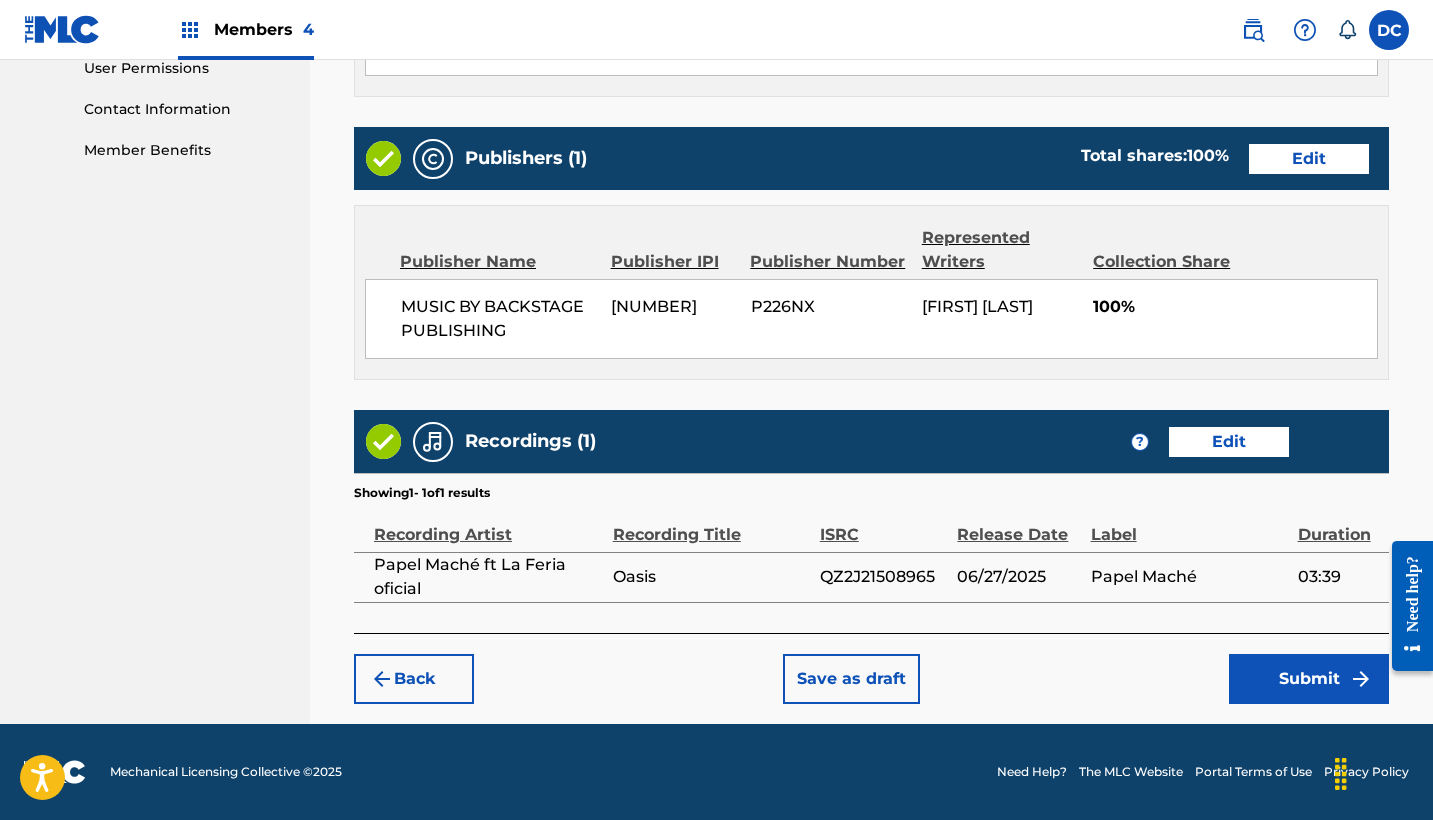 scroll, scrollTop: 958, scrollLeft: 0, axis: vertical 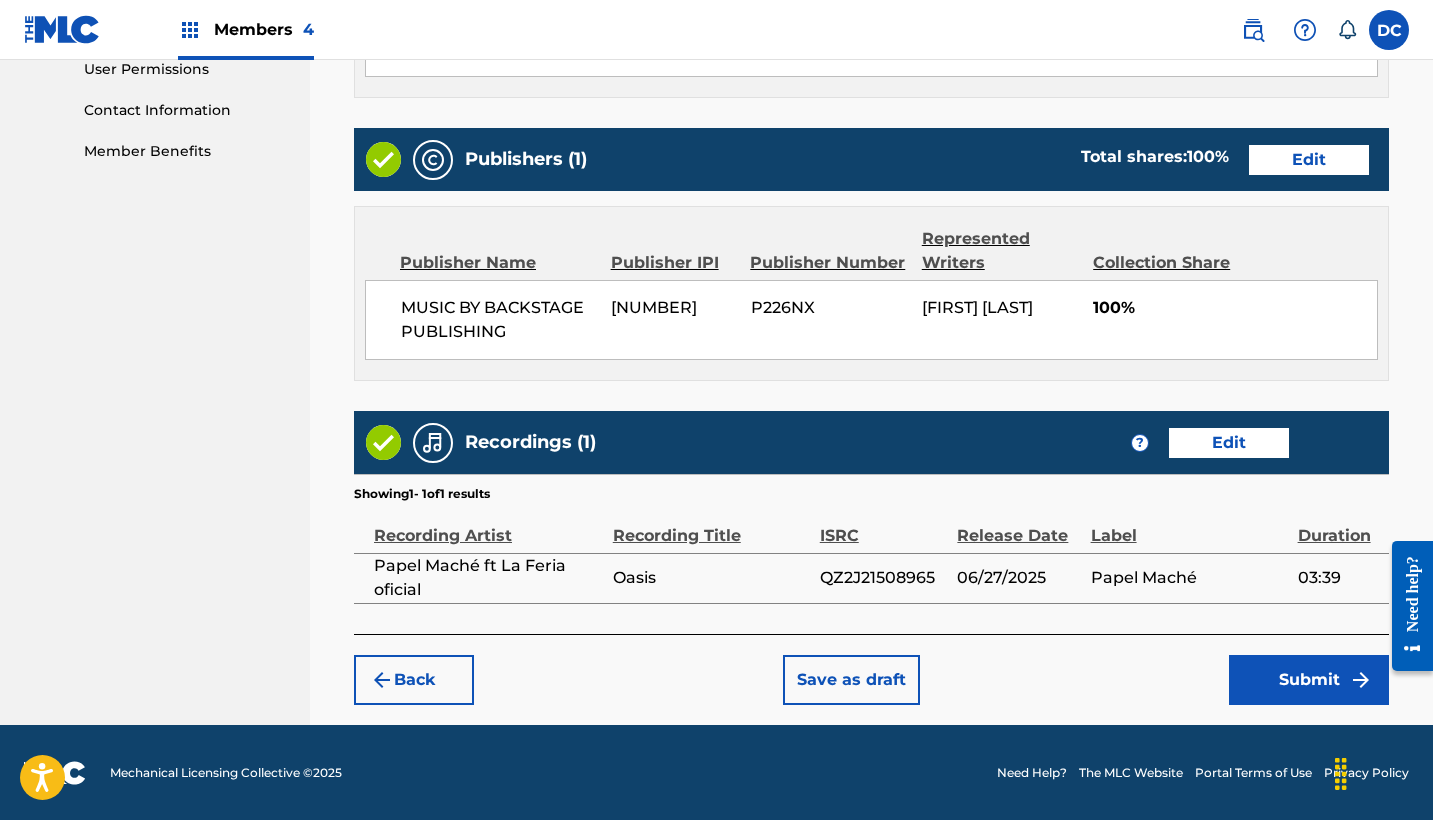 click on "Submit" at bounding box center [1309, 680] 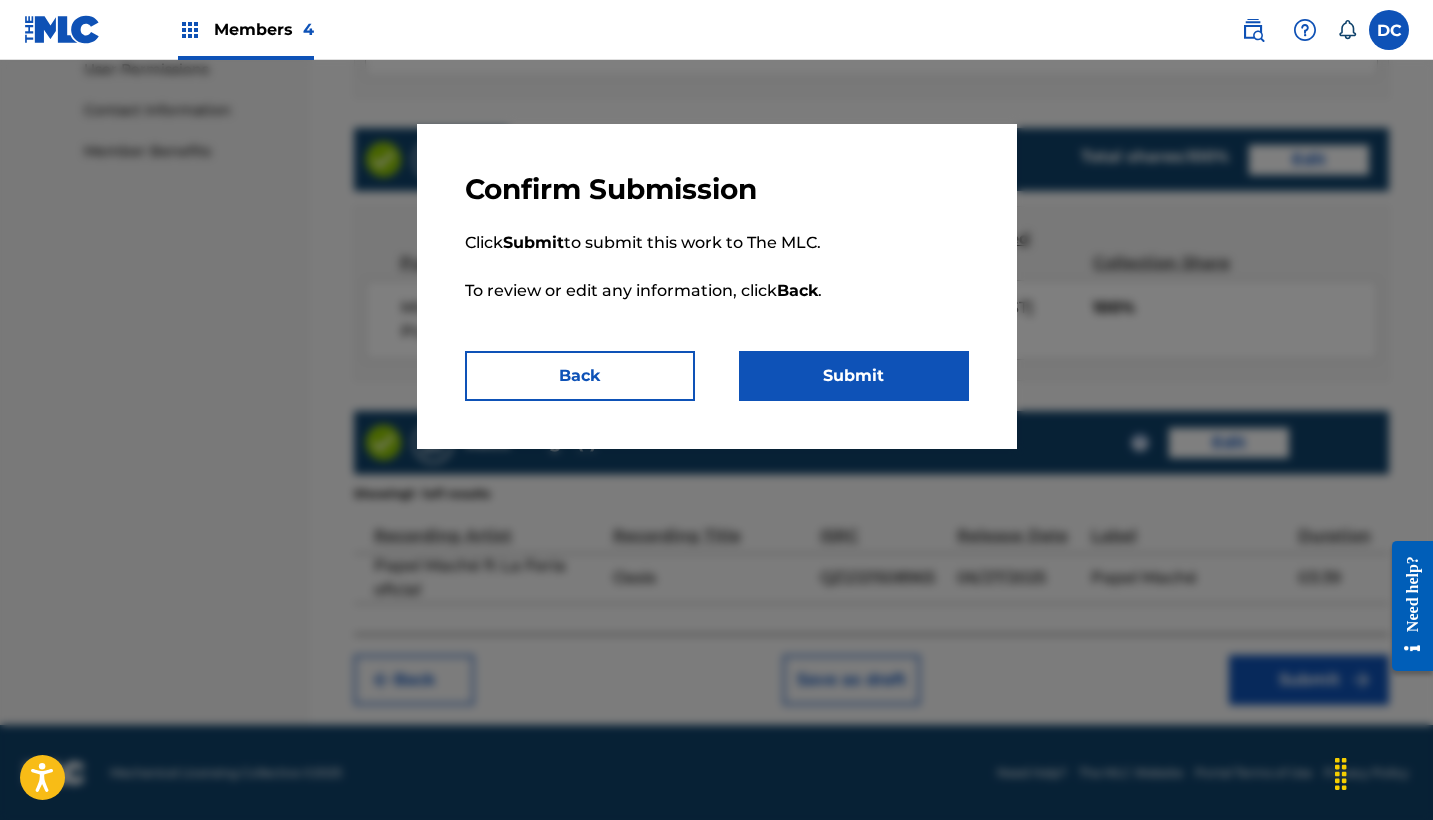 click on "Submit" at bounding box center (854, 376) 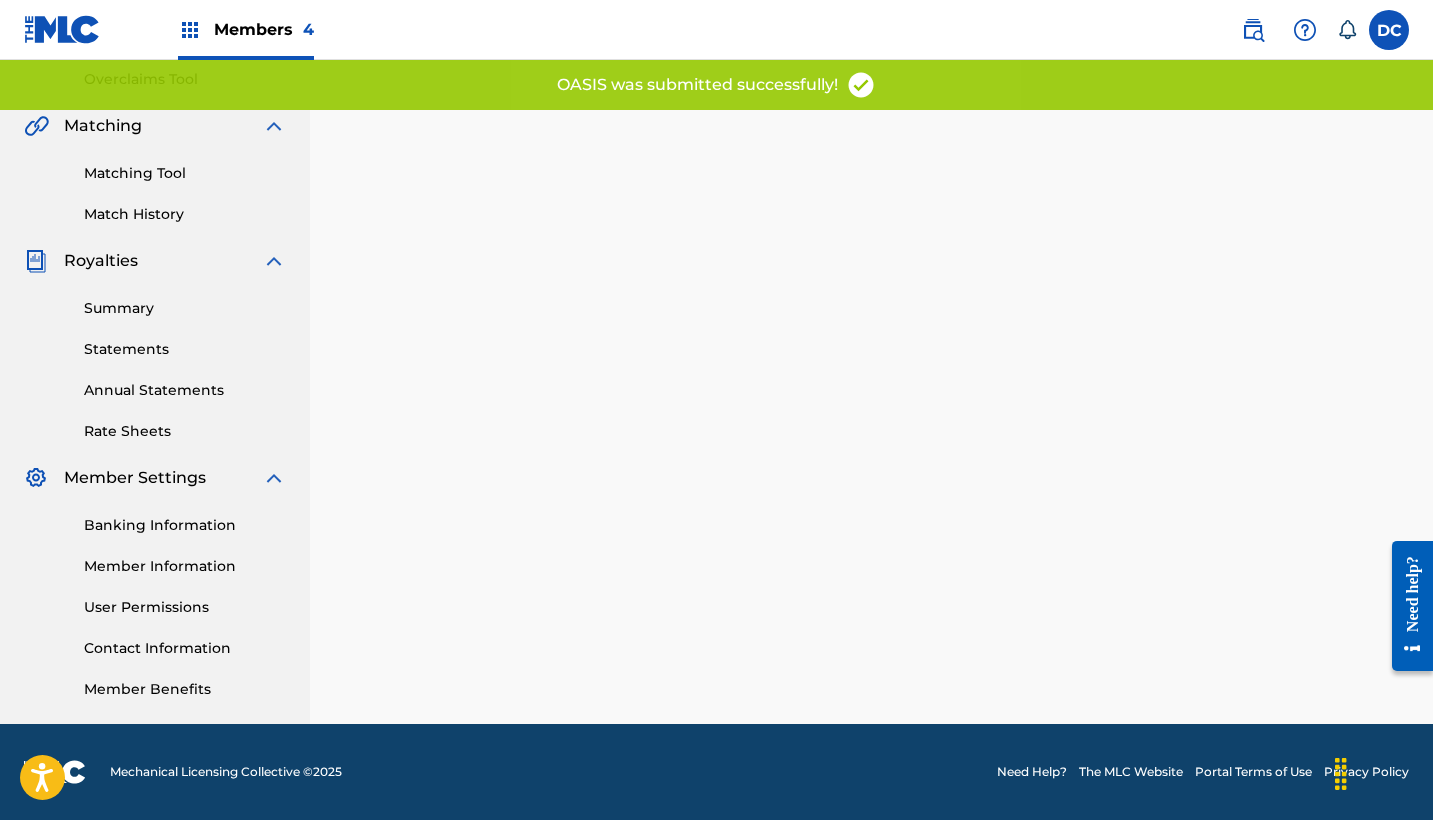 scroll, scrollTop: 0, scrollLeft: 0, axis: both 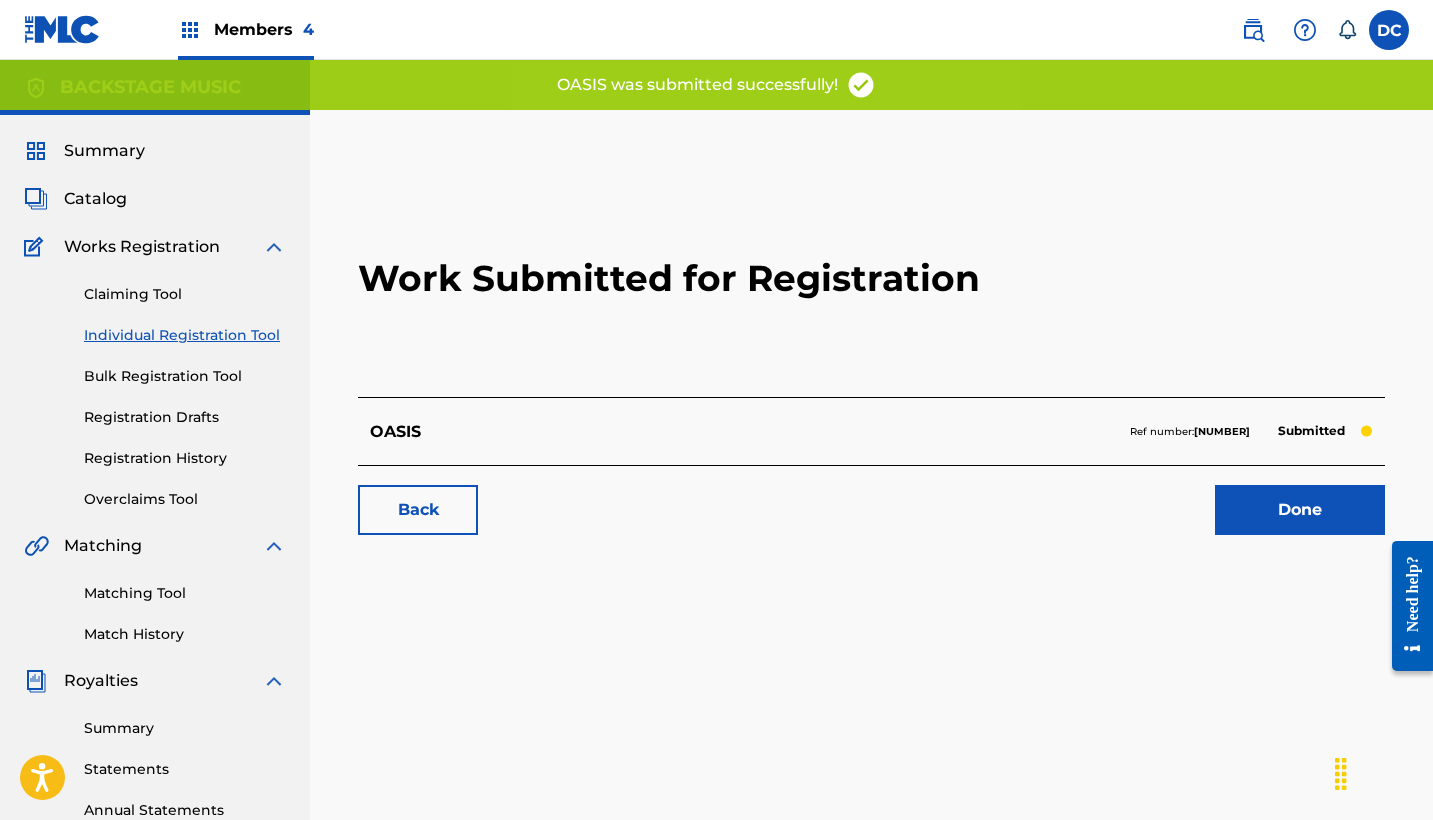 click on "Ref number:  [NUMBER] Submitted" at bounding box center [1251, 432] 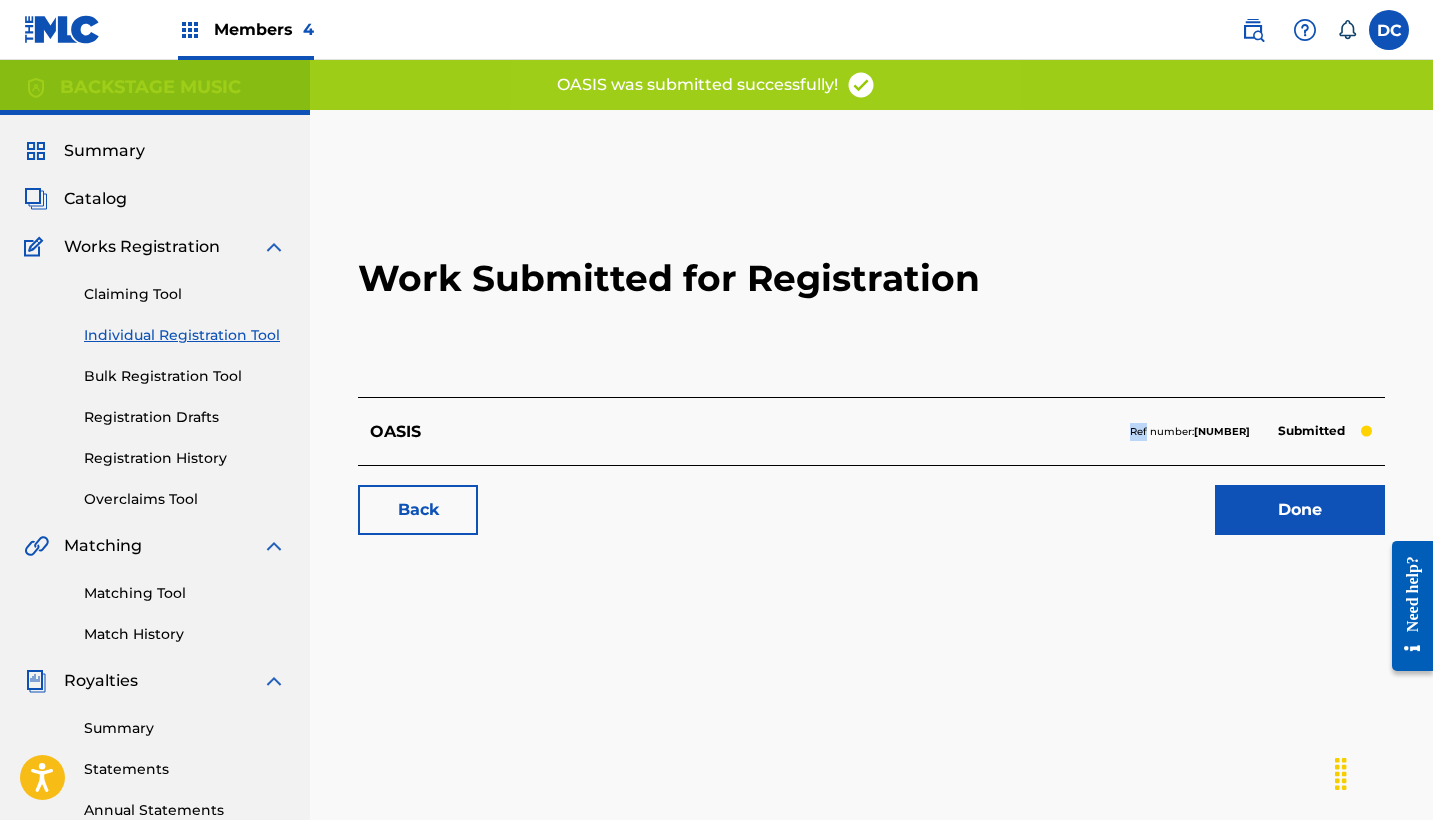 click on "Ref number:  [NUMBER] Submitted" at bounding box center (1251, 432) 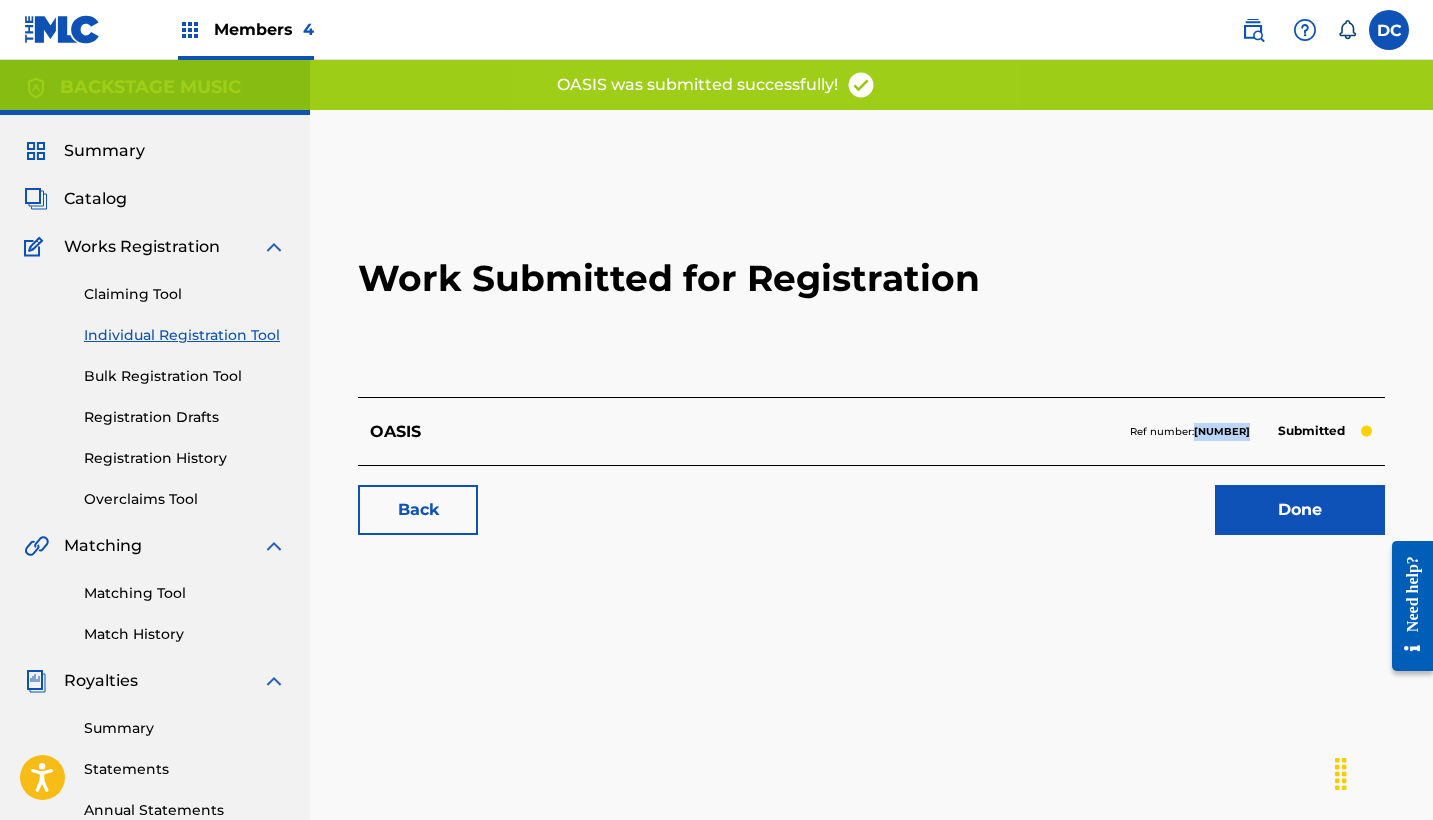 click on "[NUMBER]" at bounding box center [1222, 431] 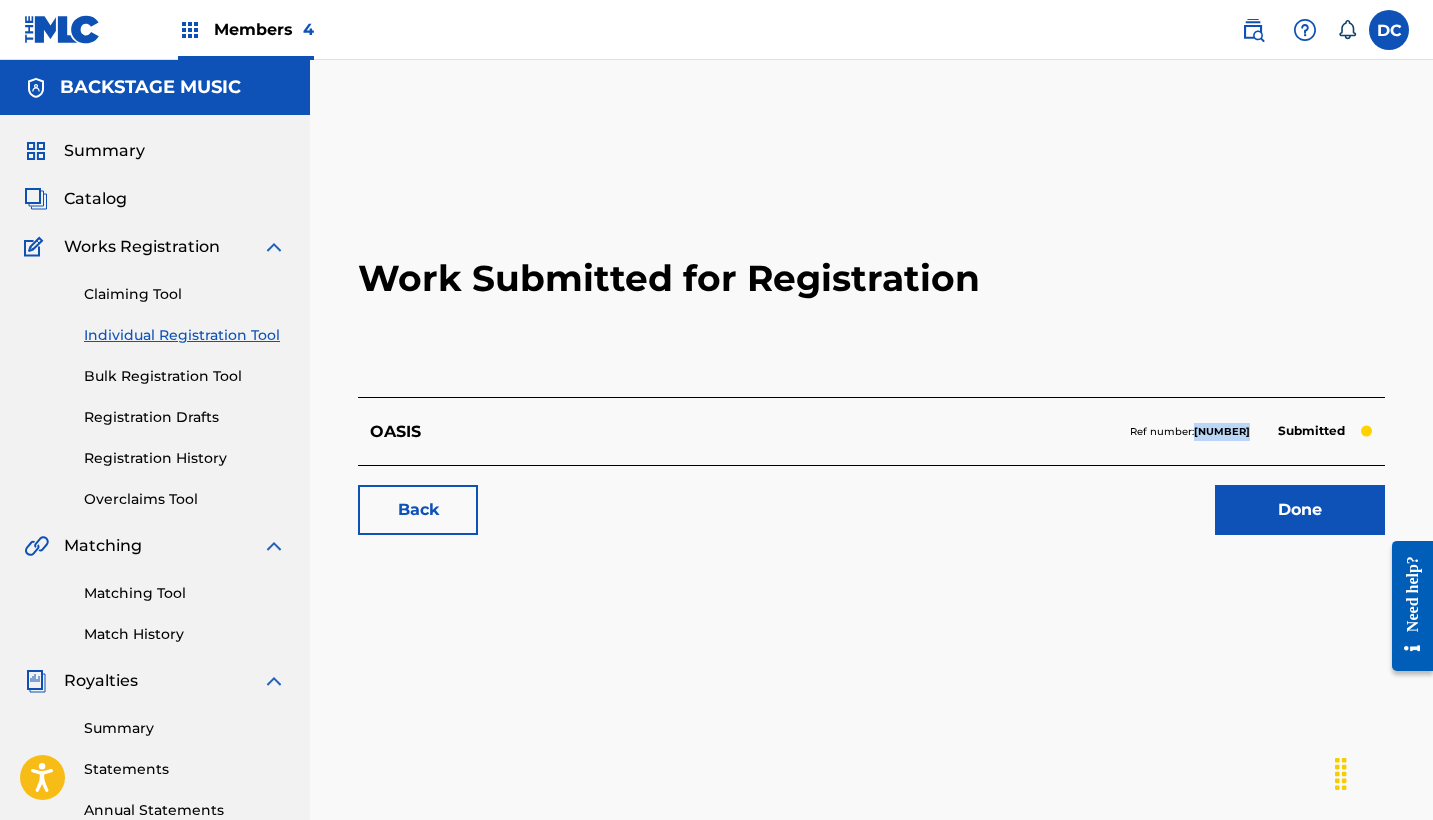 click on "Individual Registration Tool" at bounding box center [185, 335] 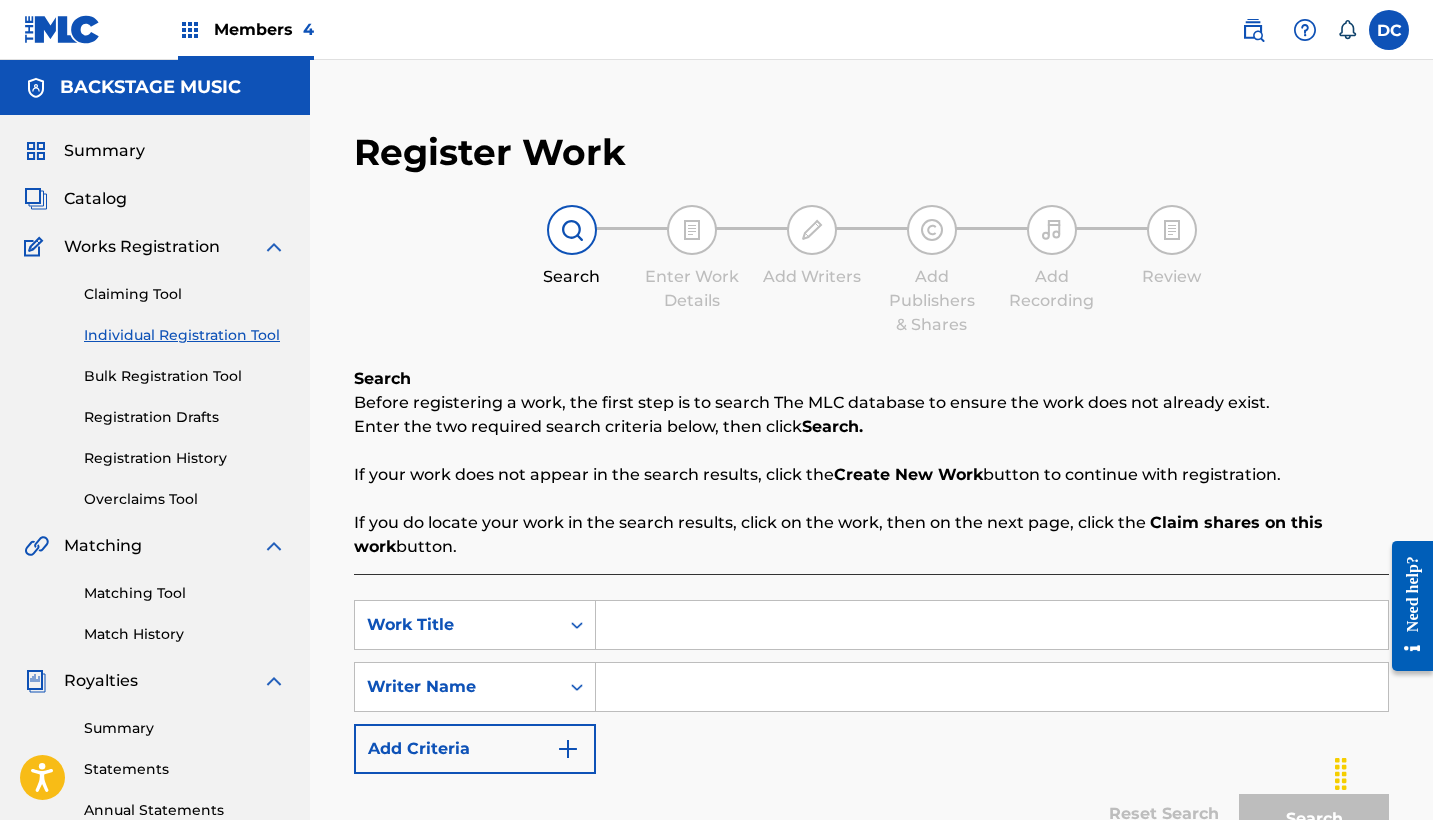 click at bounding box center [992, 625] 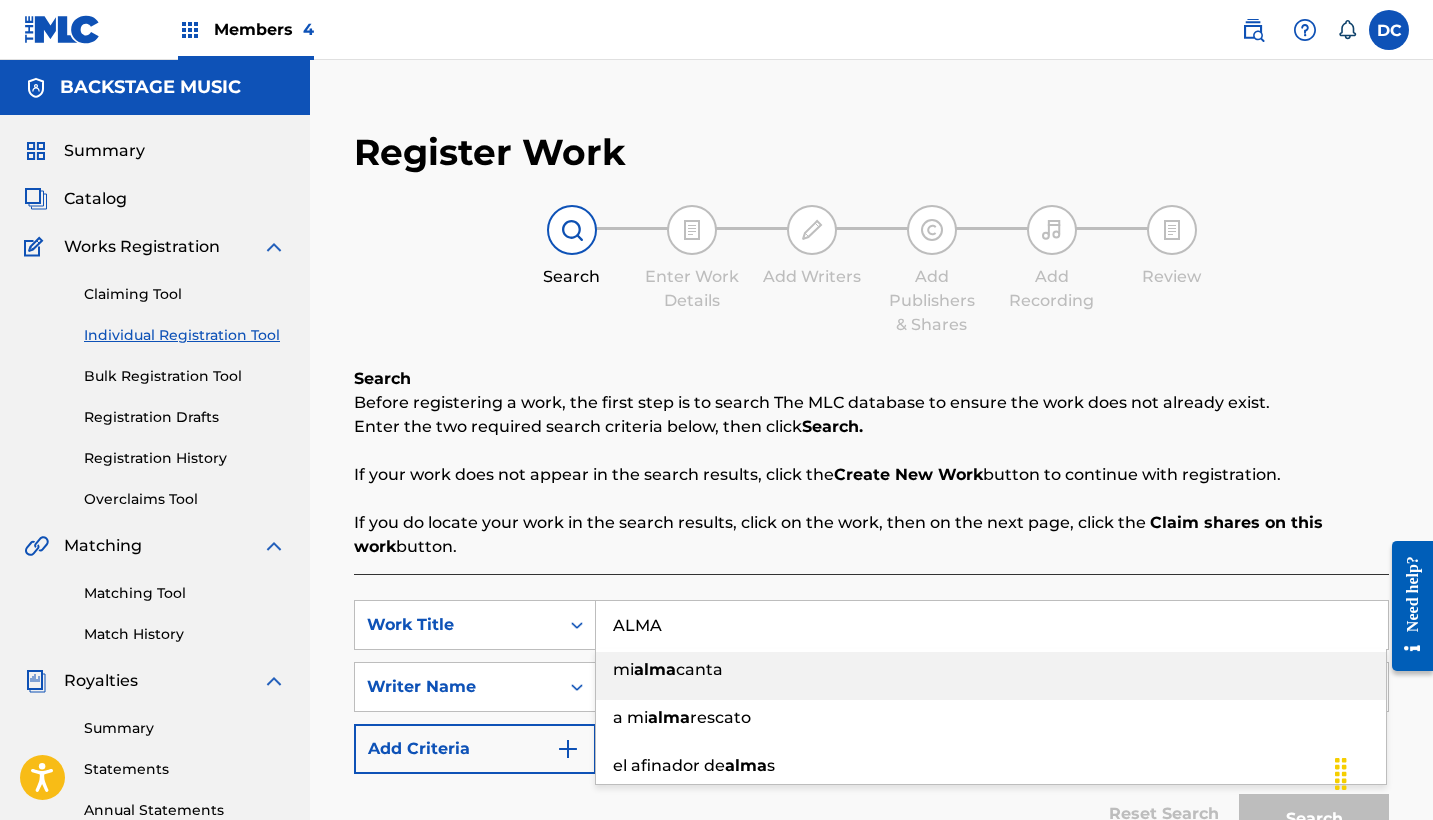 type on "ALMA" 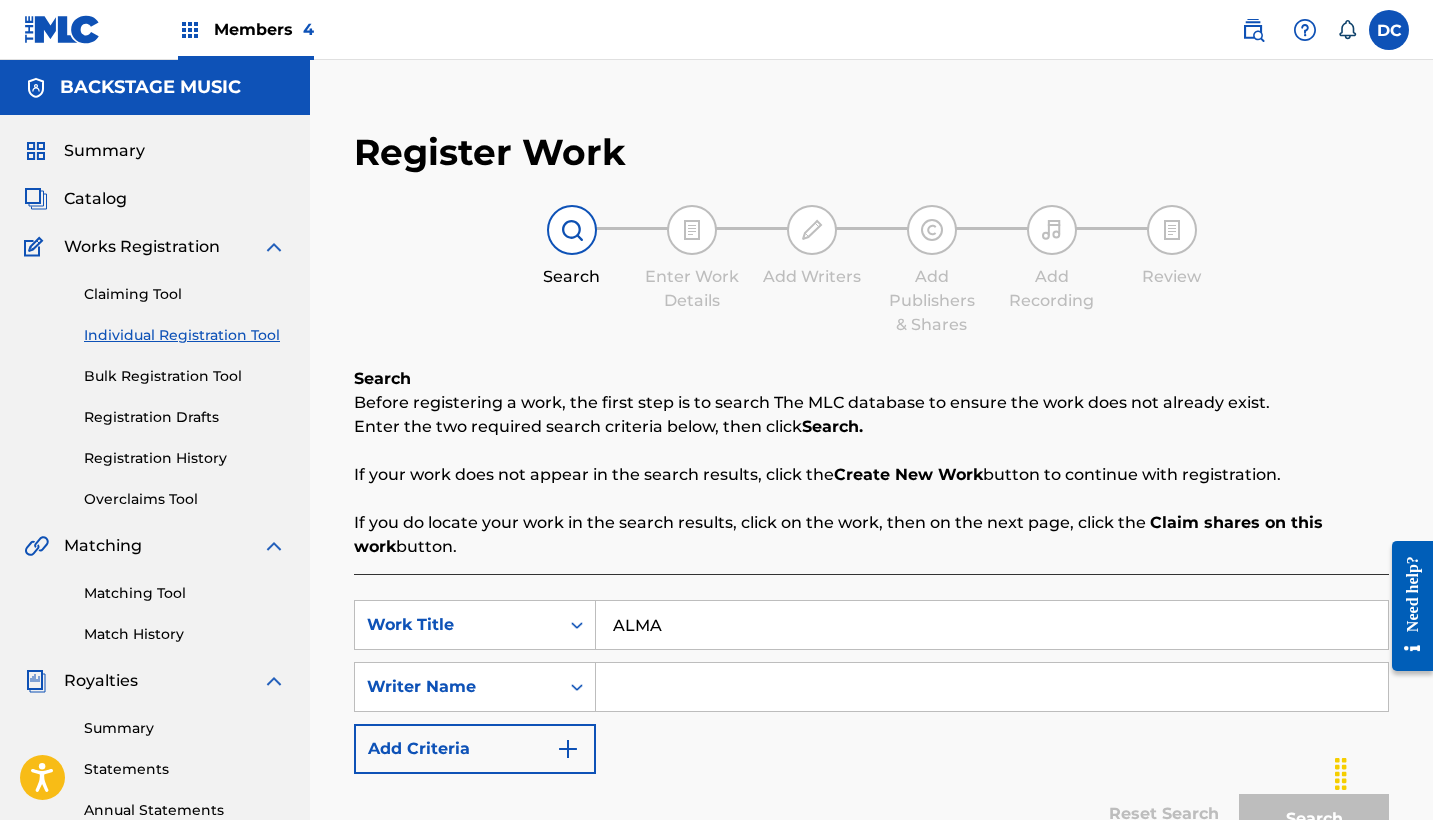 click on "Search Before registering a work, the first step is to search The MLC database to ensure the work does not already exist. Enter the two required search criteria below, then click   Search.  If your work does not appear in the search results, click the  Create New Work   button to continue with registration. If you do locate your work in the search results, click on the work, then on the next page, click the   Claim shares on this work  button. SearchWithCriteria869a93c5-9329-4ba9-9c0b-8a78a2fbfd76 Work Title ALMA SearchWithCriteria5e913179-3e53-4f45-9e09-19a18a9eaff8 Writer Name Add Criteria Reset Search Search" at bounding box center (871, 634) 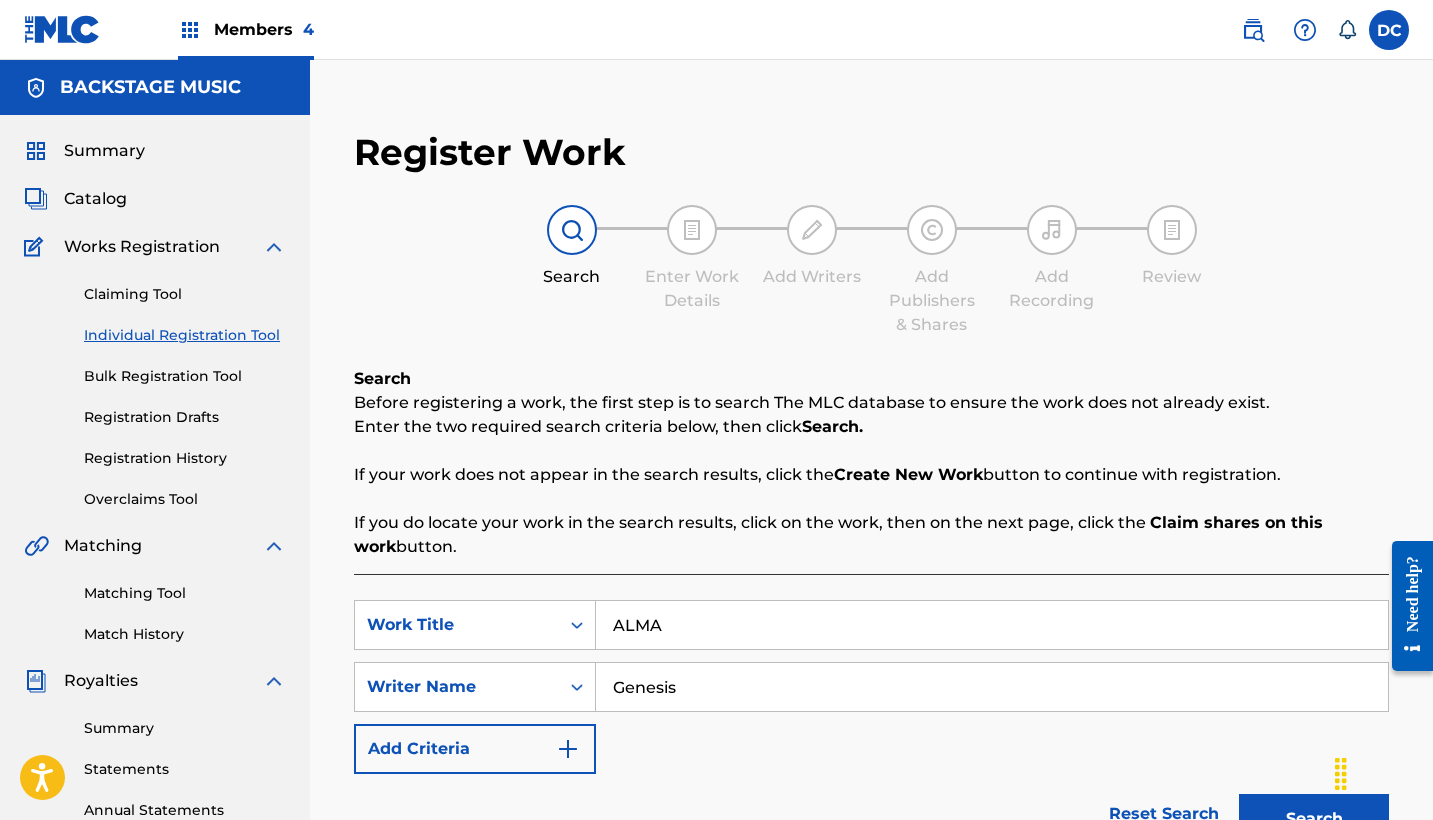 type on "Genesis" 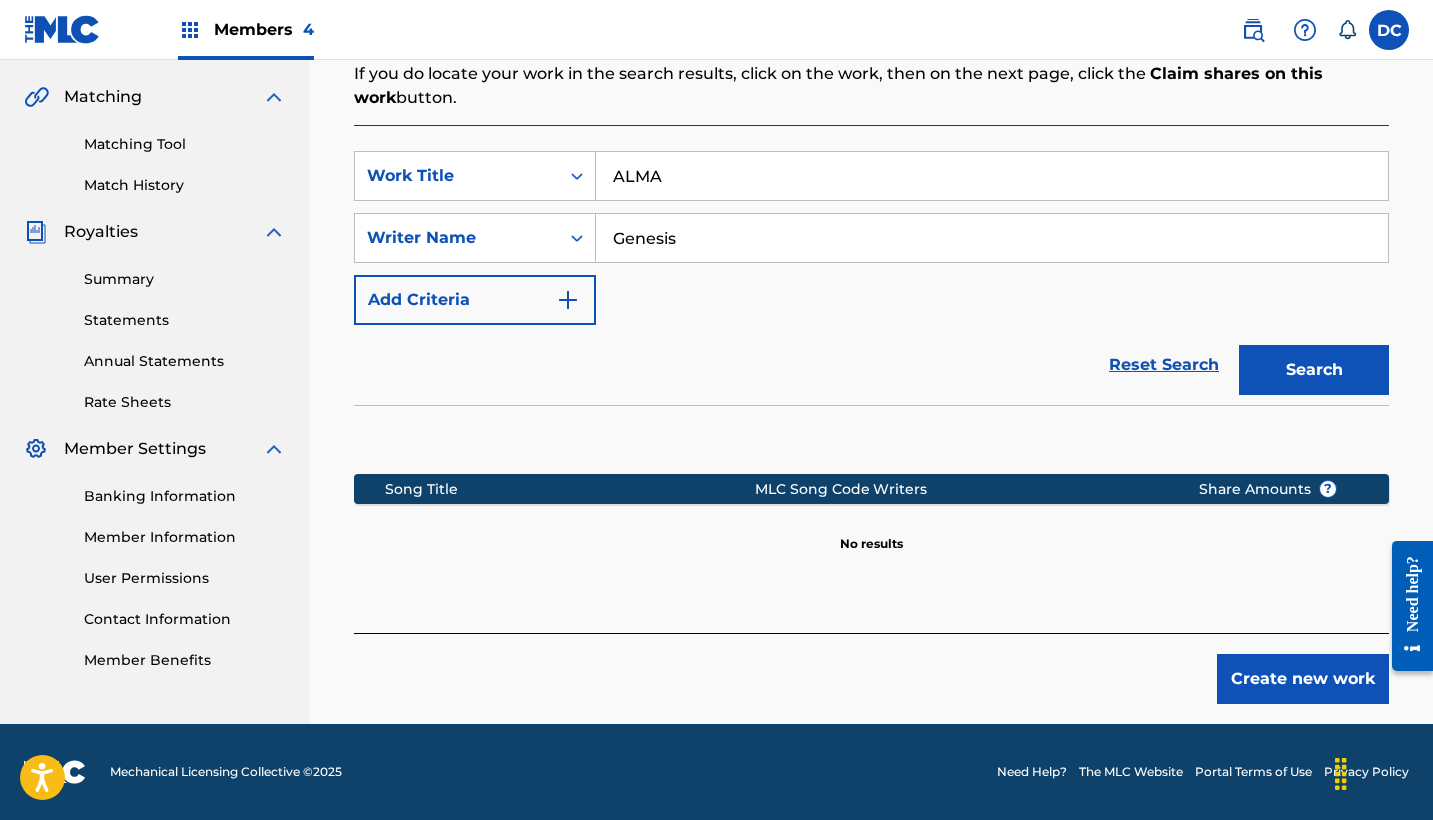 scroll, scrollTop: 449, scrollLeft: 0, axis: vertical 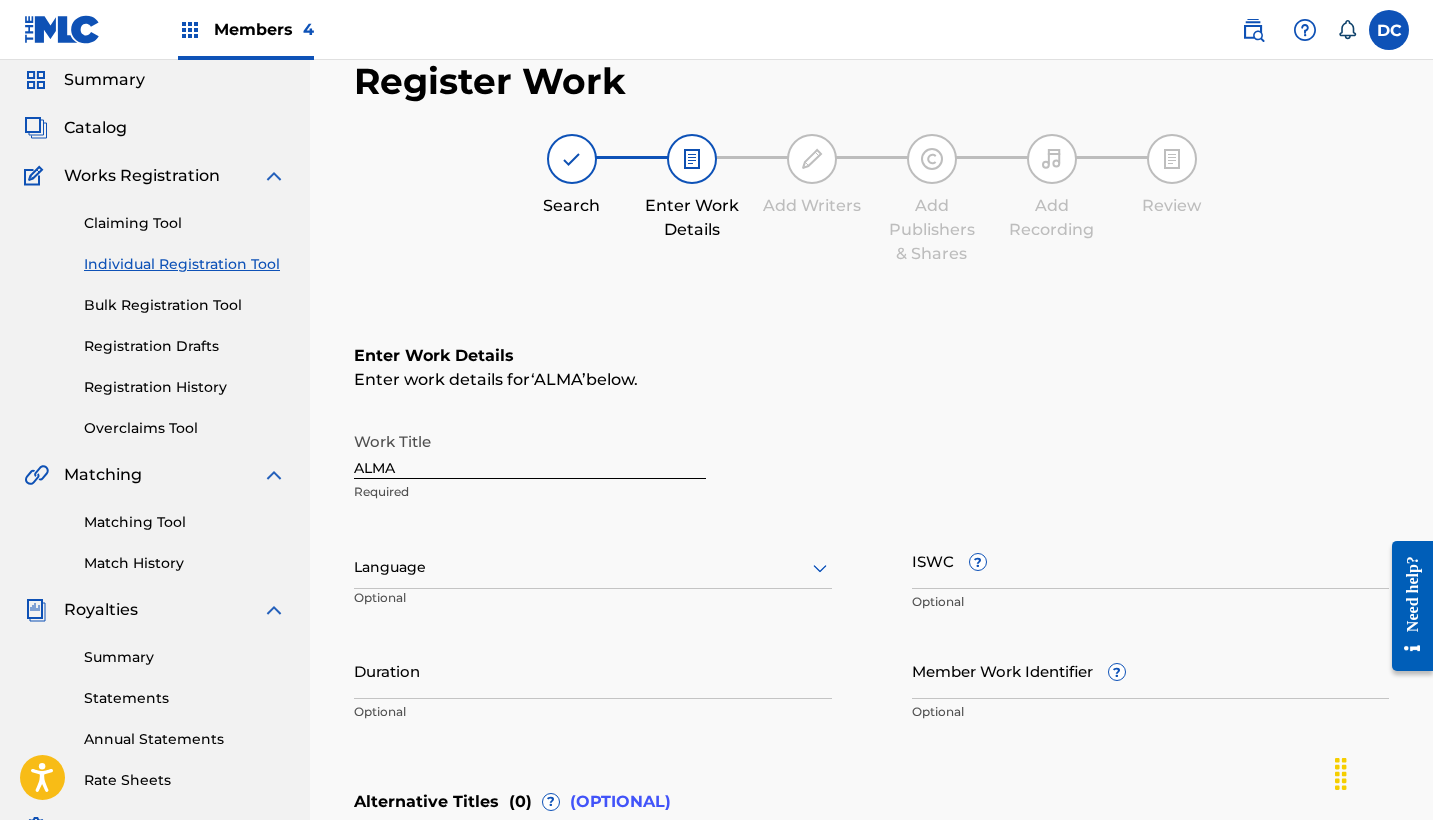 click on "Language" at bounding box center (593, 568) 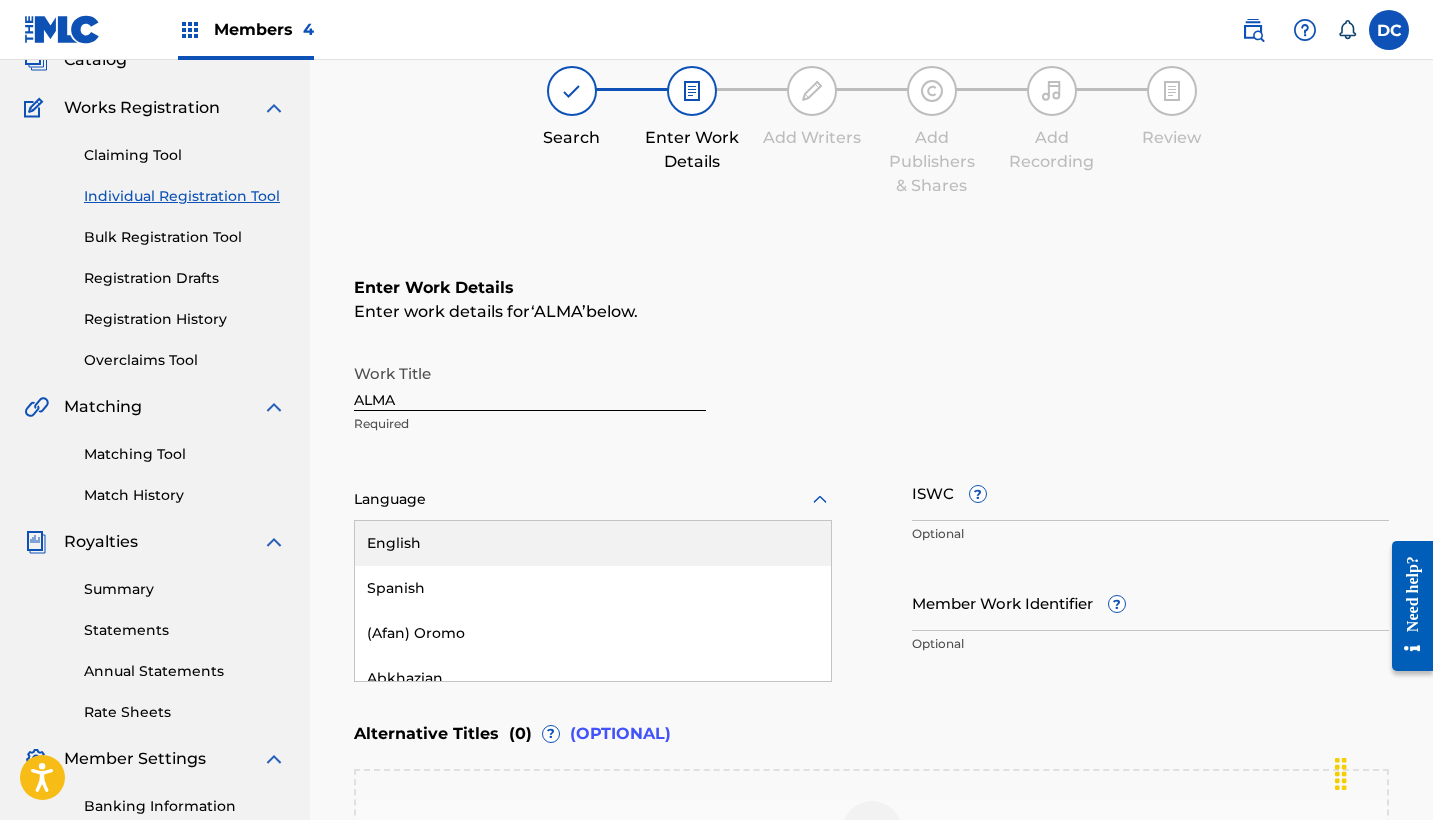 scroll, scrollTop: 141, scrollLeft: 0, axis: vertical 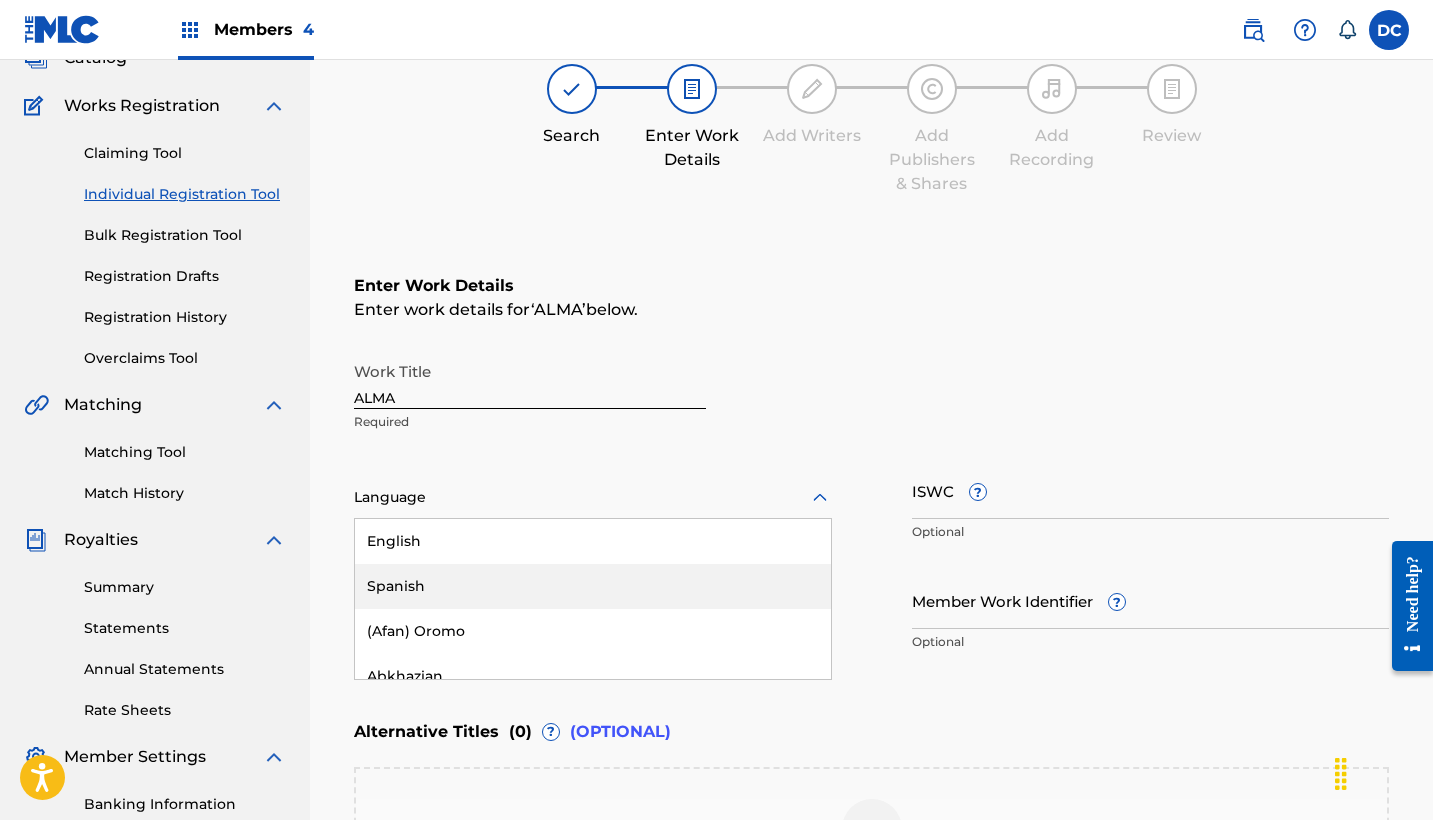 click on "Spanish" at bounding box center (593, 586) 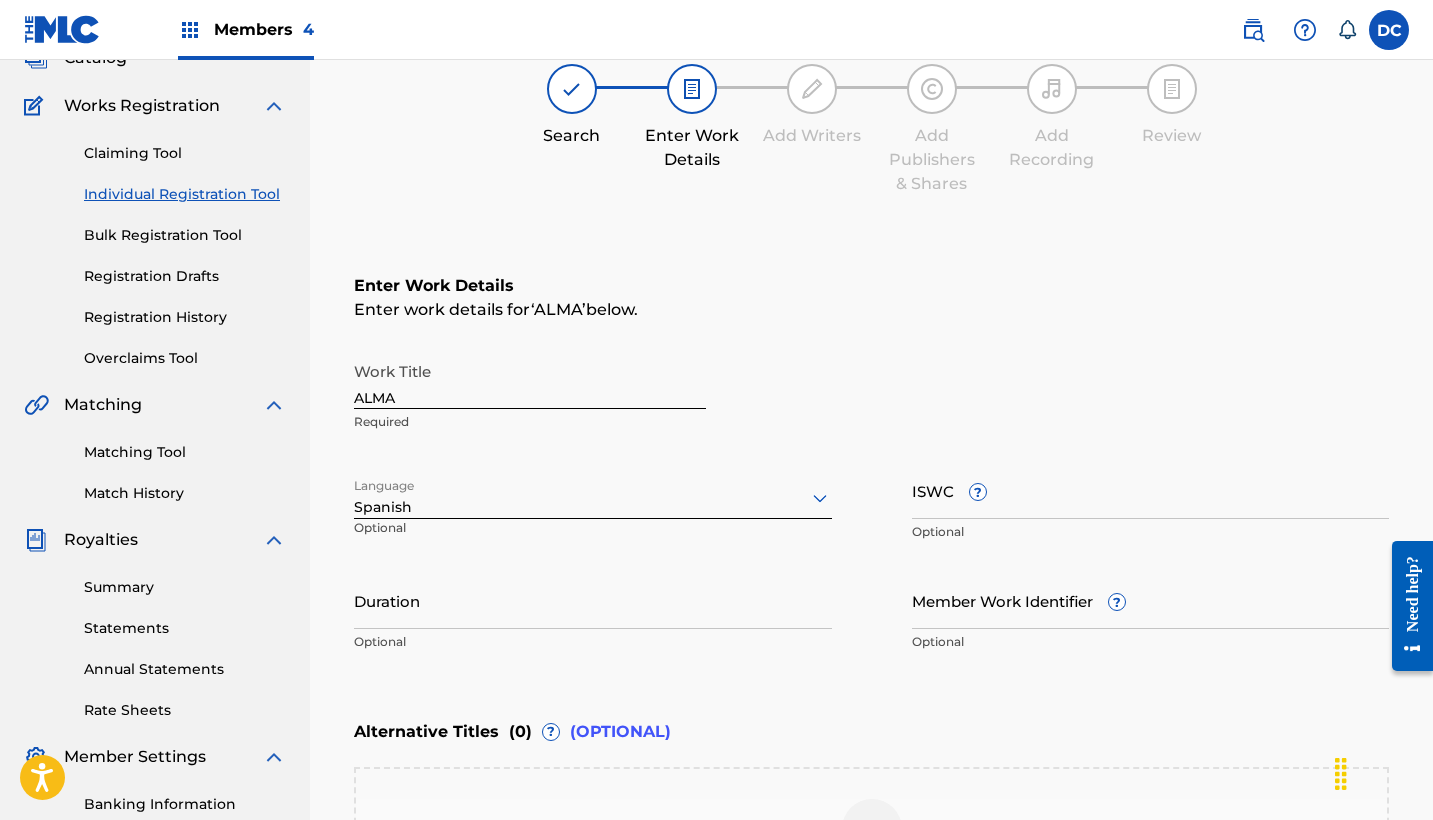 click on "Duration" at bounding box center [593, 600] 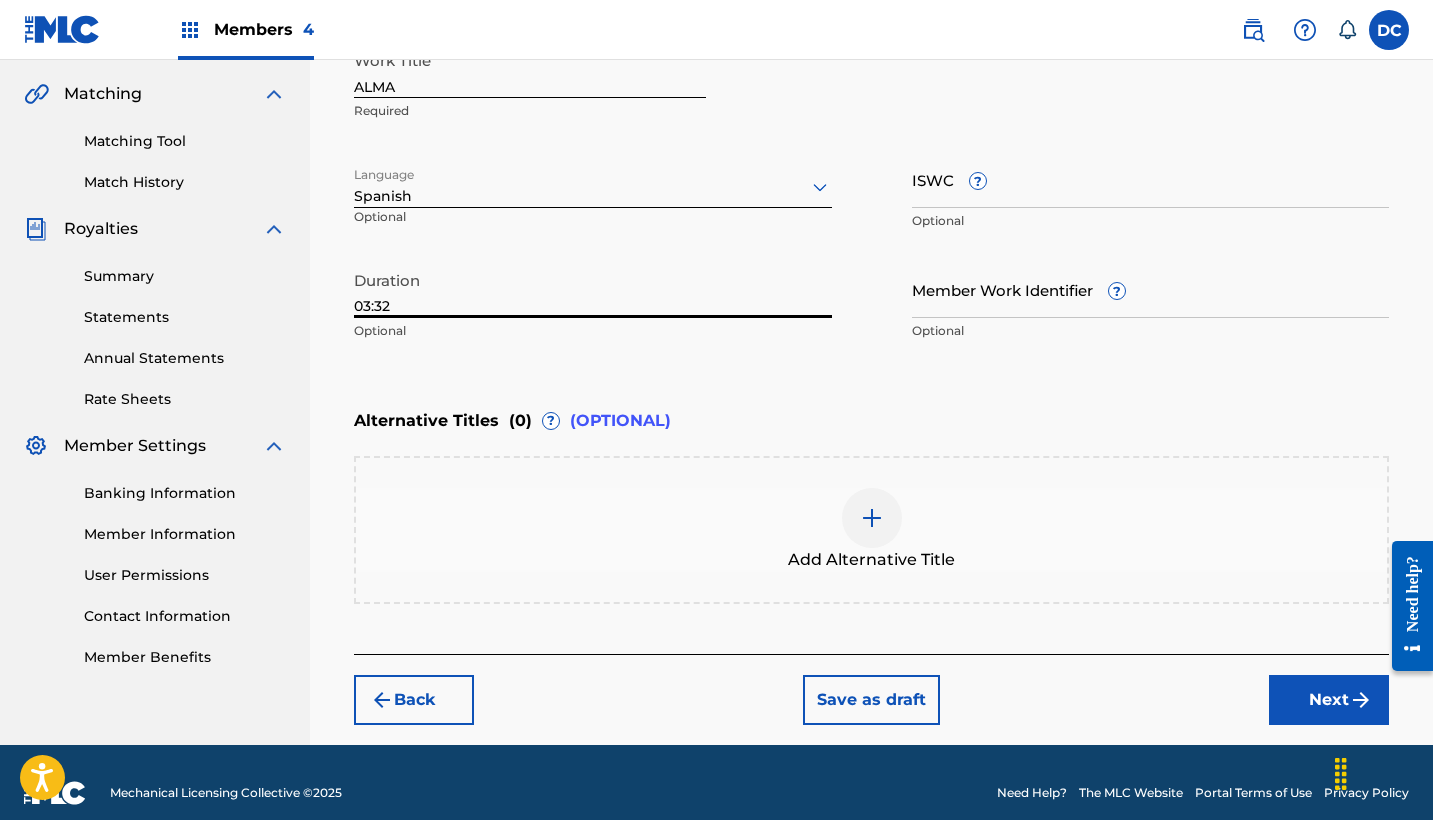 type on "03:32" 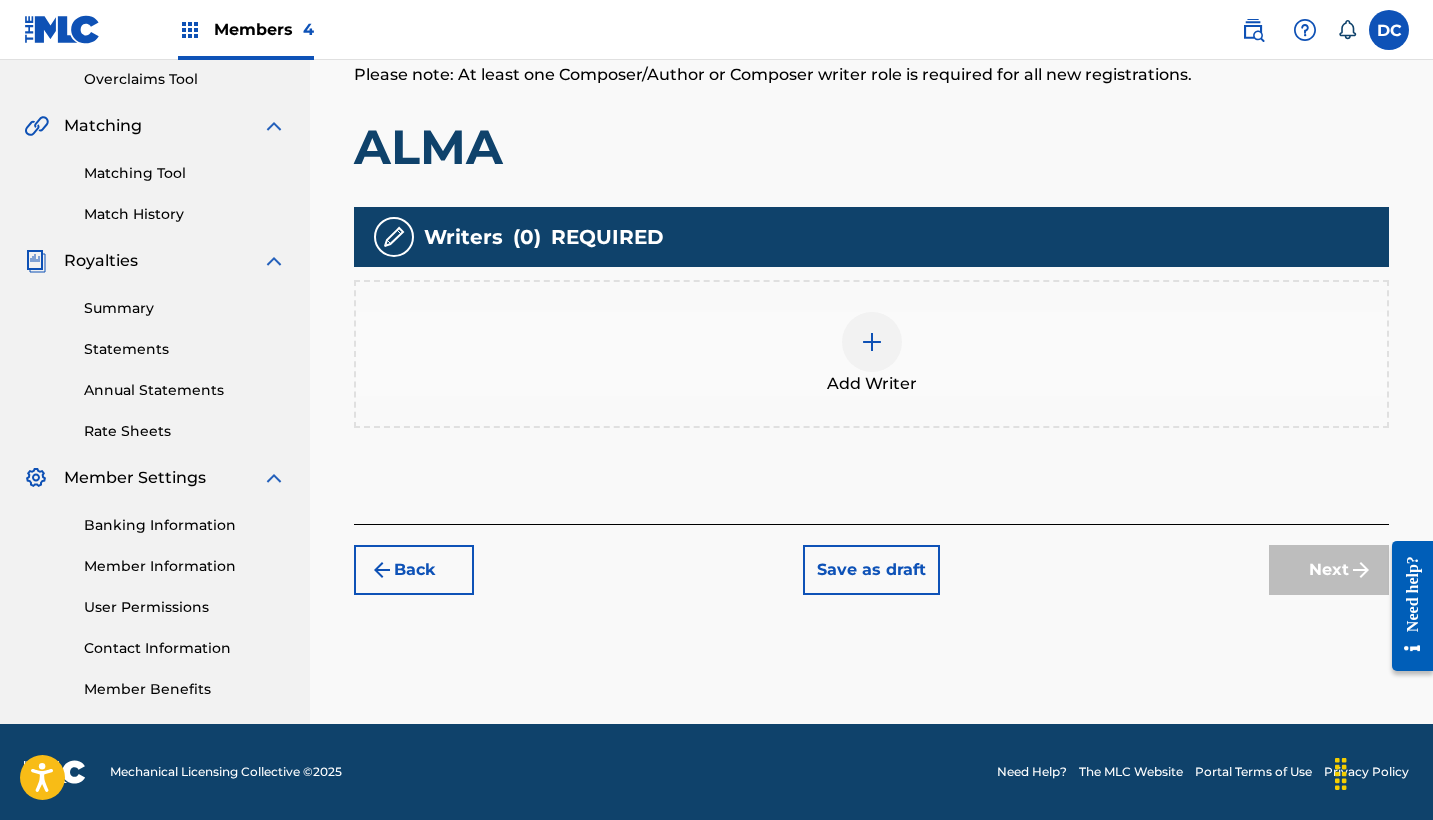 click at bounding box center [872, 342] 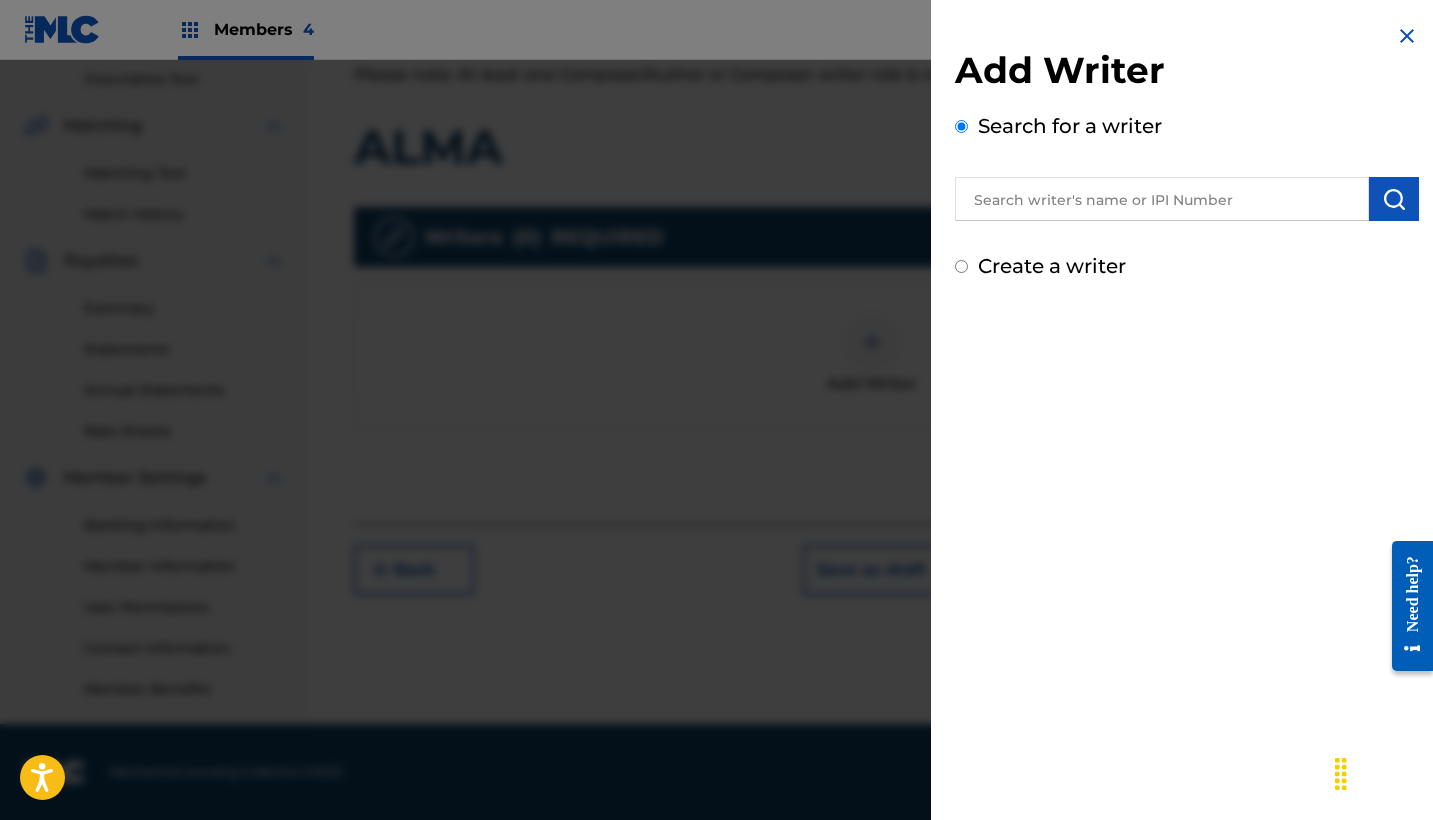 click at bounding box center [1162, 199] 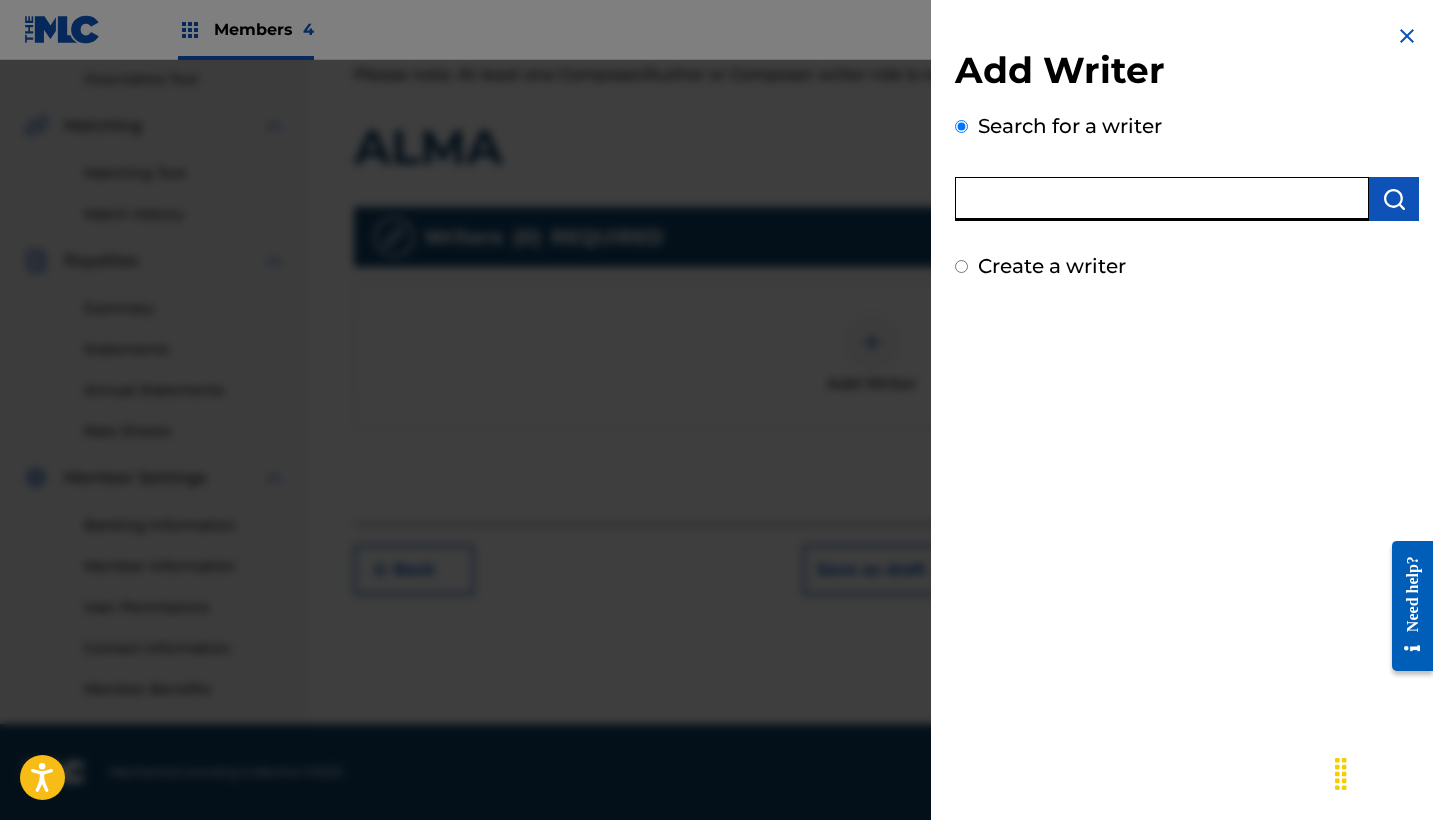 paste on "[NUMBER]" 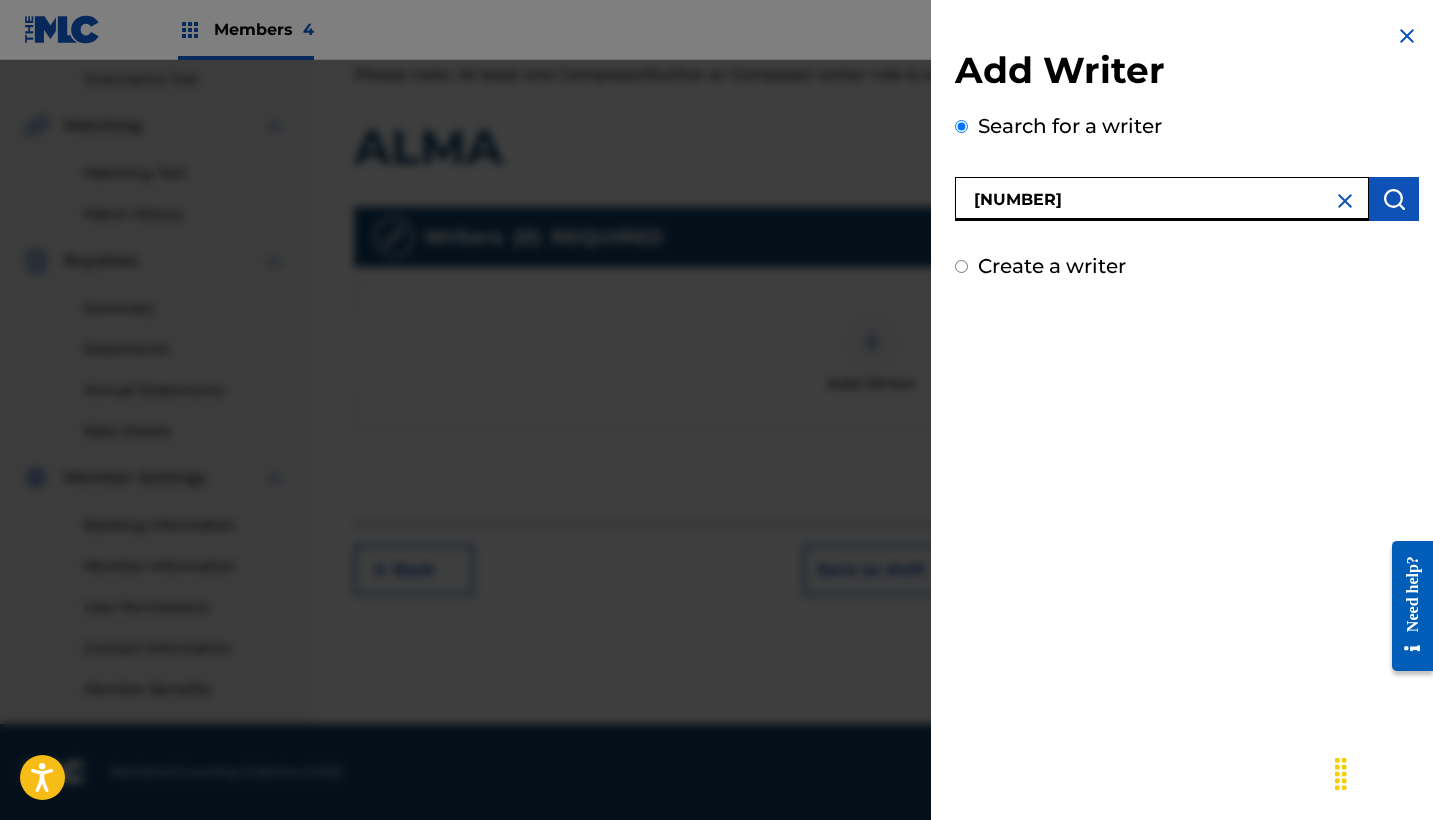 click on "[NUMBER]" at bounding box center (1162, 199) 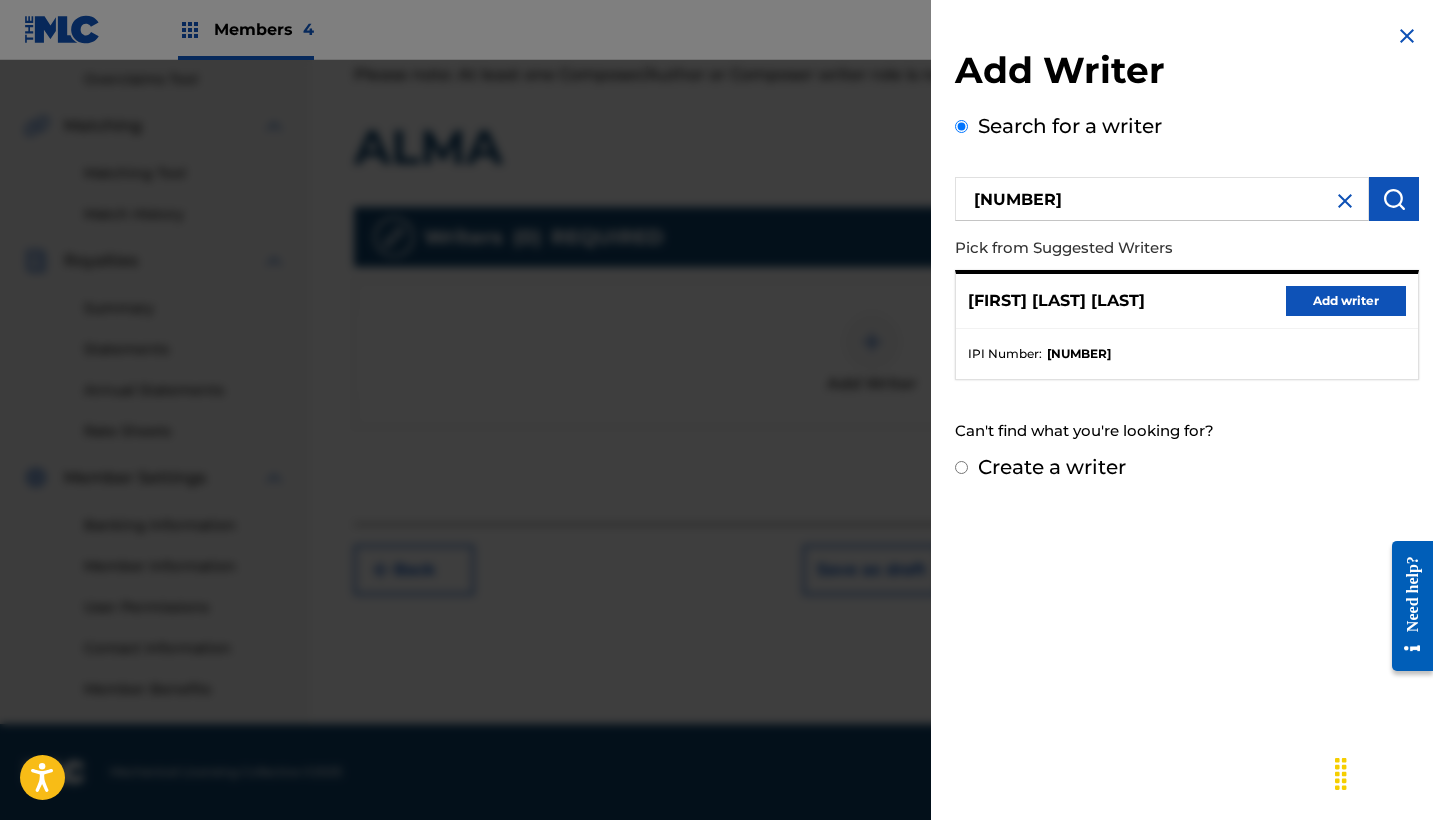 click on "Add writer" at bounding box center [1346, 301] 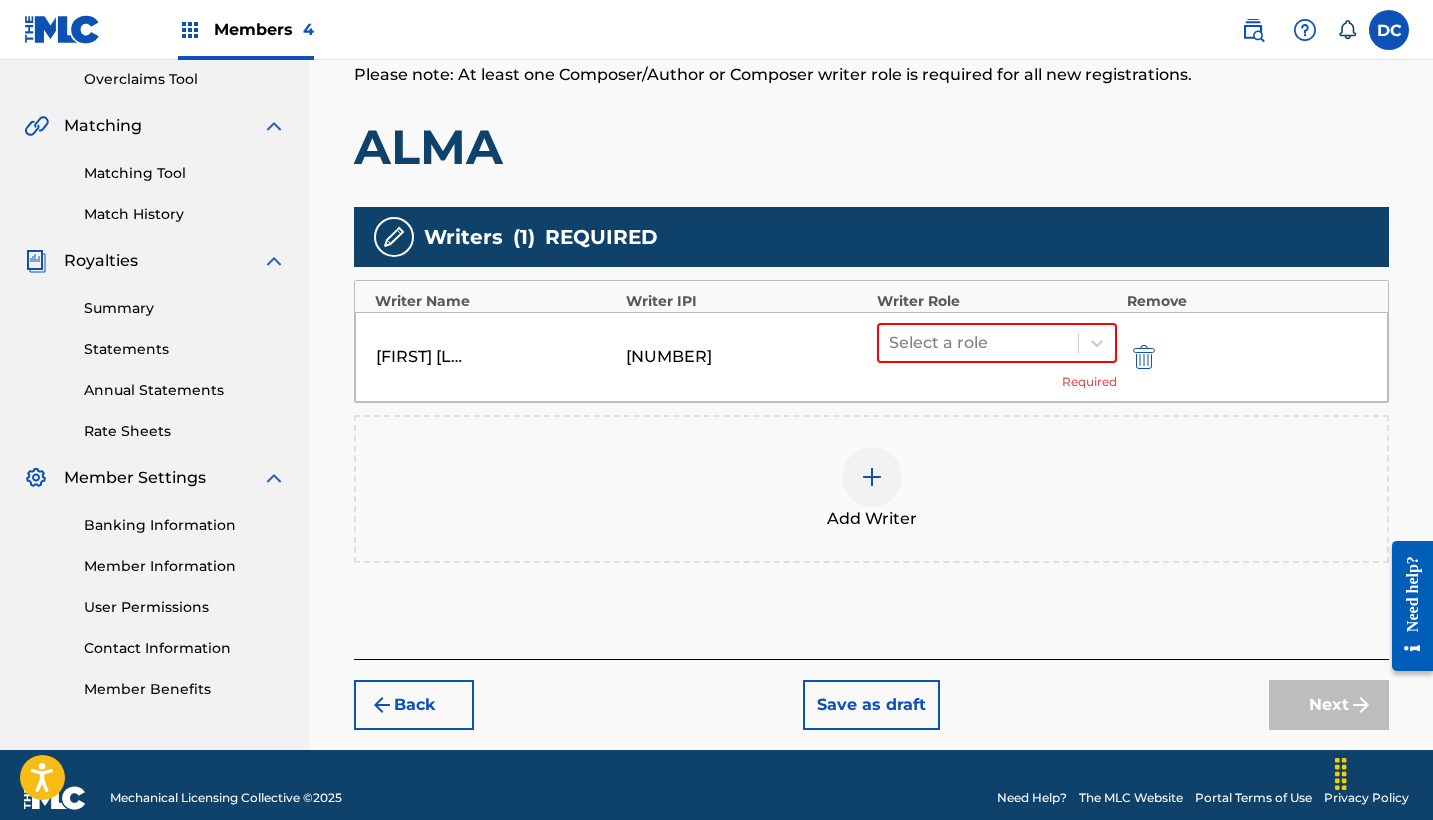 click at bounding box center (872, 477) 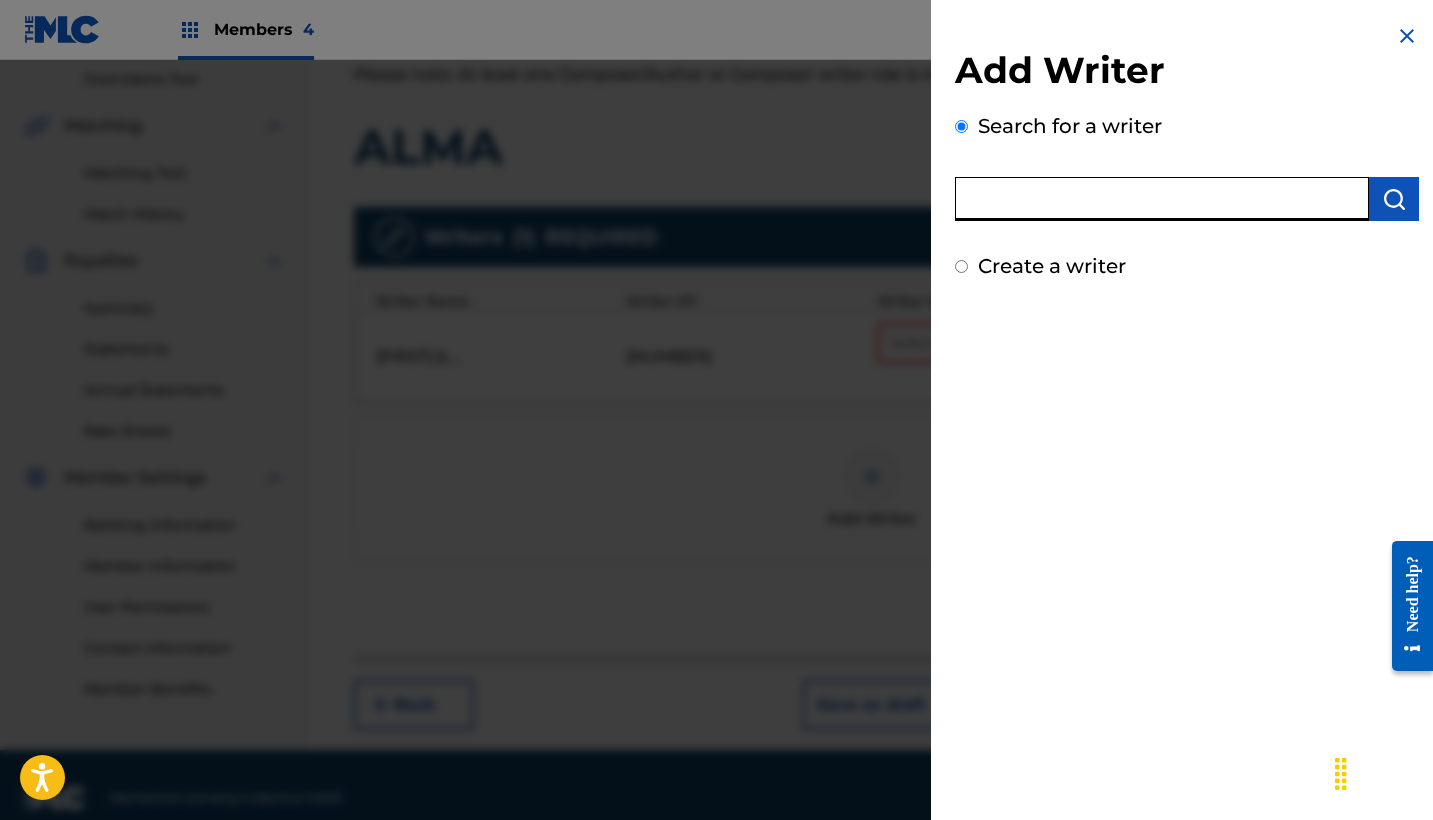 click at bounding box center (1162, 199) 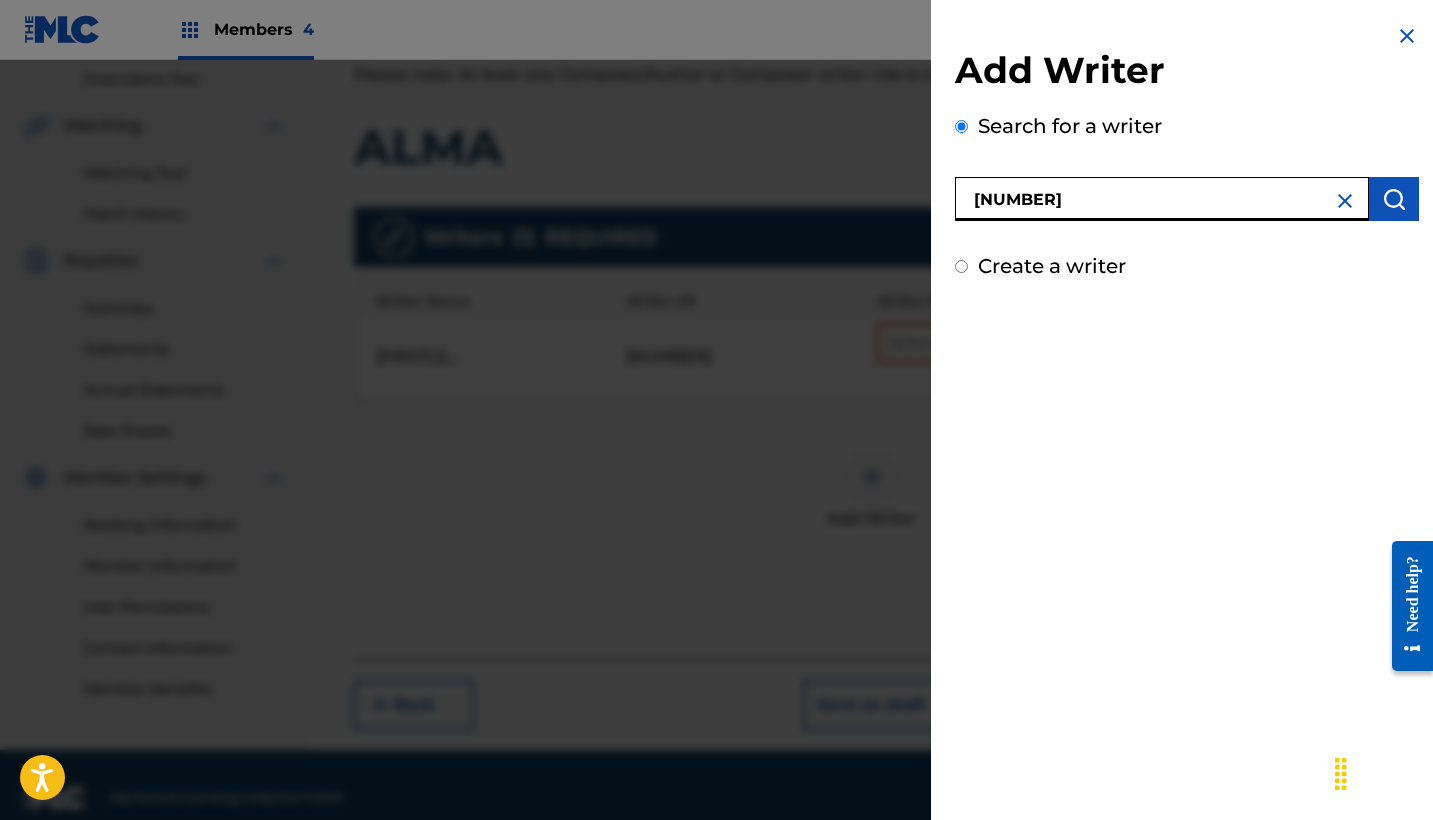 click on "[NUMBER]" at bounding box center [1162, 199] 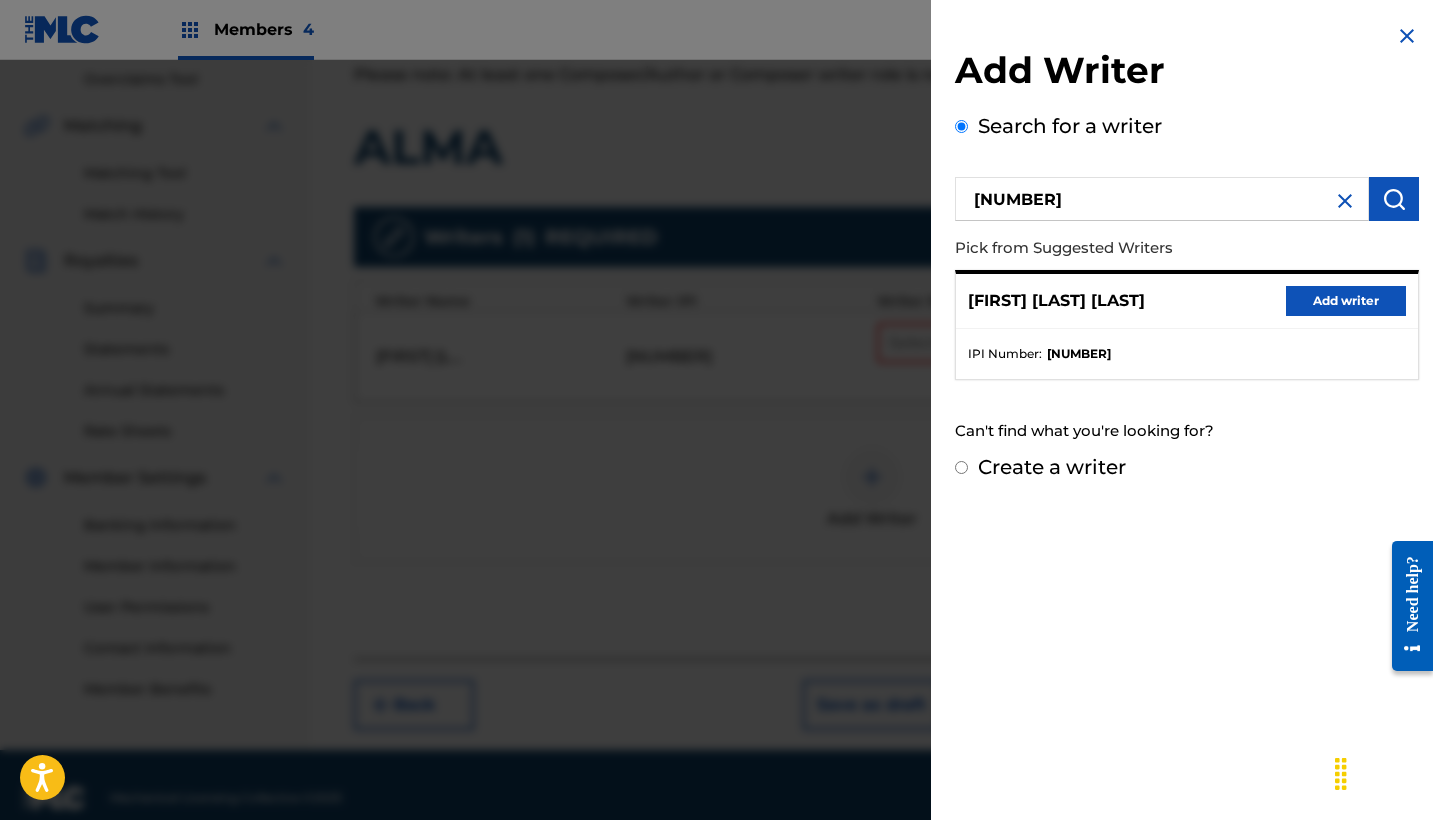 click on "Add writer" at bounding box center [1346, 301] 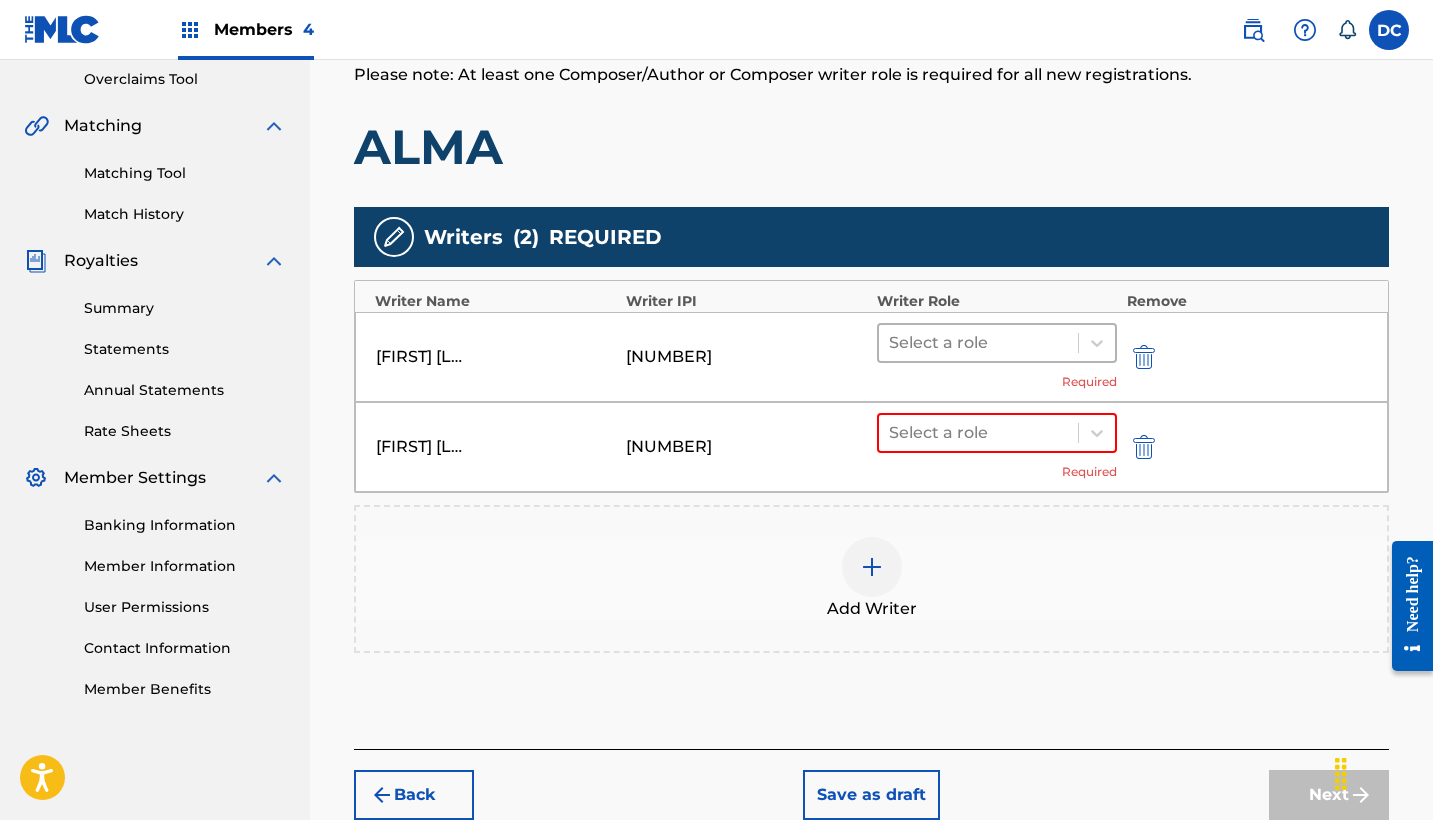 click at bounding box center (978, 343) 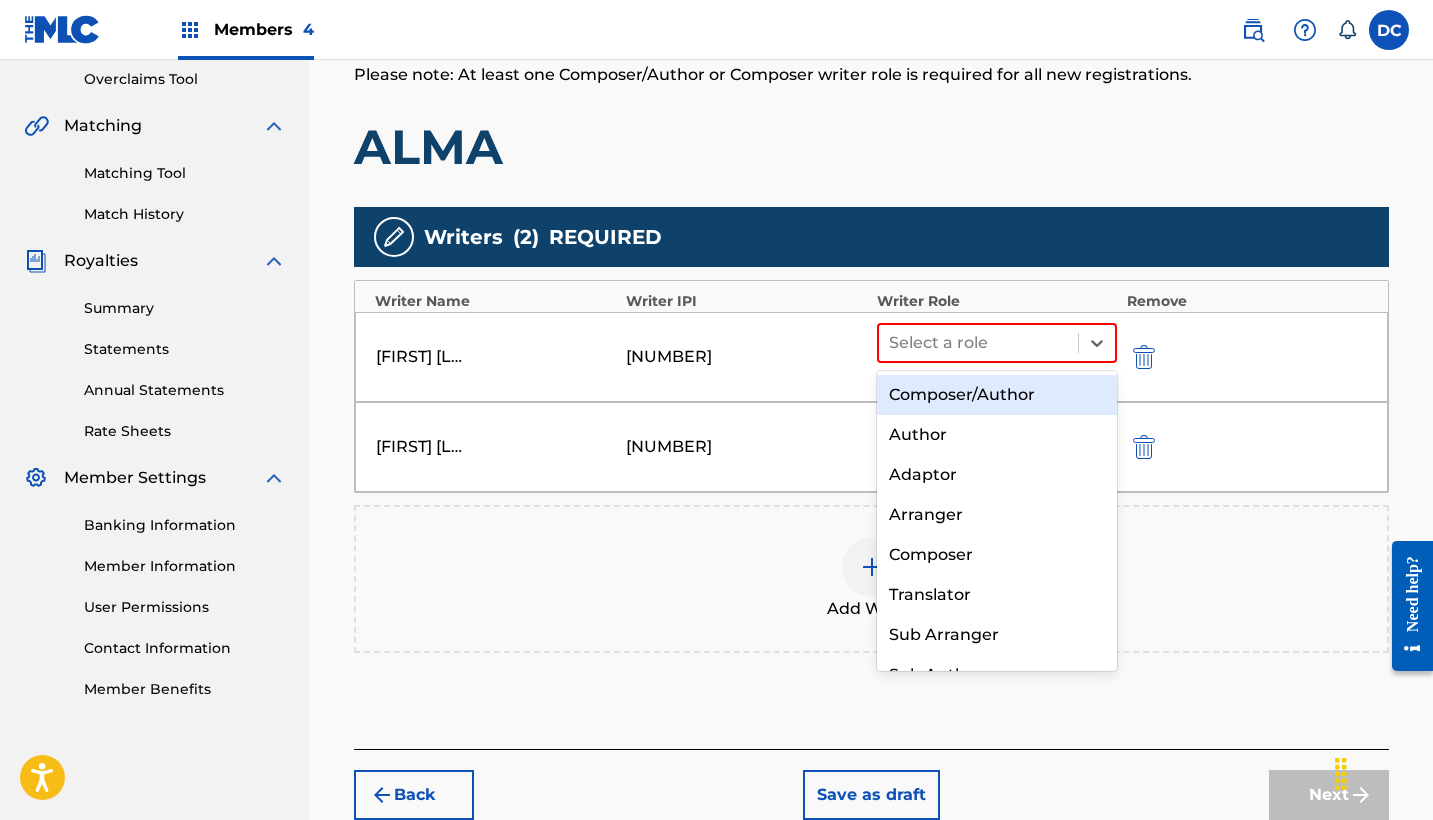 click on "Composer/Author" at bounding box center (997, 395) 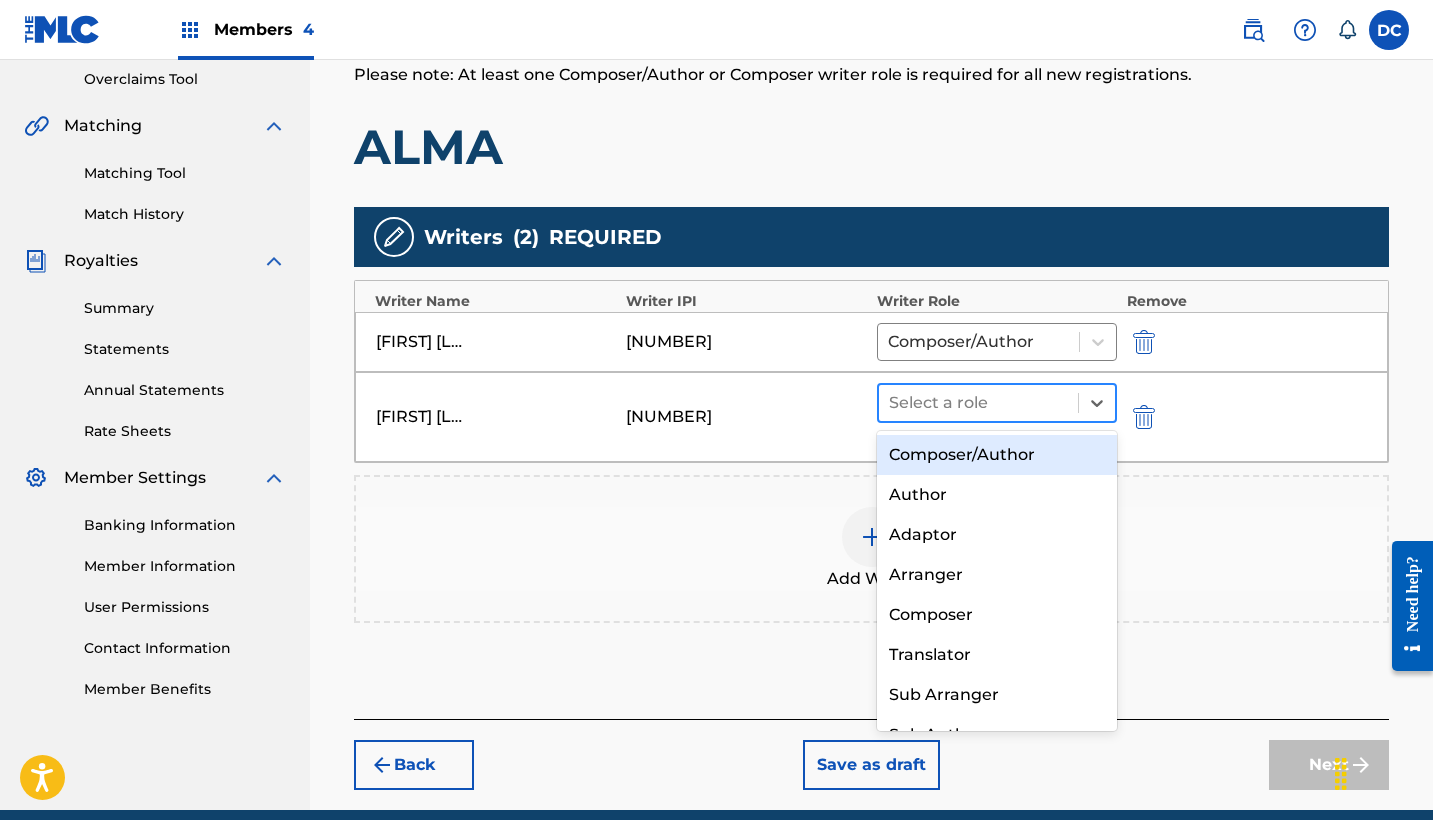 click at bounding box center (978, 403) 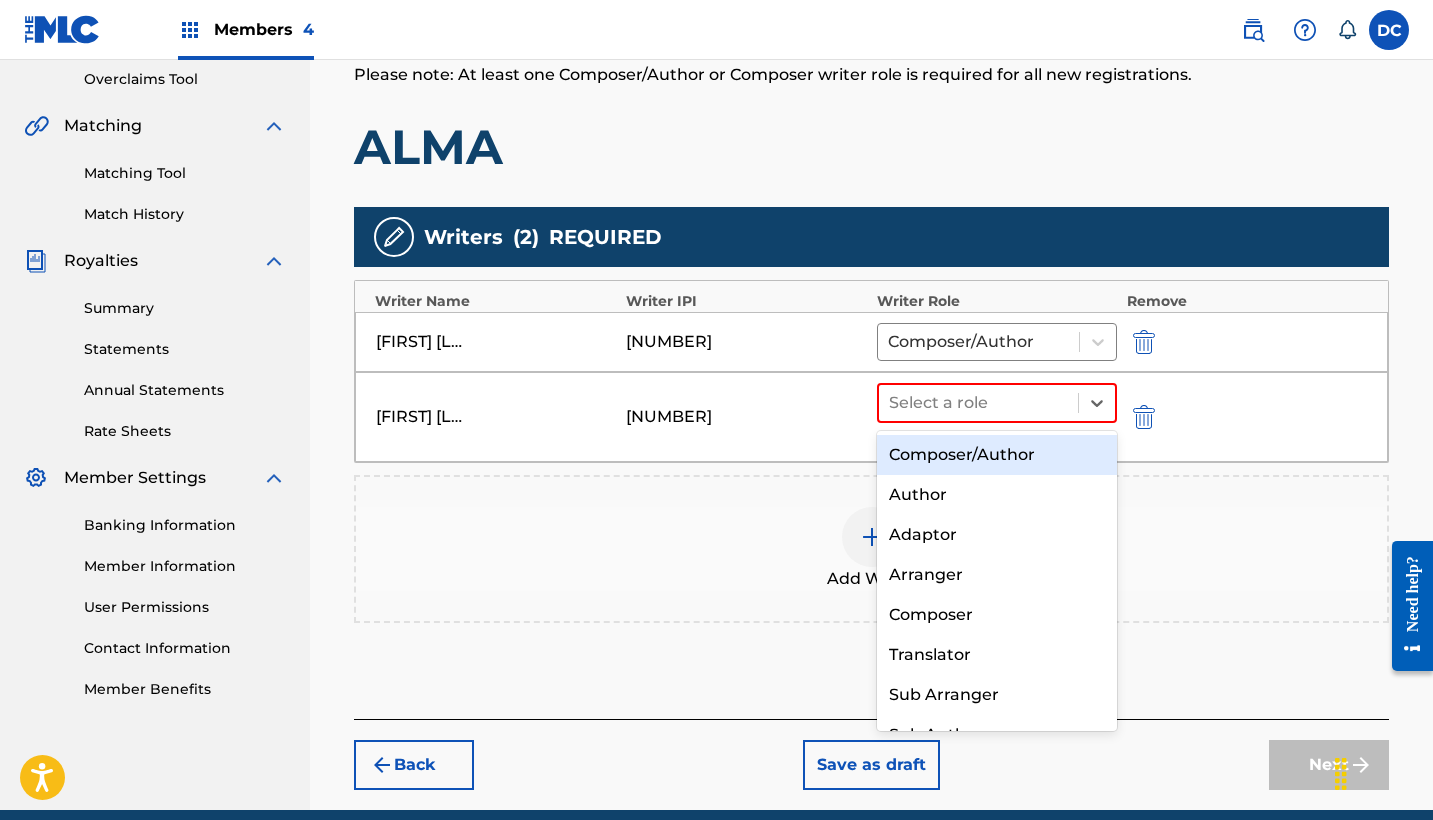 click on "Composer/Author" at bounding box center [997, 455] 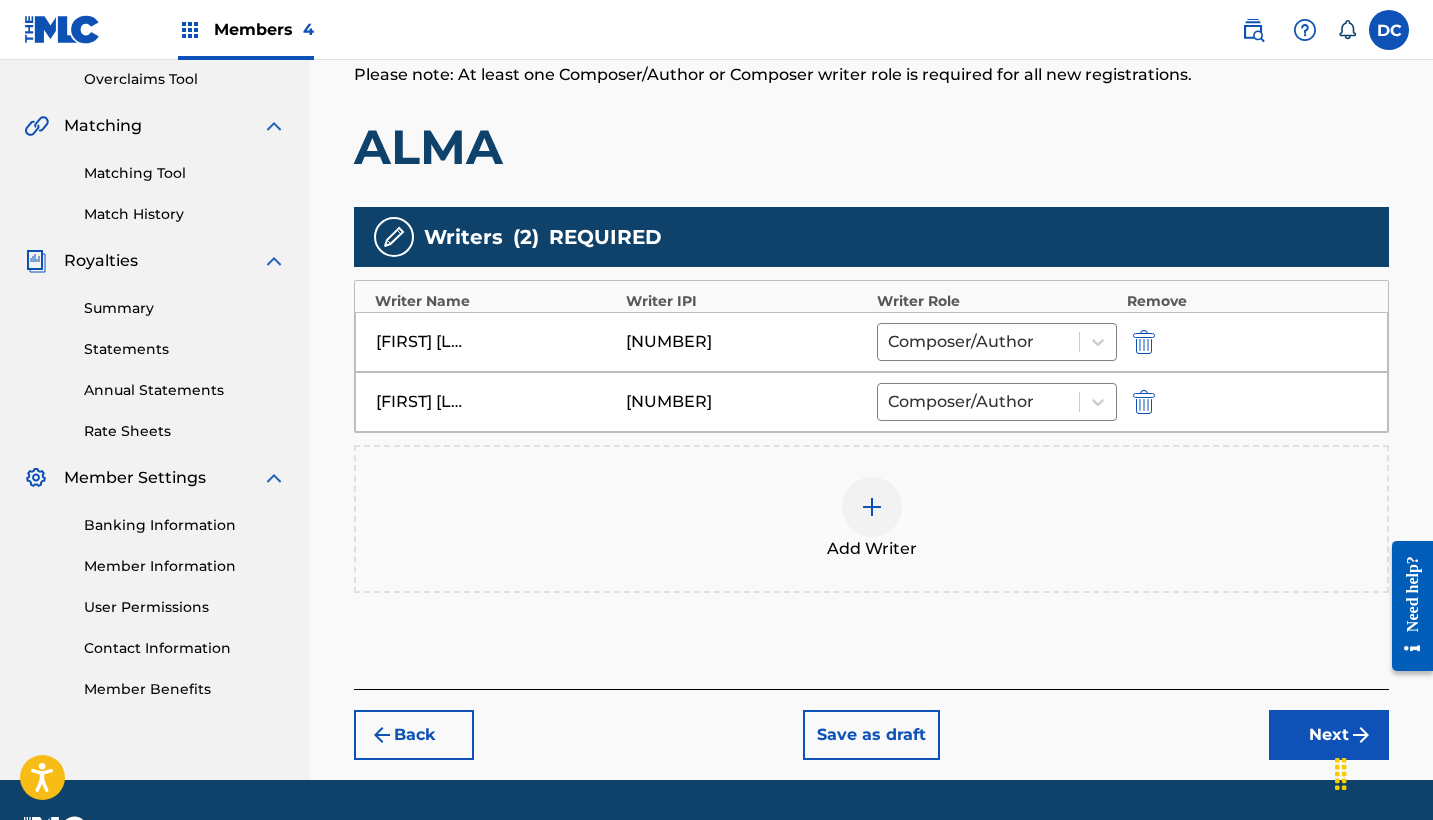 click on "Next" at bounding box center [1329, 735] 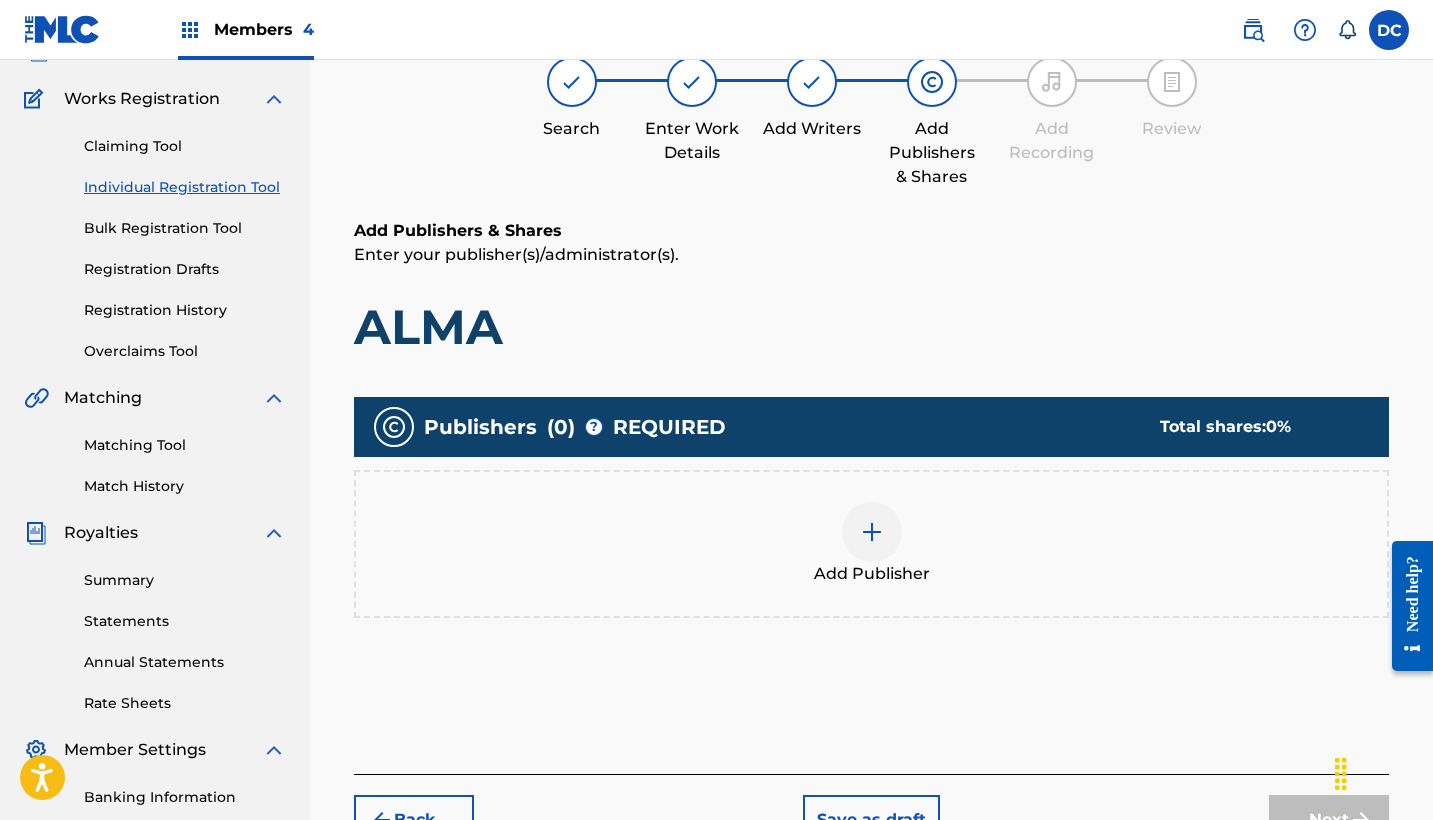 scroll, scrollTop: 90, scrollLeft: 0, axis: vertical 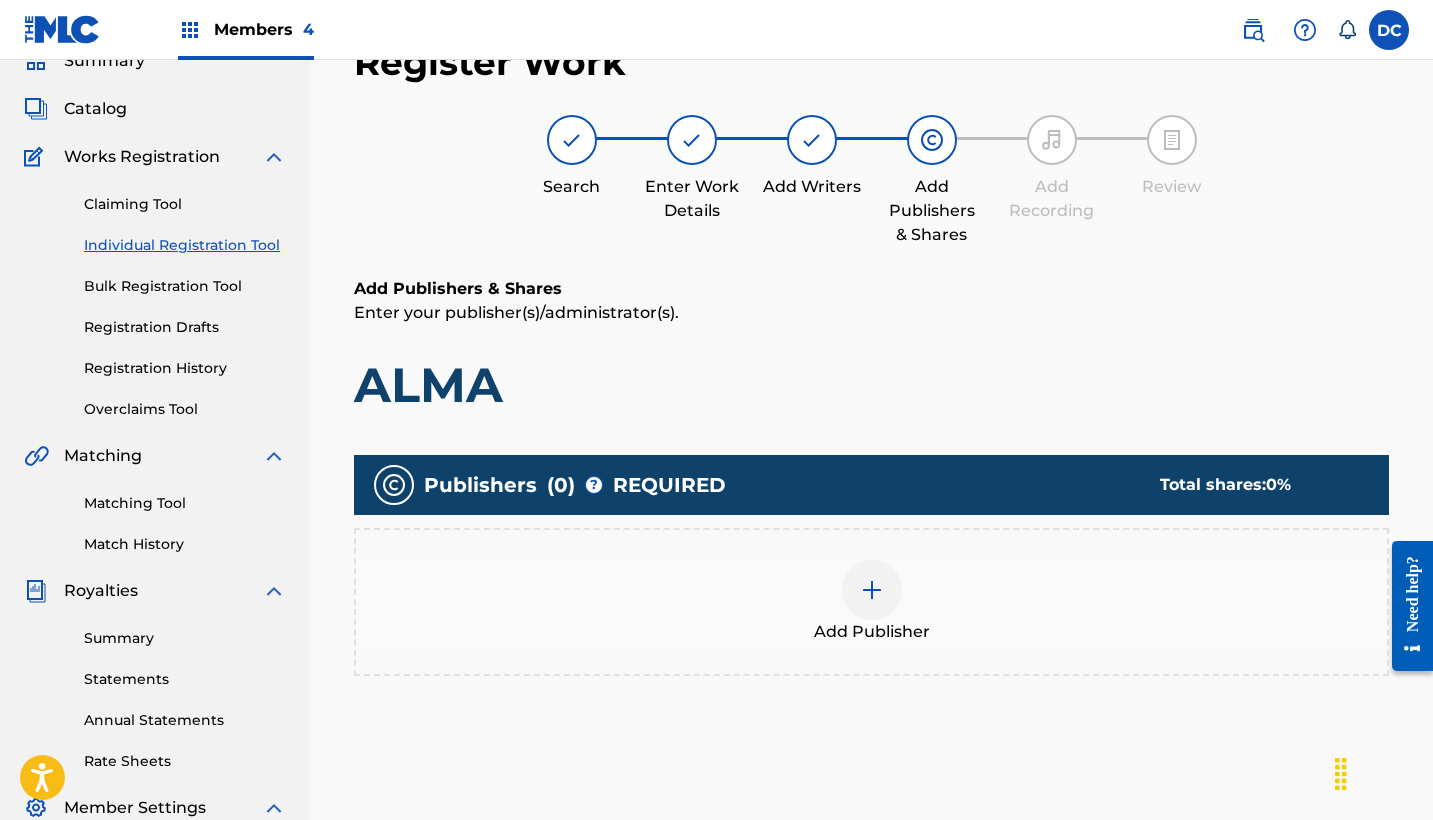 click on "Add Publisher" at bounding box center [871, 602] 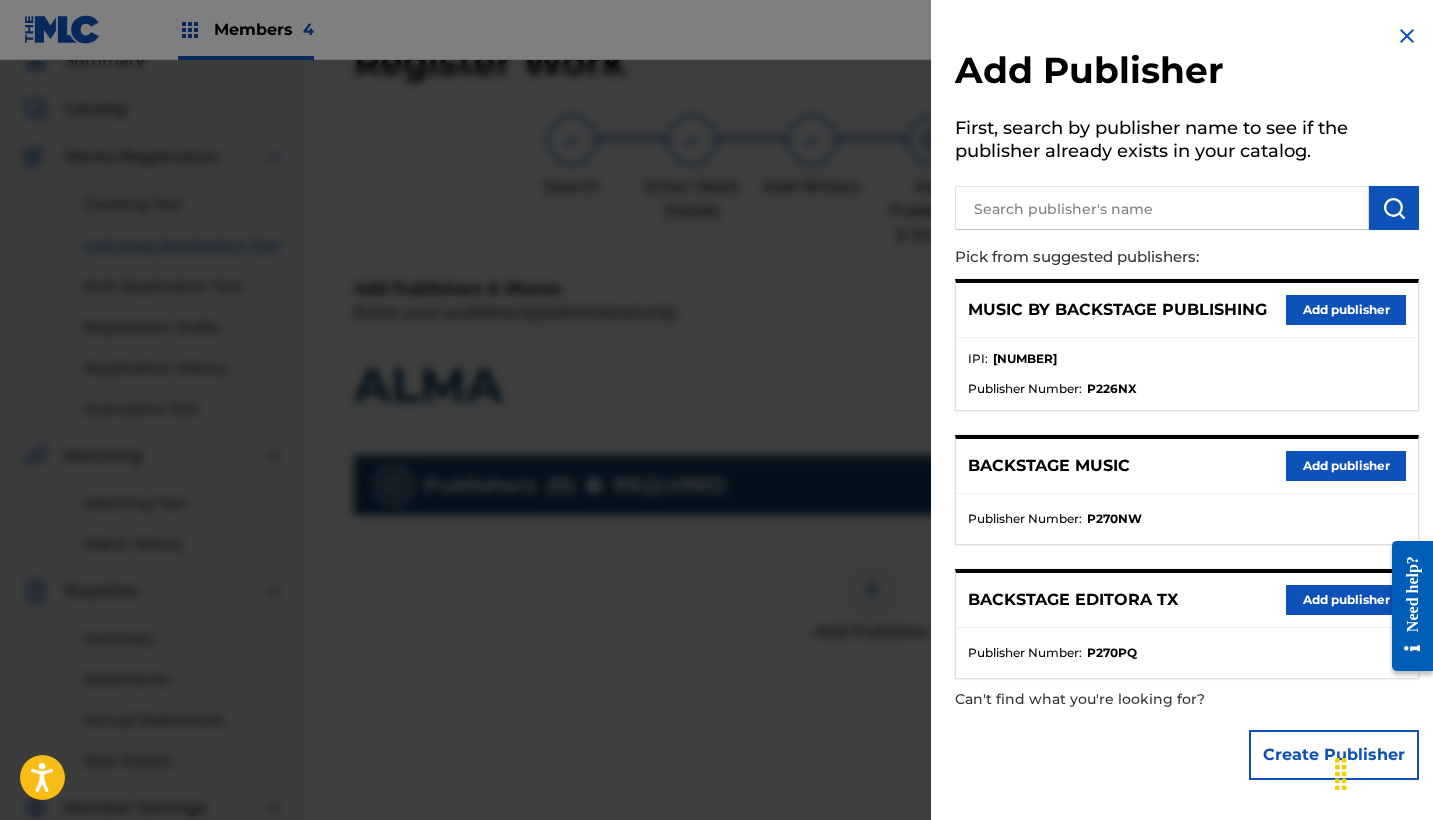 click on "Add publisher" at bounding box center (1346, 310) 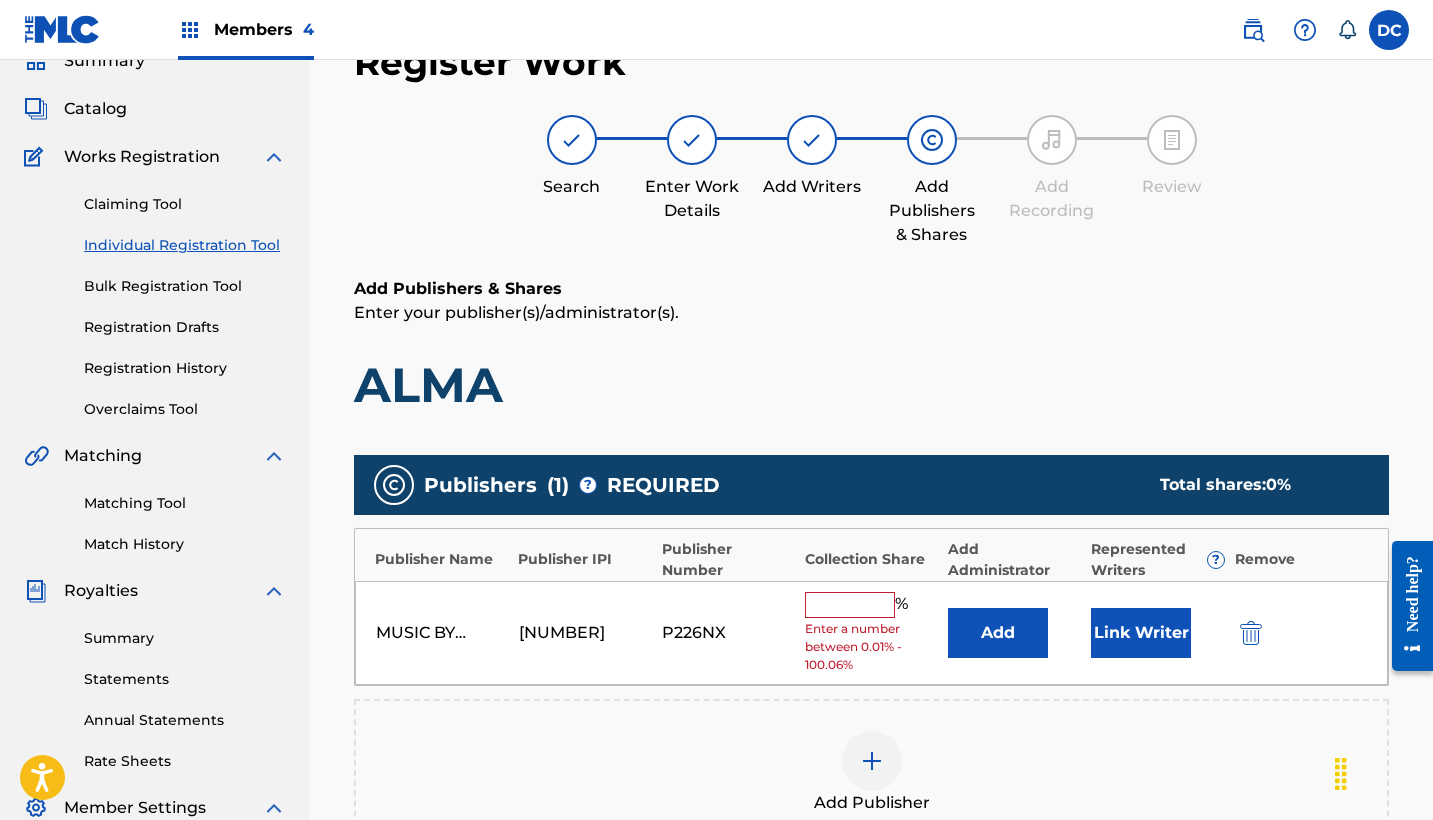 click at bounding box center (850, 605) 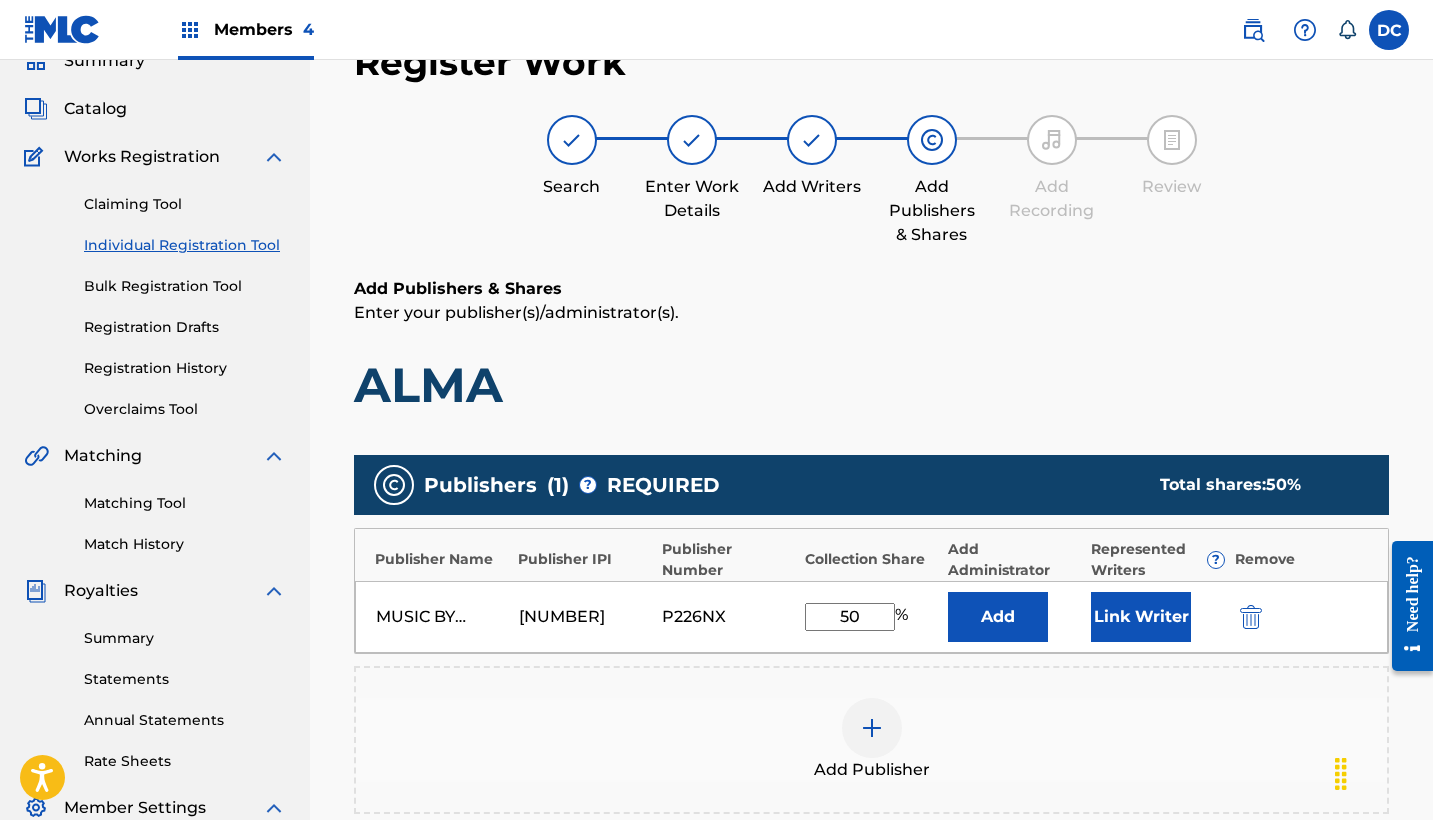 type on "50" 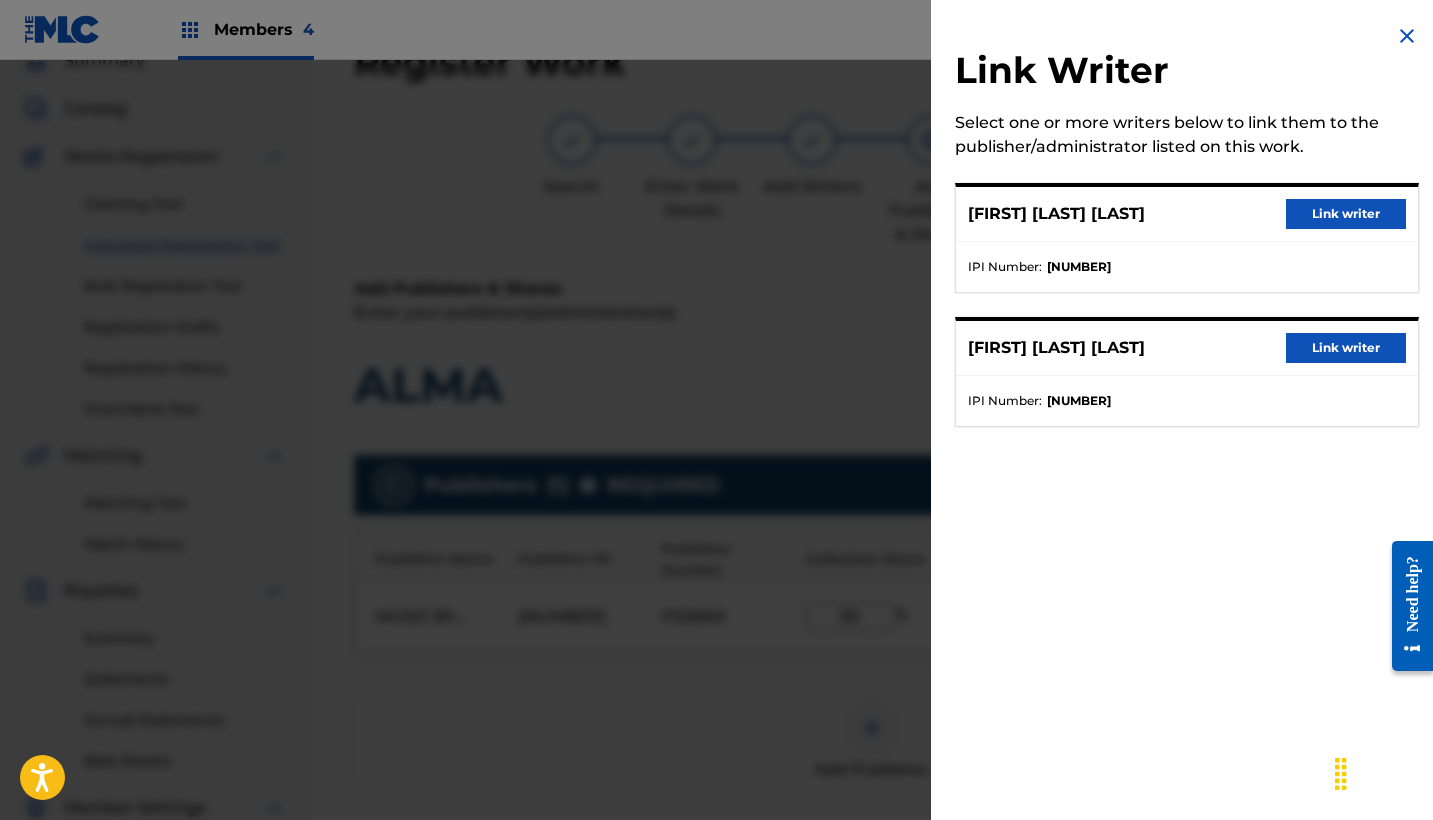 click on "Link writer" at bounding box center [1346, 348] 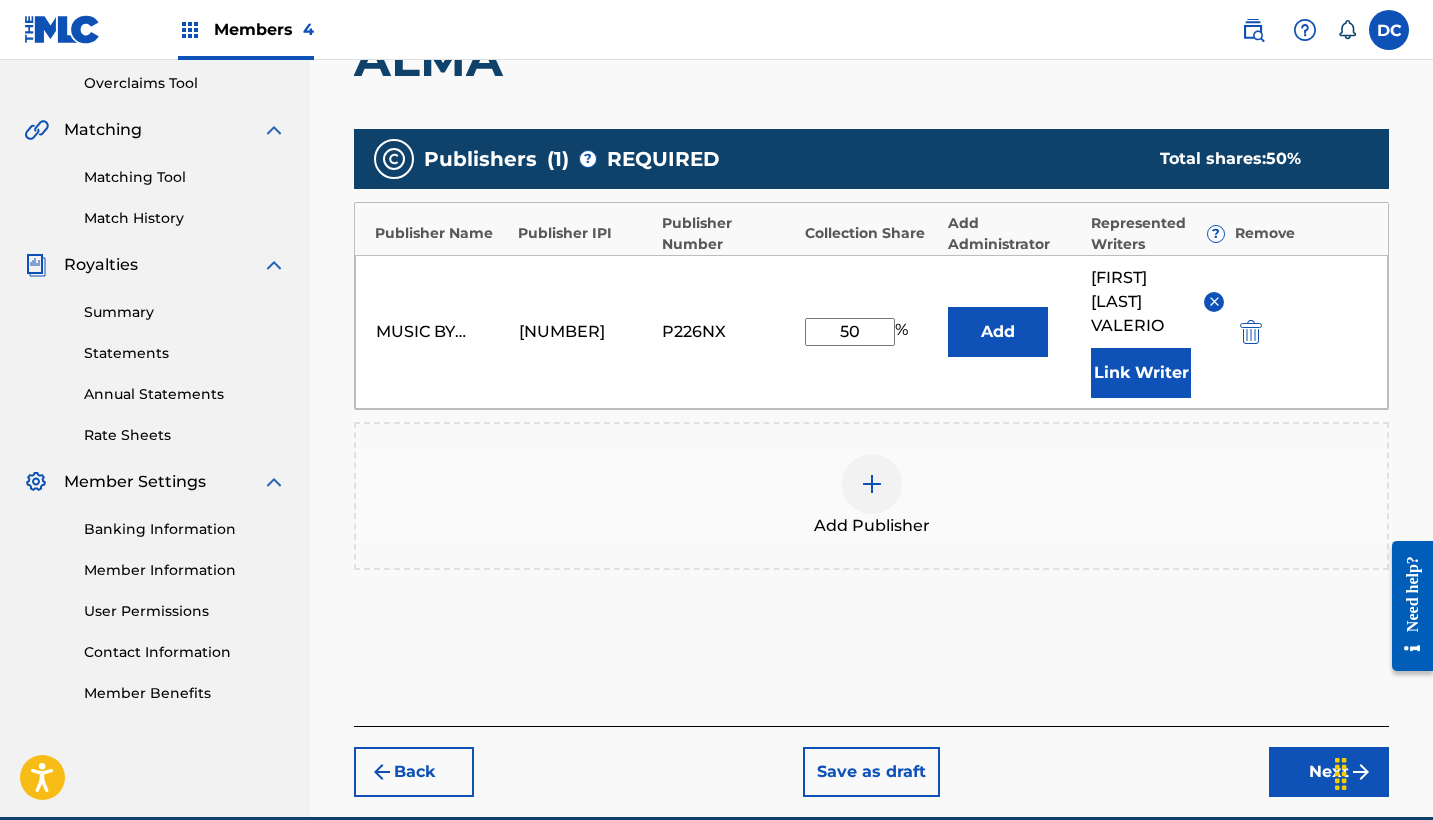 scroll, scrollTop: 417, scrollLeft: 0, axis: vertical 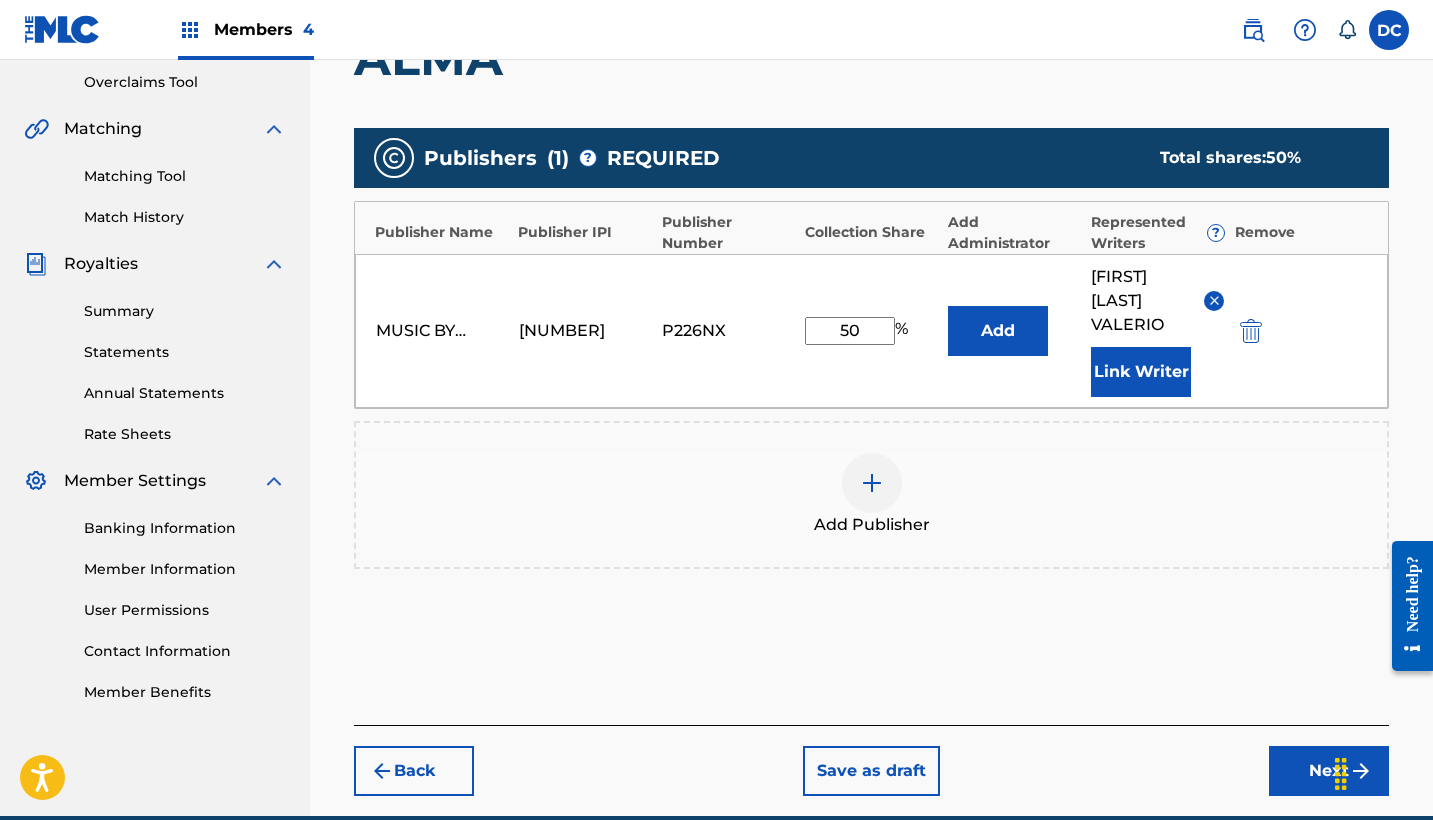 click on "Next" at bounding box center (1329, 771) 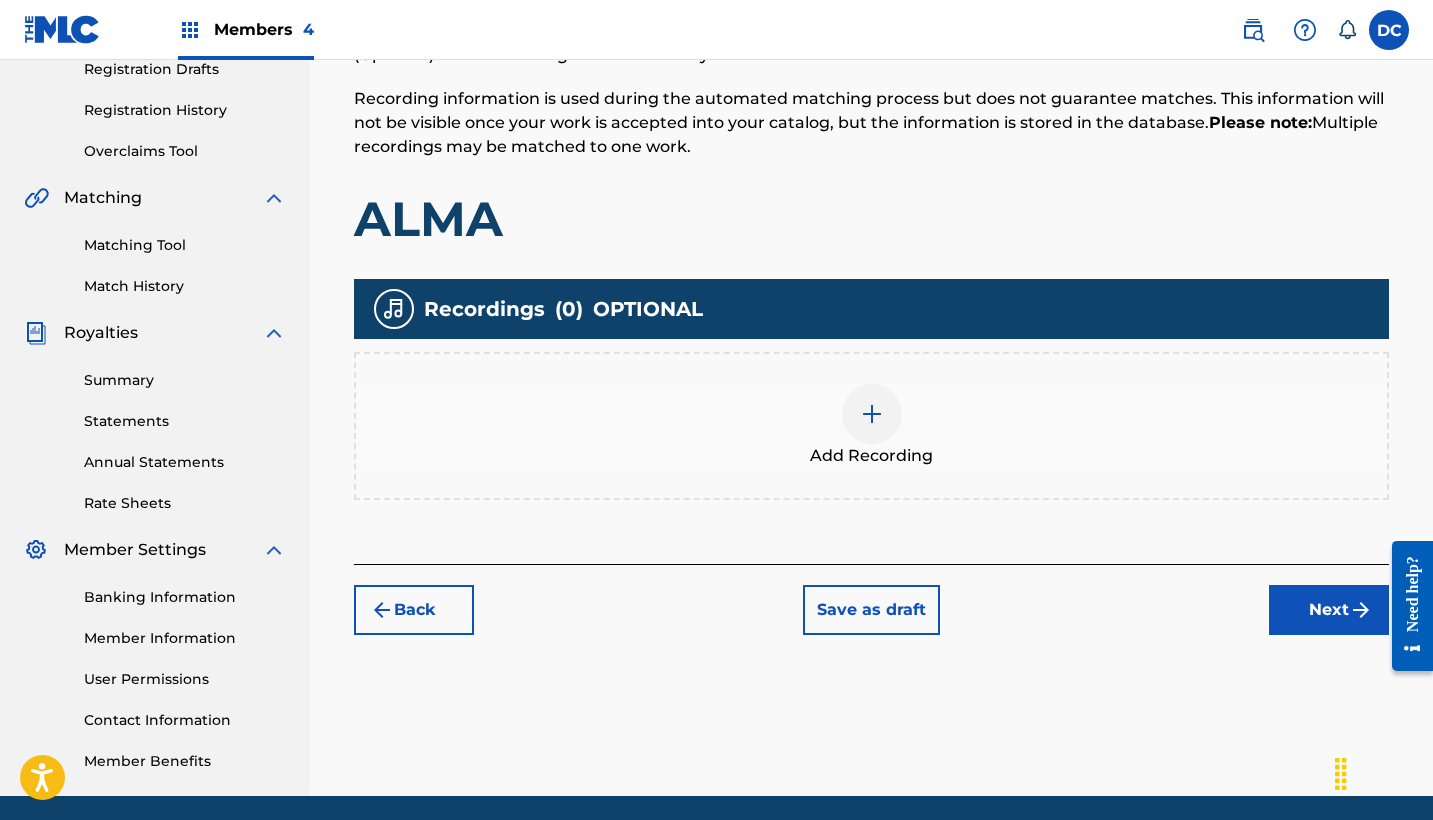 scroll, scrollTop: 390, scrollLeft: 0, axis: vertical 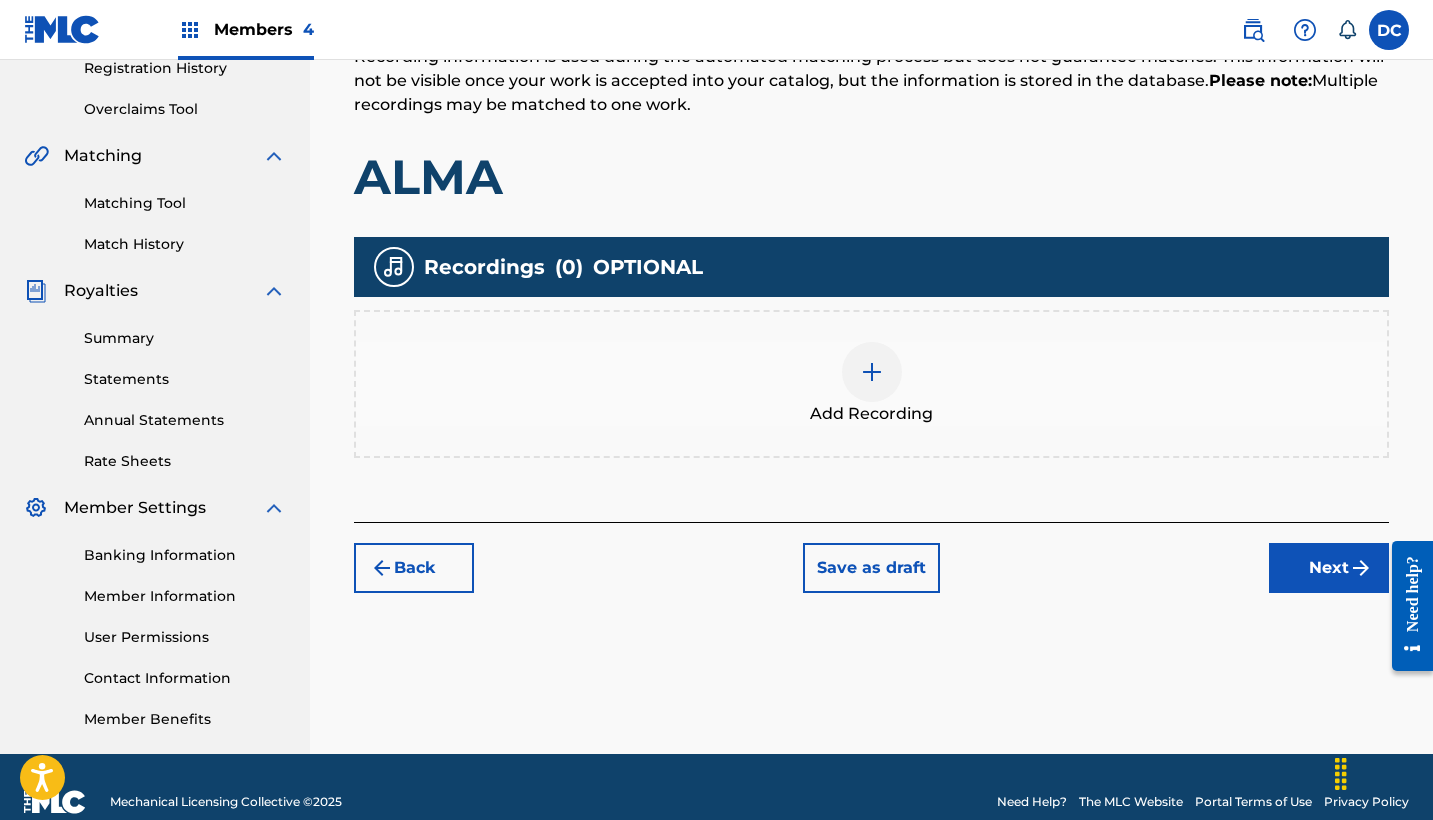click on "Add Recording" at bounding box center (871, 384) 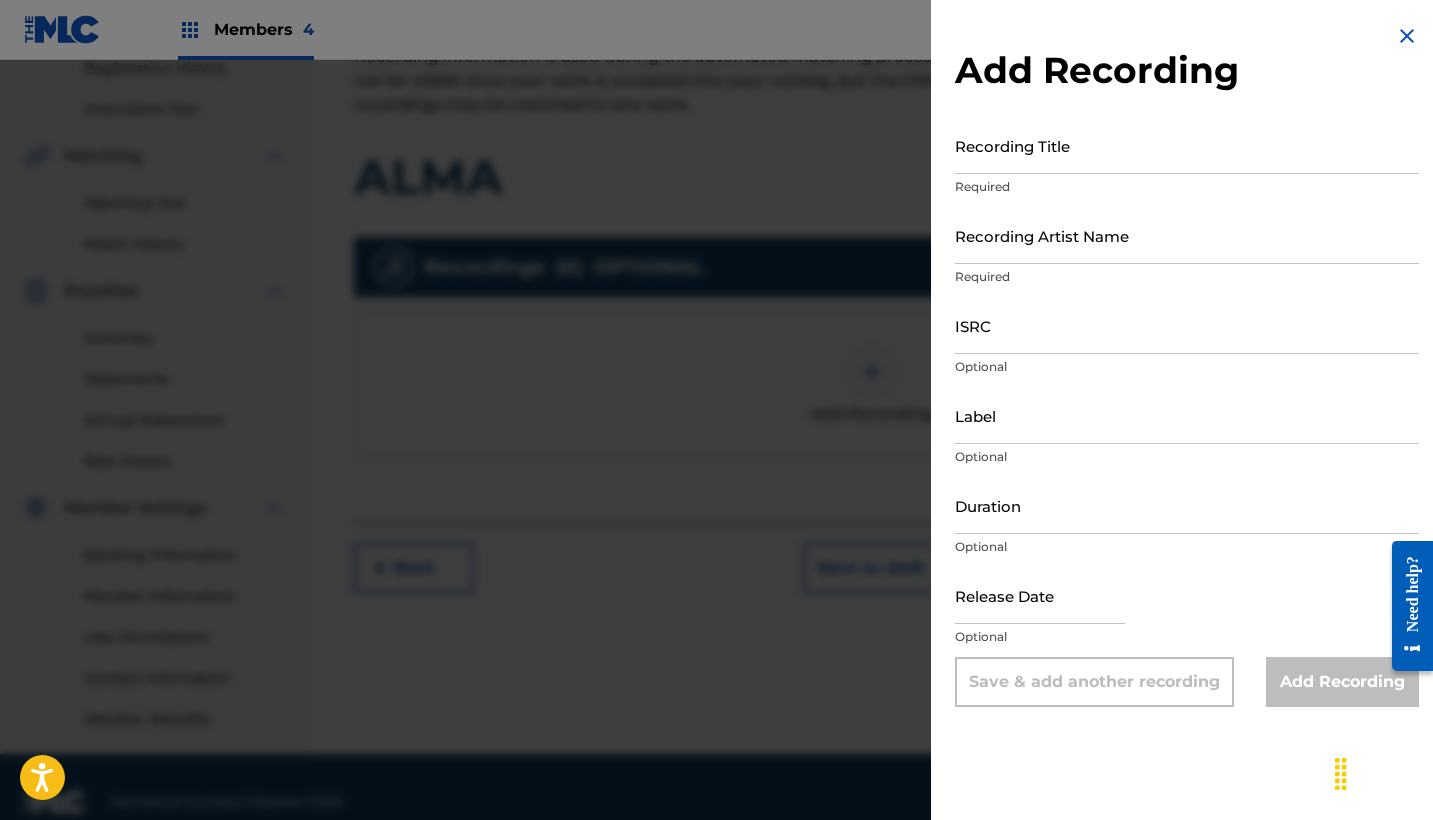 click on "Recording Title" at bounding box center [1187, 145] 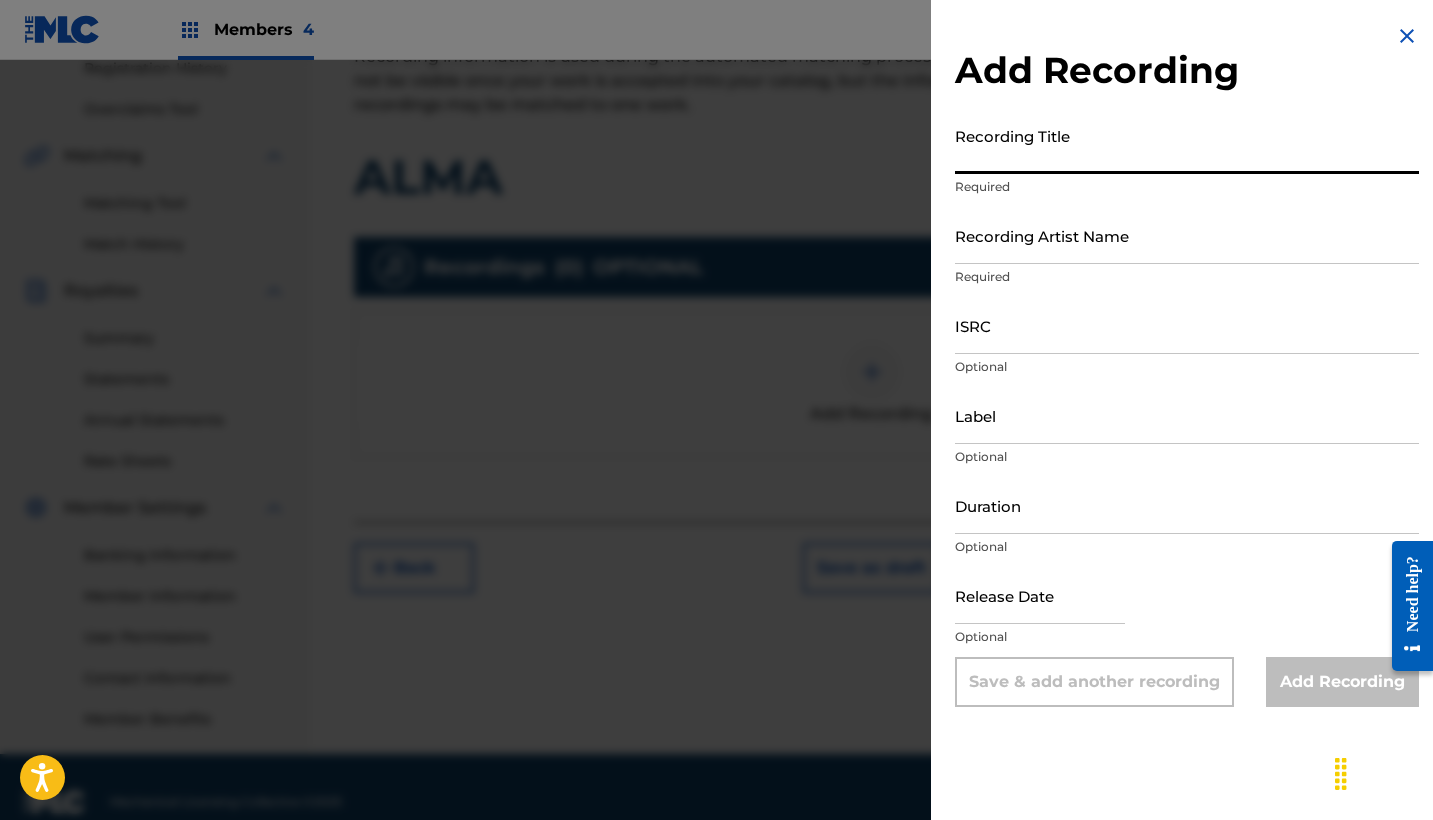 paste on "ALMA" 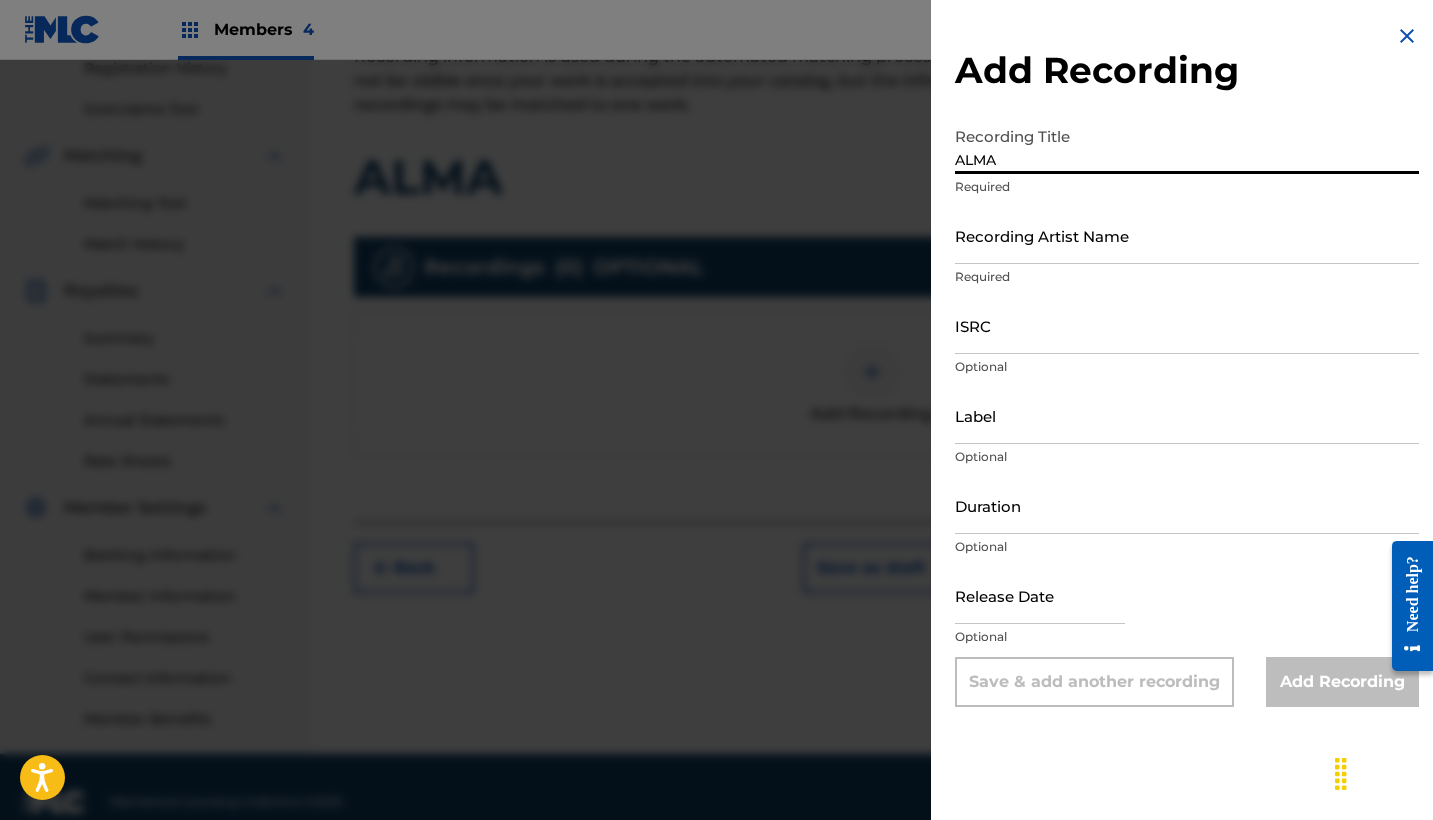 type on "ALMA" 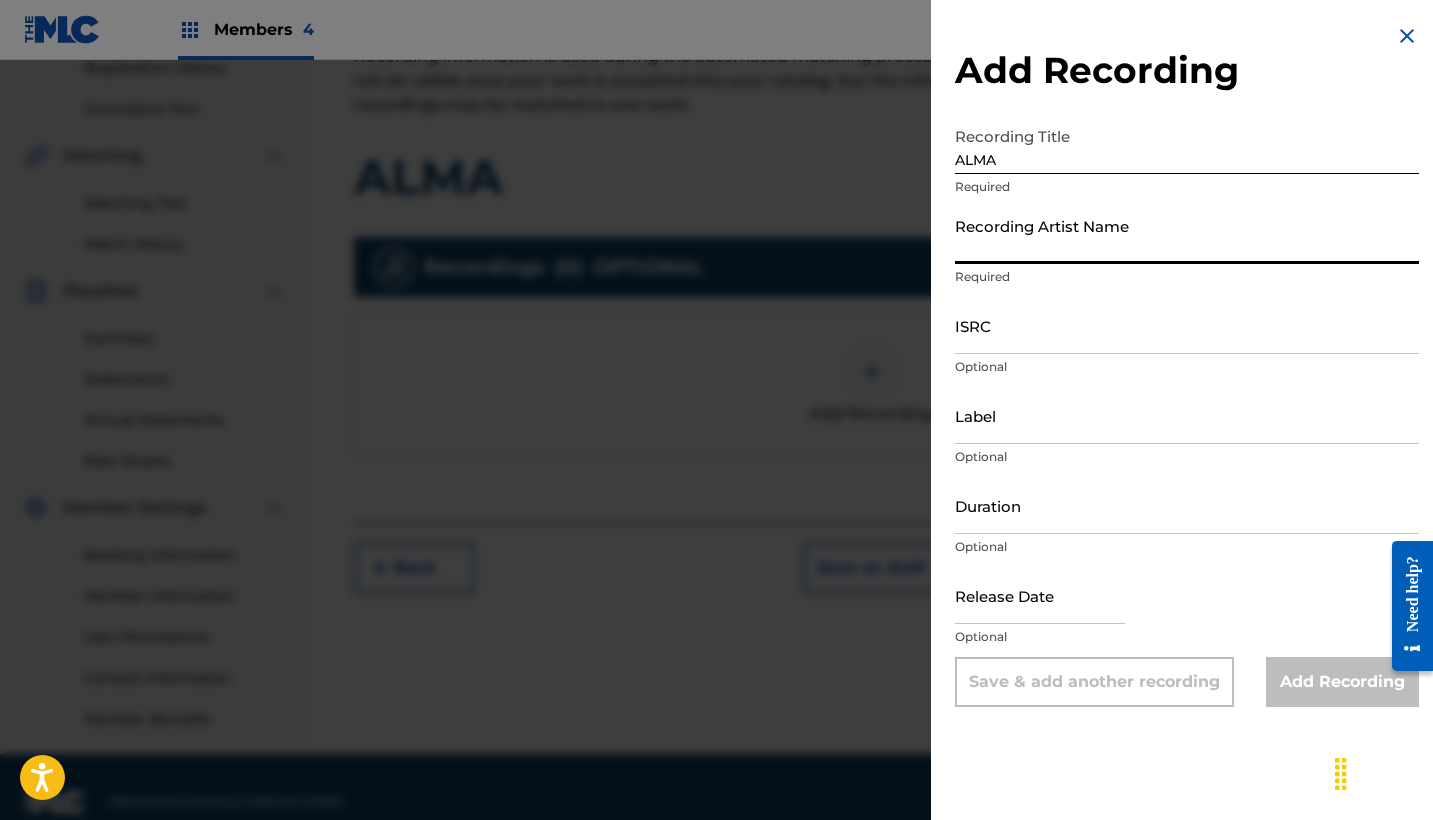 click on "Recording Artist Name" at bounding box center (1187, 235) 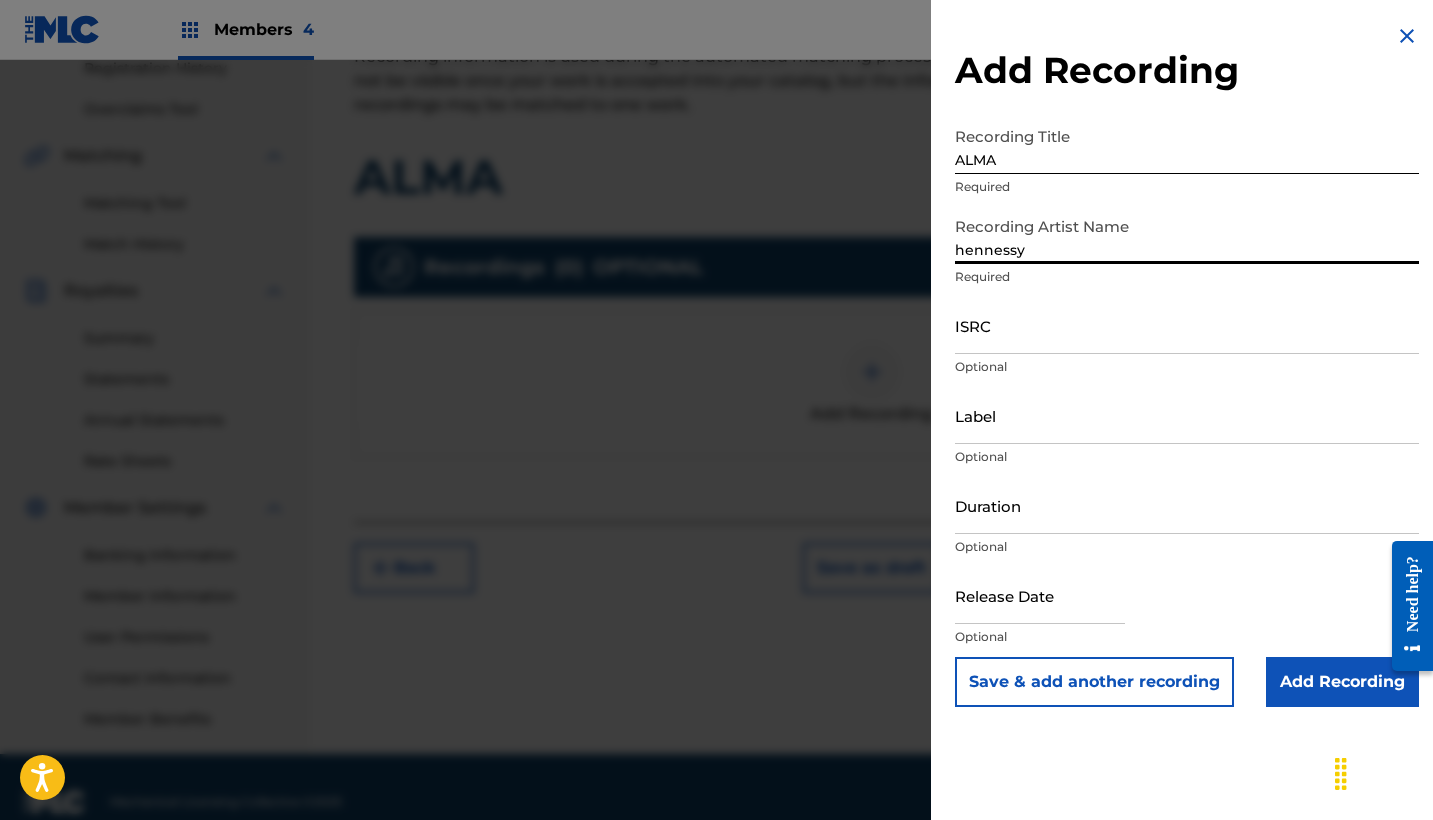 type on "hennessy" 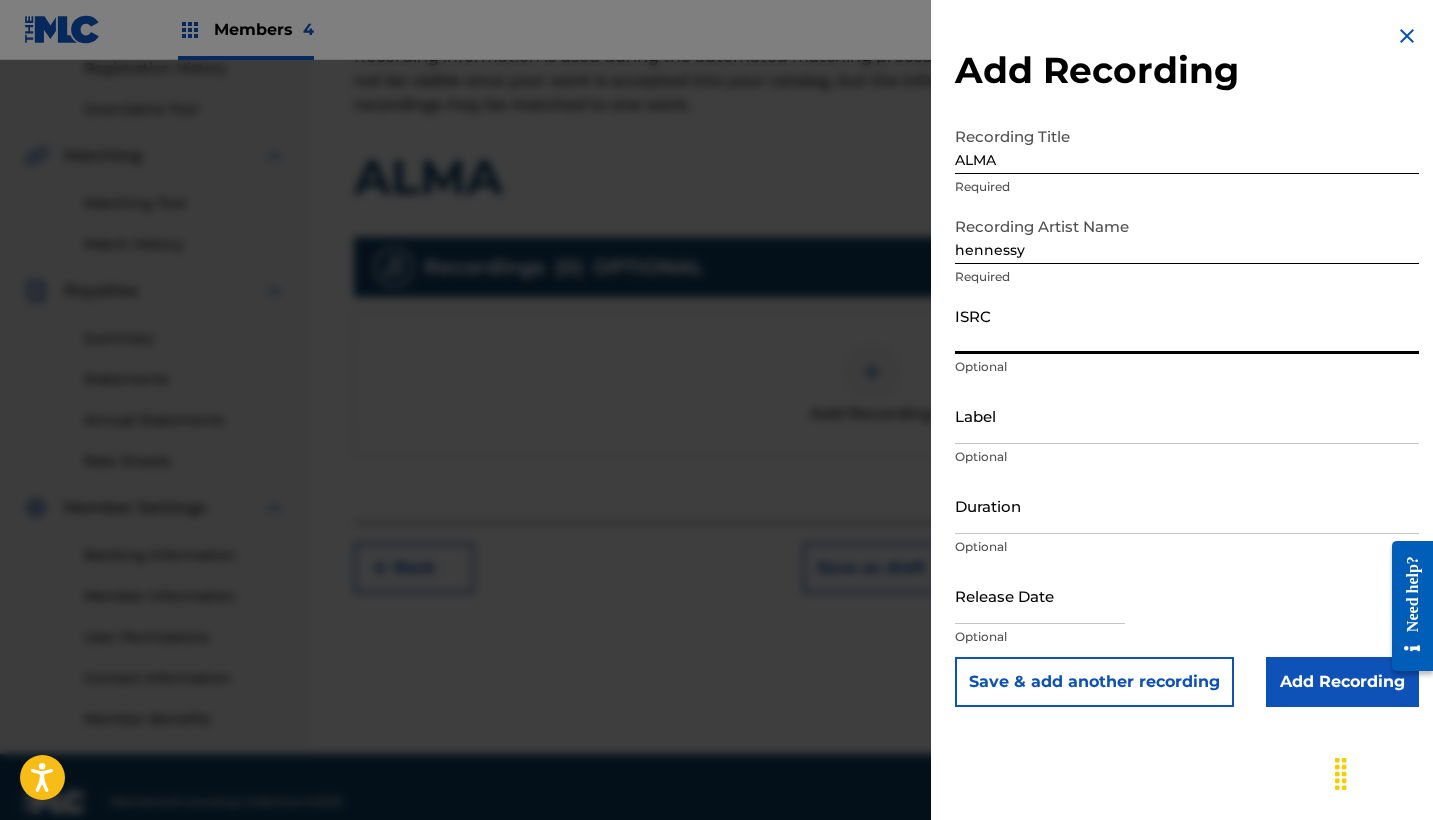 paste on "QZ2J21508978" 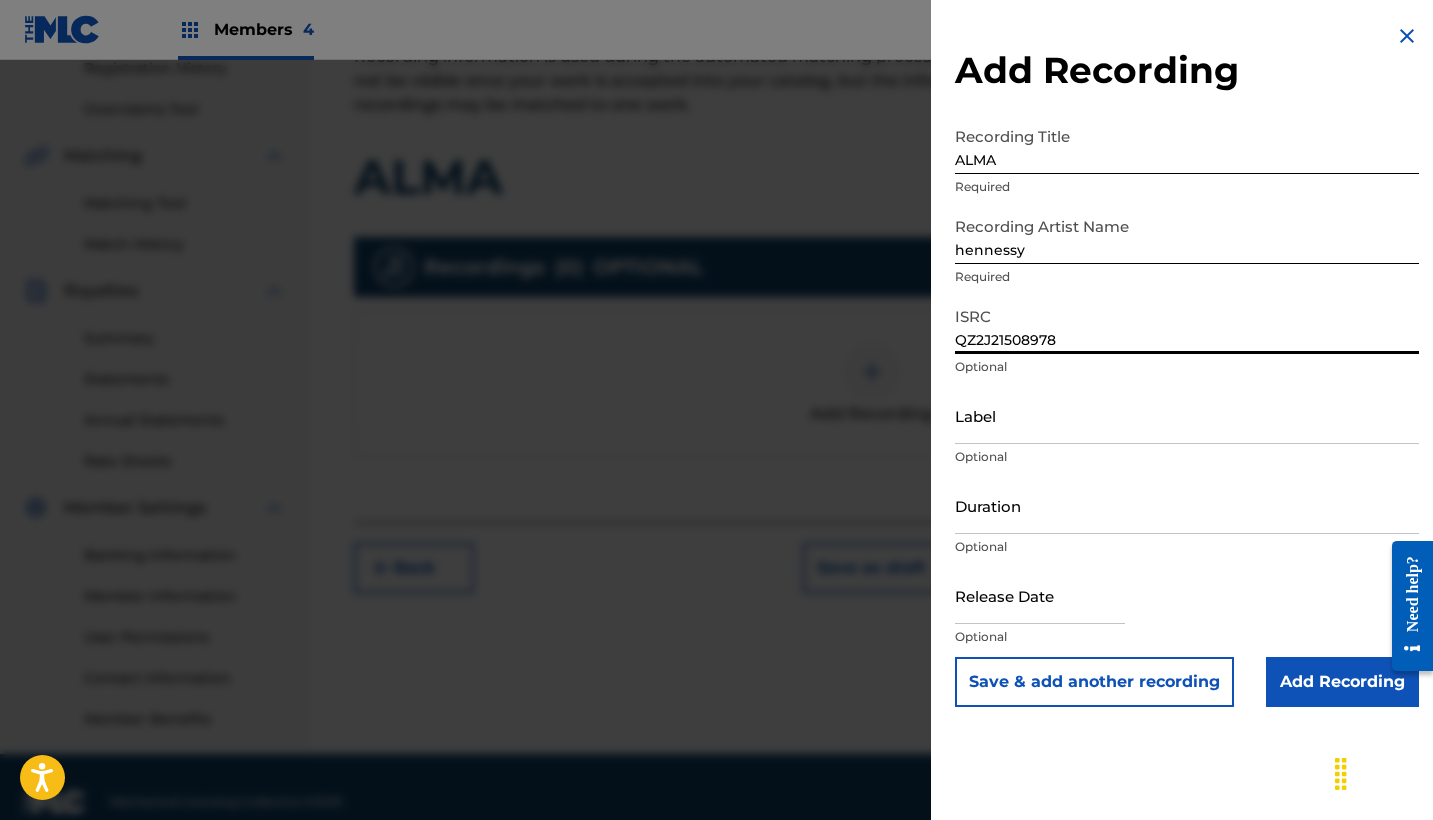 type on "QZ2J21508978" 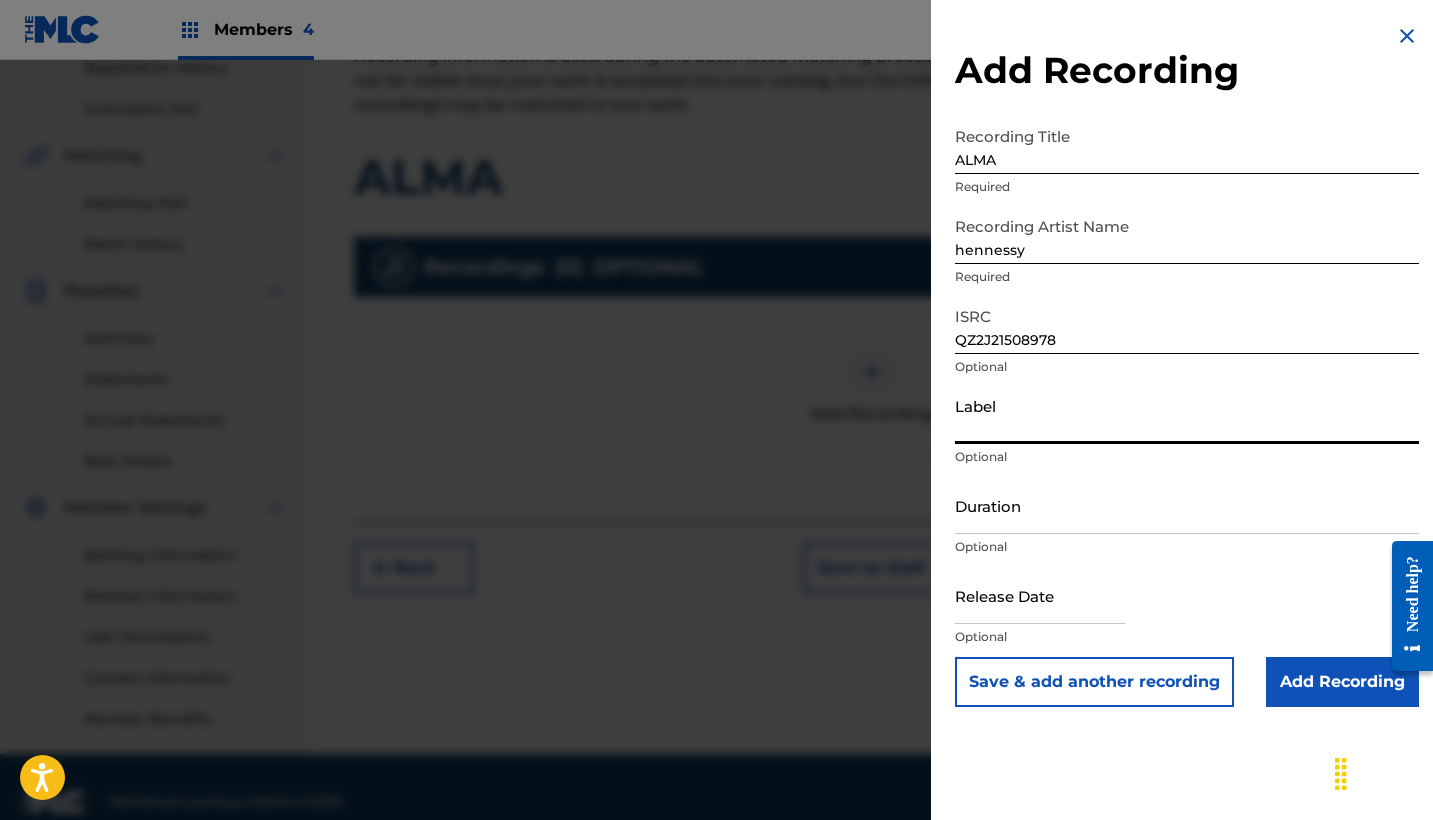 paste on "Hennessy" 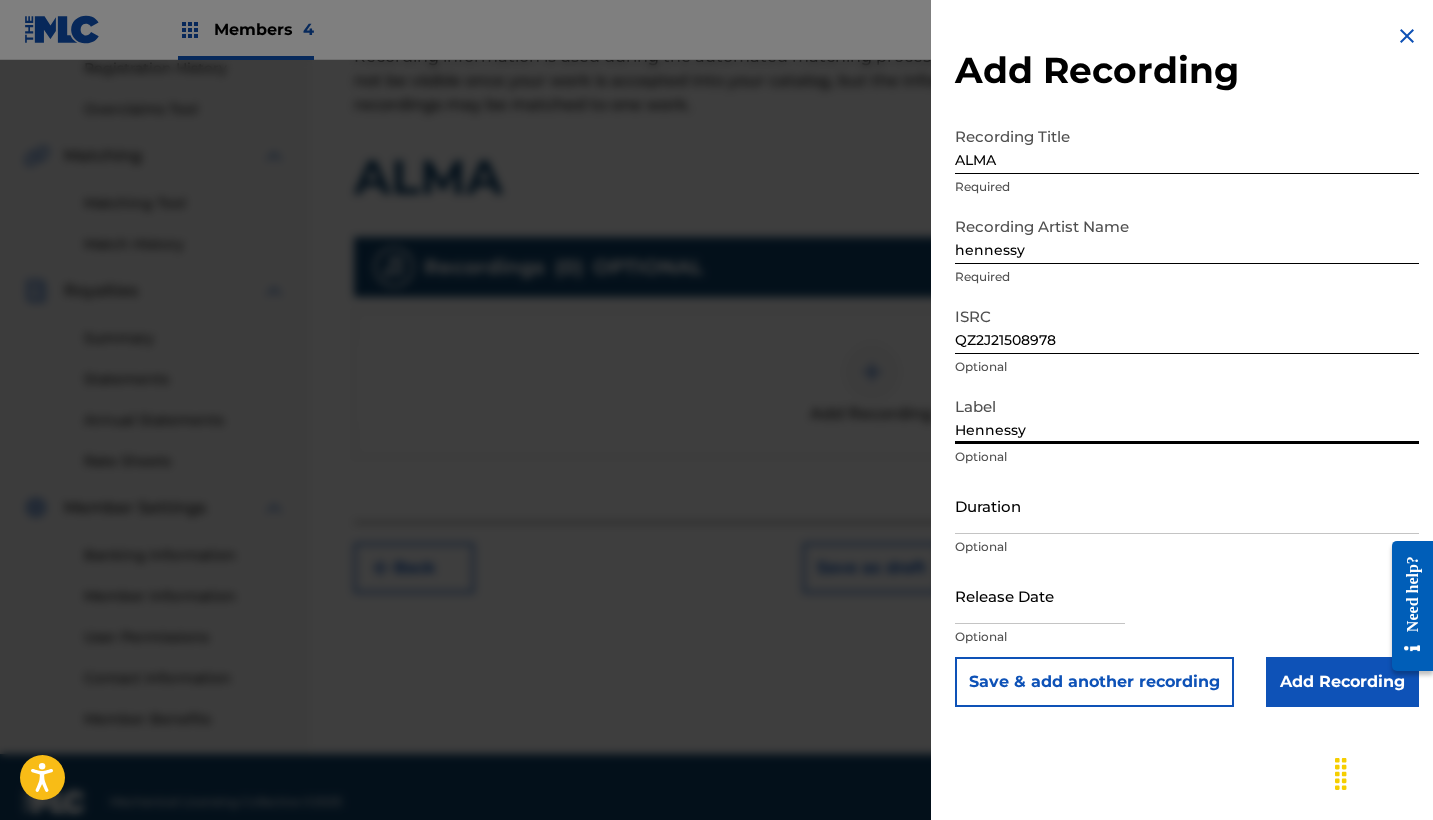 type on "Hennessy" 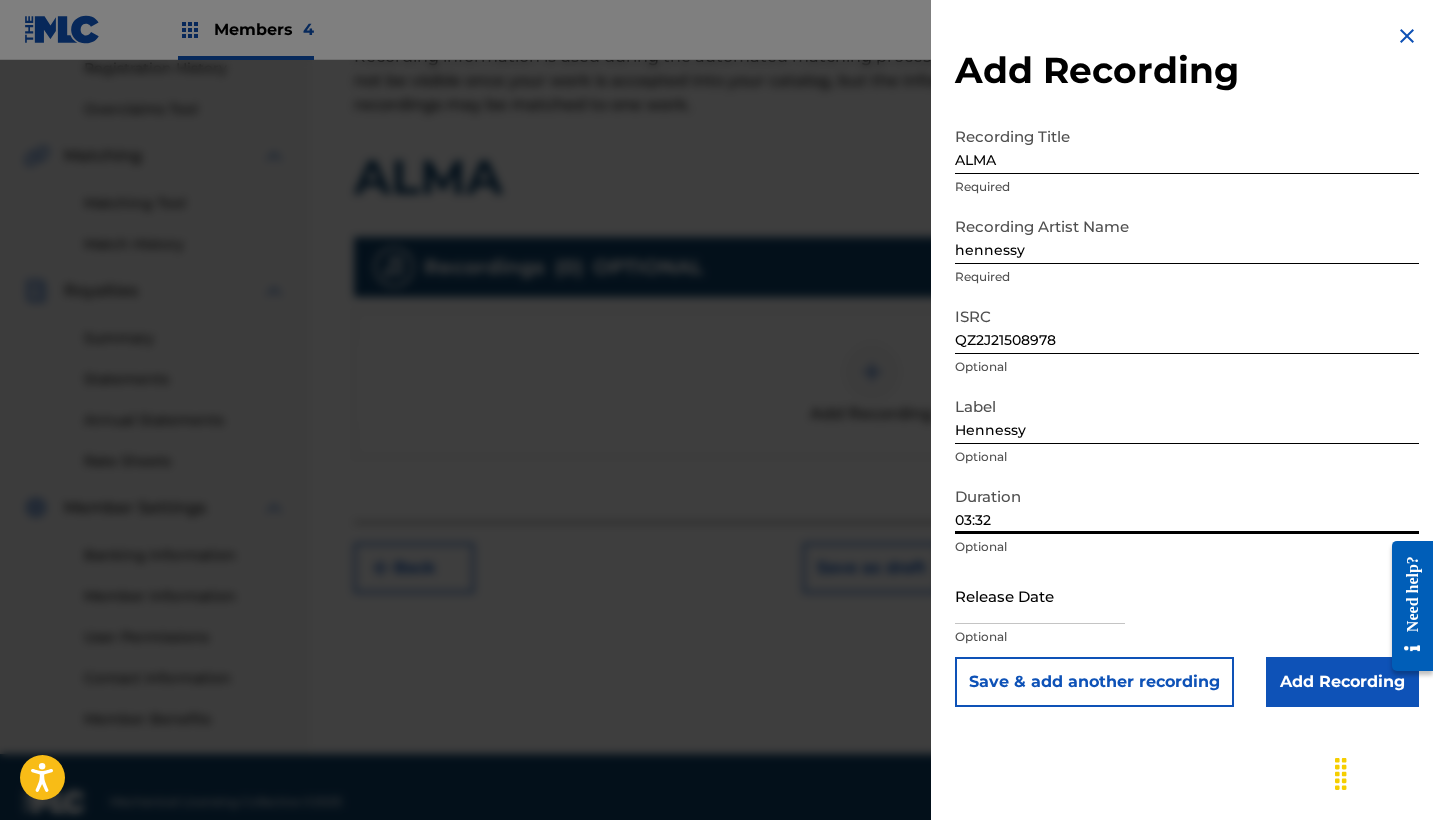 type on "03:32" 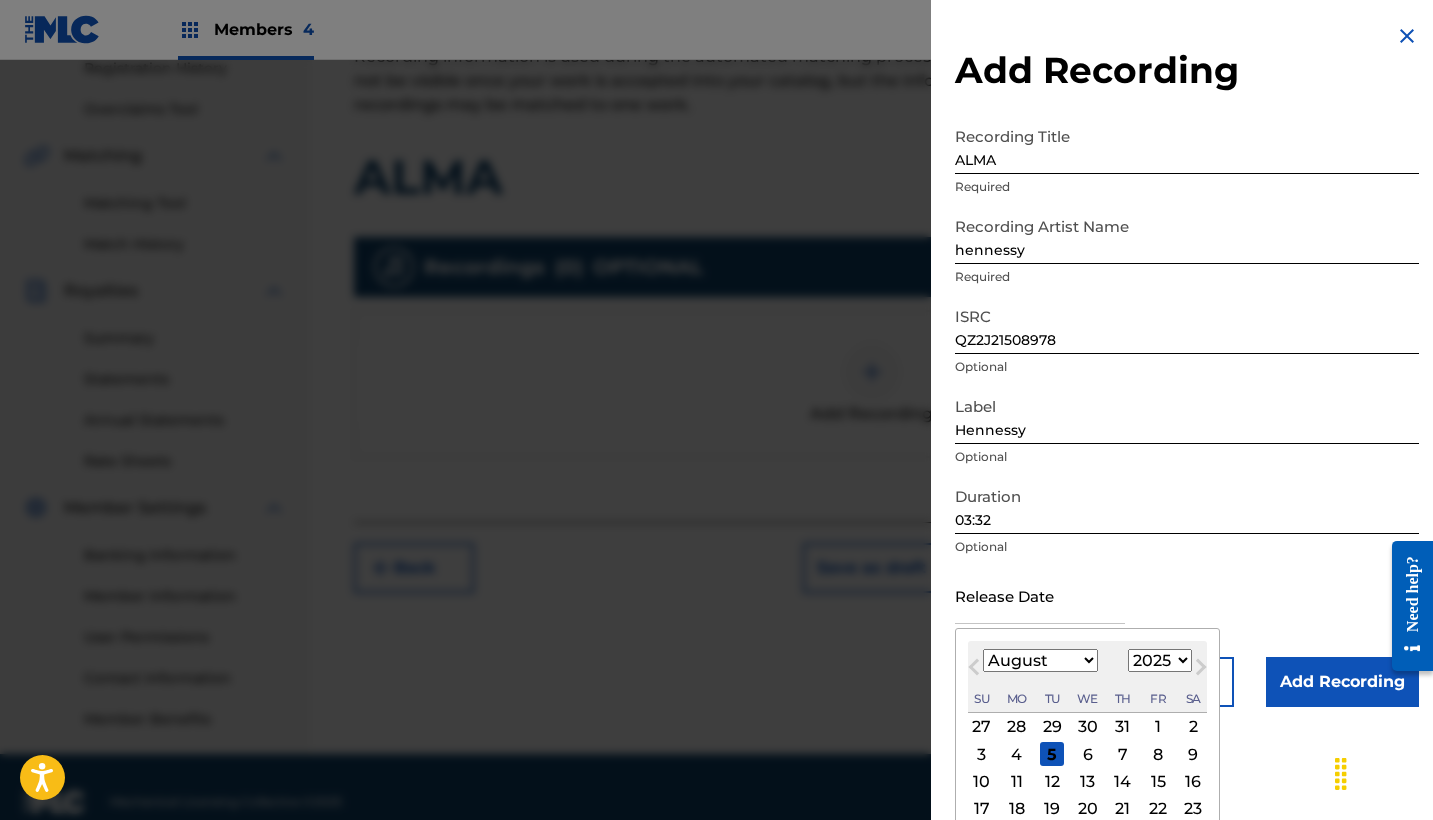 click on "Previous Month" at bounding box center [974, 671] 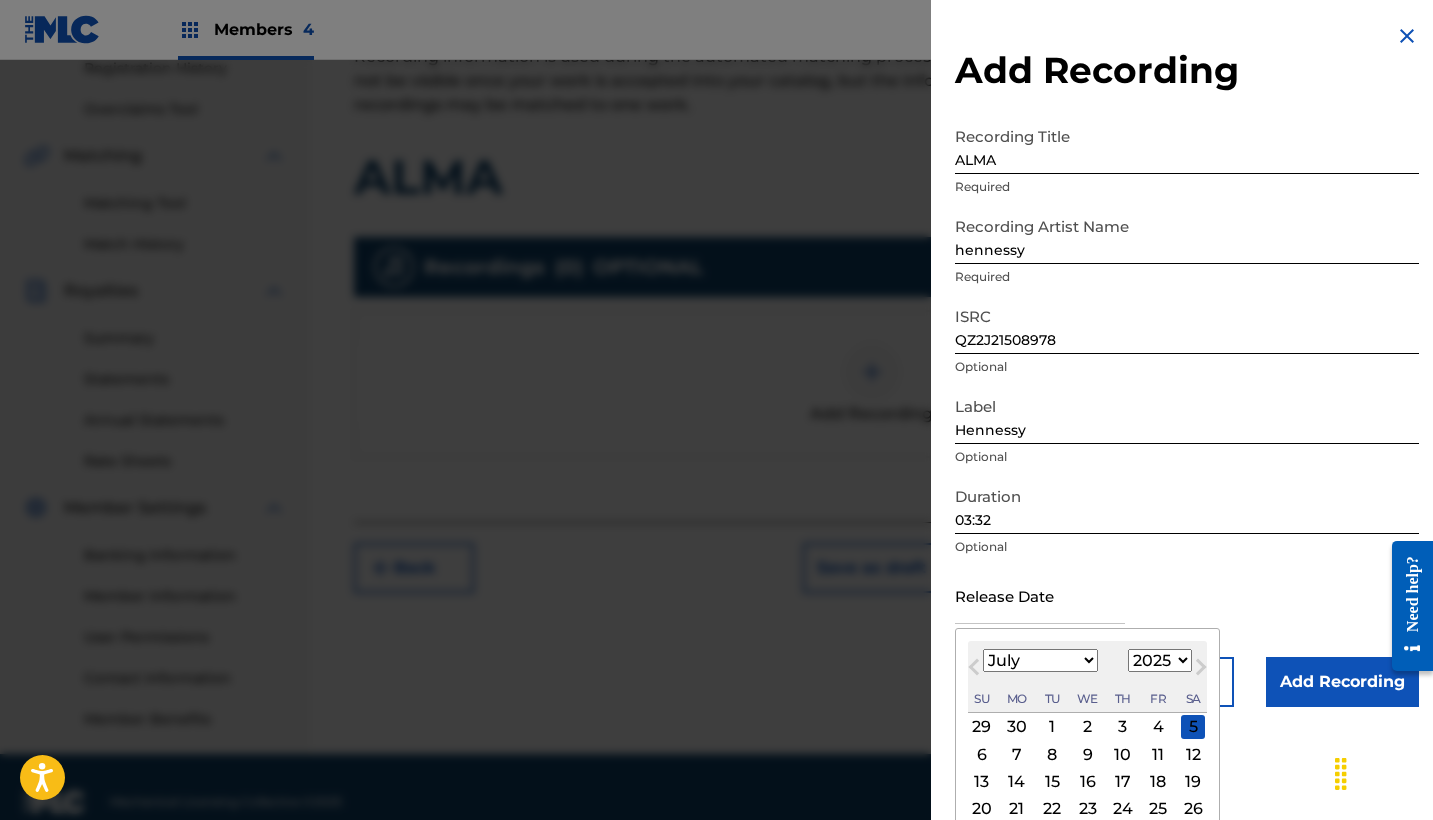 click on "Previous Month" at bounding box center [974, 671] 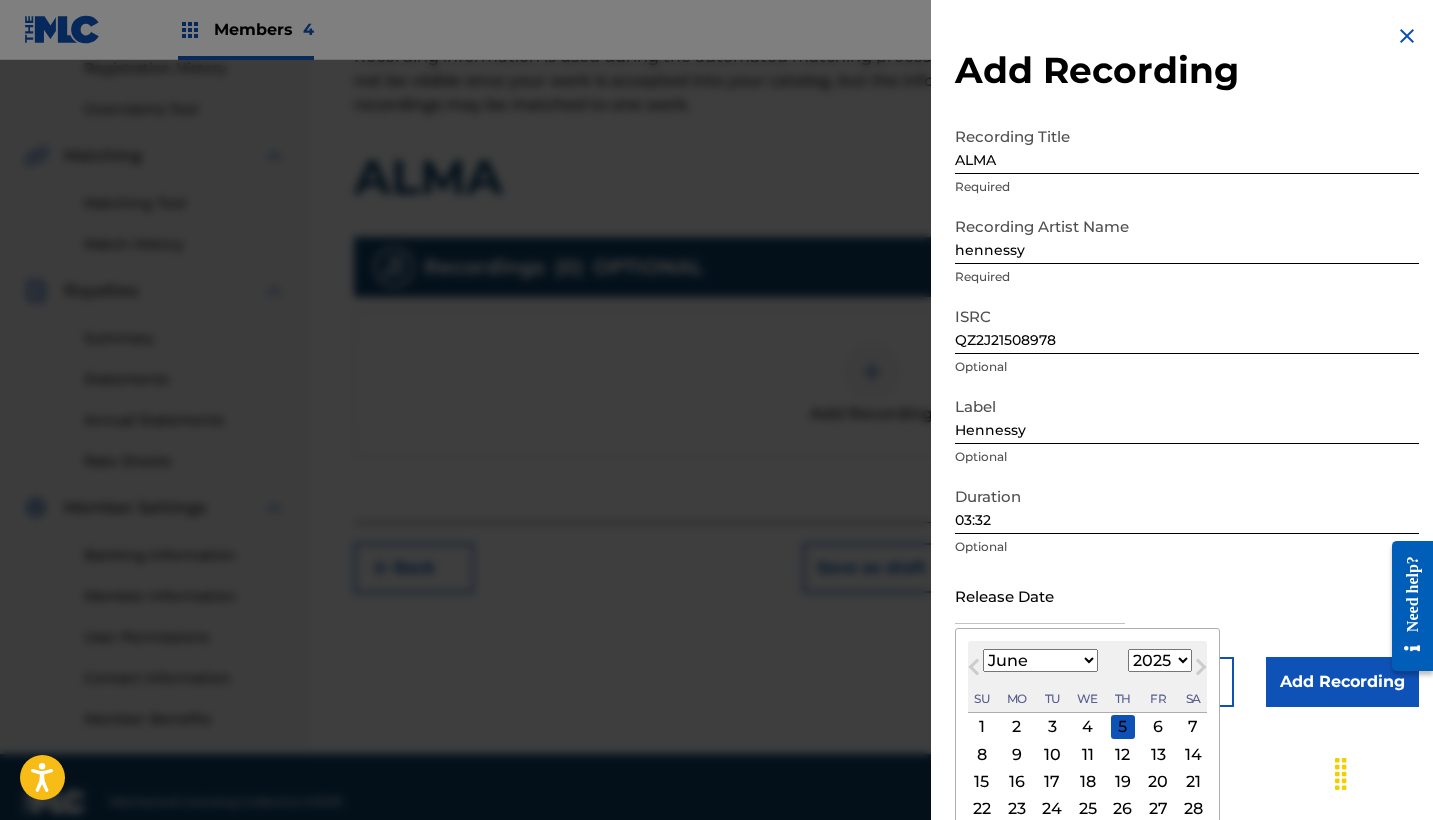 click on "27" at bounding box center (1158, 809) 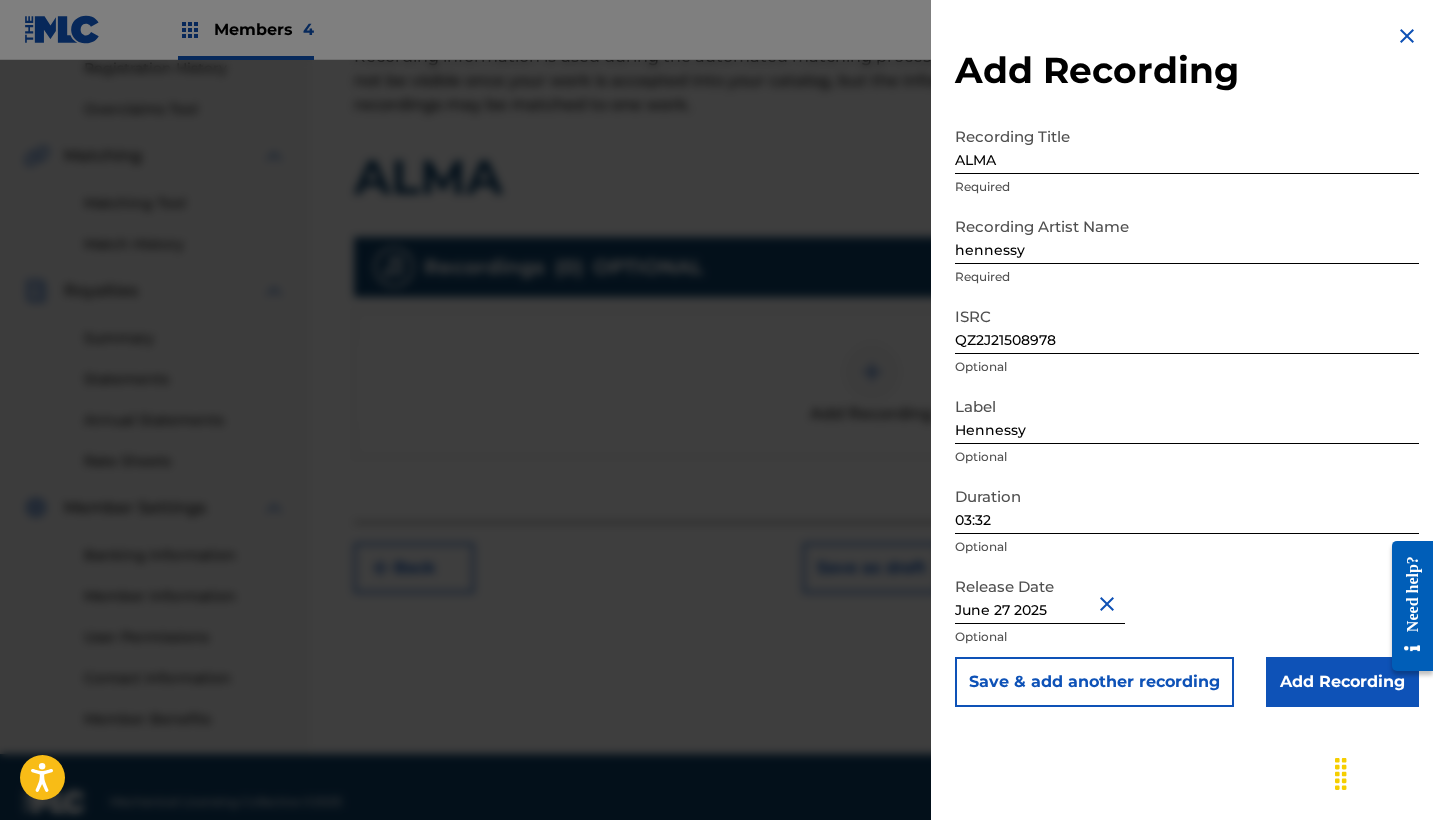 scroll, scrollTop: 0, scrollLeft: 0, axis: both 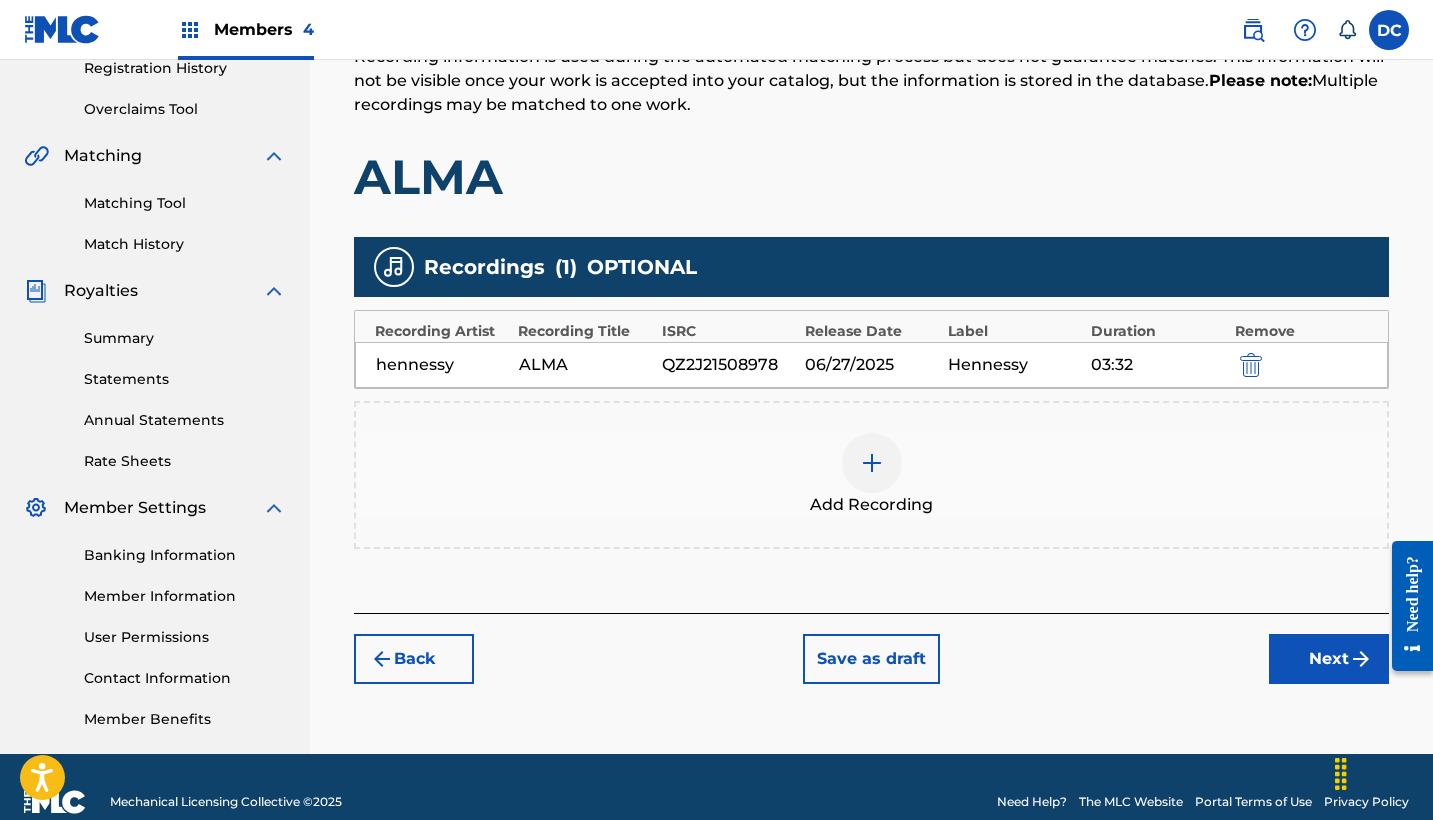 click on "Next" at bounding box center (1329, 659) 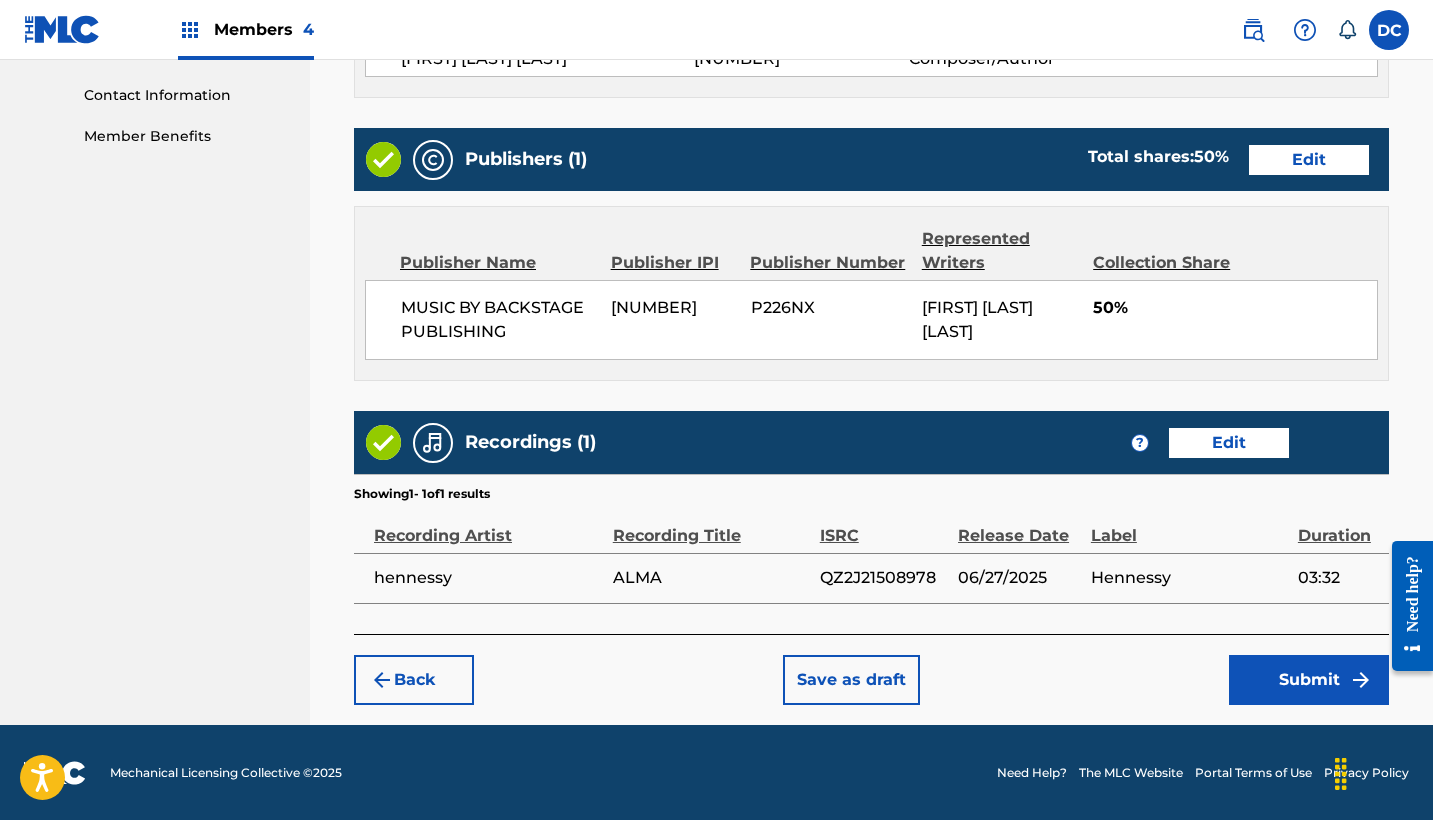 scroll, scrollTop: 972, scrollLeft: 0, axis: vertical 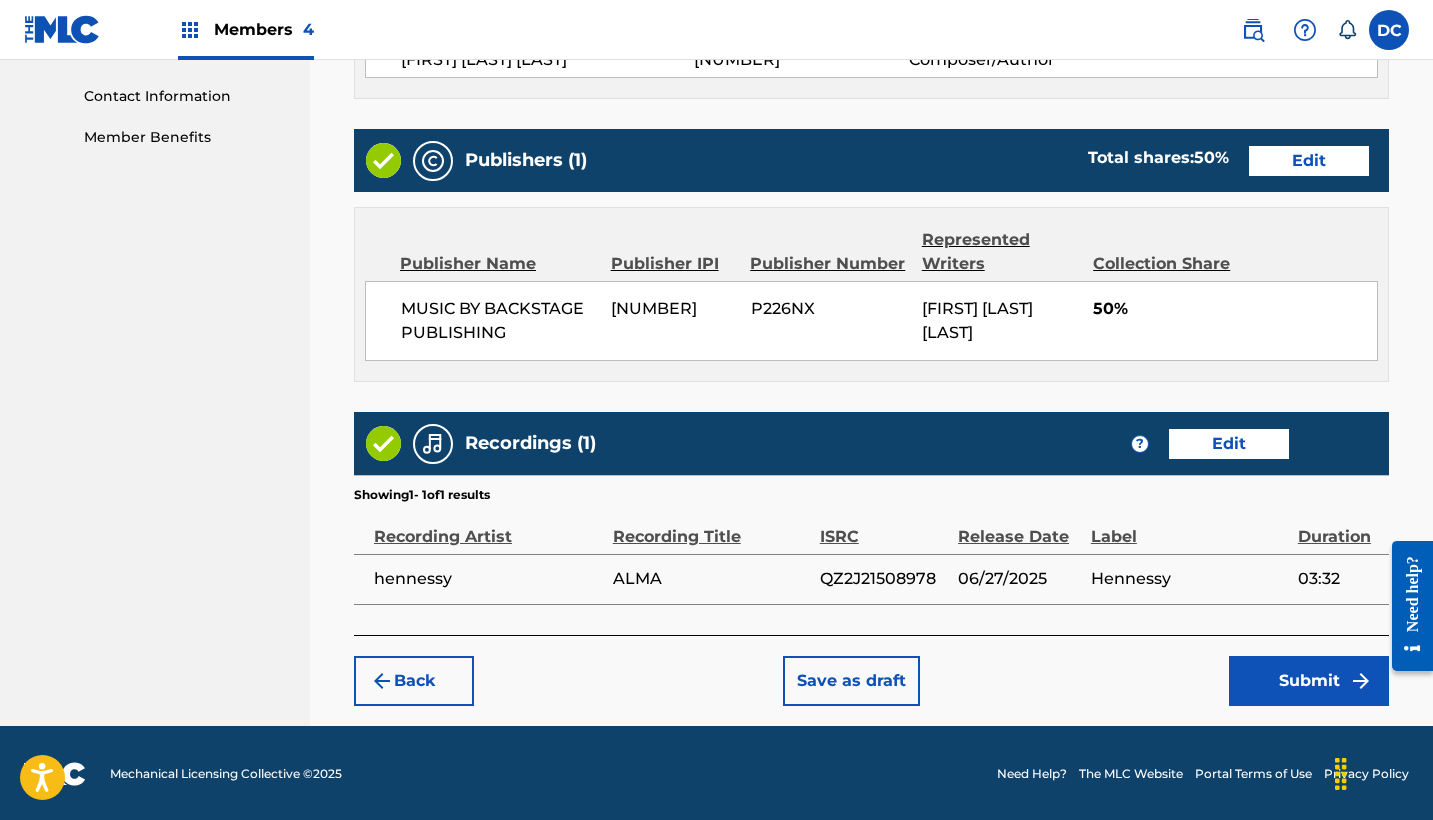 click on "Submit" at bounding box center (1309, 681) 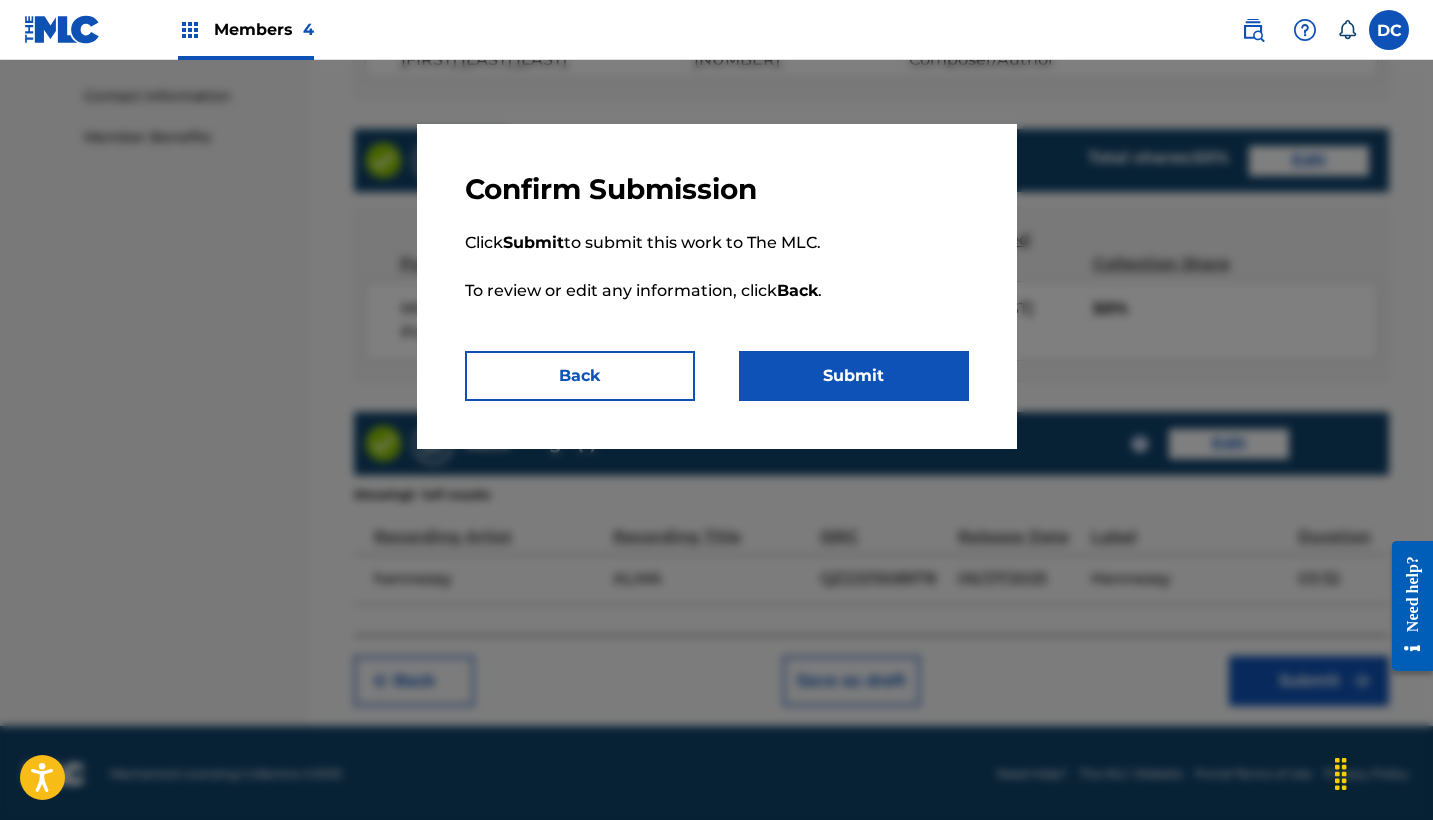 click on "Submit" at bounding box center [854, 376] 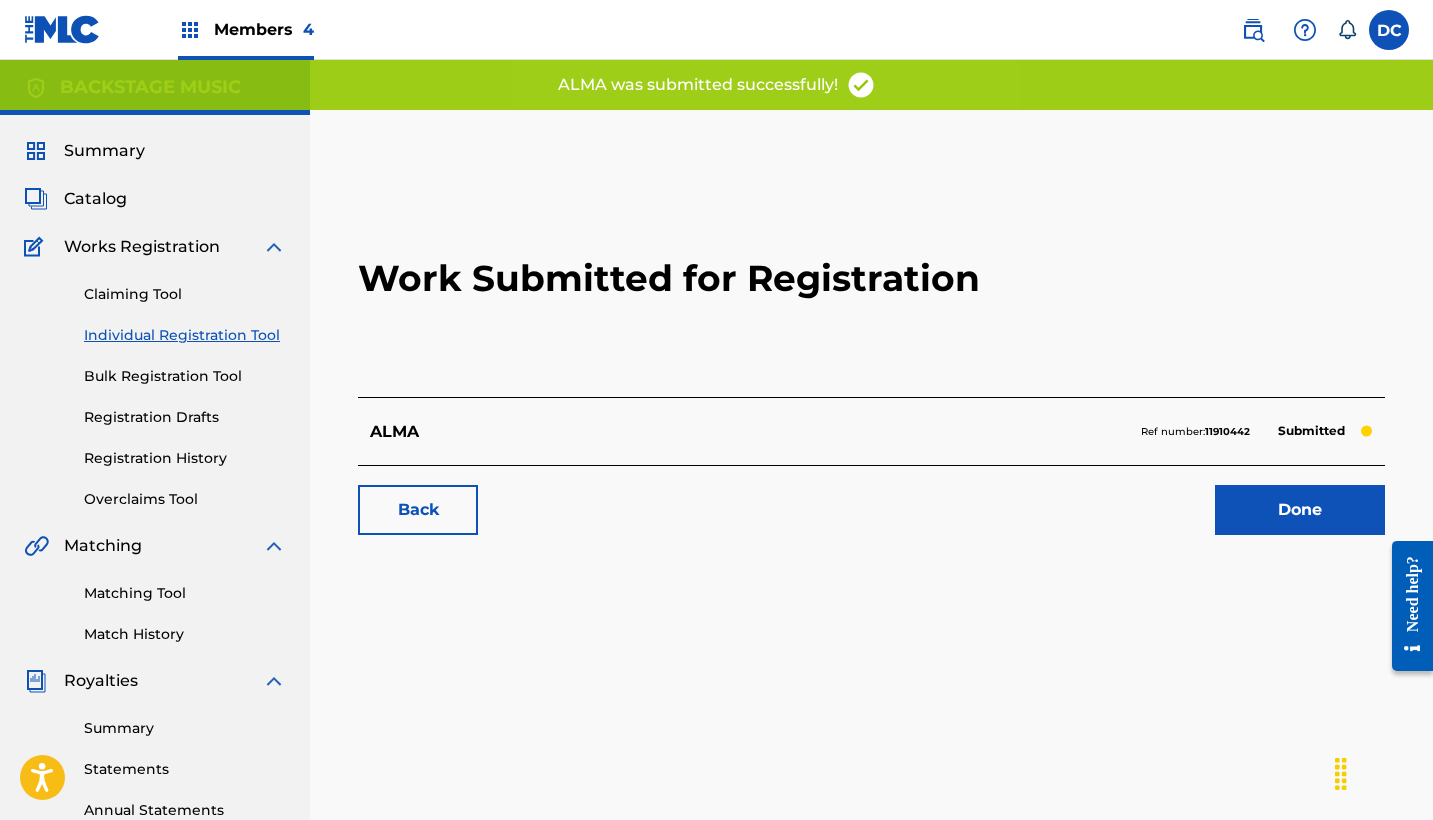 click on "11910442" at bounding box center [1227, 431] 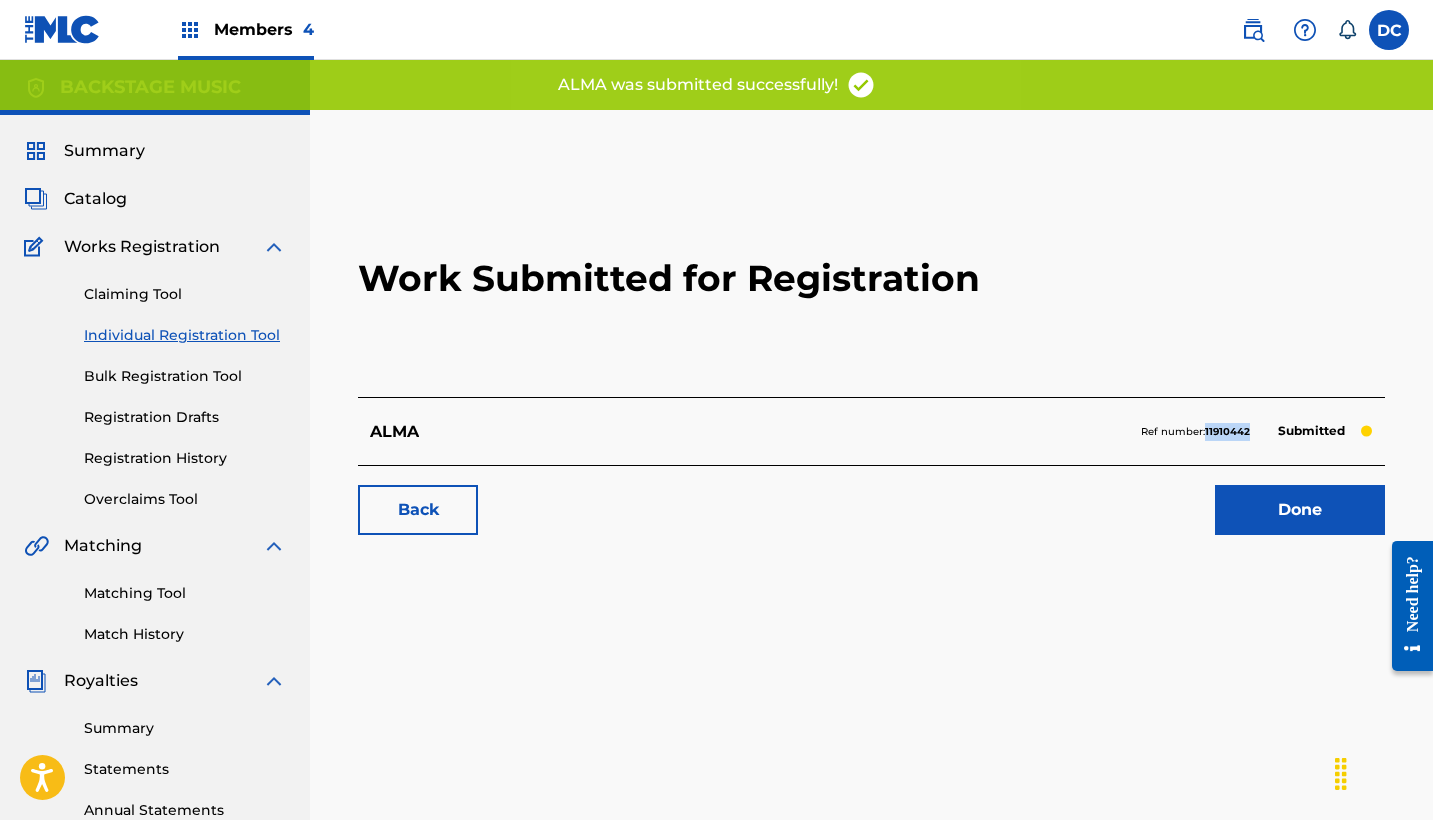 copy on "11910442" 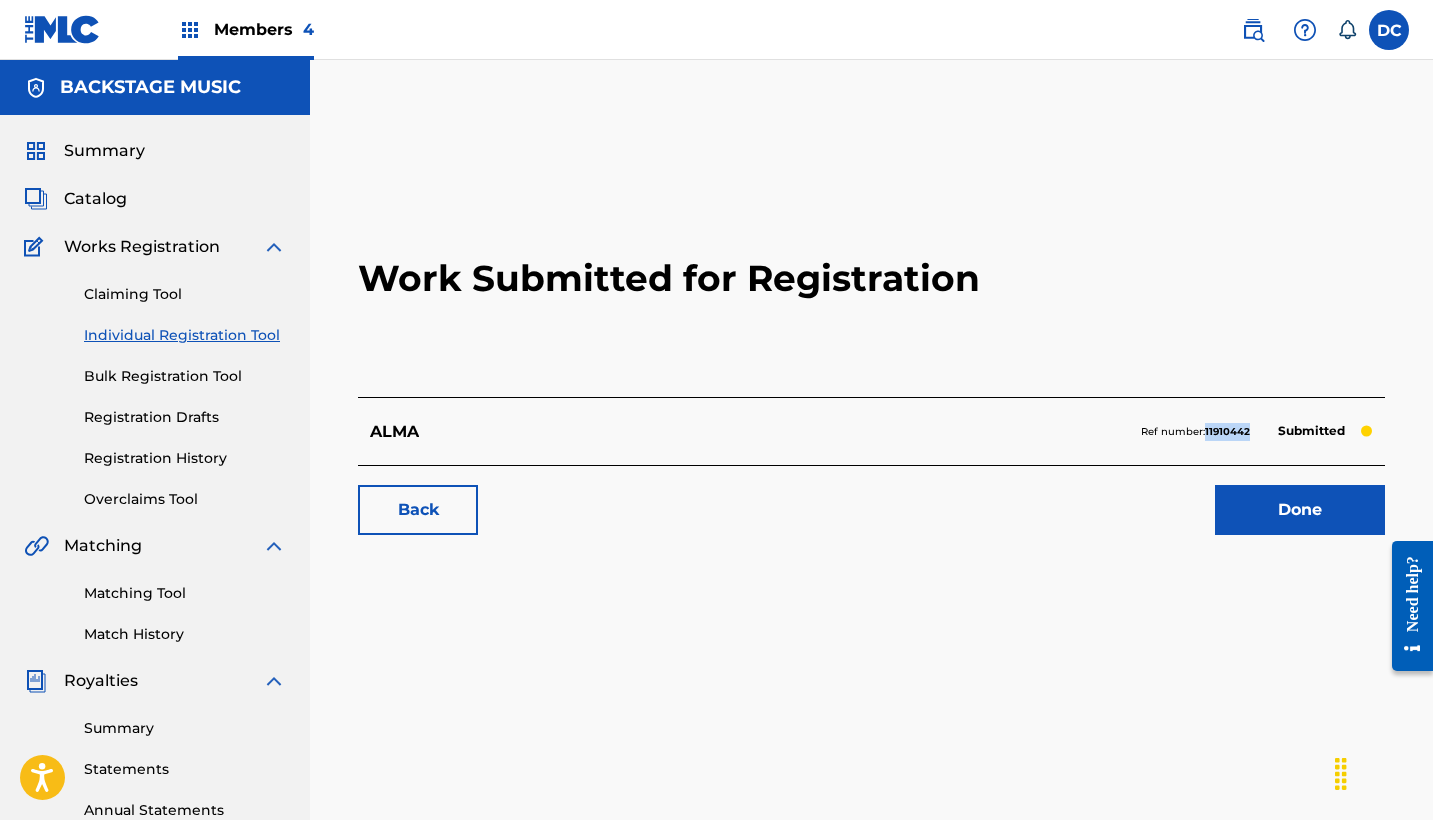 click on "Individual Registration Tool" at bounding box center (185, 335) 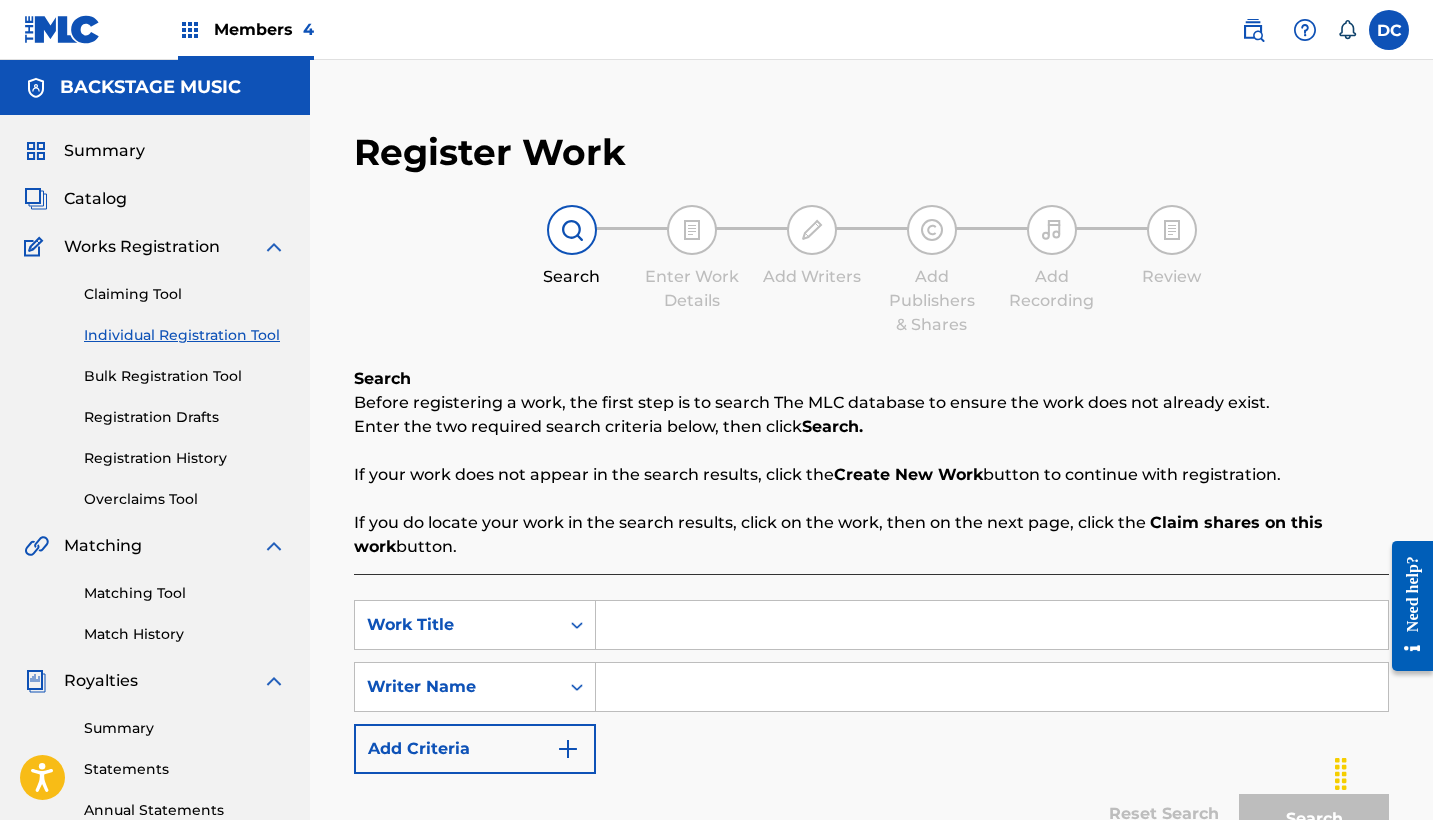 click at bounding box center (992, 625) 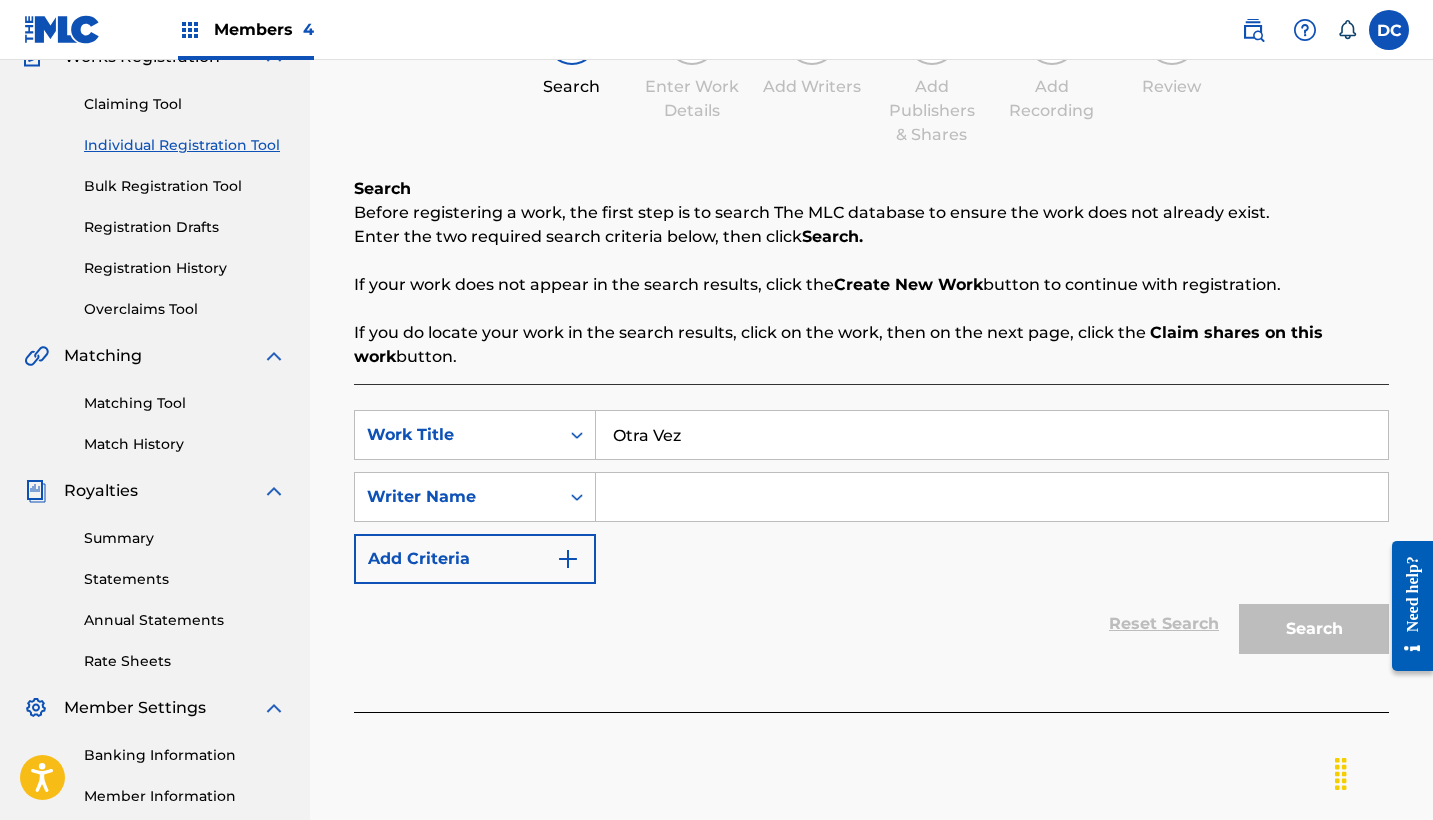 scroll, scrollTop: 213, scrollLeft: 0, axis: vertical 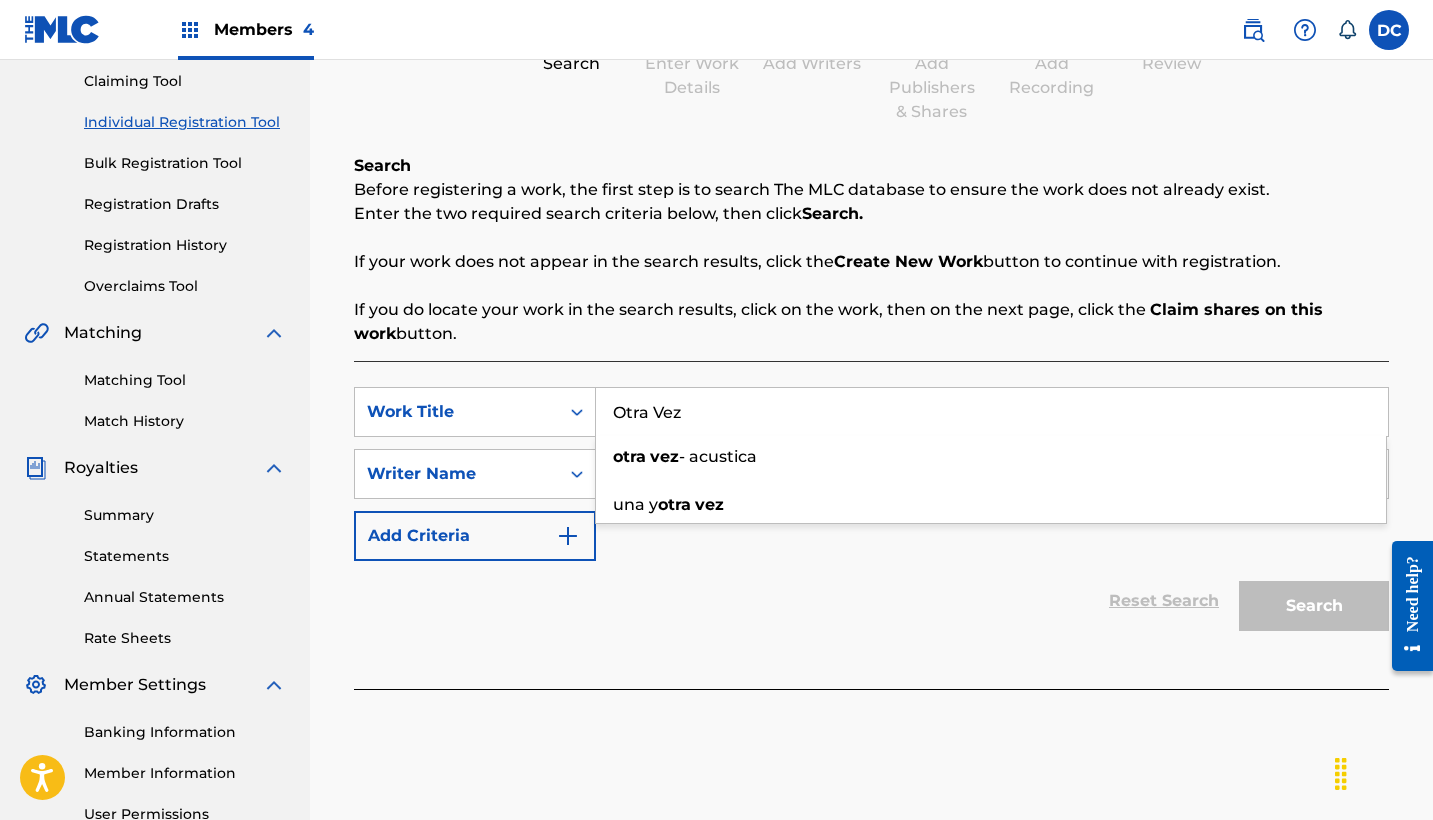 type on "Otra Vez" 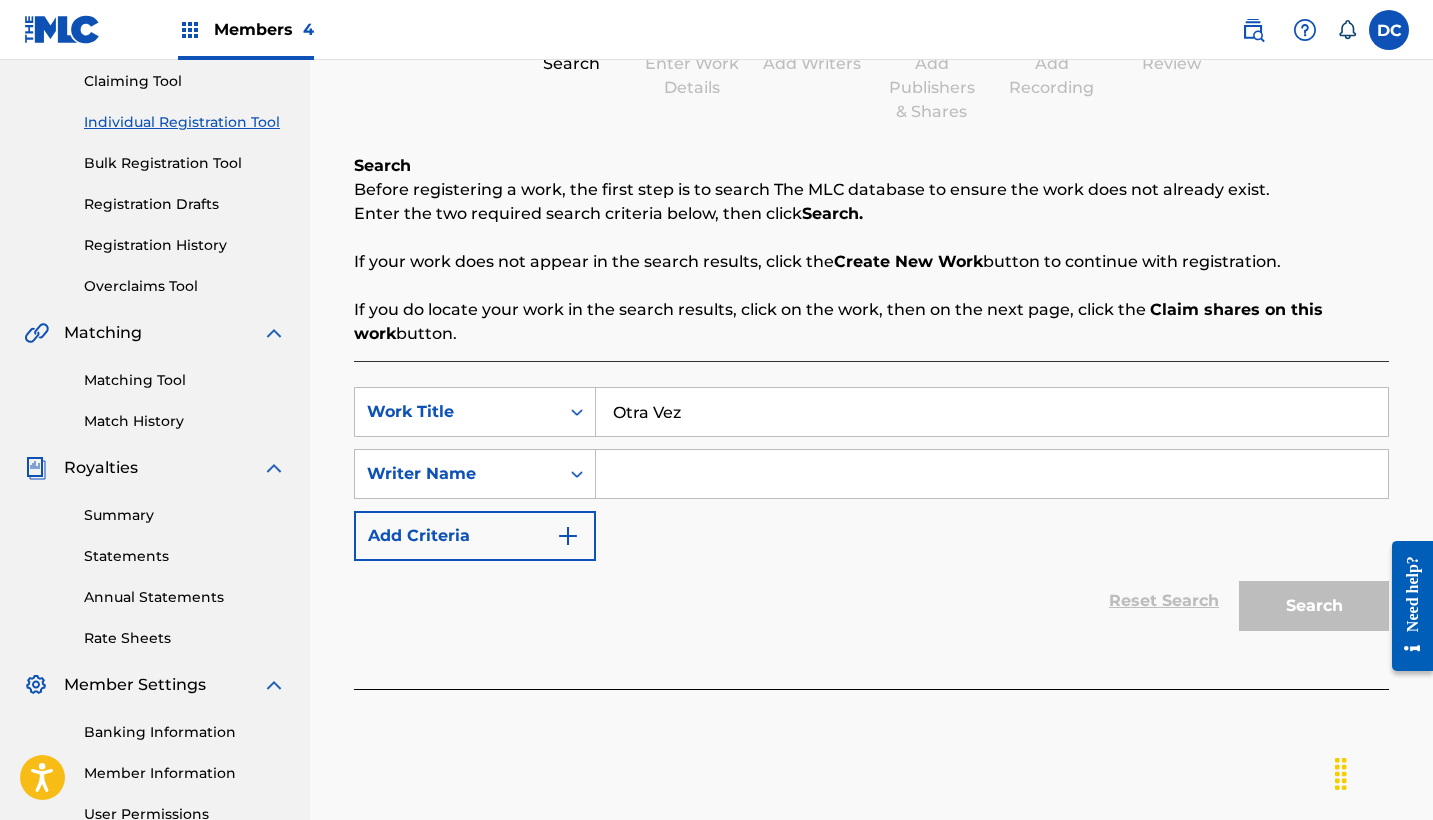 click on "Search Before registering a work, the first step is to search The MLC database to ensure the work does not already exist. Enter the two required search criteria below, then click   Search.  If your work does not appear in the search results, click the  Create New Work   button to continue with registration. If you do locate your work in the search results, click on the work, then on the next page, click the   Claim shares on this work  button. SearchWithCriteria869a93c5-9329-4ba9-9c0b-8a78a2fbfd76 Work Title Otra Vez SearchWithCriteria5e913179-3e53-4f45-9e09-19a18a9eaff8 Writer Name Add Criteria Reset Search Search" at bounding box center (871, 421) 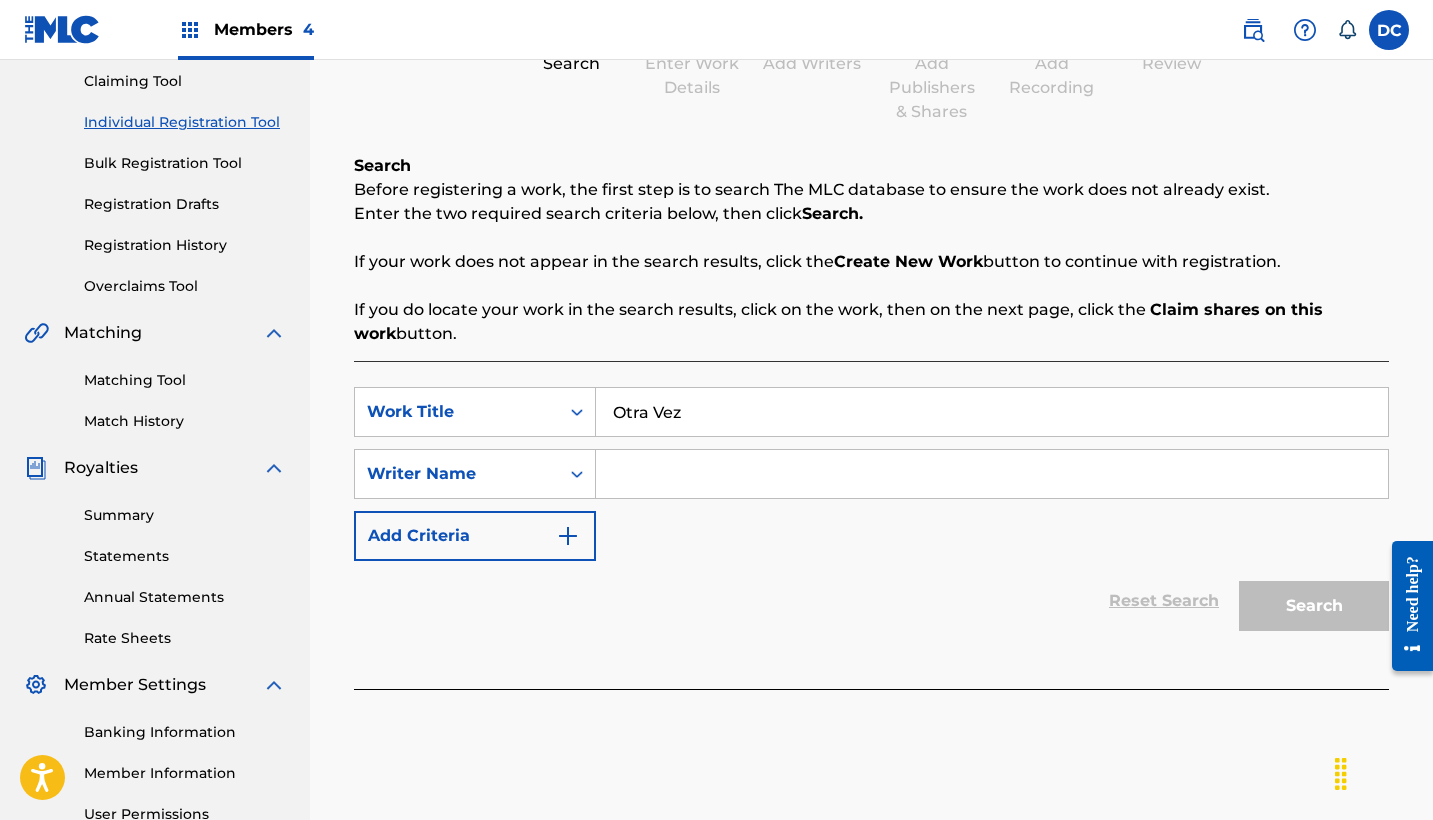 paste on "[FIRST] [LAST] [LAST]" 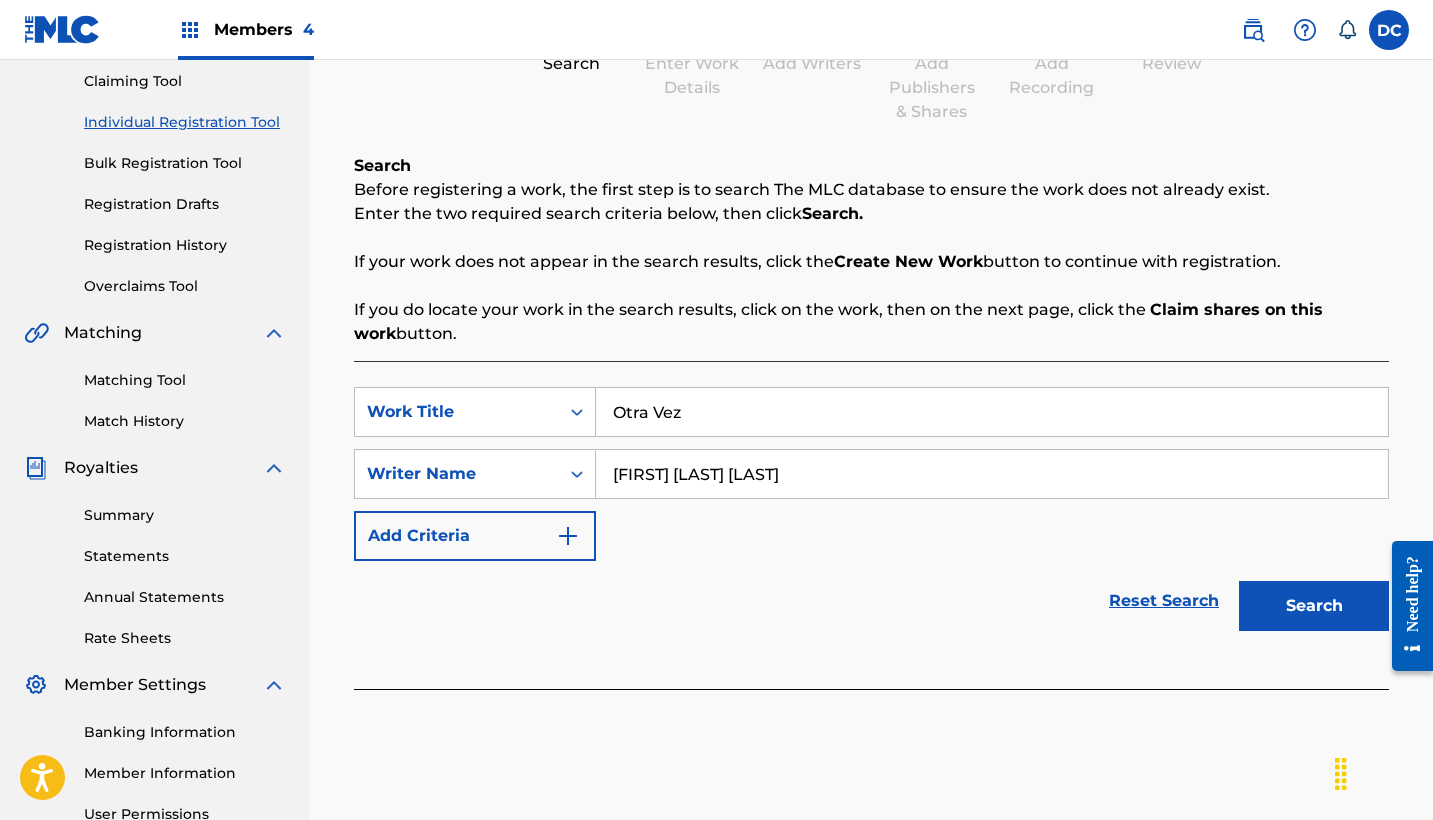click on "[FIRST] [LAST] [LAST]" at bounding box center [992, 474] 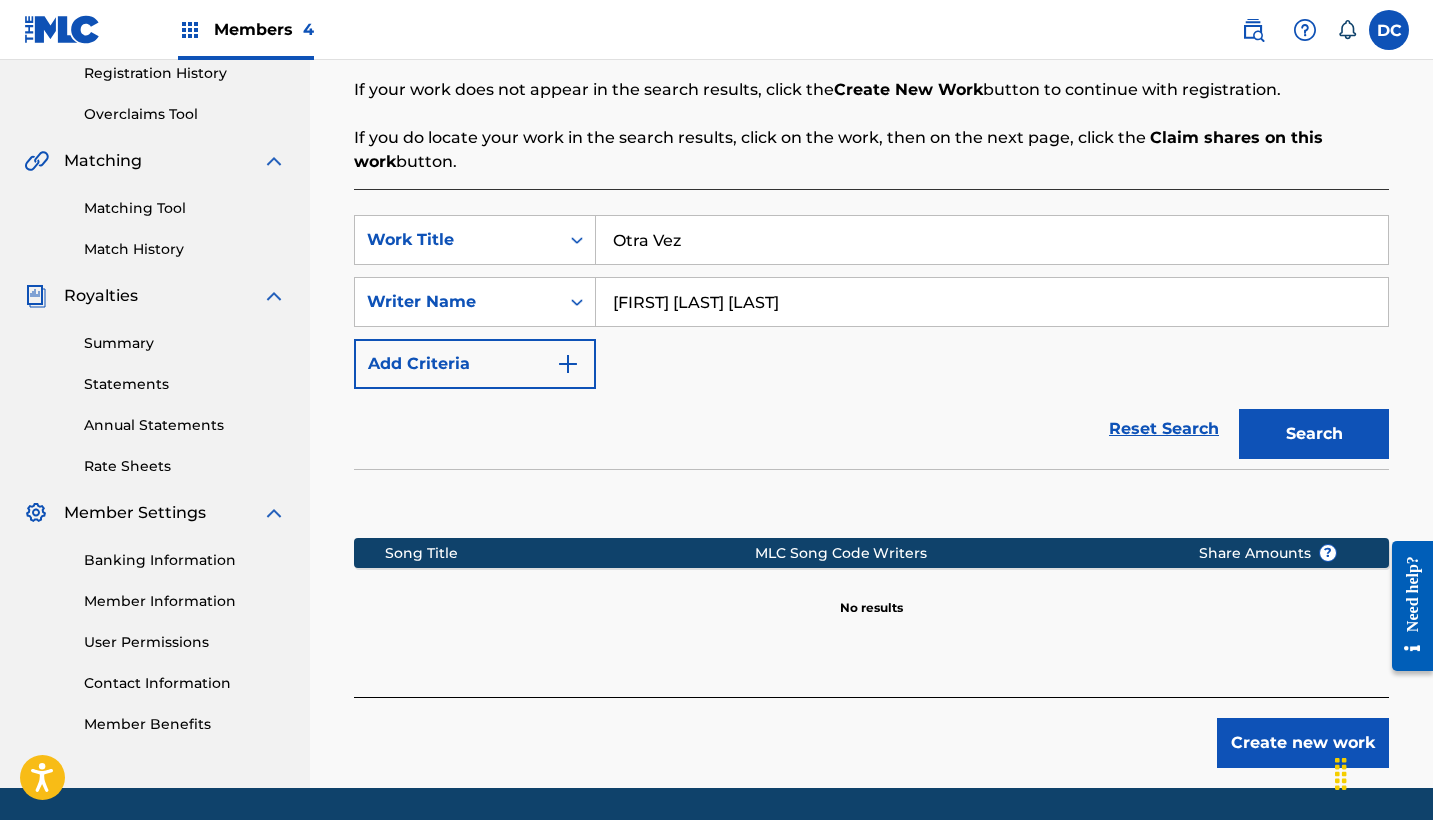 scroll, scrollTop: 386, scrollLeft: 0, axis: vertical 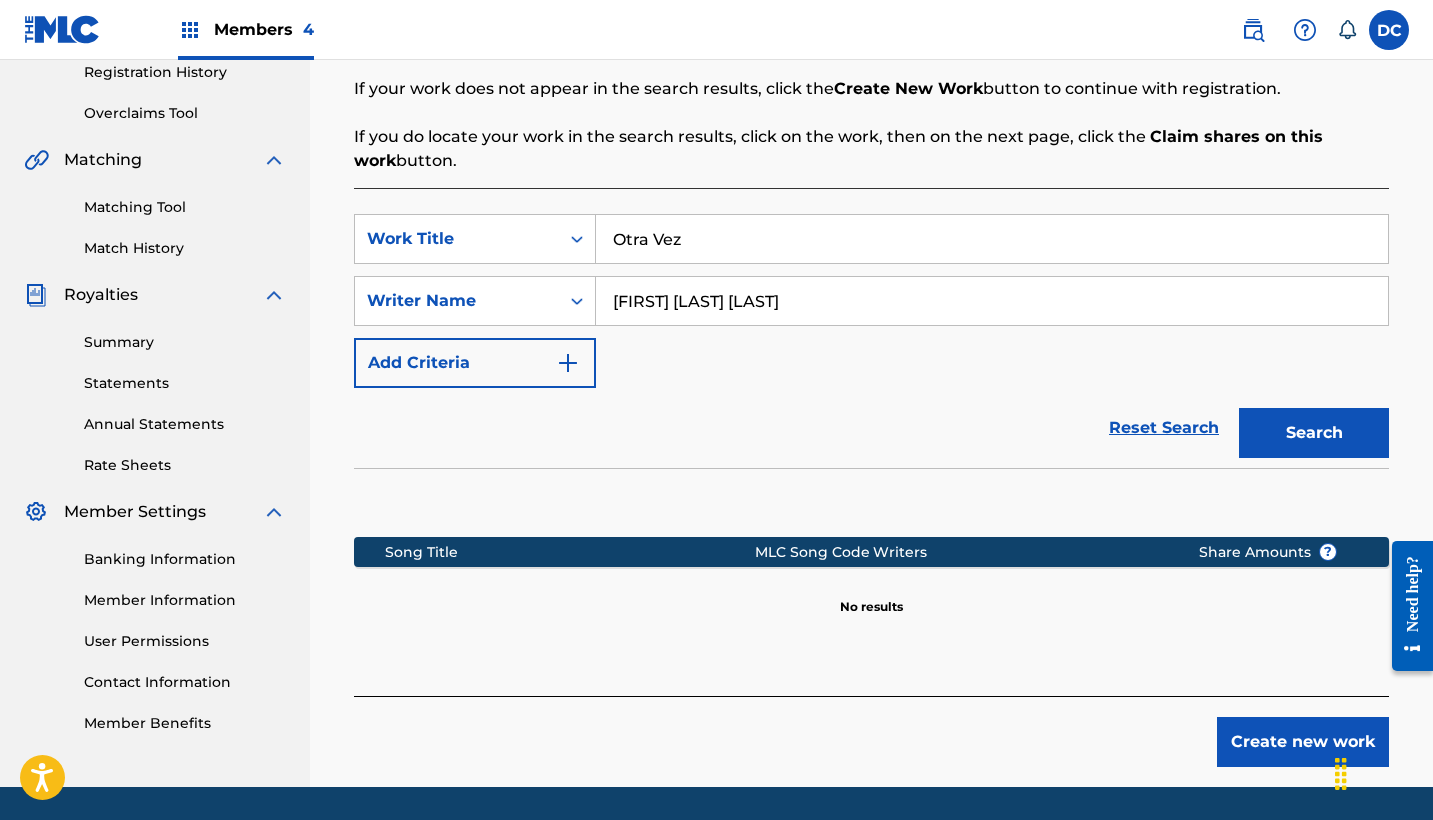 click on "[FIRST] [LAST] [LAST]" at bounding box center [992, 301] 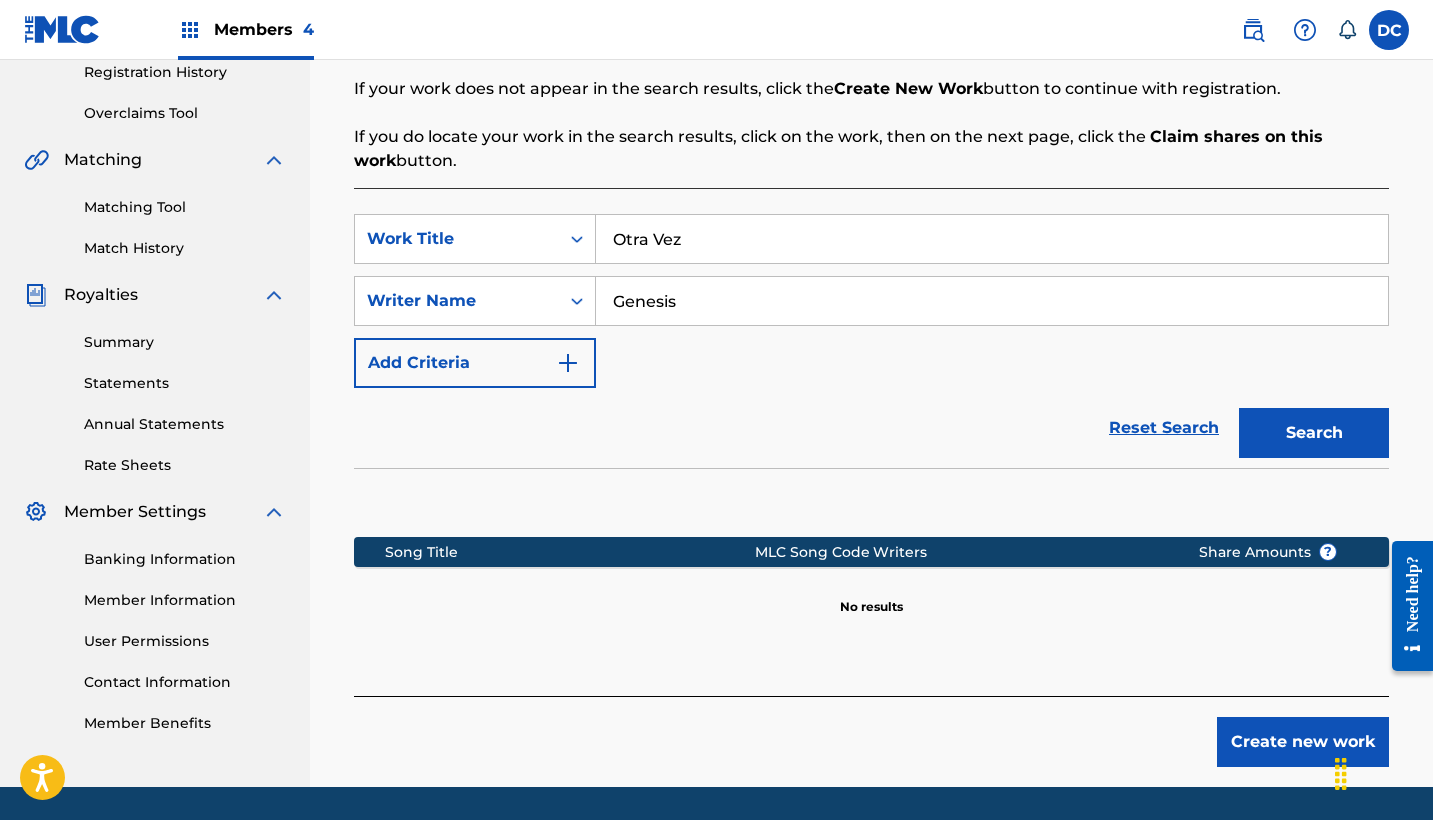 type on "Genesis" 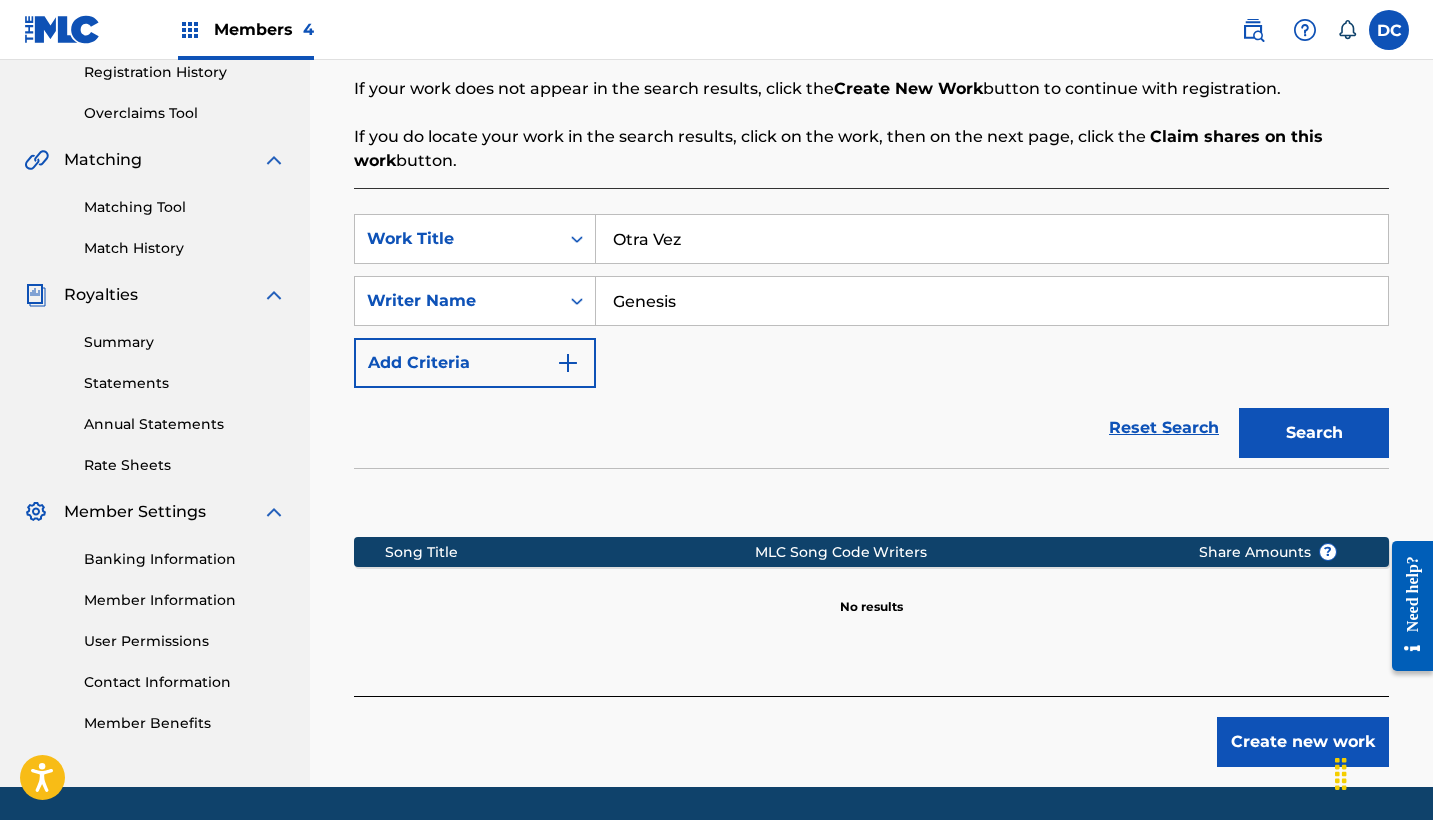 click on "Otra Vez" at bounding box center [992, 239] 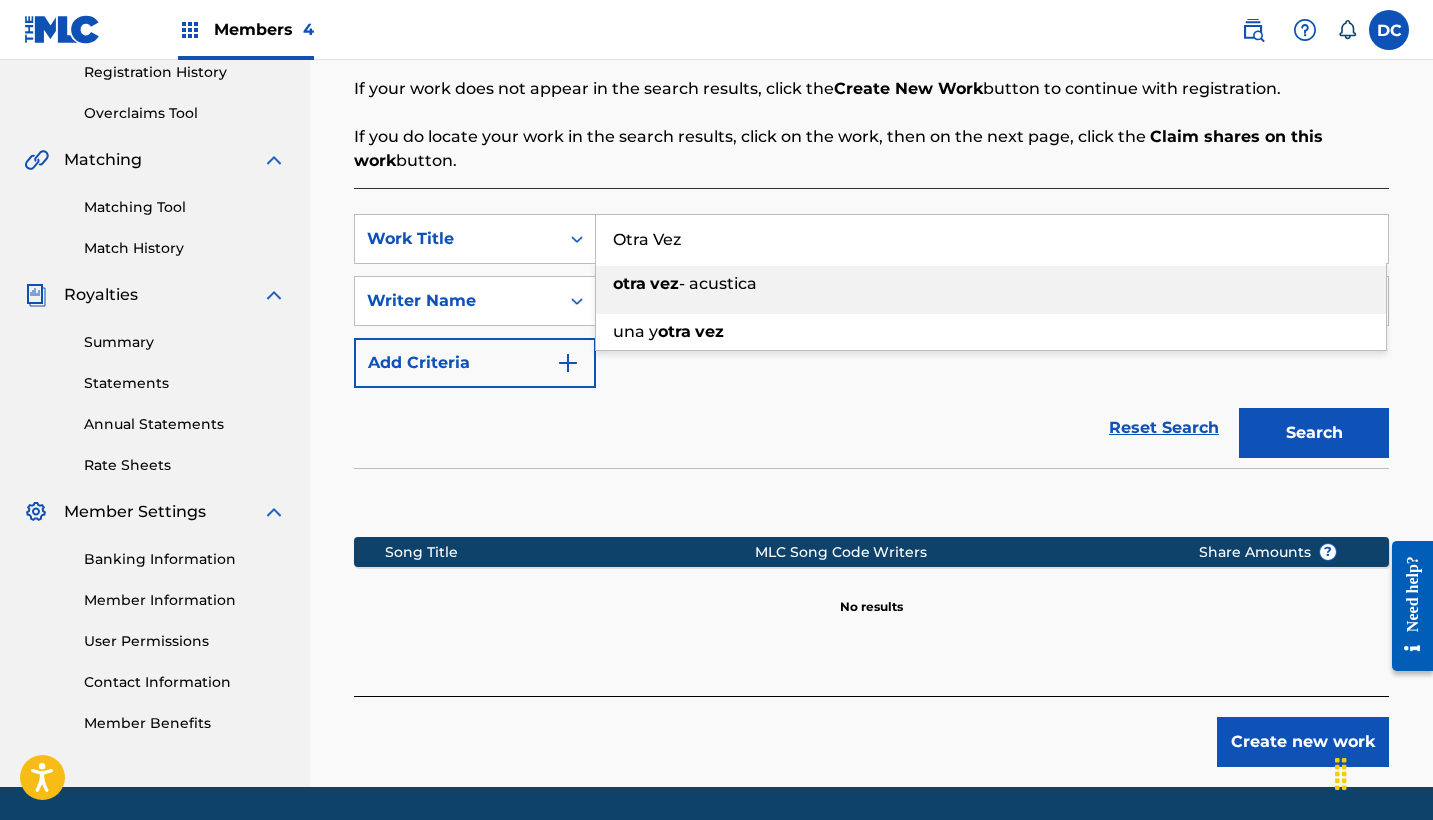 click on "- acustica" at bounding box center [718, 283] 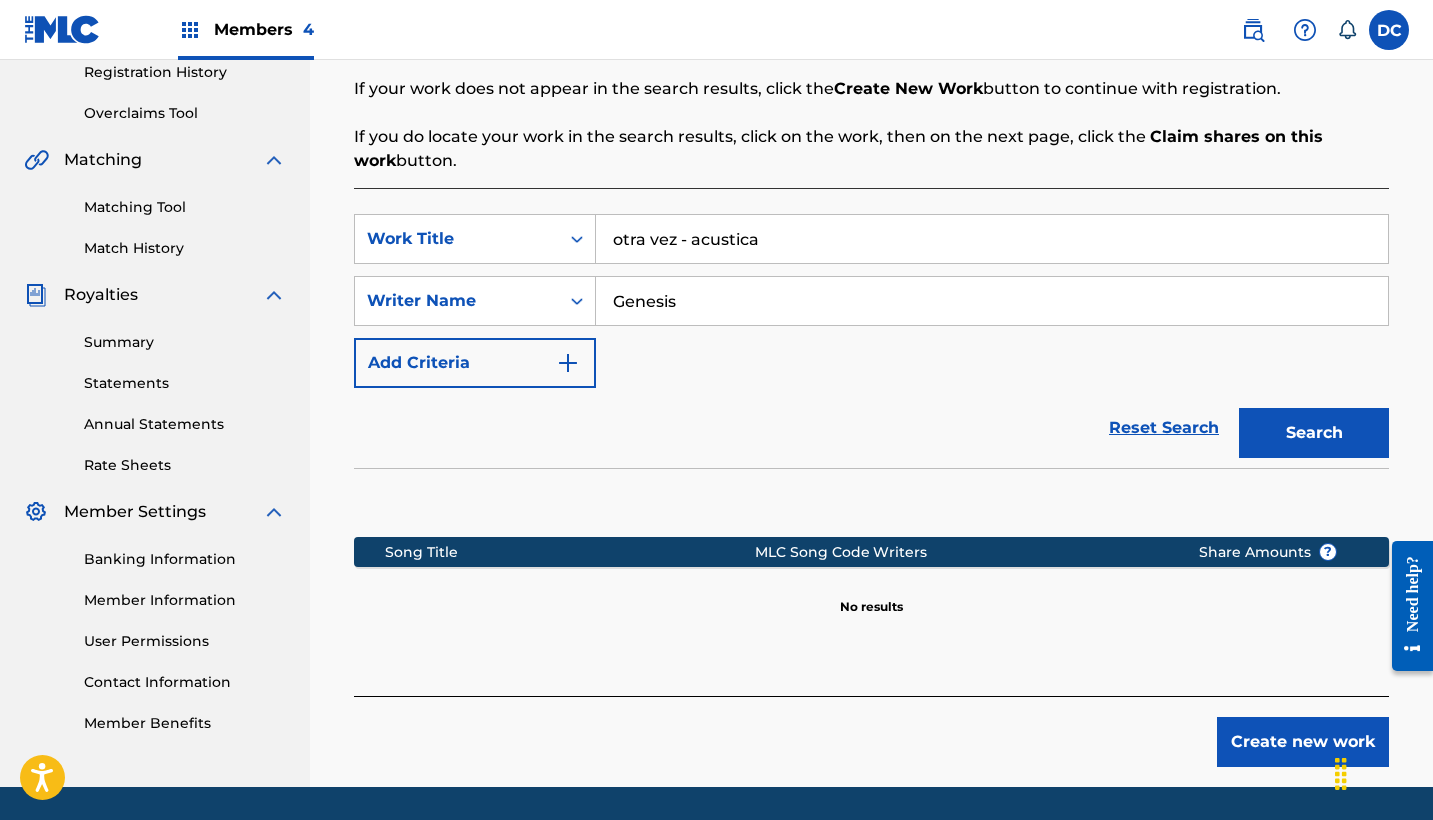 click on "Search" at bounding box center [1314, 433] 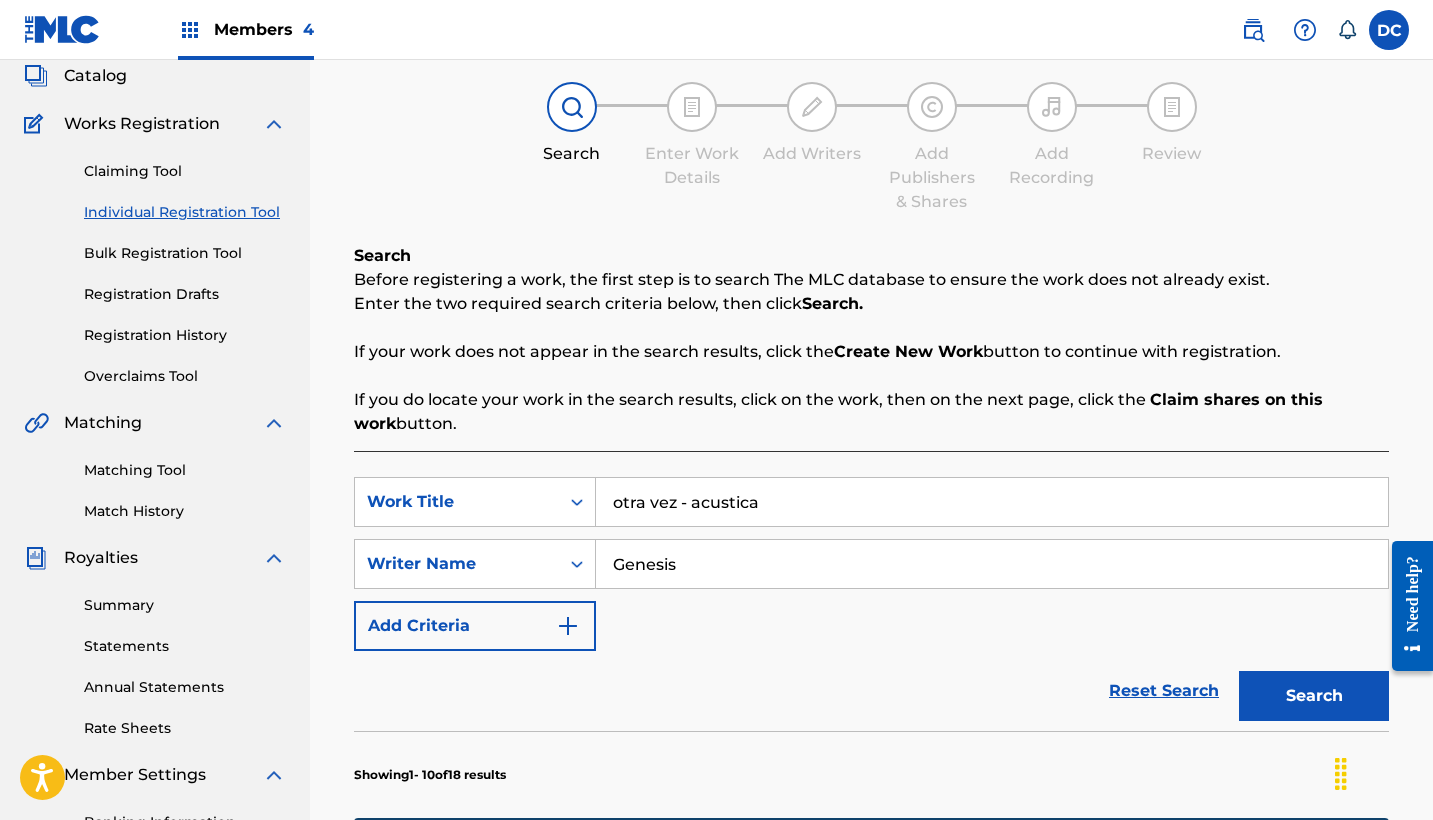 scroll, scrollTop: 21, scrollLeft: 0, axis: vertical 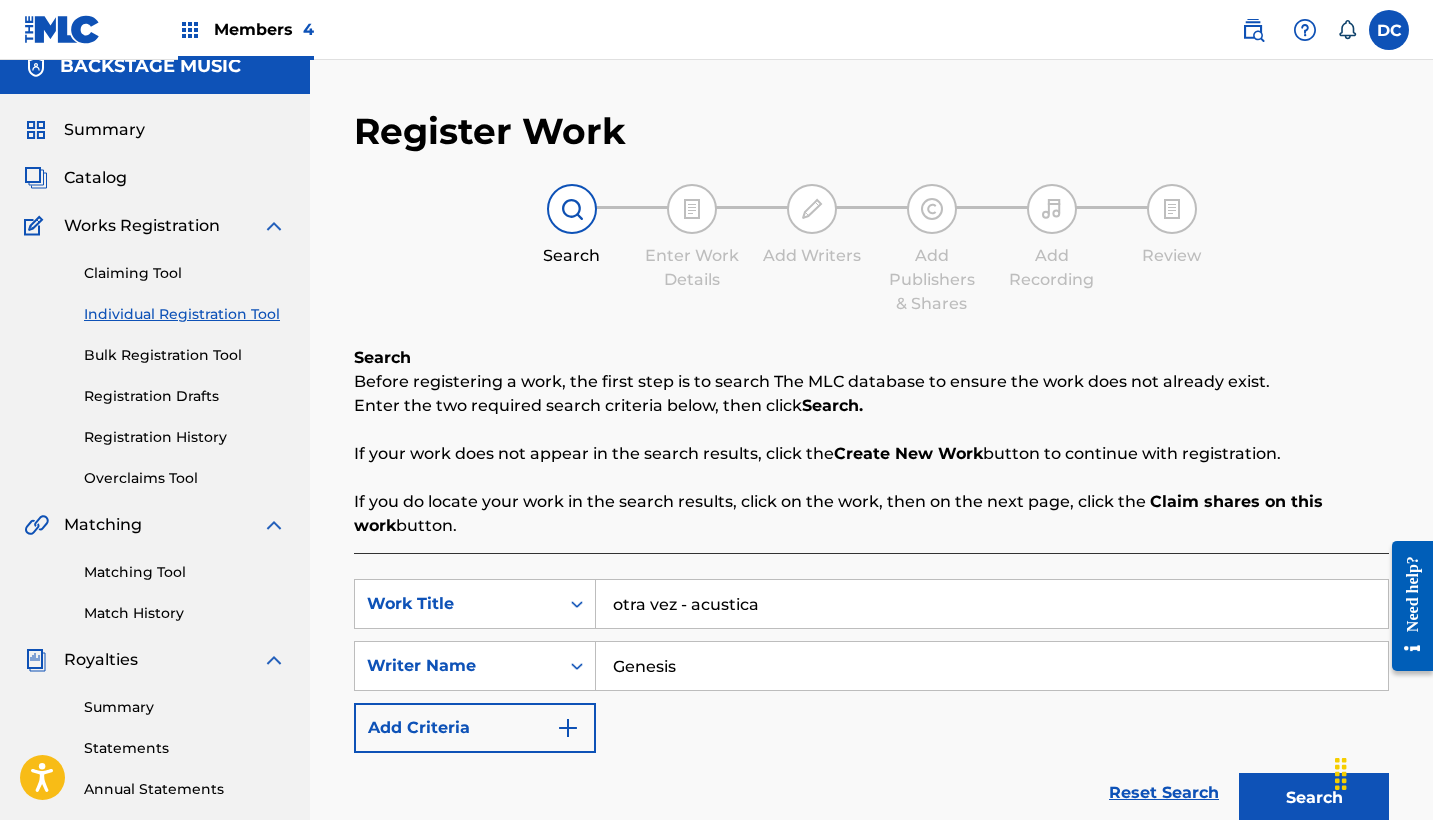 drag, startPoint x: 778, startPoint y: 602, endPoint x: 684, endPoint y: 602, distance: 94 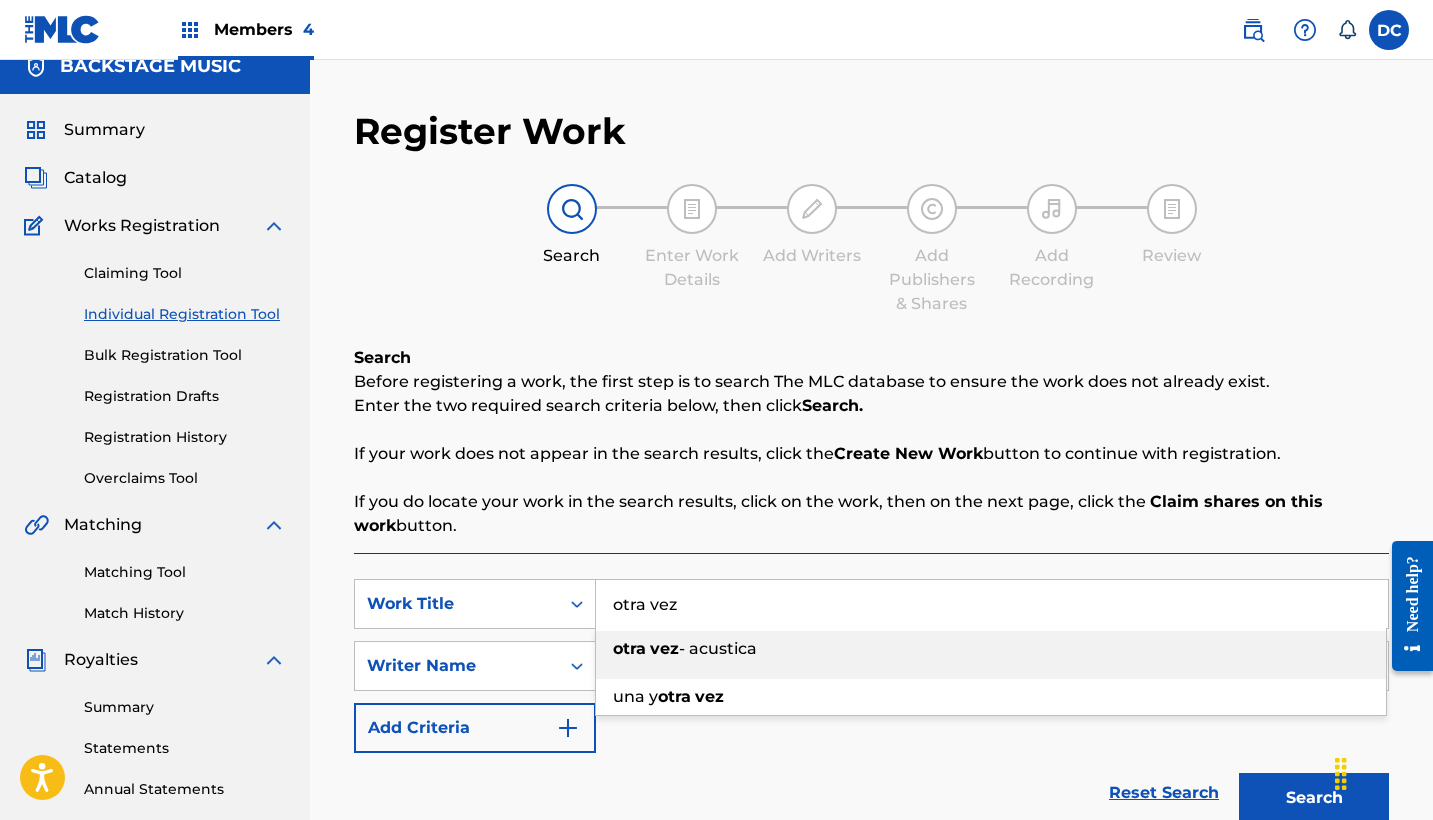 type on "otra vez" 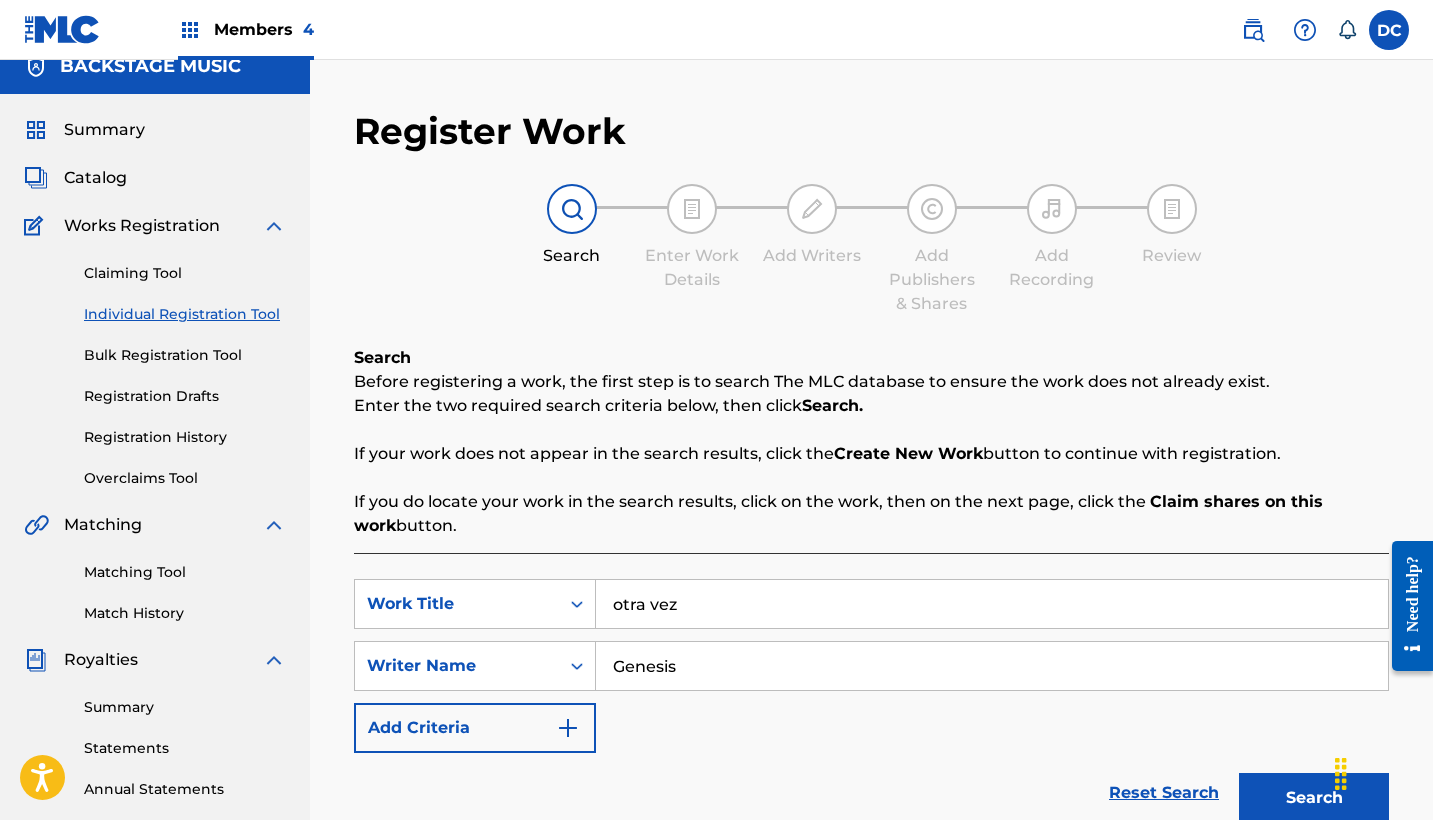 click on "Search" at bounding box center [1314, 798] 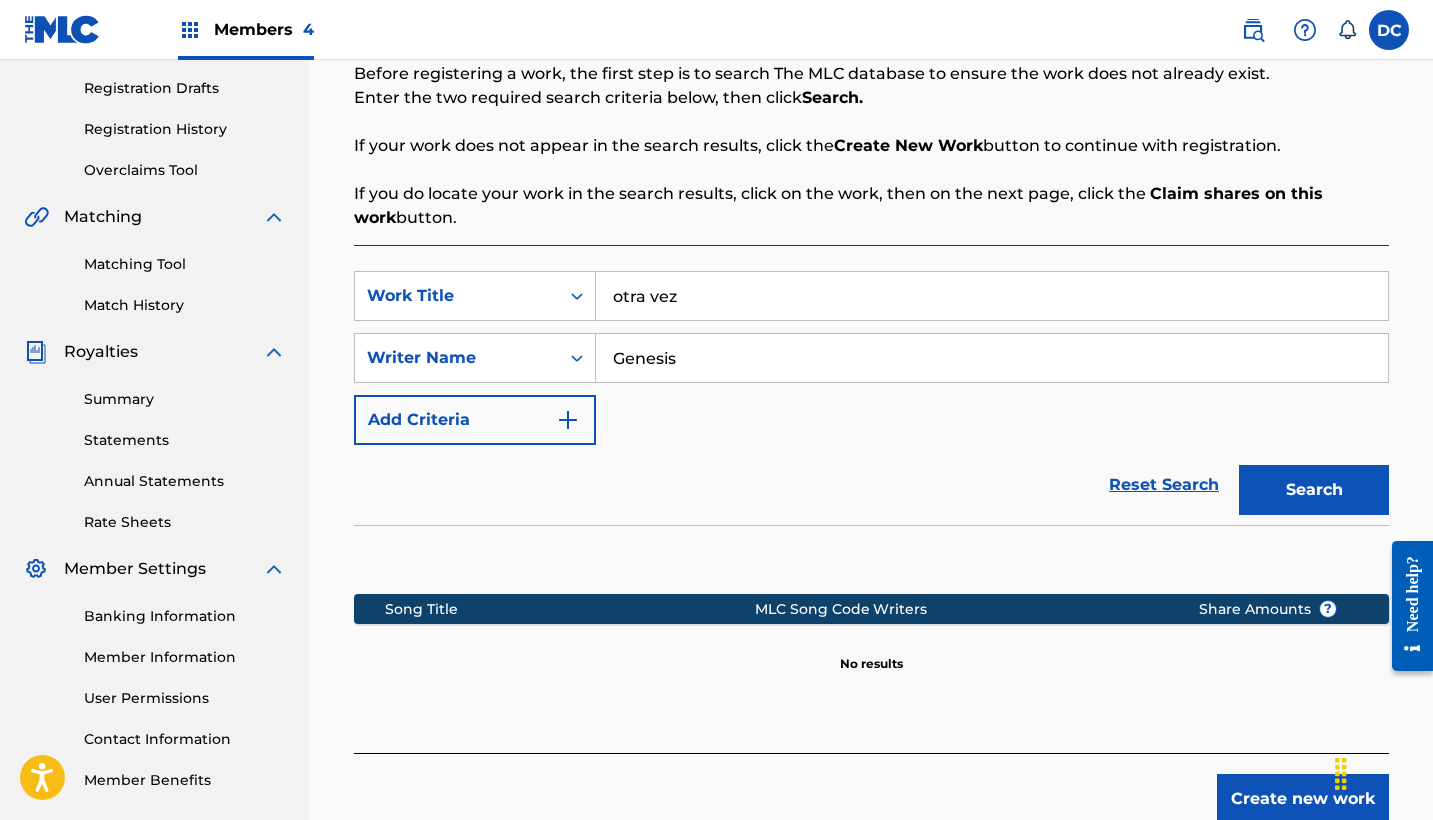 scroll, scrollTop: 367, scrollLeft: 0, axis: vertical 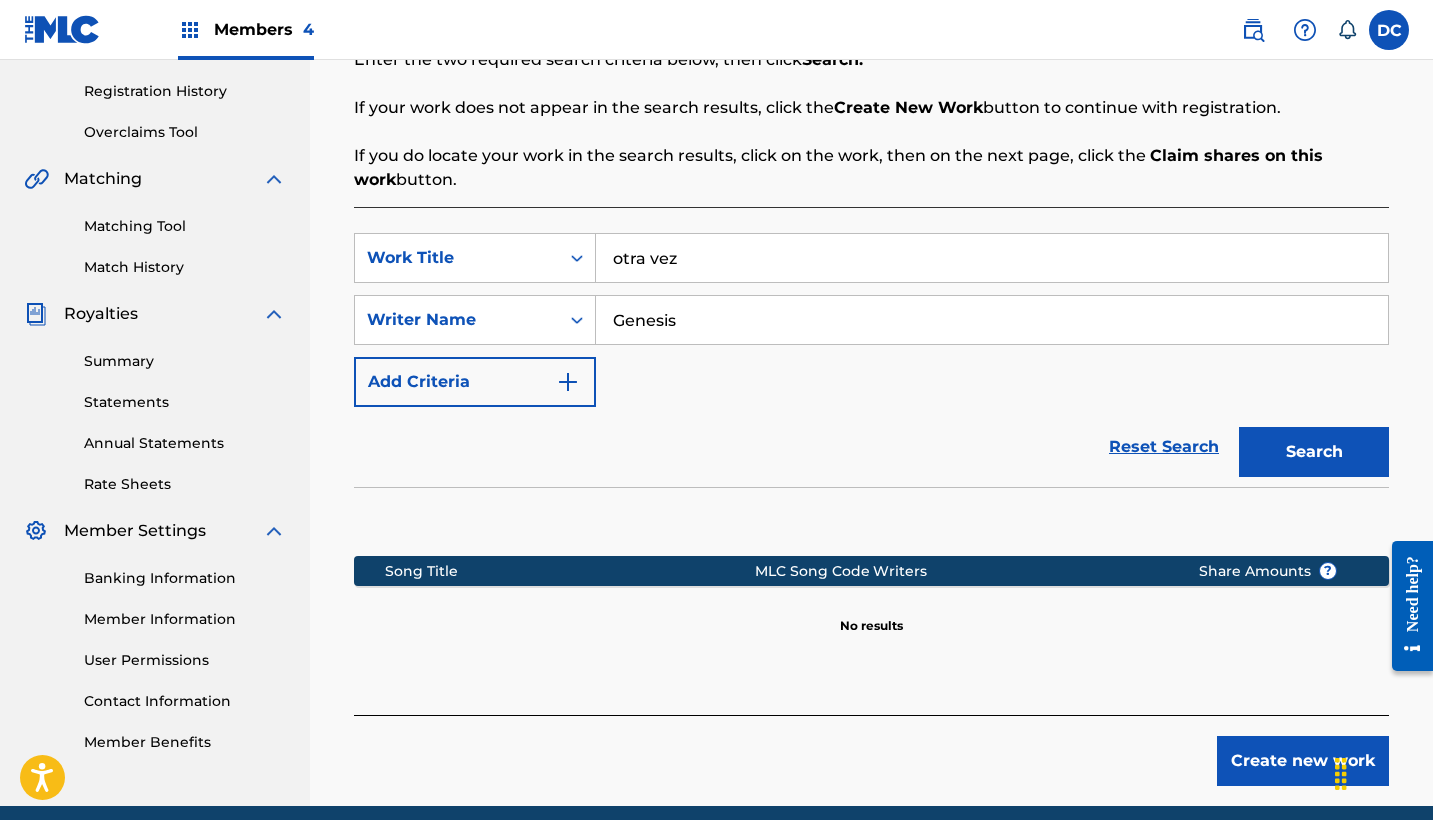 click on "Genesis" at bounding box center [992, 320] 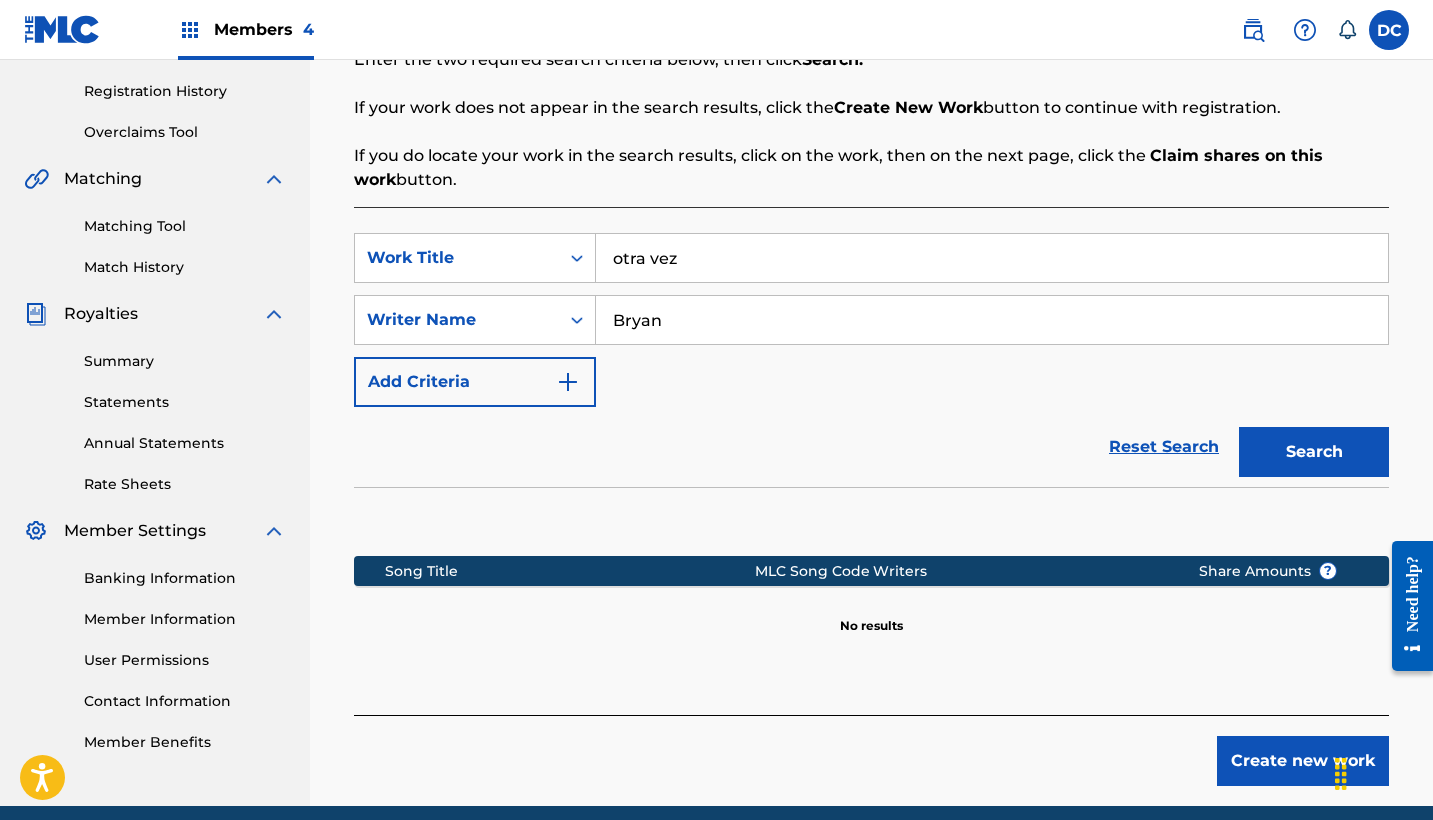 type on "Bryan" 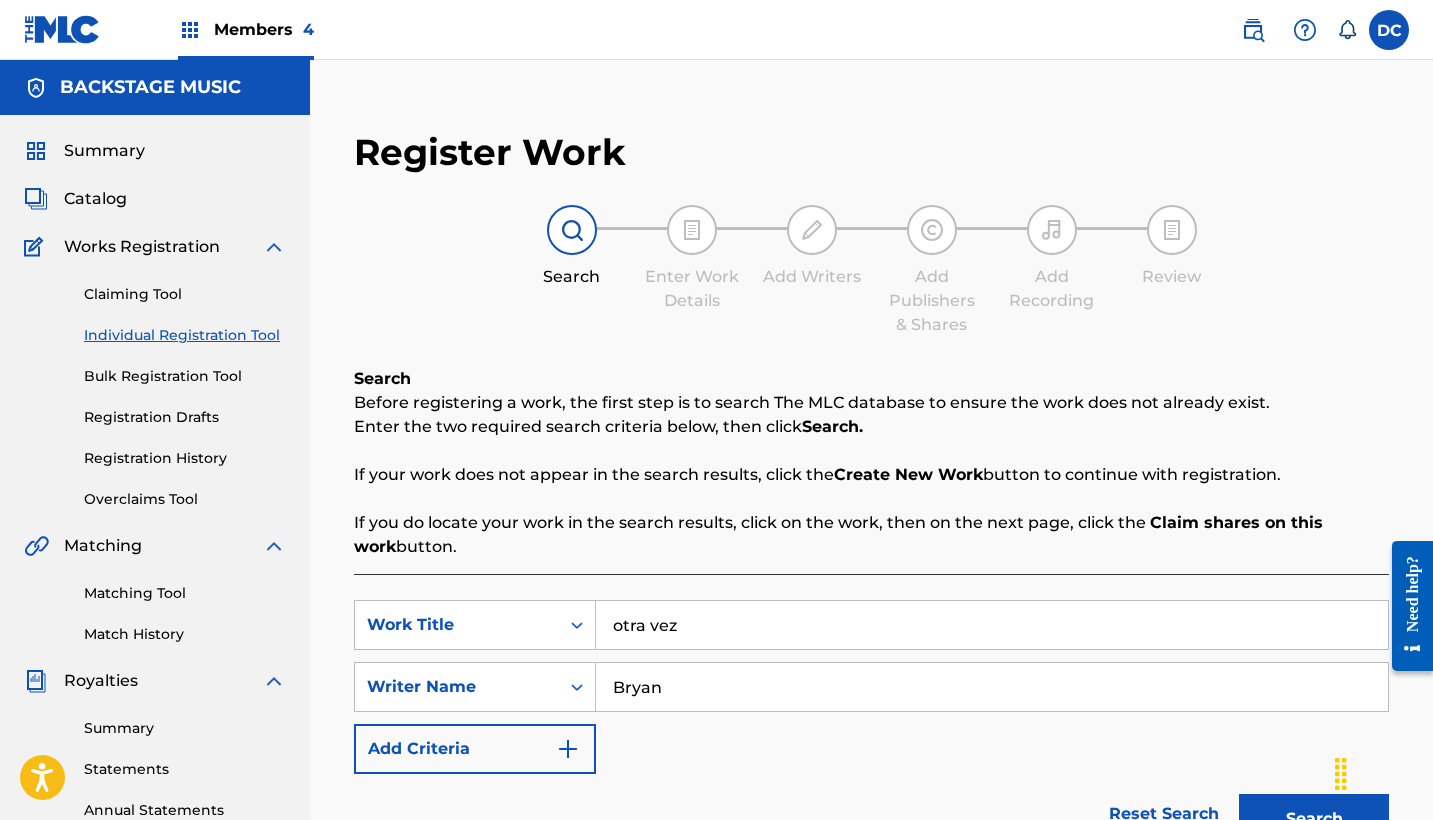 scroll, scrollTop: 0, scrollLeft: 0, axis: both 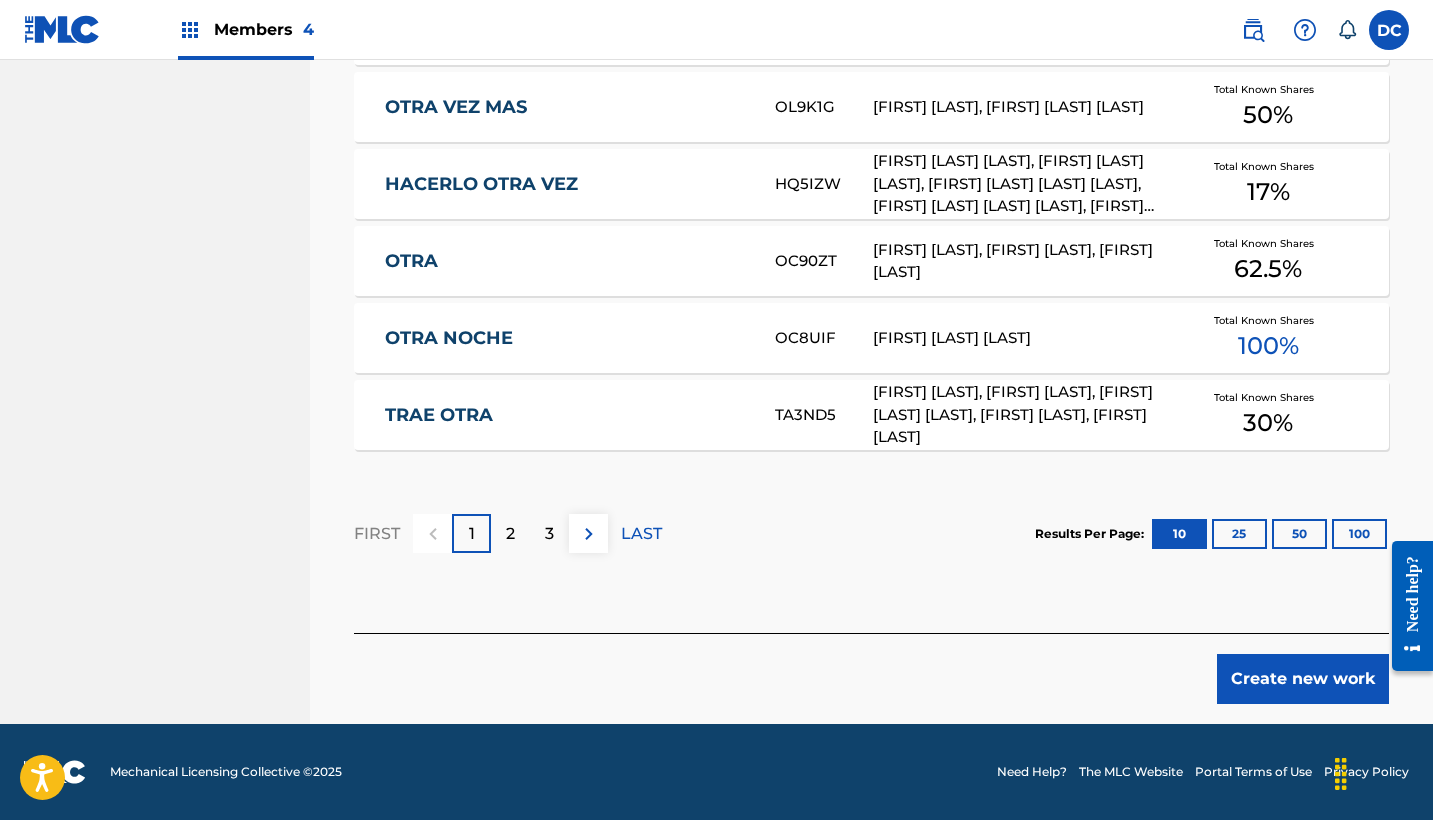 click on "Create new work" at bounding box center (1303, 679) 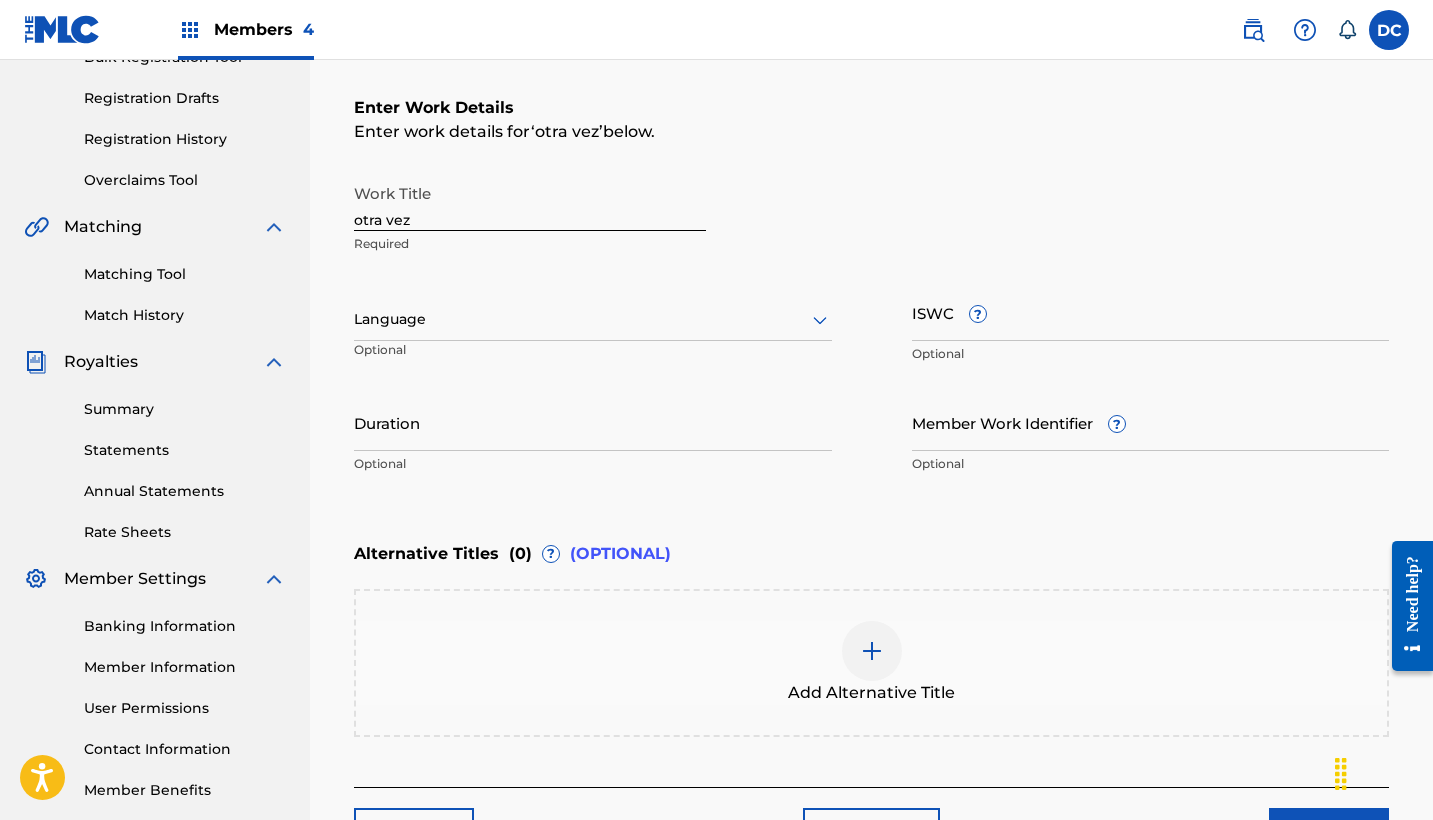 scroll, scrollTop: 305, scrollLeft: 0, axis: vertical 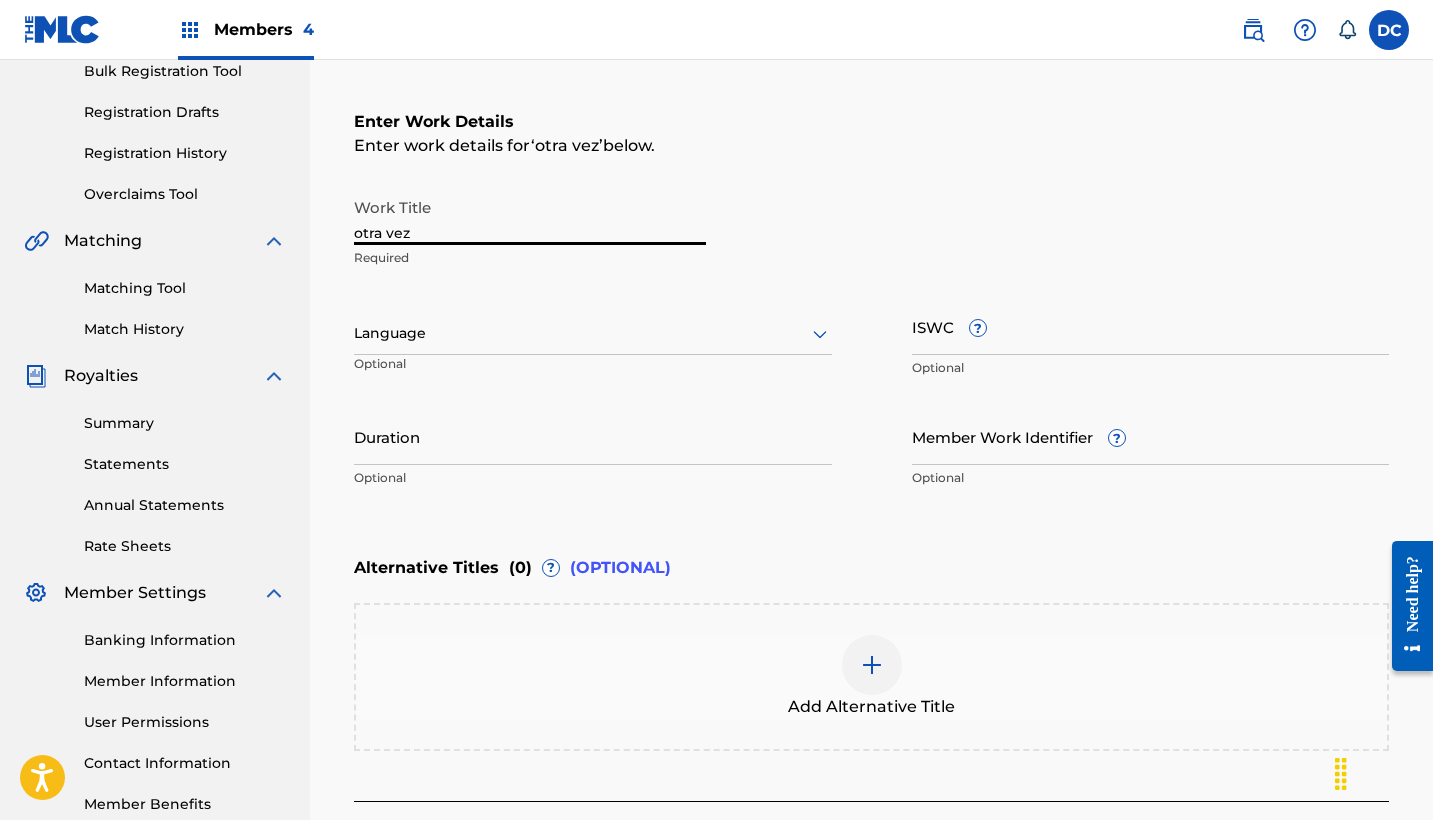 drag, startPoint x: 411, startPoint y: 229, endPoint x: 336, endPoint y: 230, distance: 75.00667 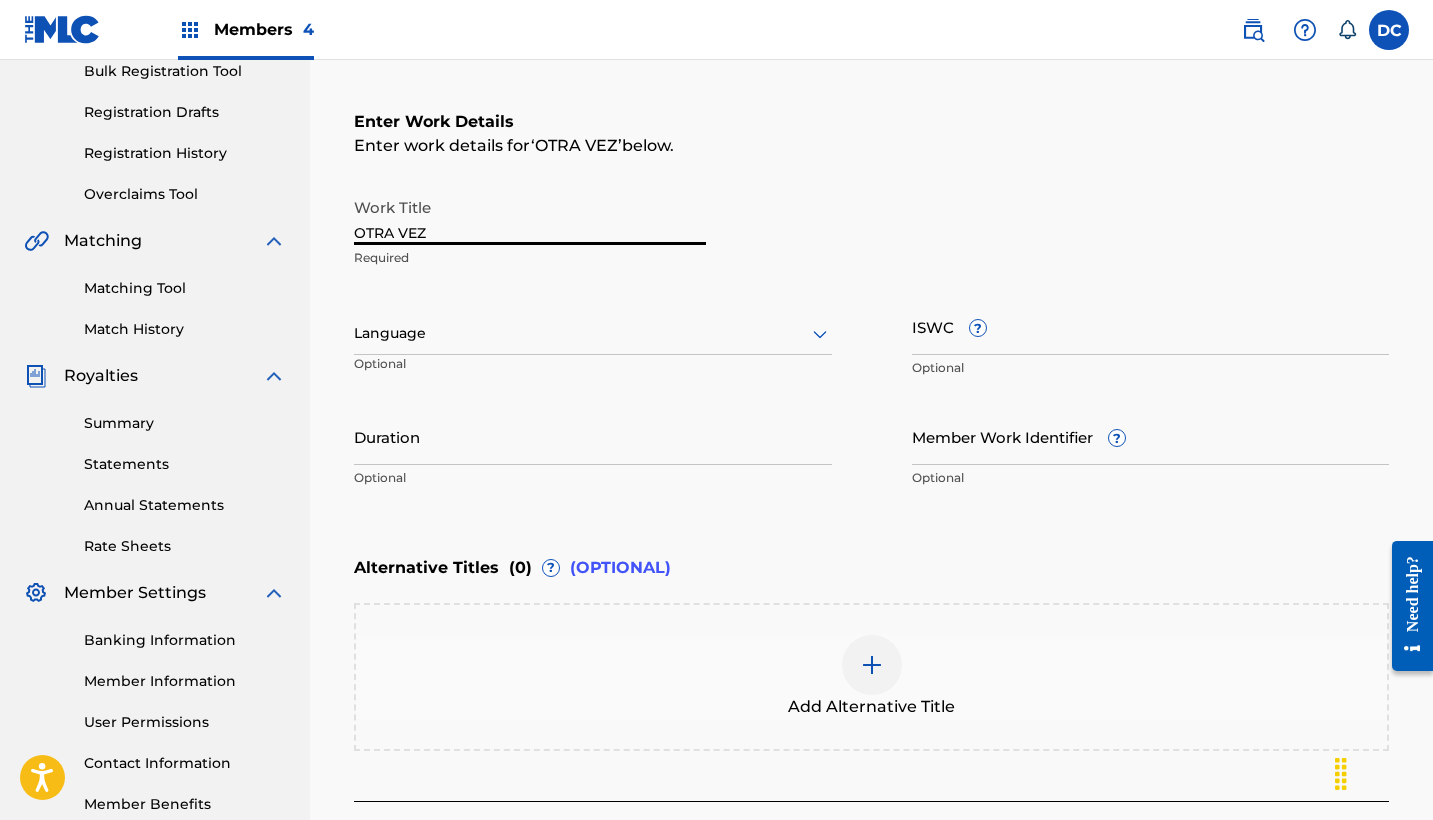 type on "OTRA VEZ" 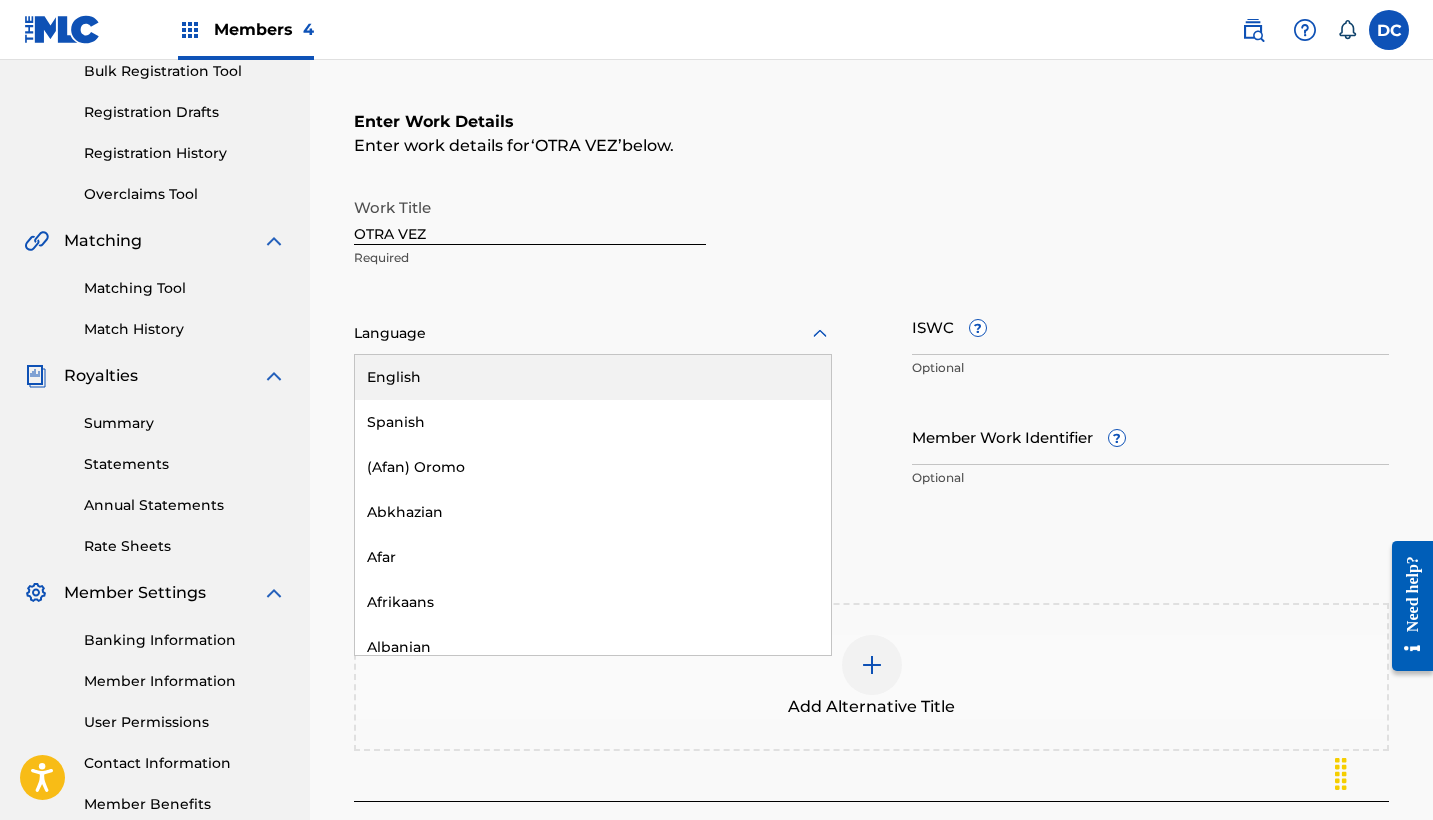 click at bounding box center [593, 333] 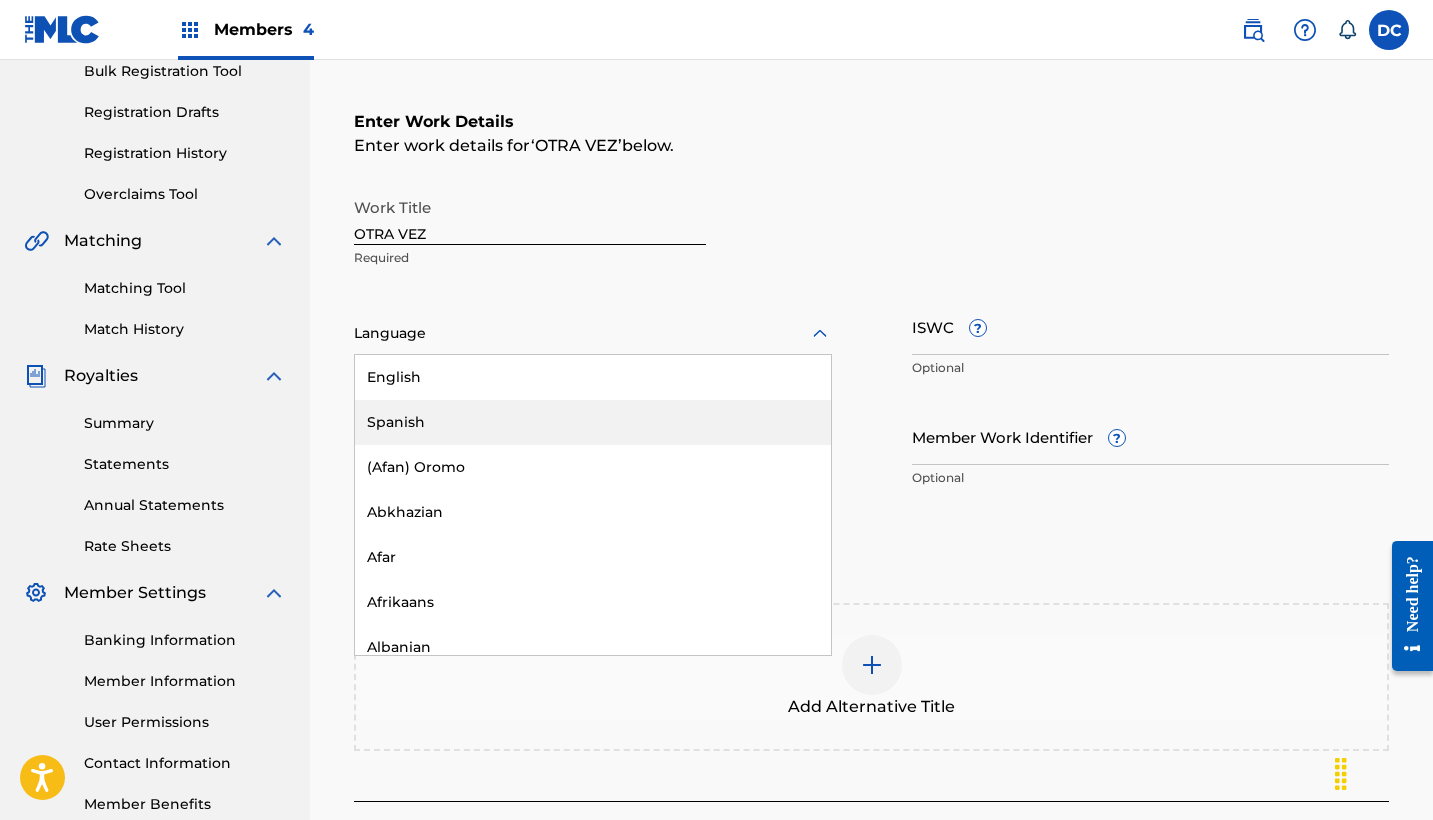 click on "Spanish" at bounding box center (593, 422) 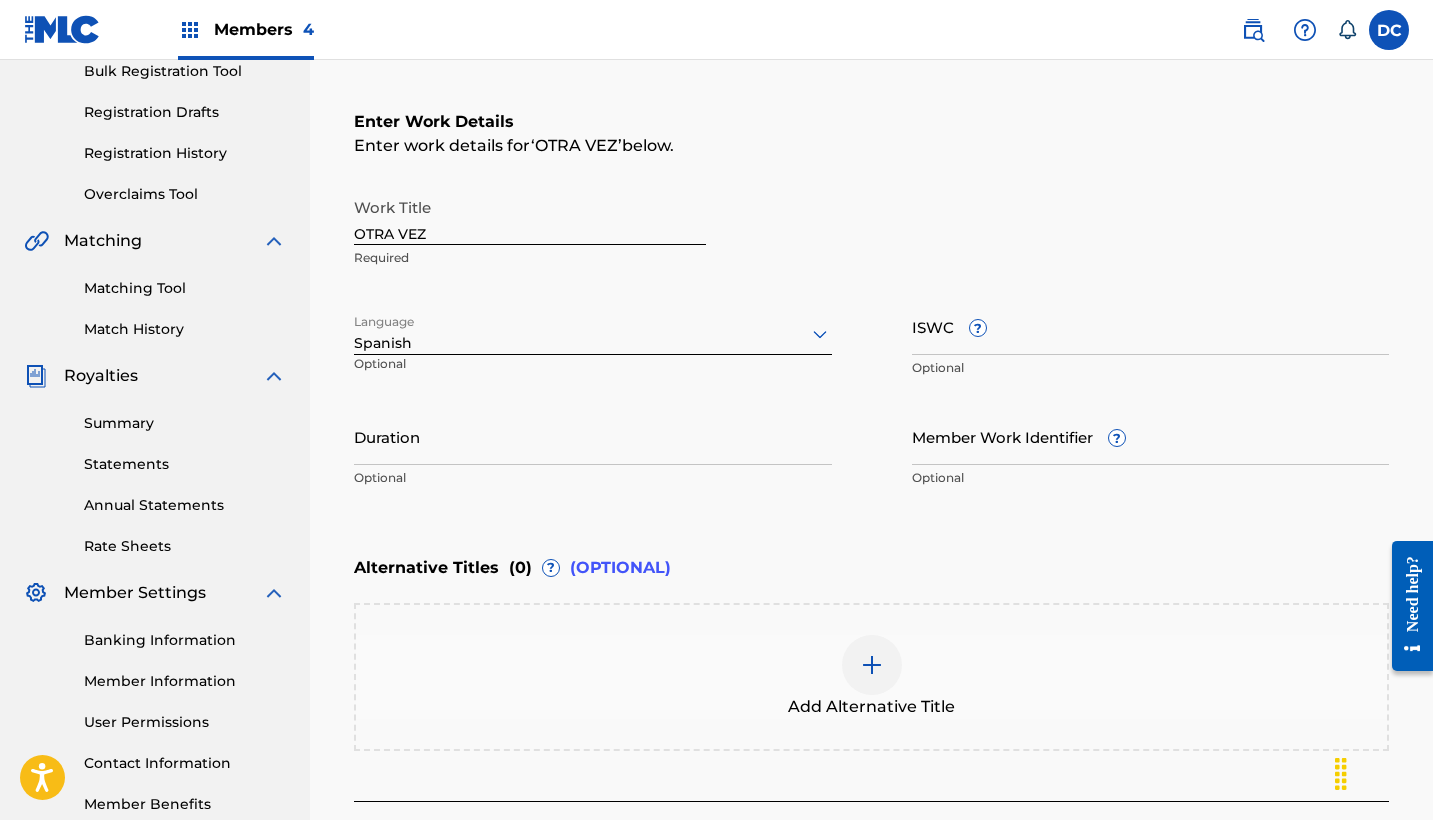 click on "Duration" at bounding box center [593, 436] 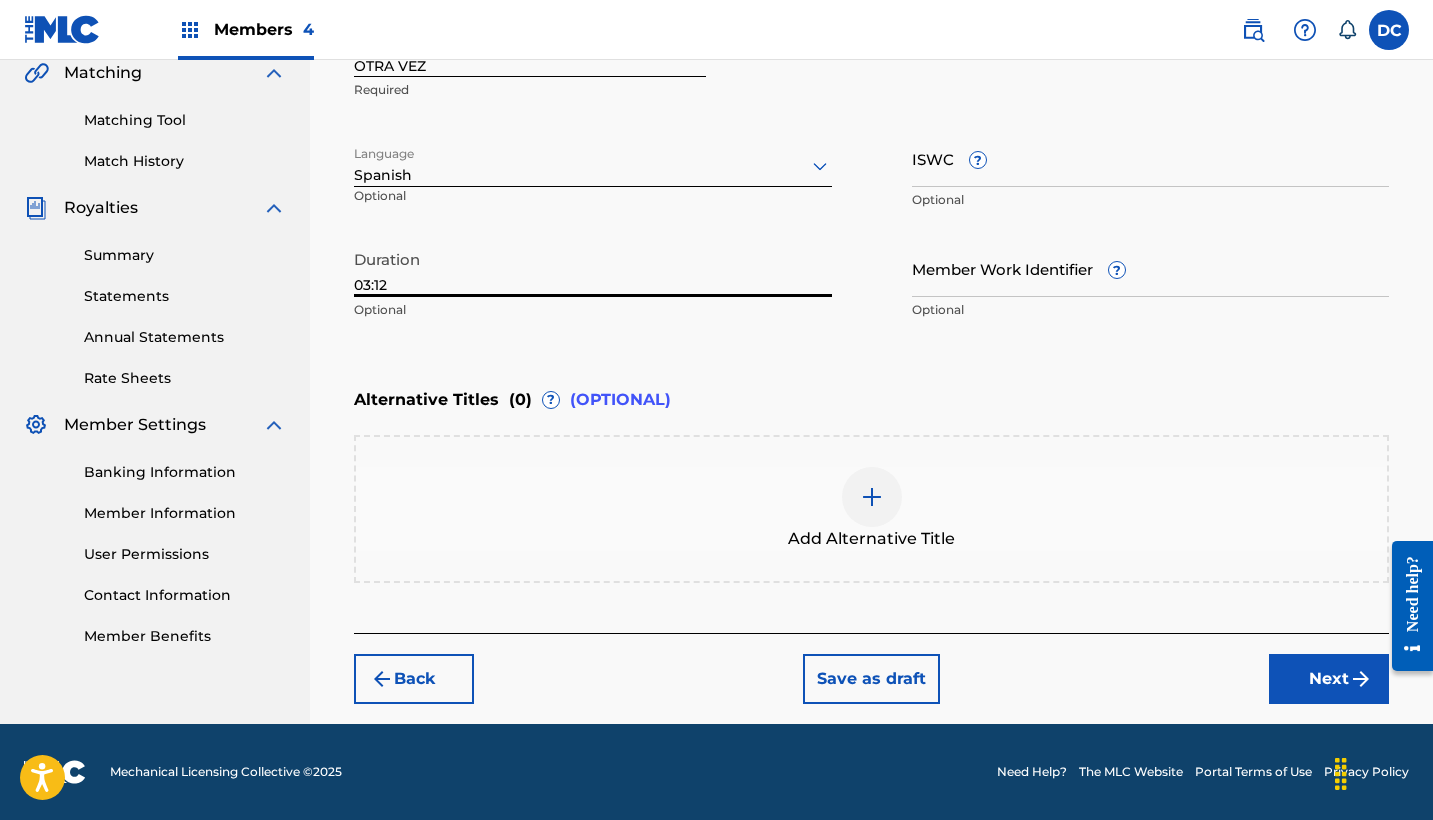 type on "03:12" 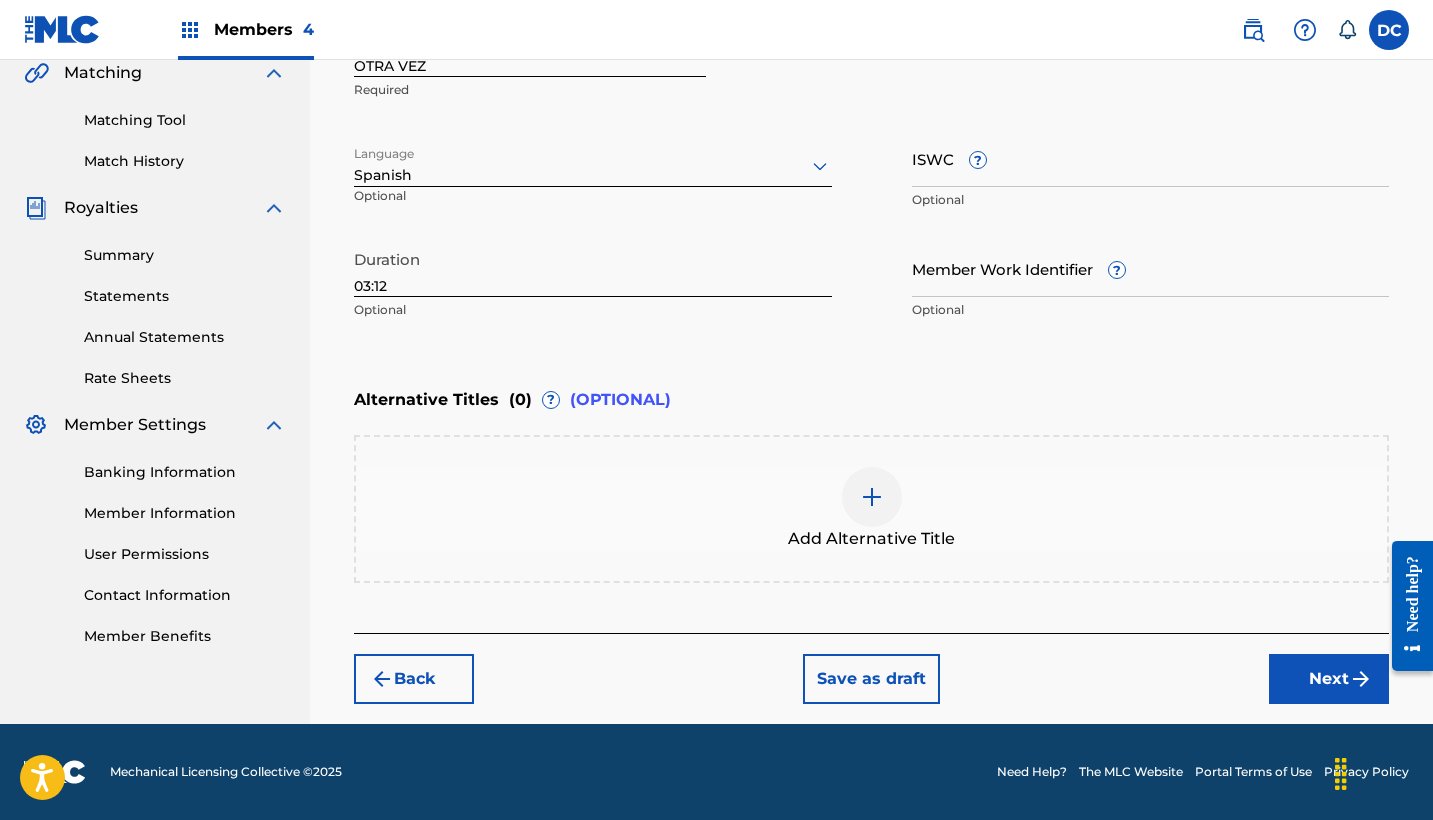 click on "Next" at bounding box center [1329, 679] 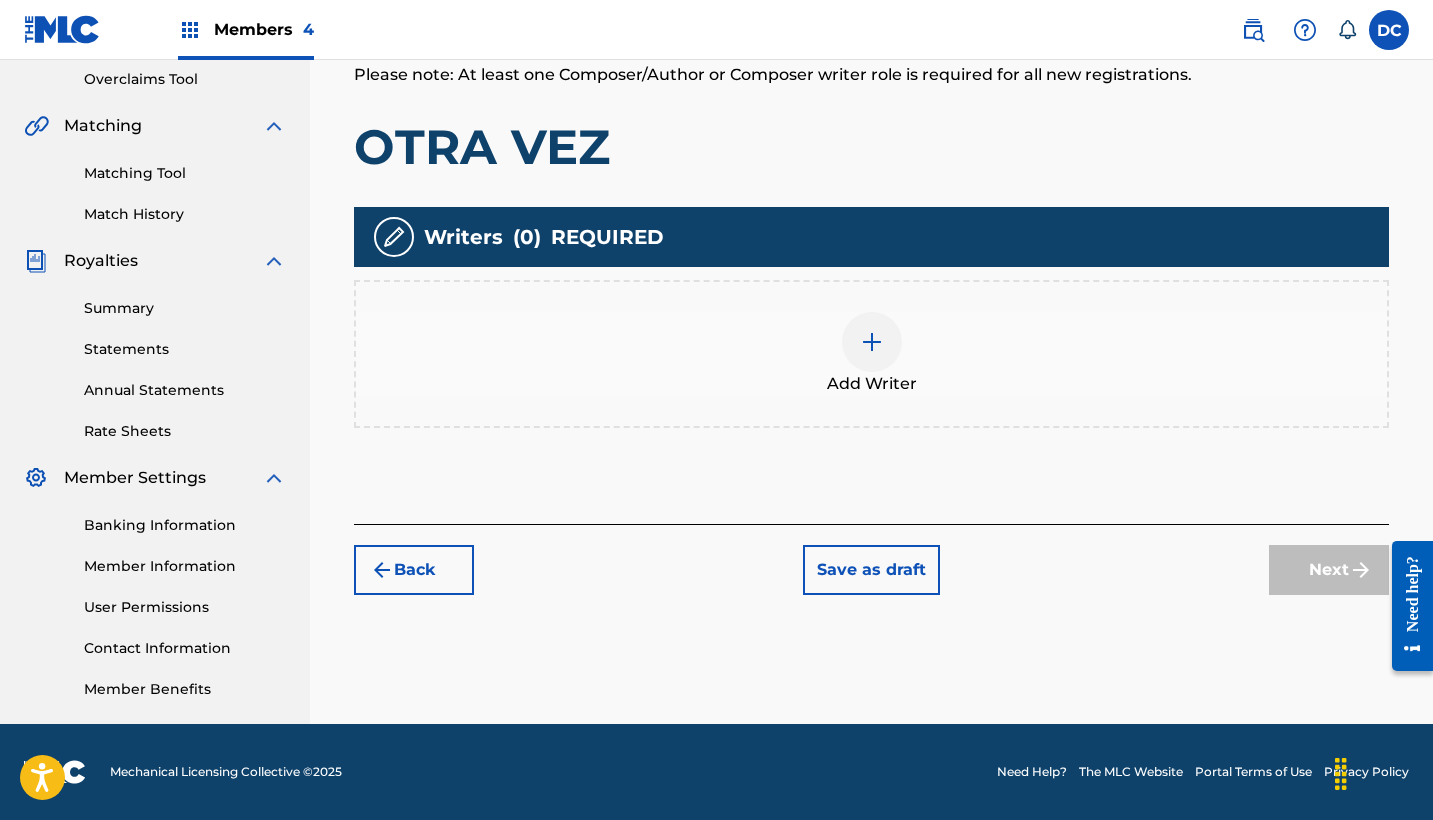 click at bounding box center (872, 342) 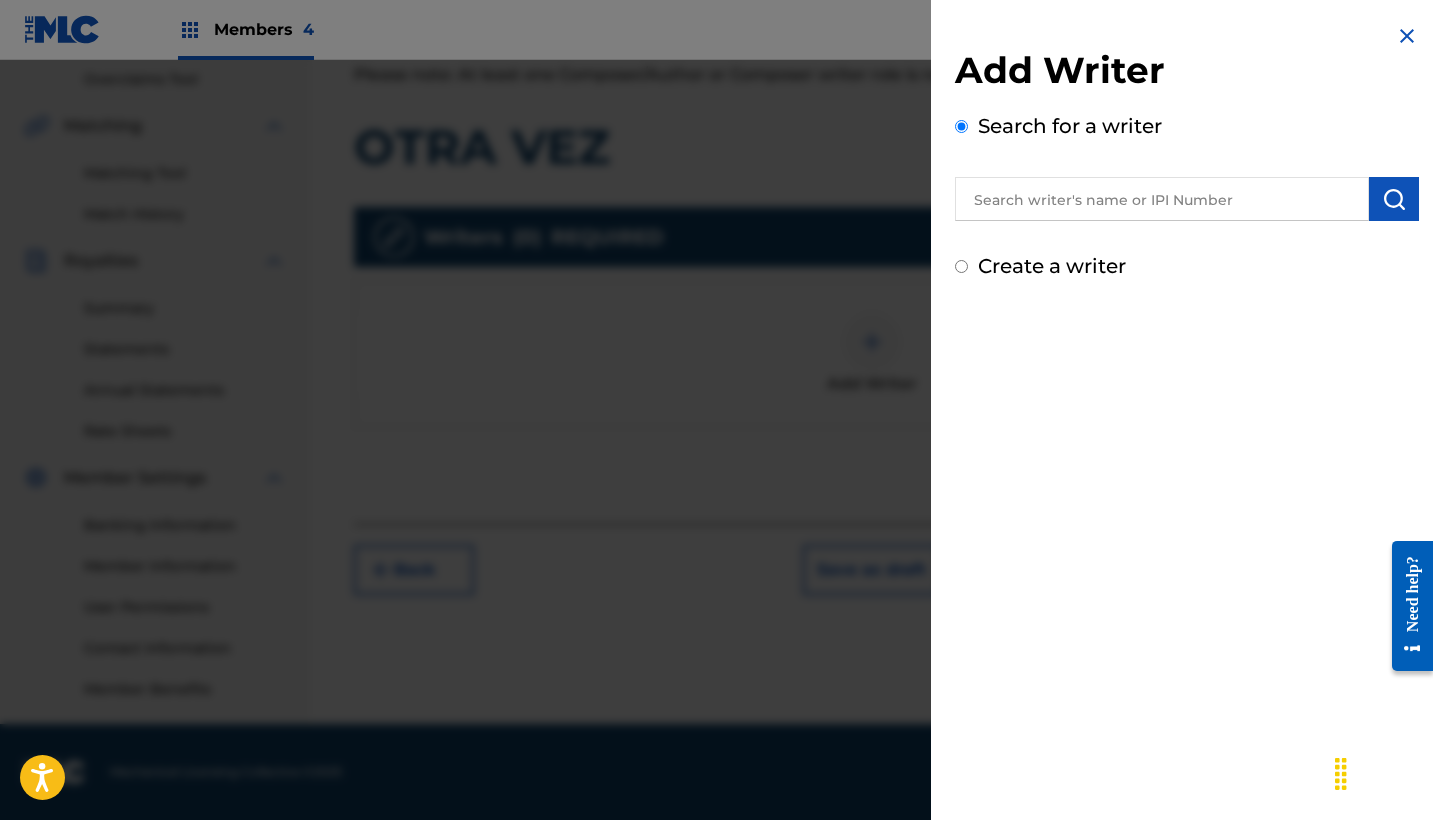 click at bounding box center [1162, 199] 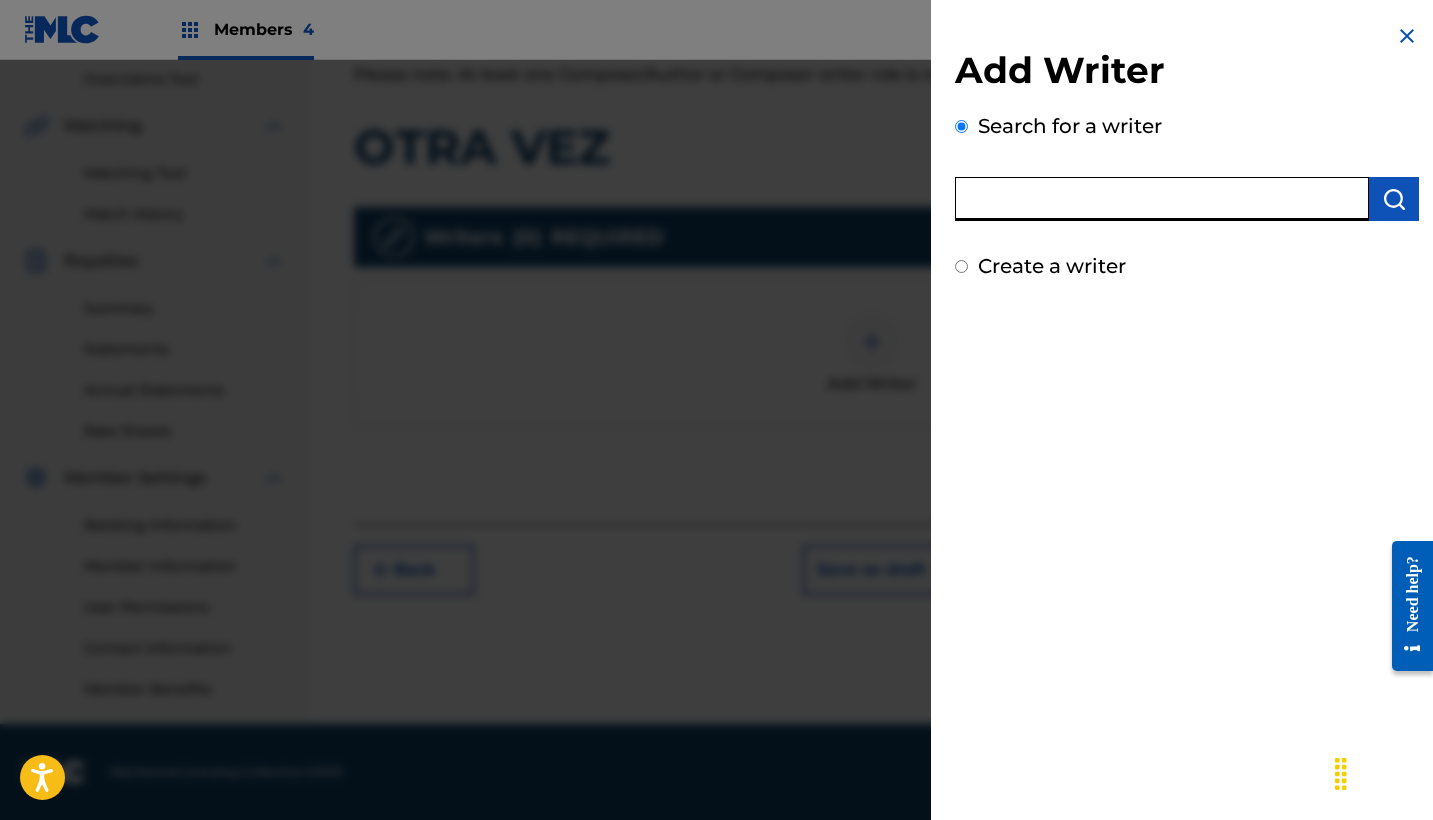 paste on "[NUMBER]" 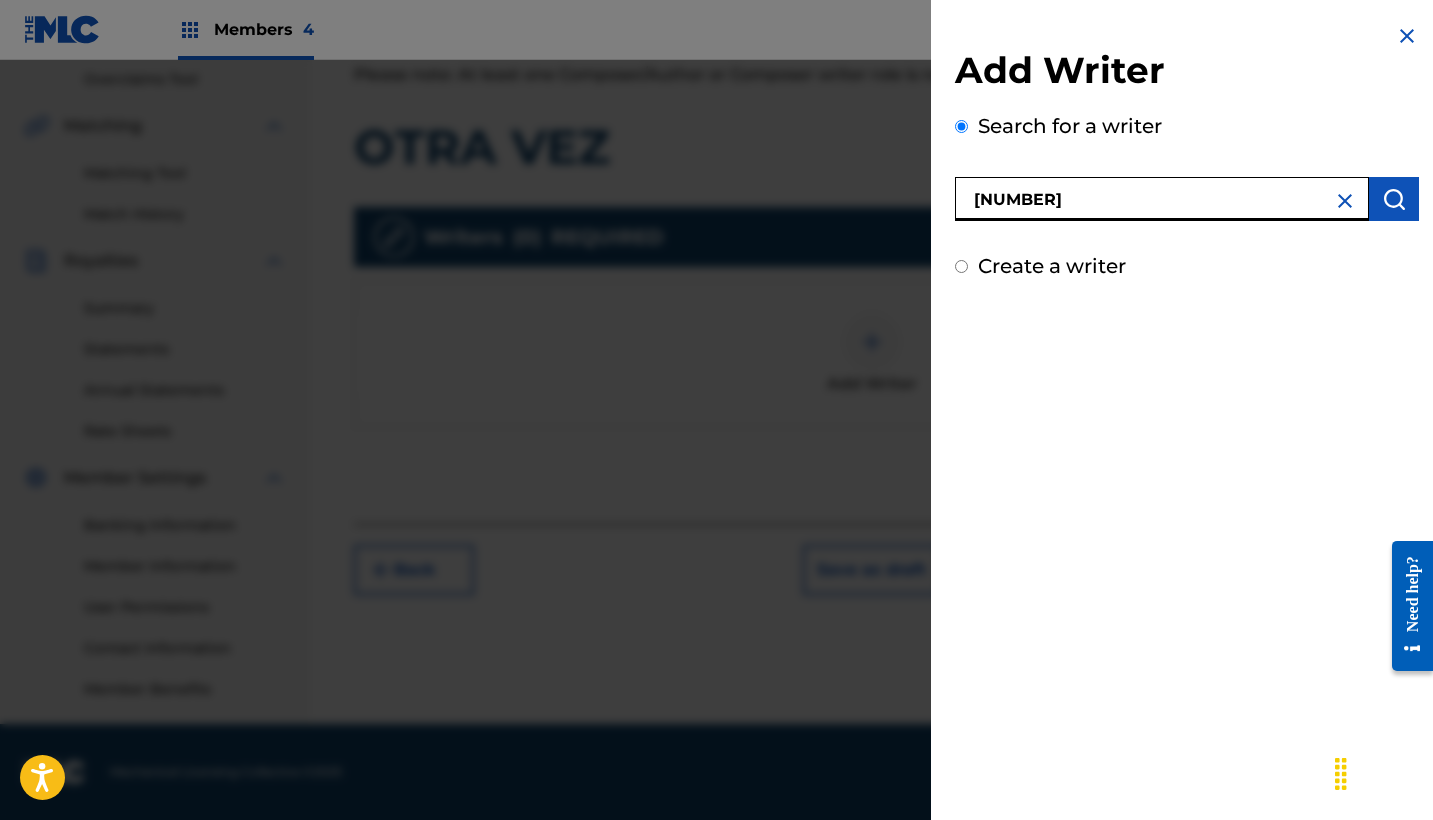 drag, startPoint x: 970, startPoint y: 200, endPoint x: 970, endPoint y: 214, distance: 14 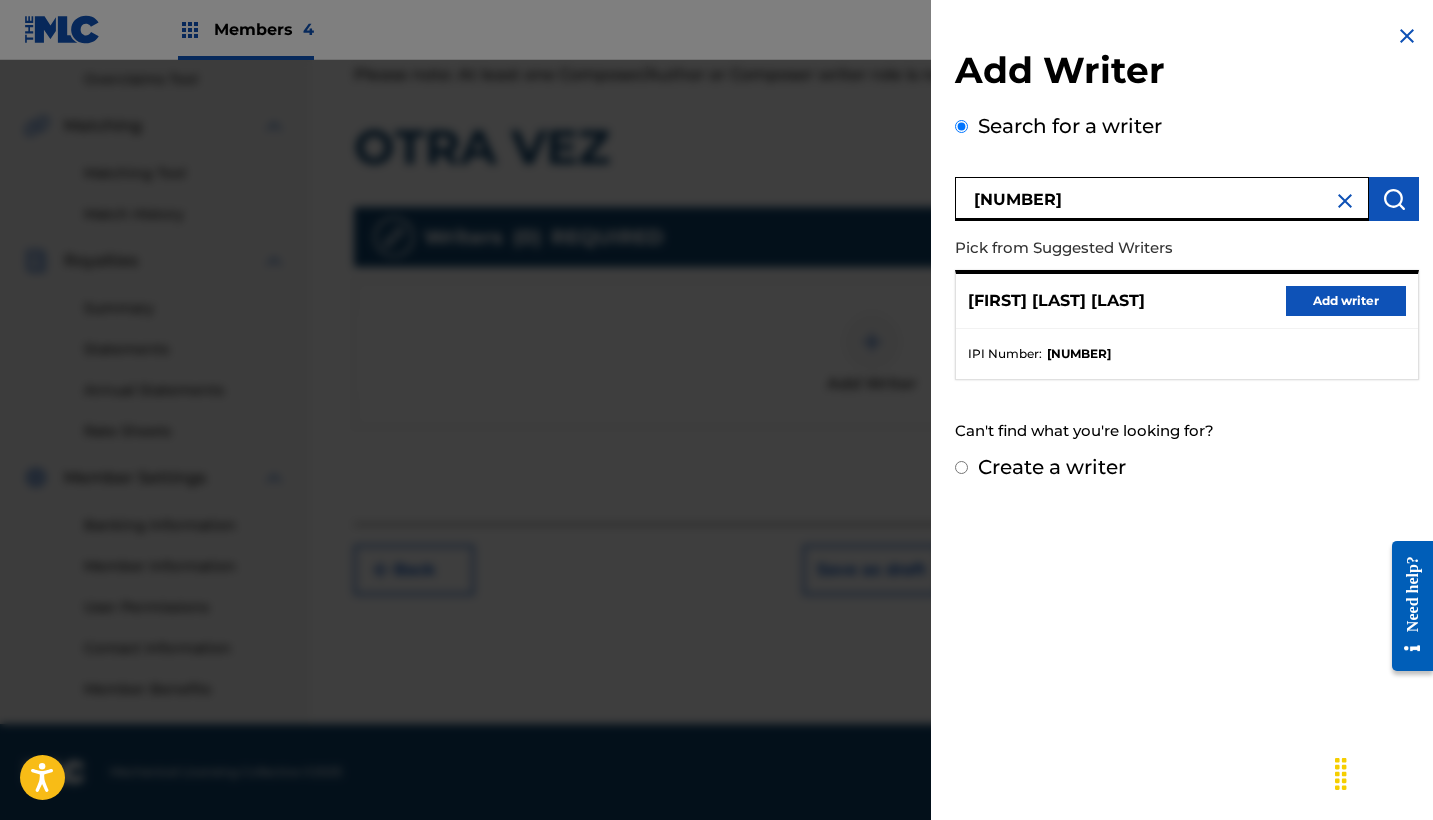 click on "Add writer" at bounding box center (1346, 301) 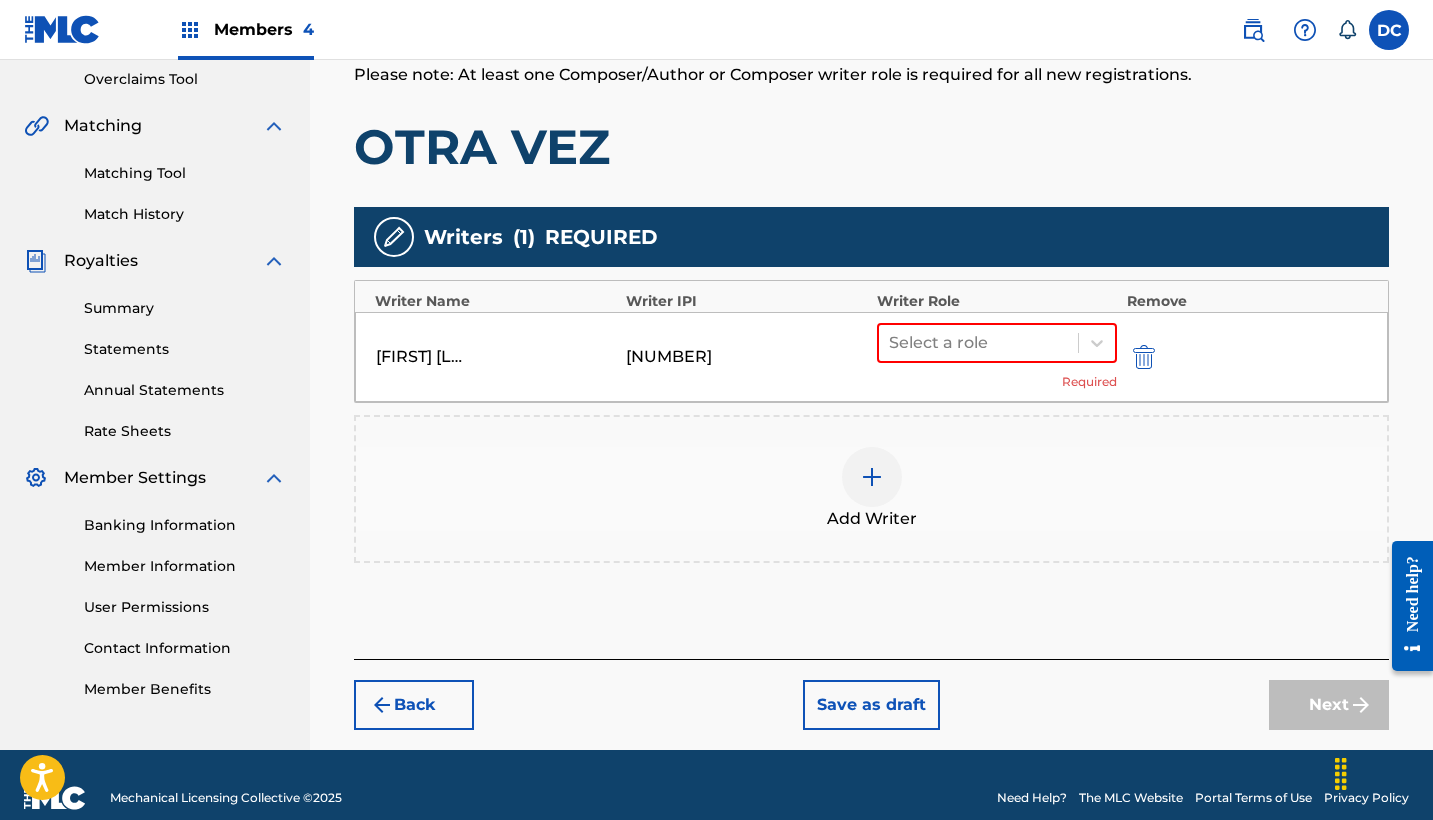 click at bounding box center [872, 477] 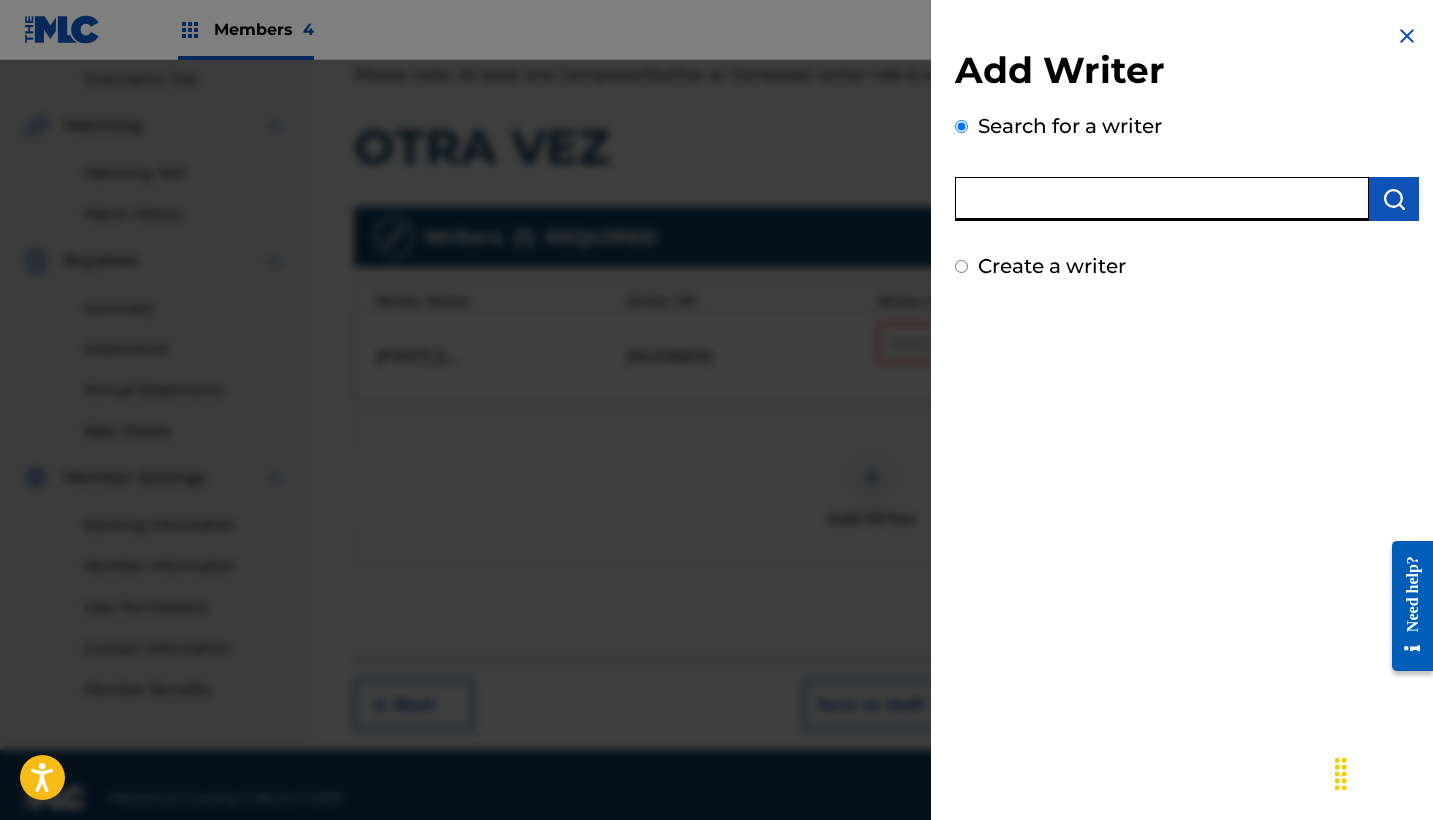 click at bounding box center [1162, 199] 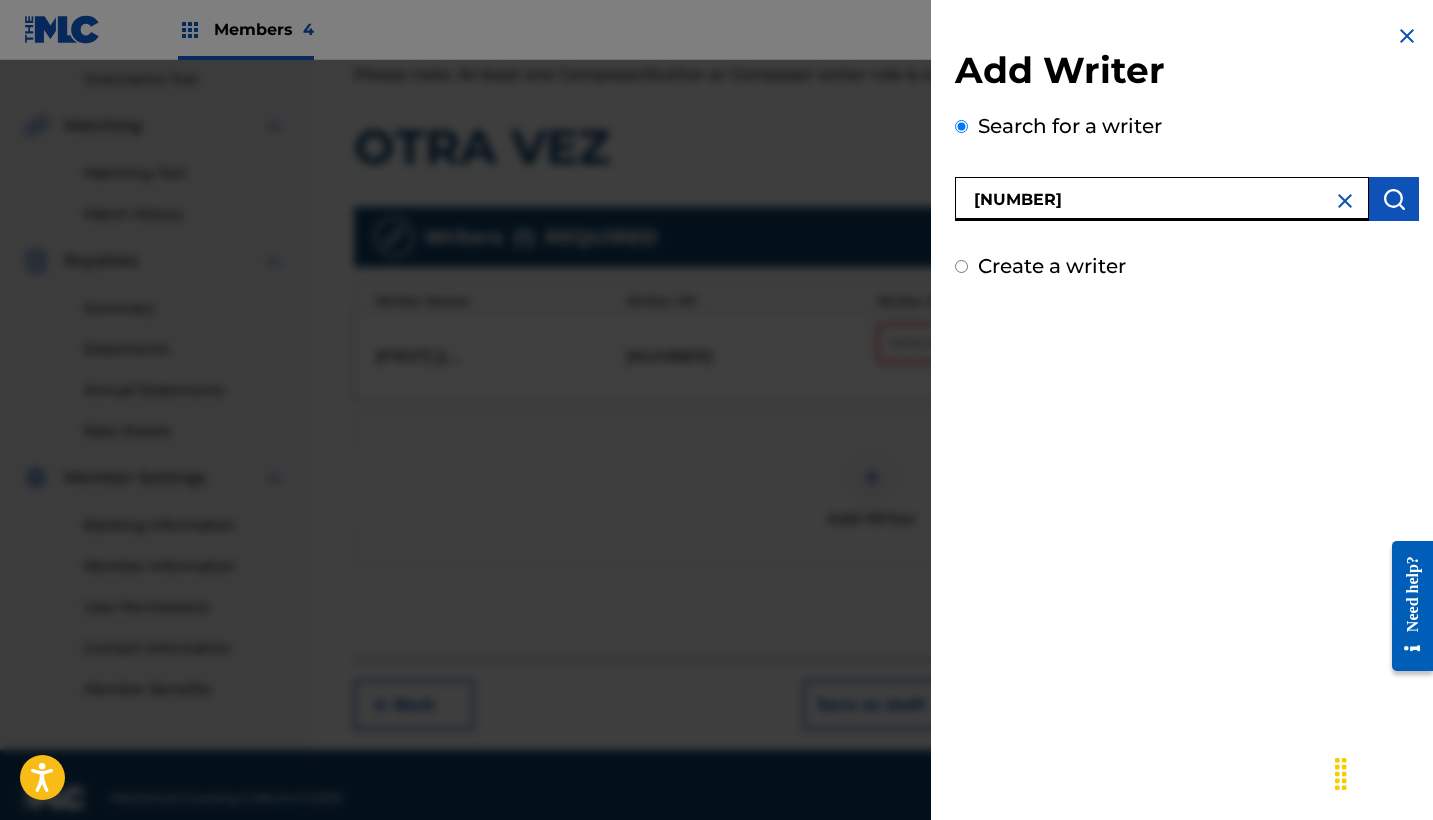 click on "[NUMBER]" at bounding box center (1162, 199) 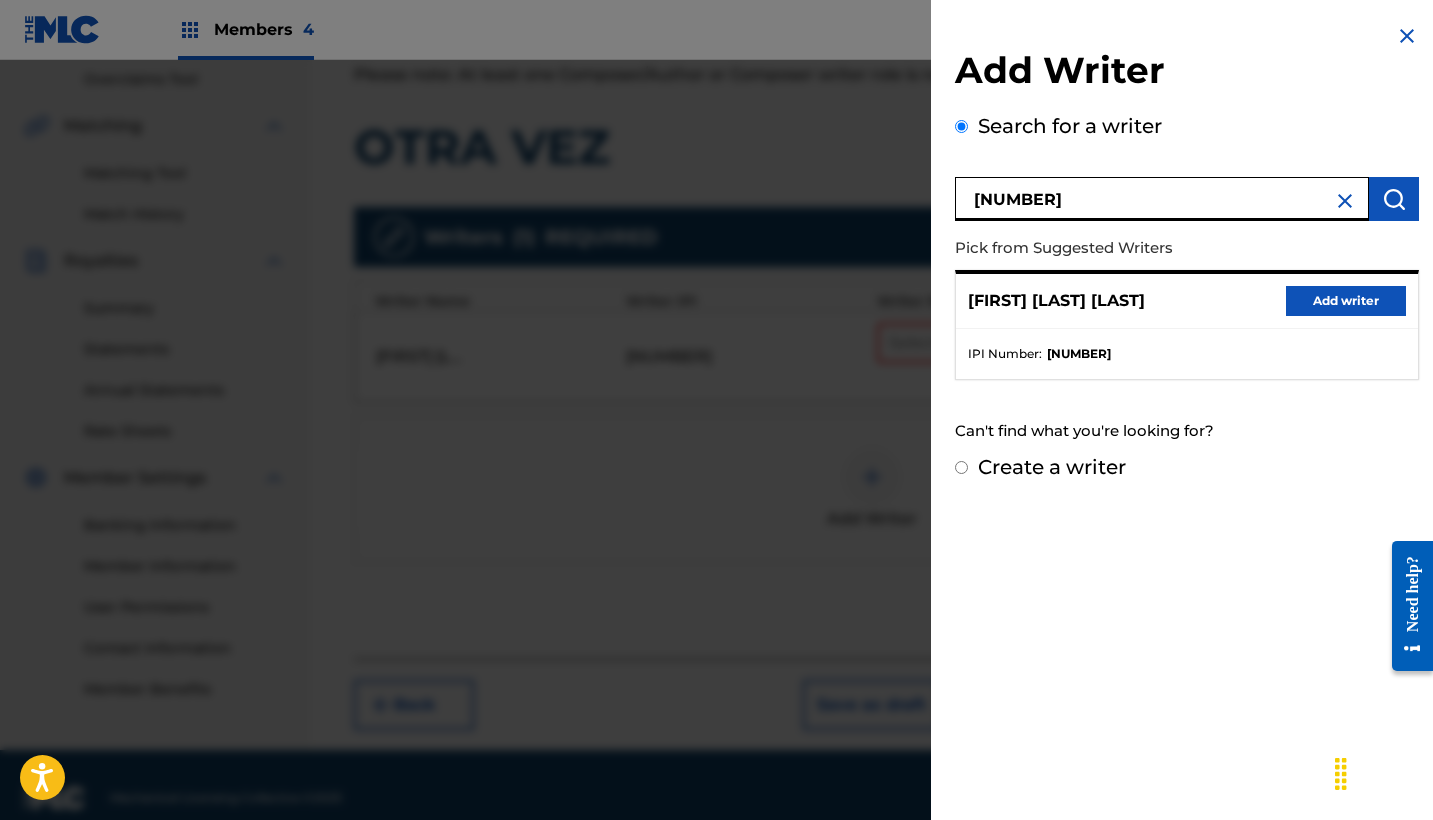click on "Add writer" at bounding box center [1346, 301] 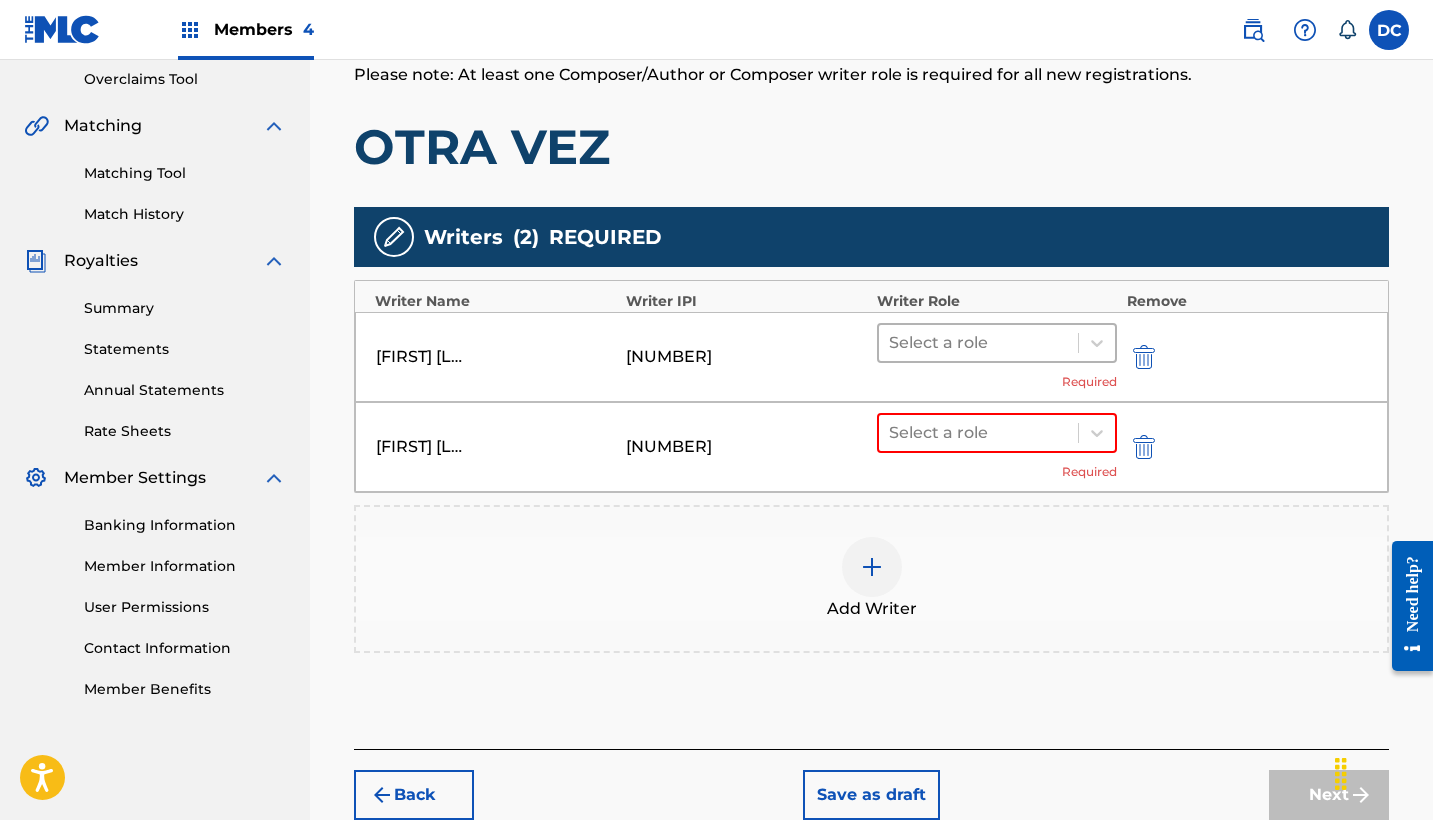 click at bounding box center [978, 343] 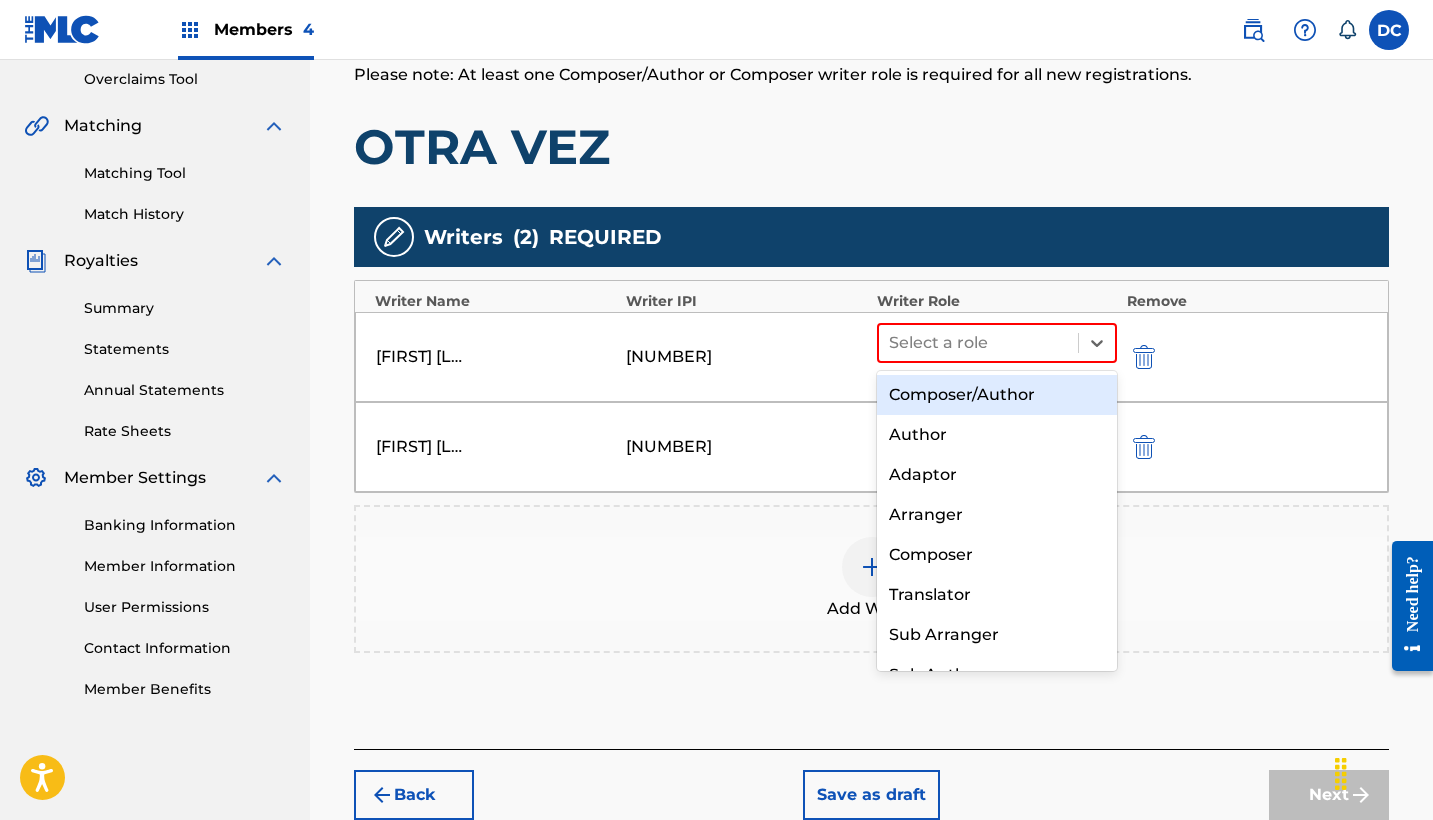 click on "Composer/Author" at bounding box center [997, 395] 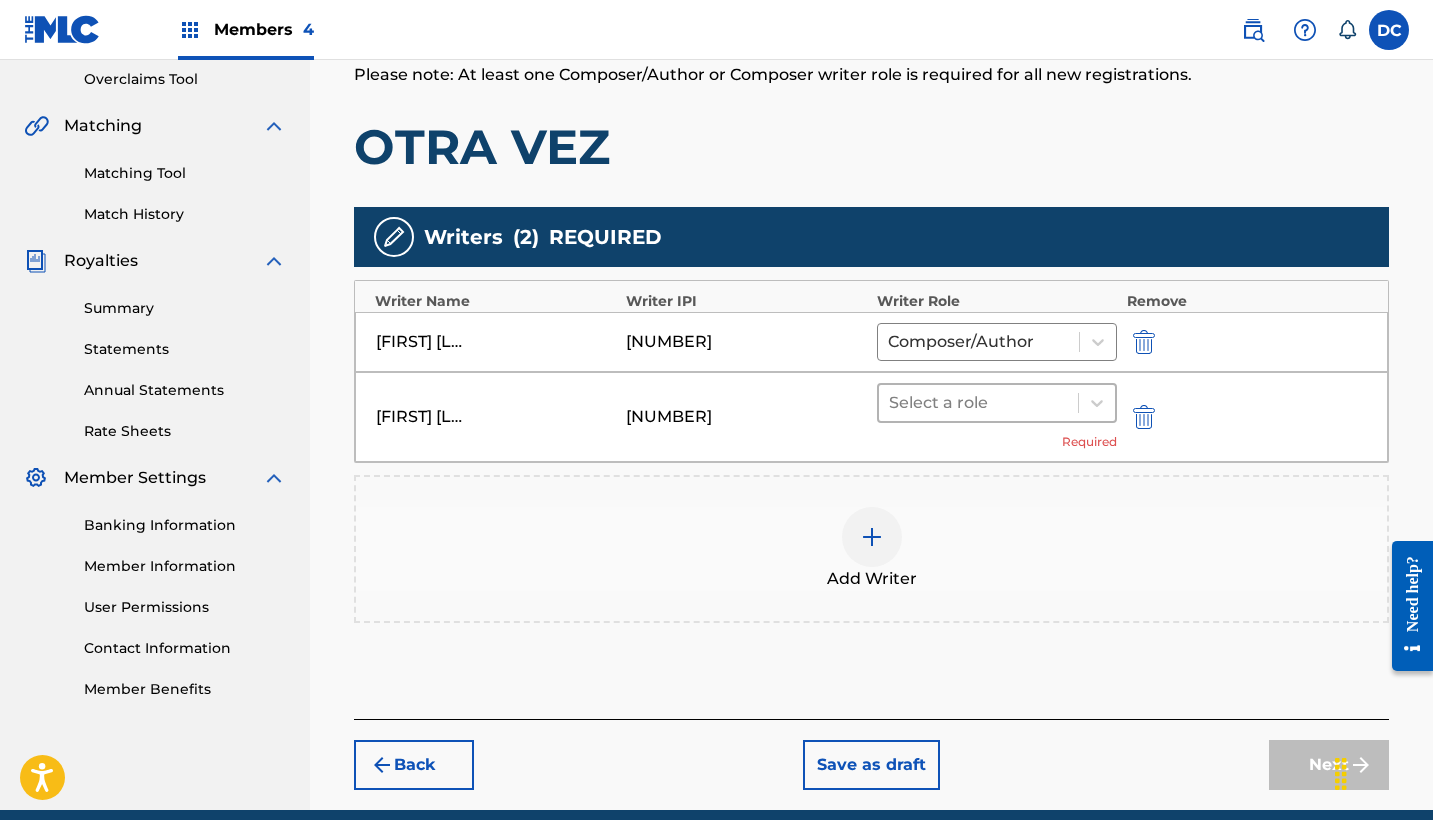 click at bounding box center (978, 403) 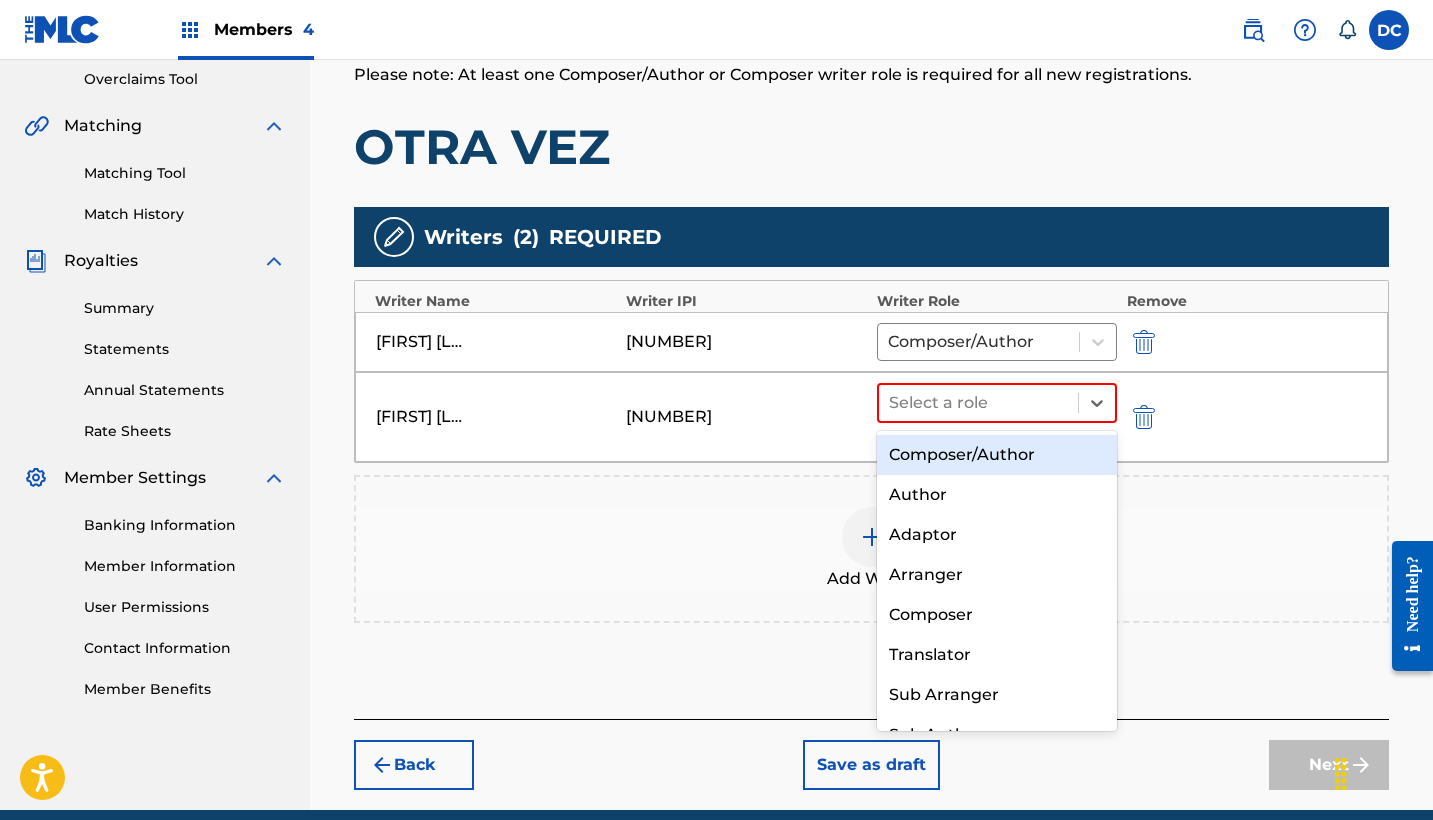 click on "Composer/Author" at bounding box center (997, 455) 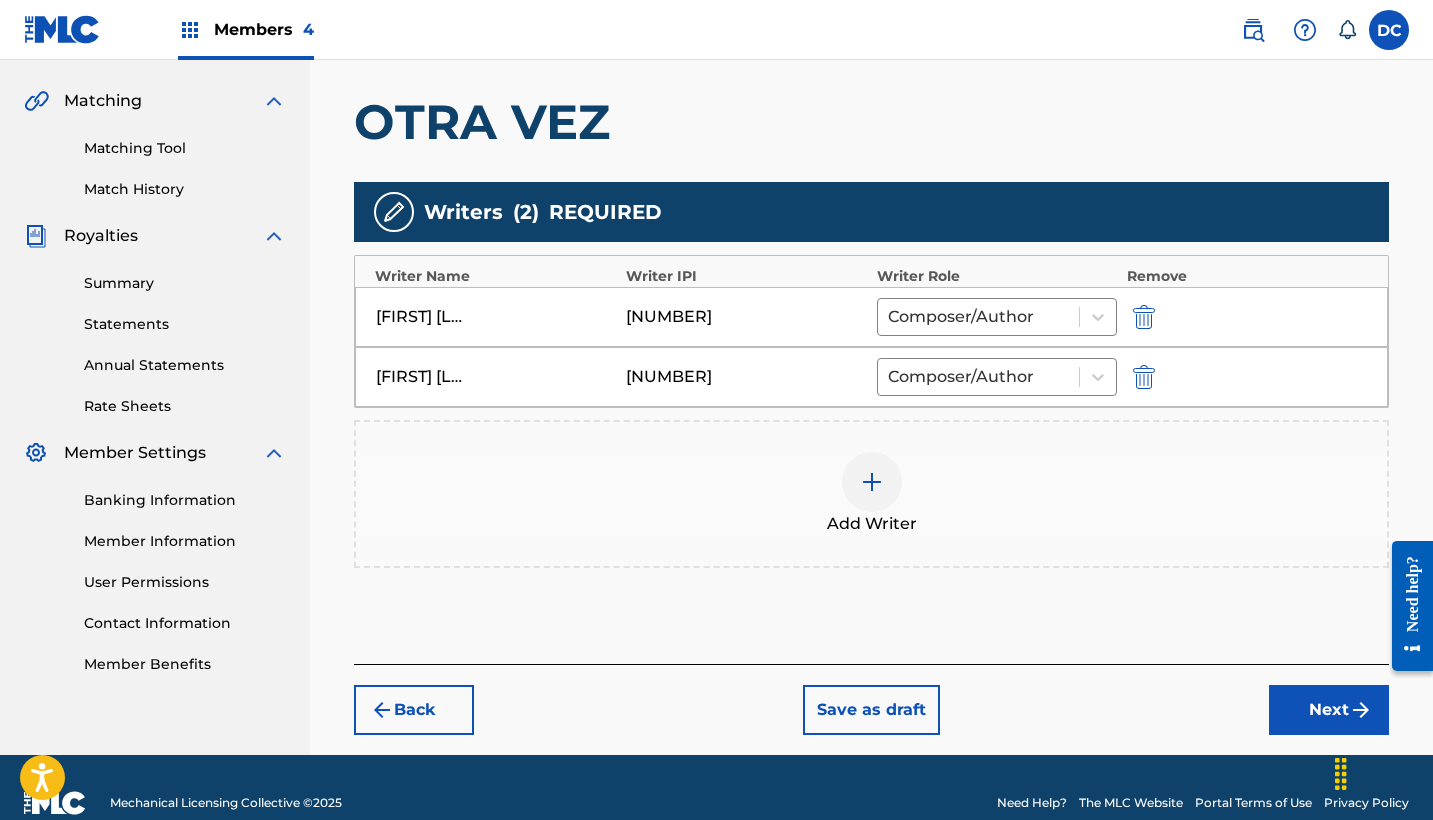 scroll, scrollTop: 458, scrollLeft: 0, axis: vertical 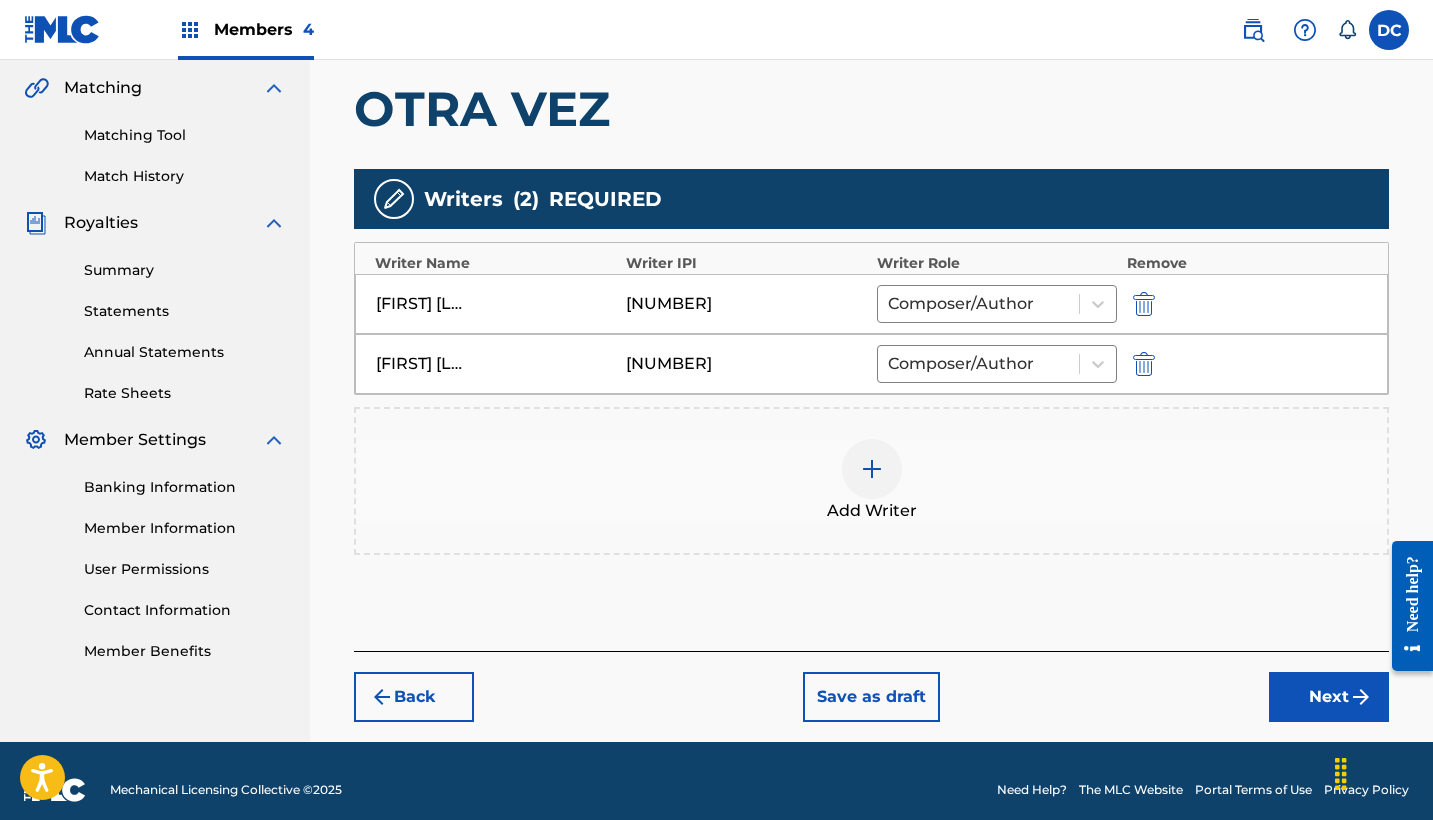 click on "Next" at bounding box center (1329, 697) 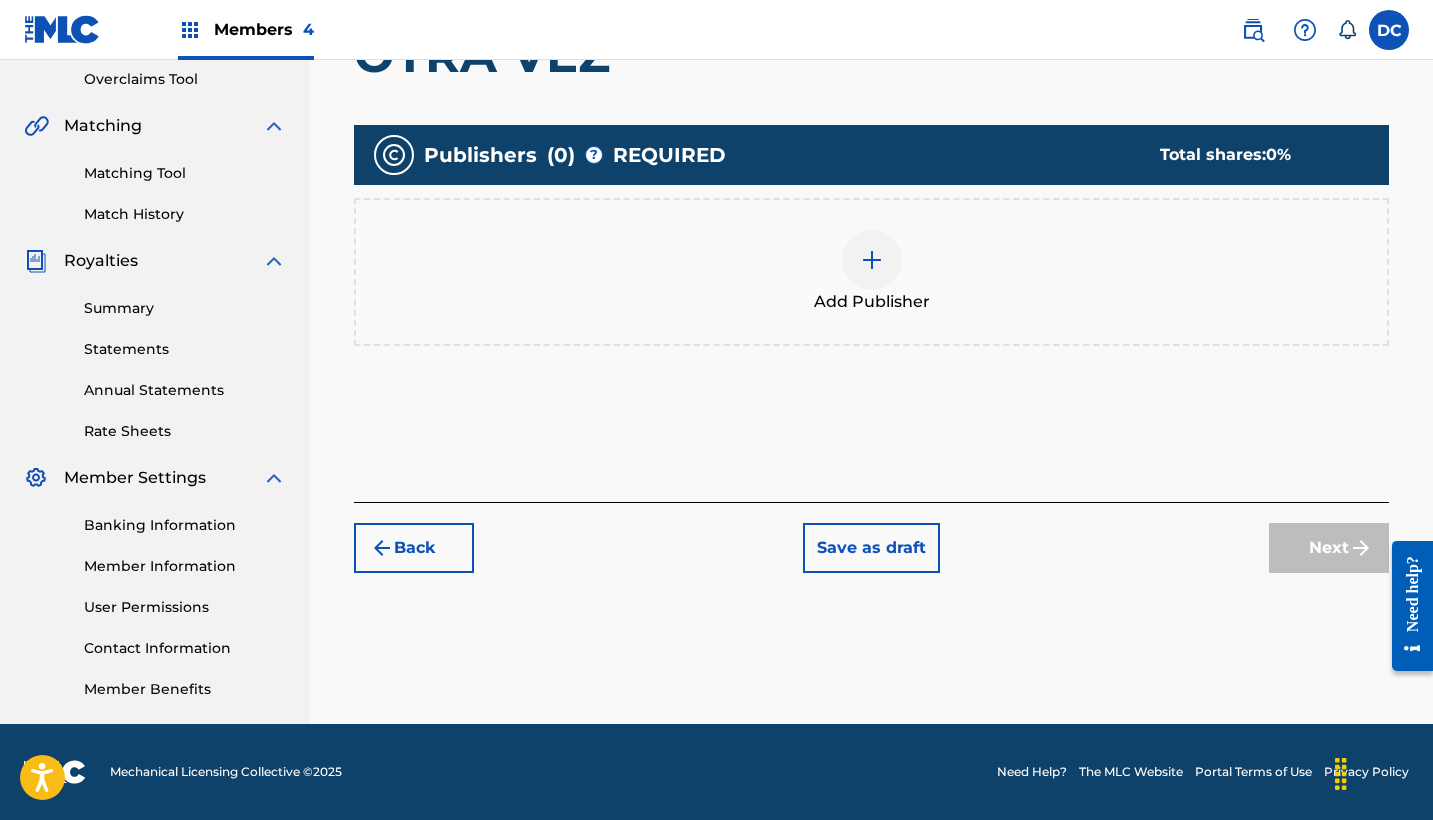 scroll, scrollTop: 420, scrollLeft: 0, axis: vertical 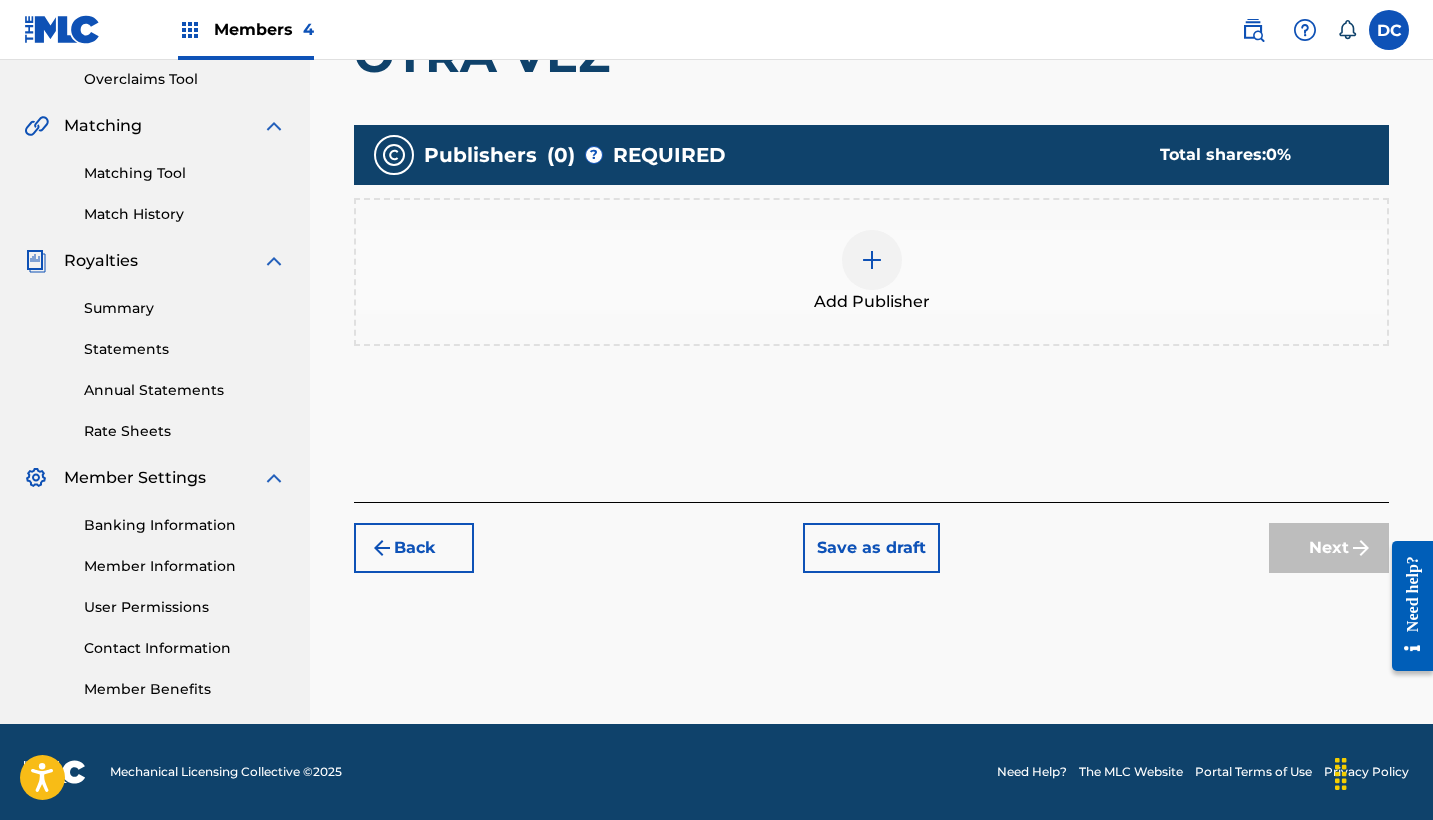 click at bounding box center (872, 260) 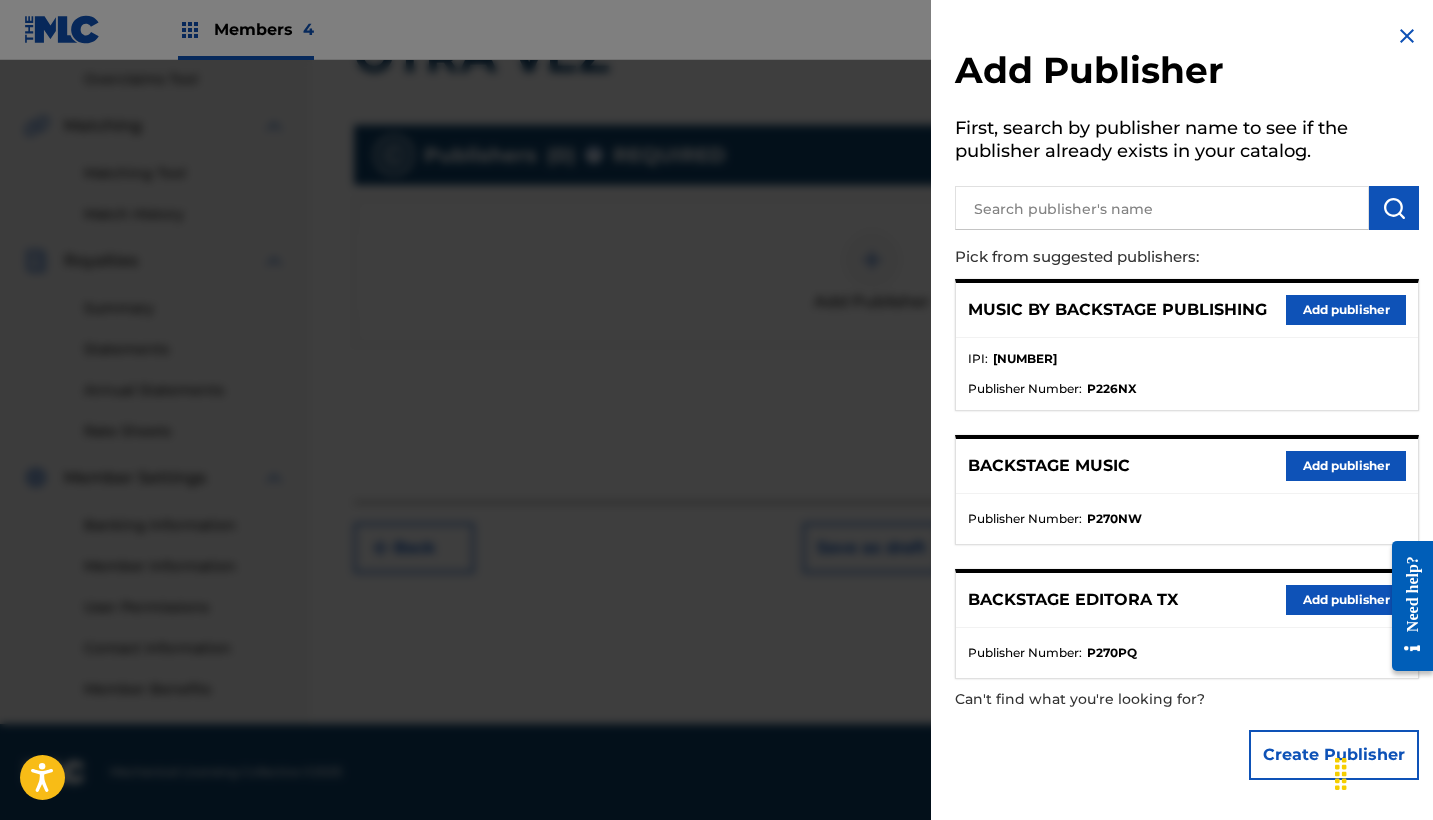 click on "Add publisher" at bounding box center [1346, 310] 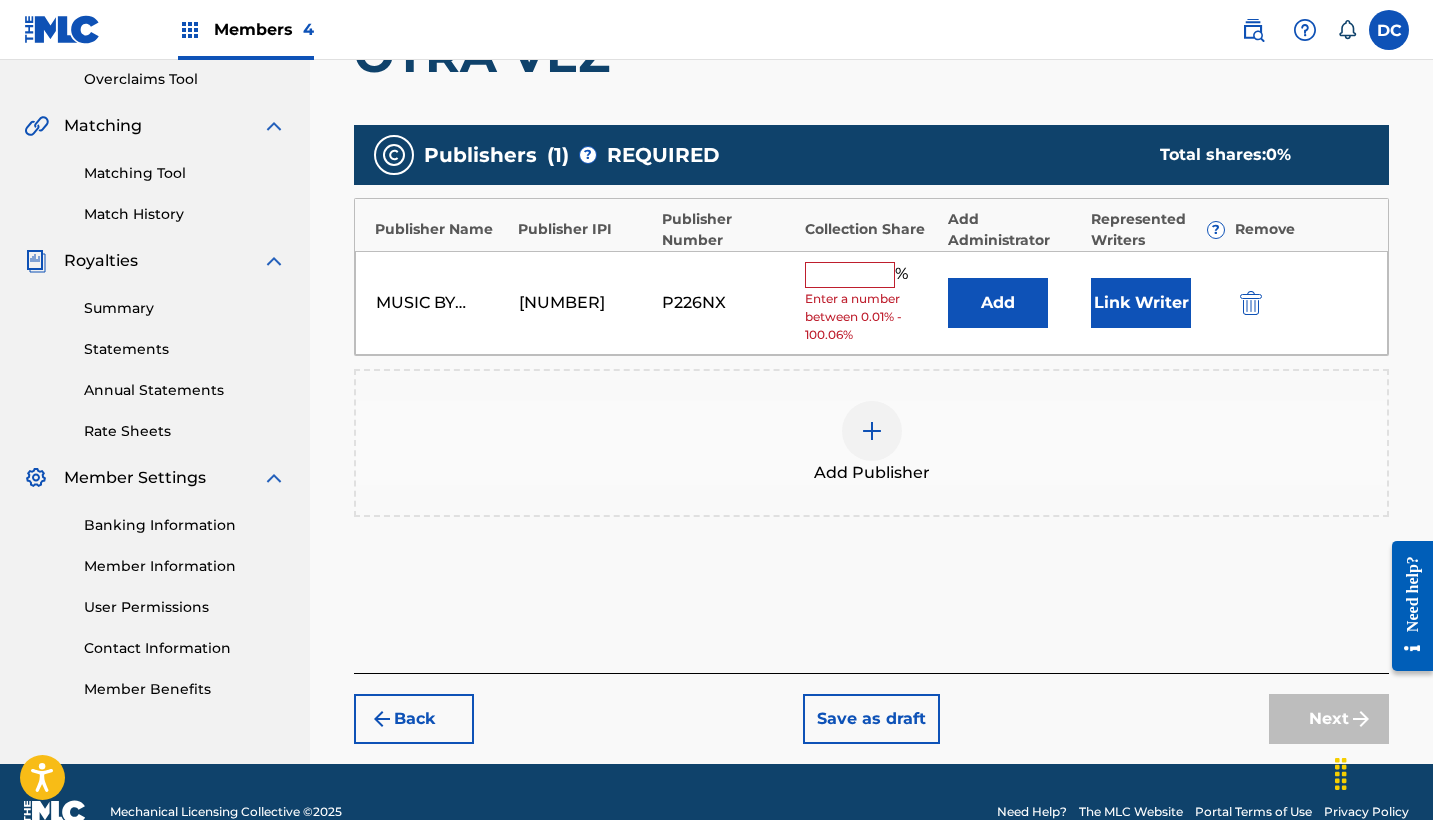 click at bounding box center [850, 275] 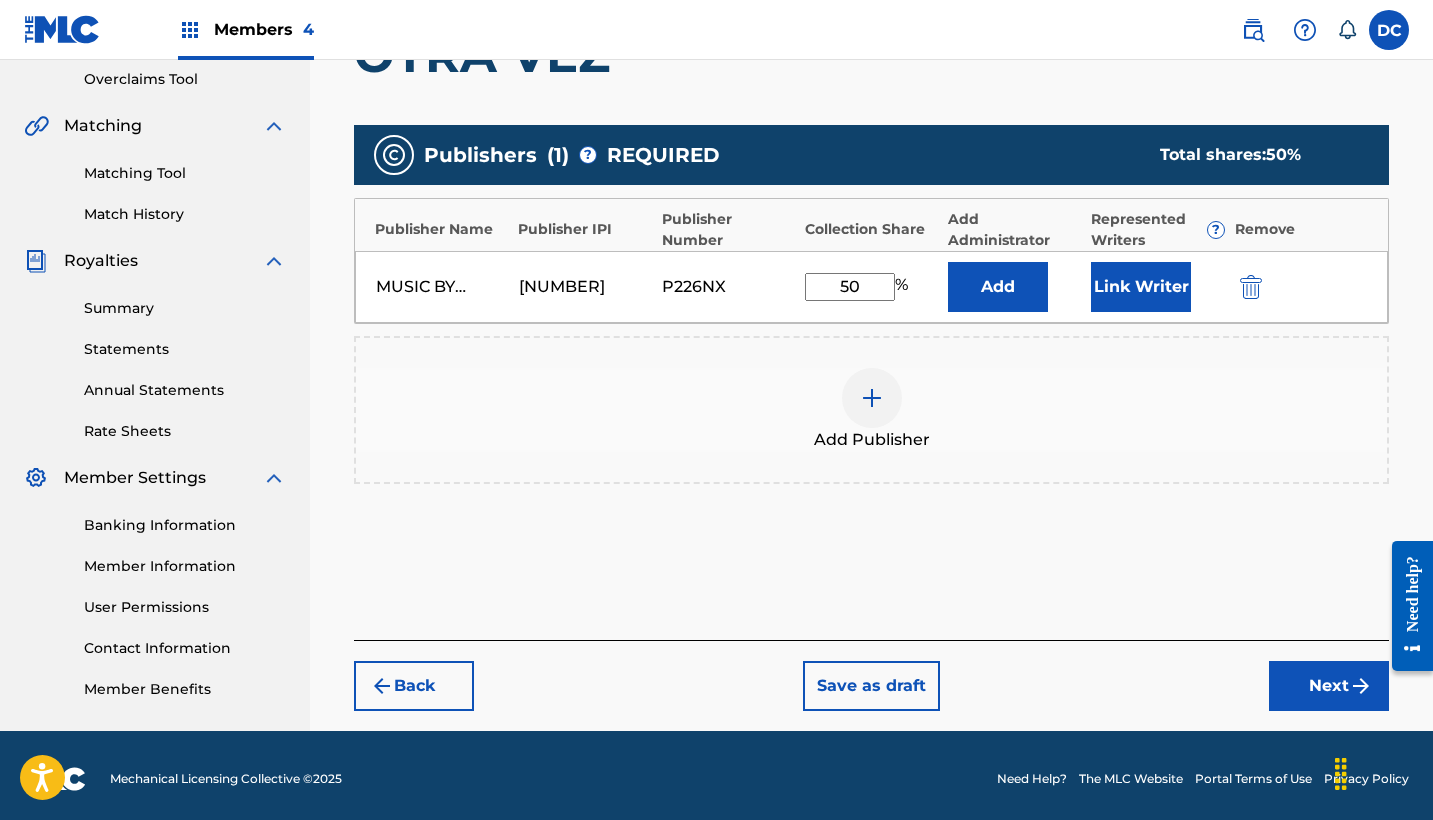 type on "50" 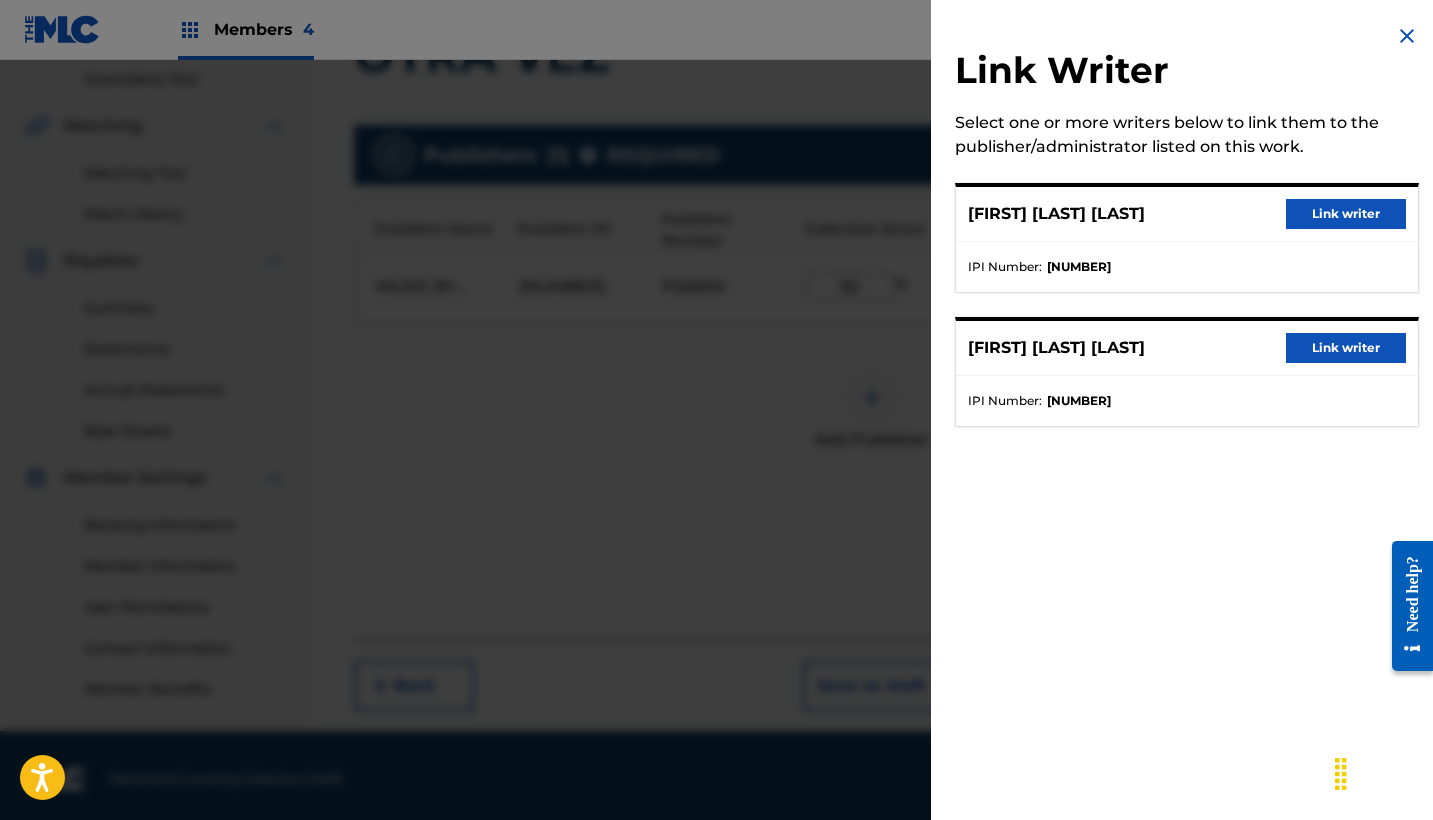 click on "Link writer" at bounding box center (1346, 348) 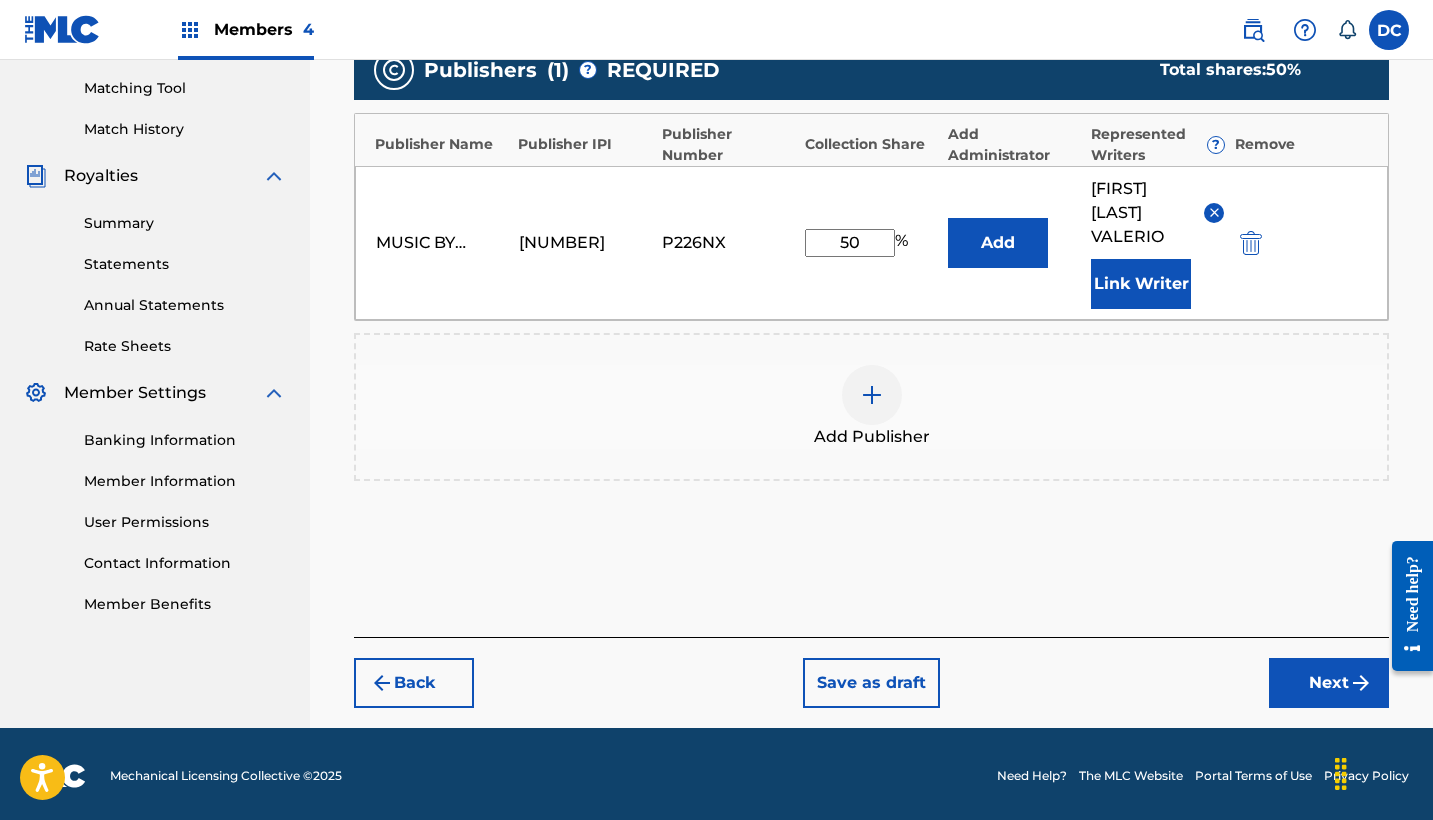 click on "Next" at bounding box center (1329, 683) 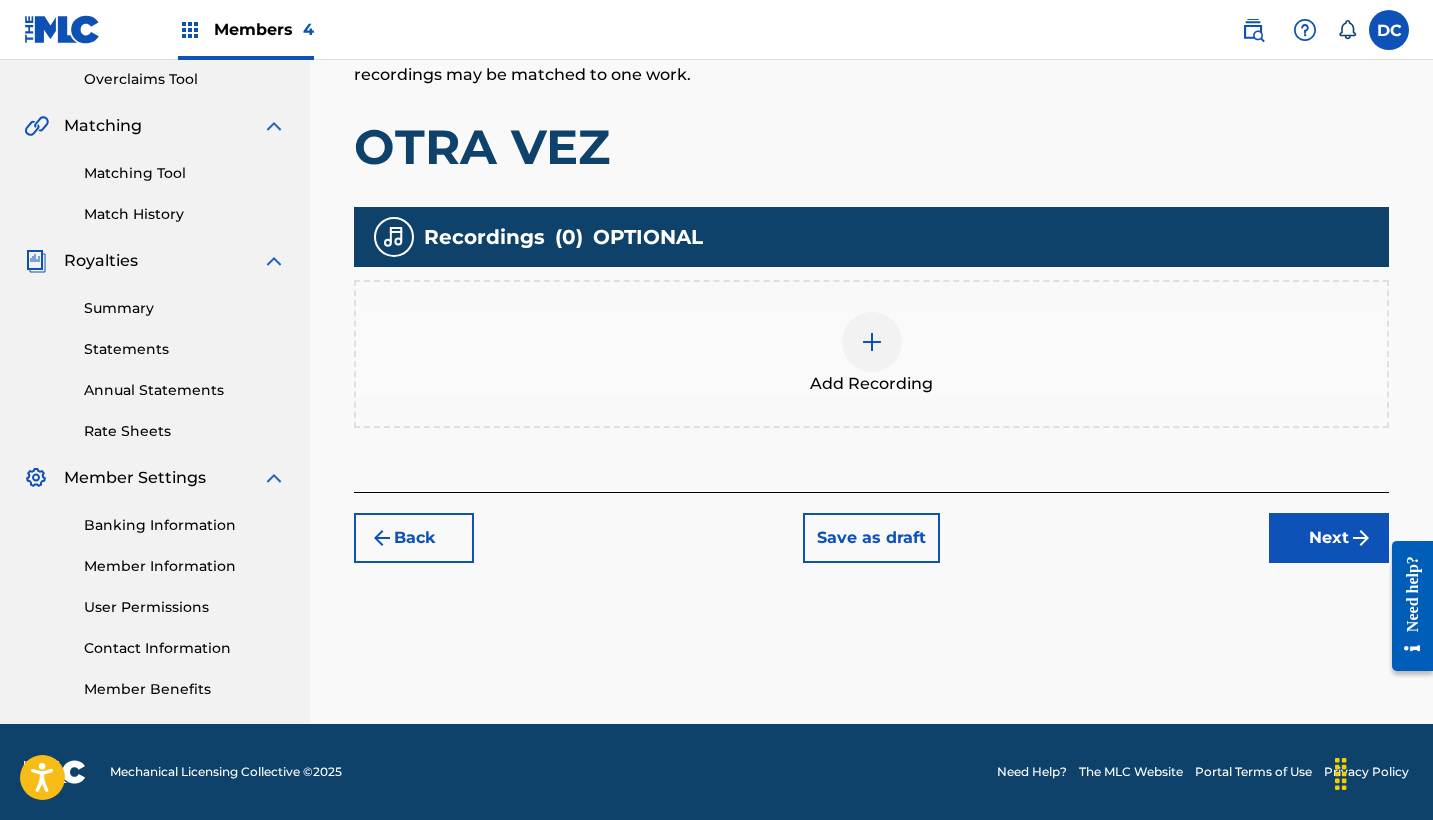 scroll, scrollTop: 420, scrollLeft: 0, axis: vertical 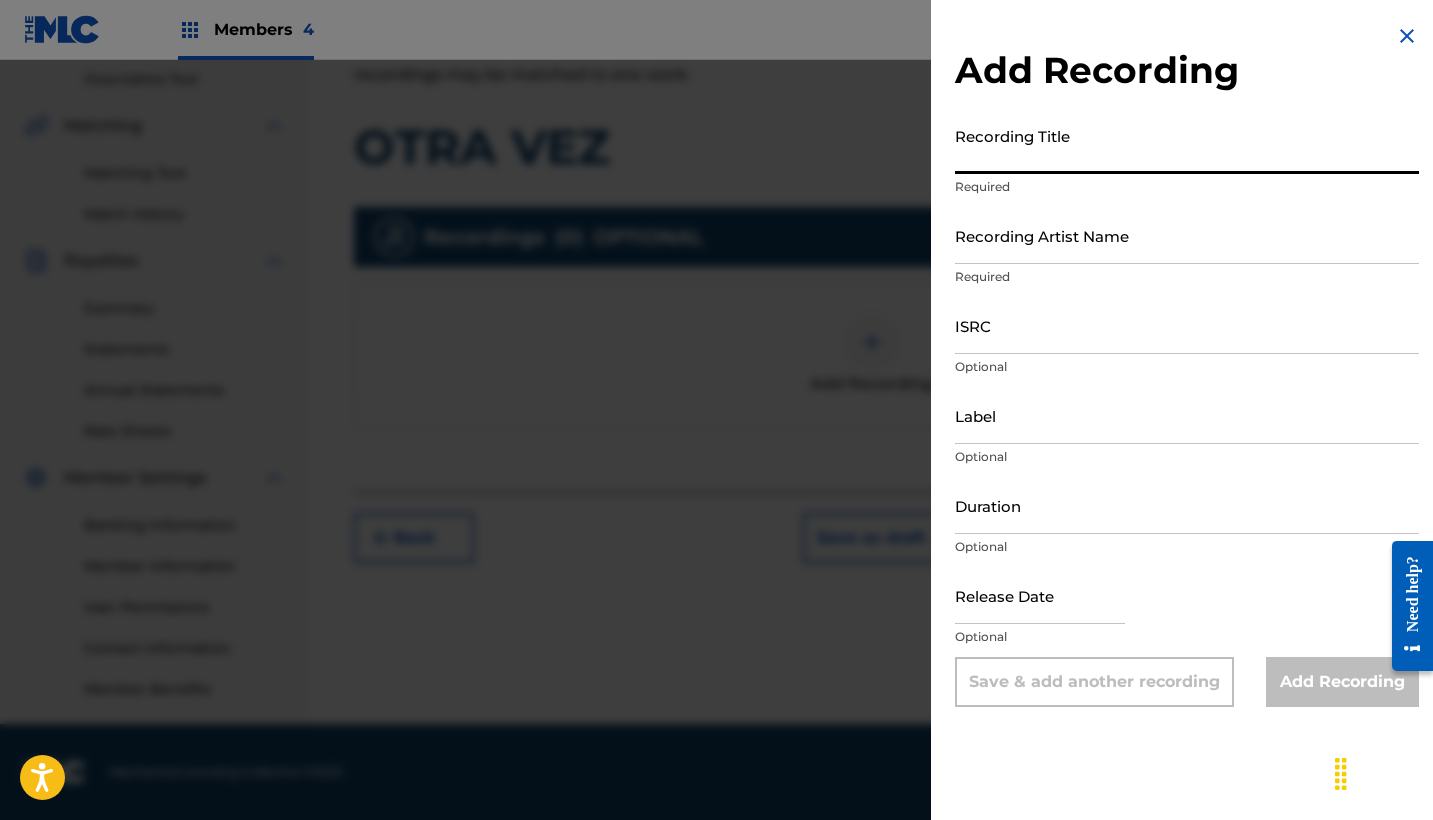 click on "Recording Title" at bounding box center (1187, 145) 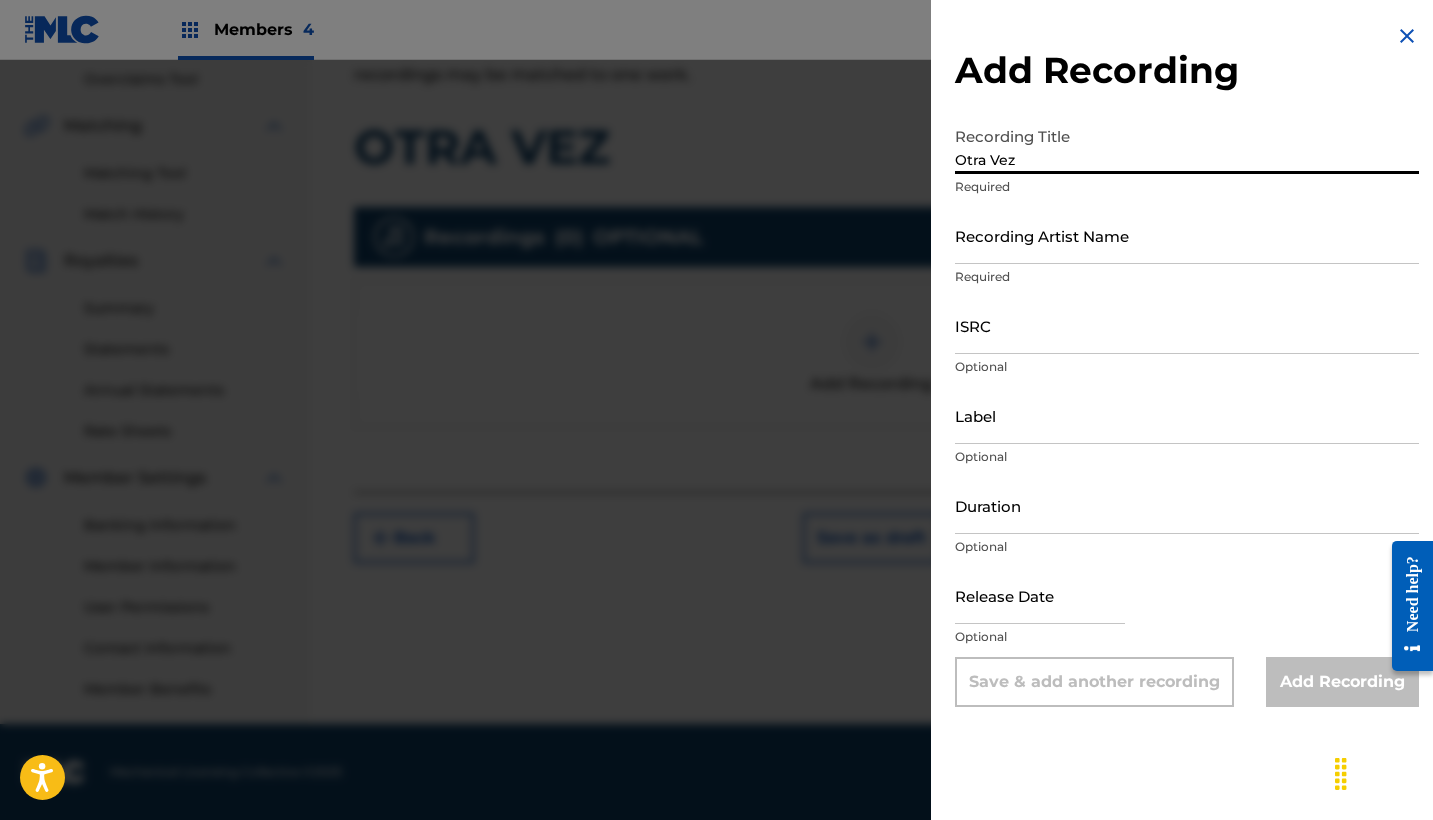 type on "Otra Vez" 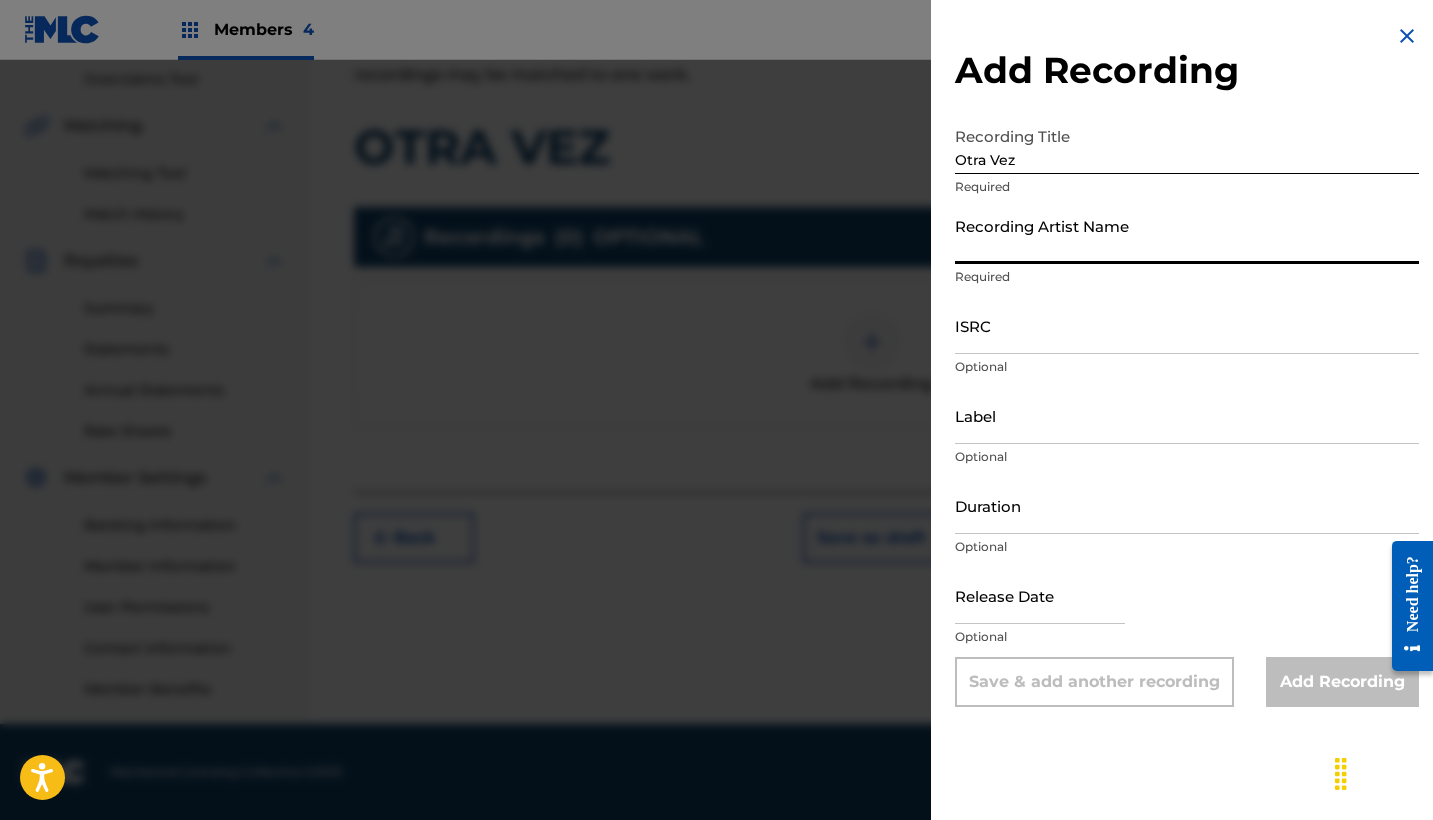 paste on "Hennessy" 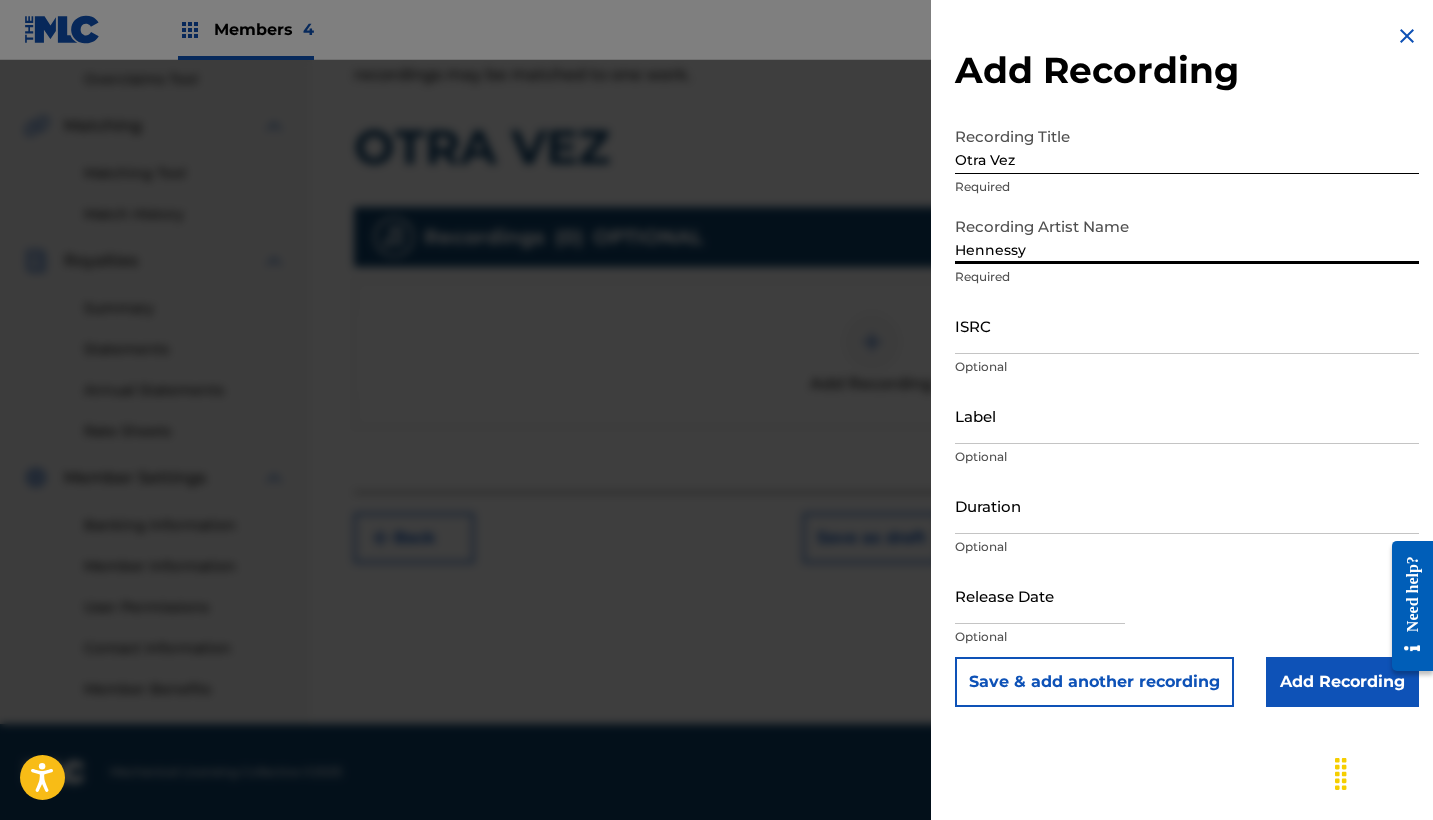 type on "Hennessy" 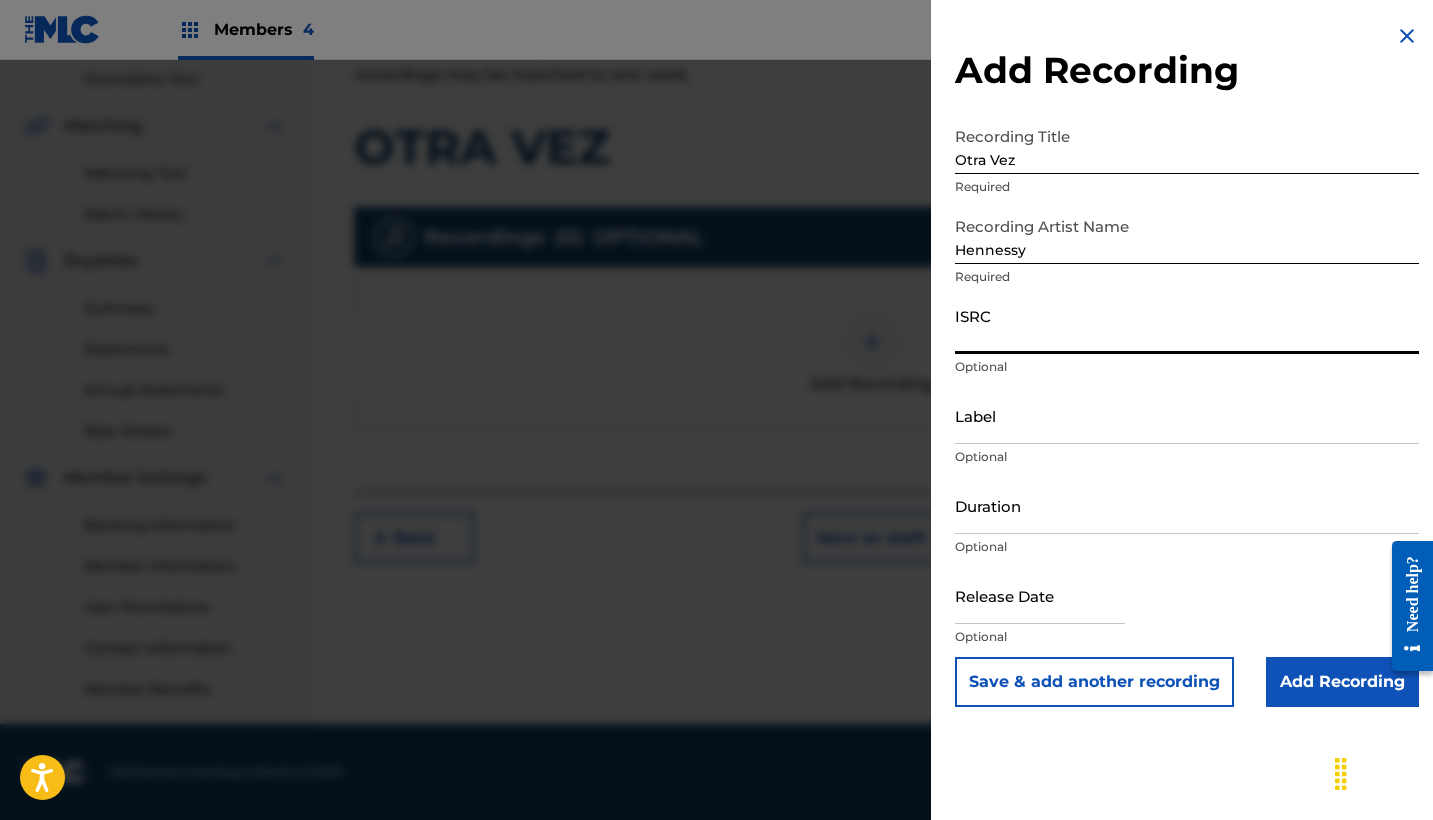 click on "ISRC" at bounding box center (1187, 325) 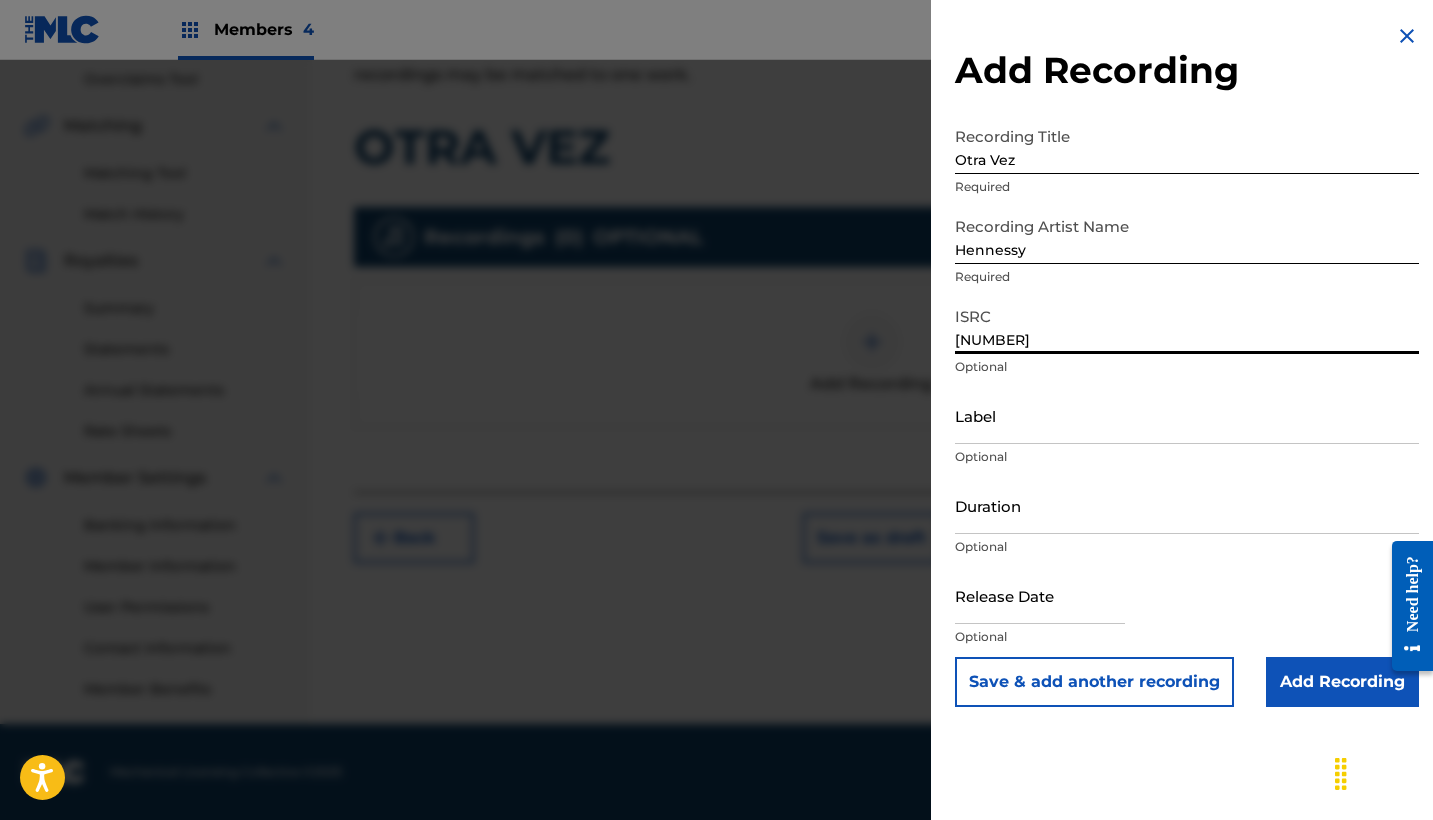 type on "[NUMBER]" 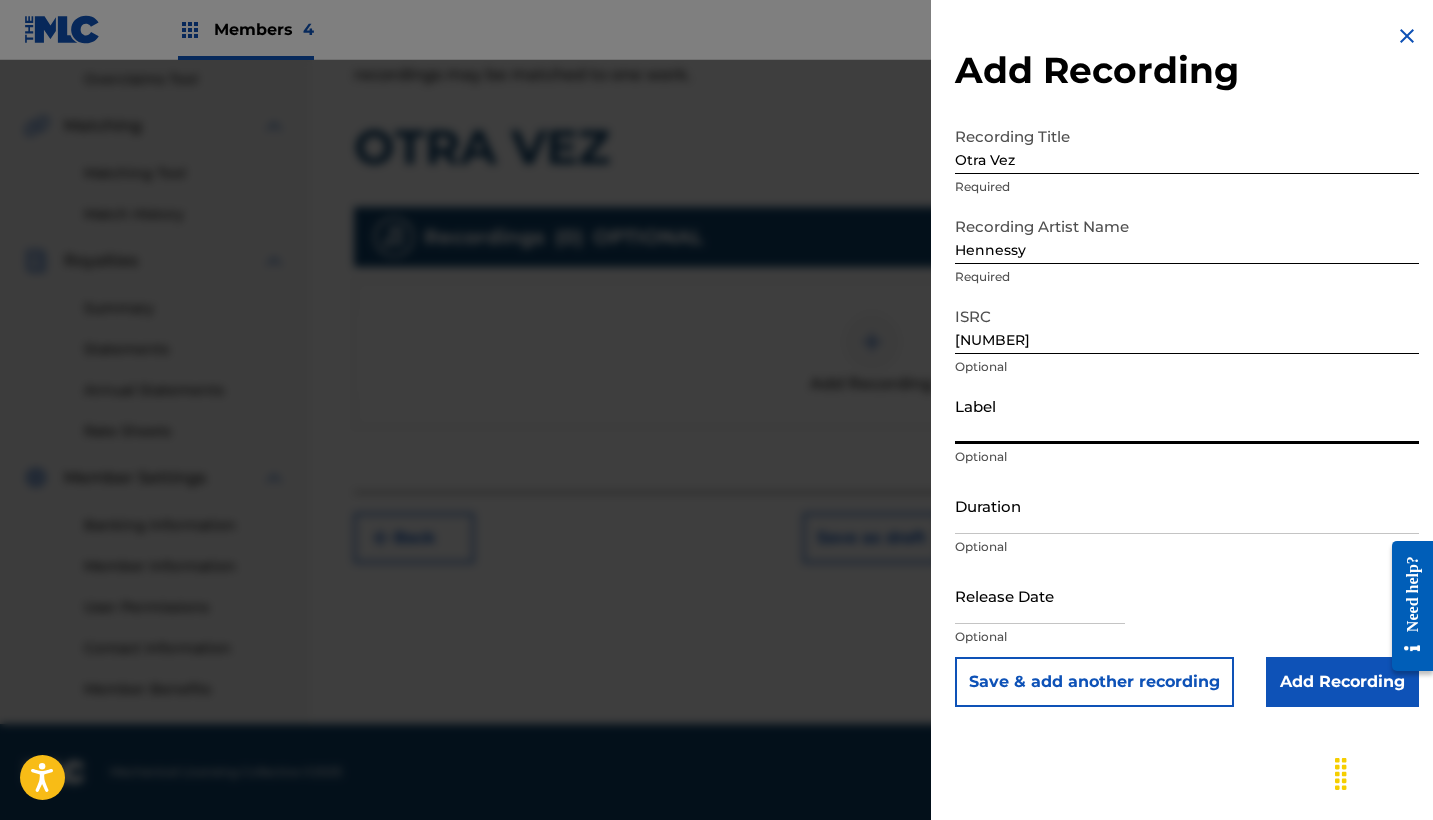 paste on "Hennessy" 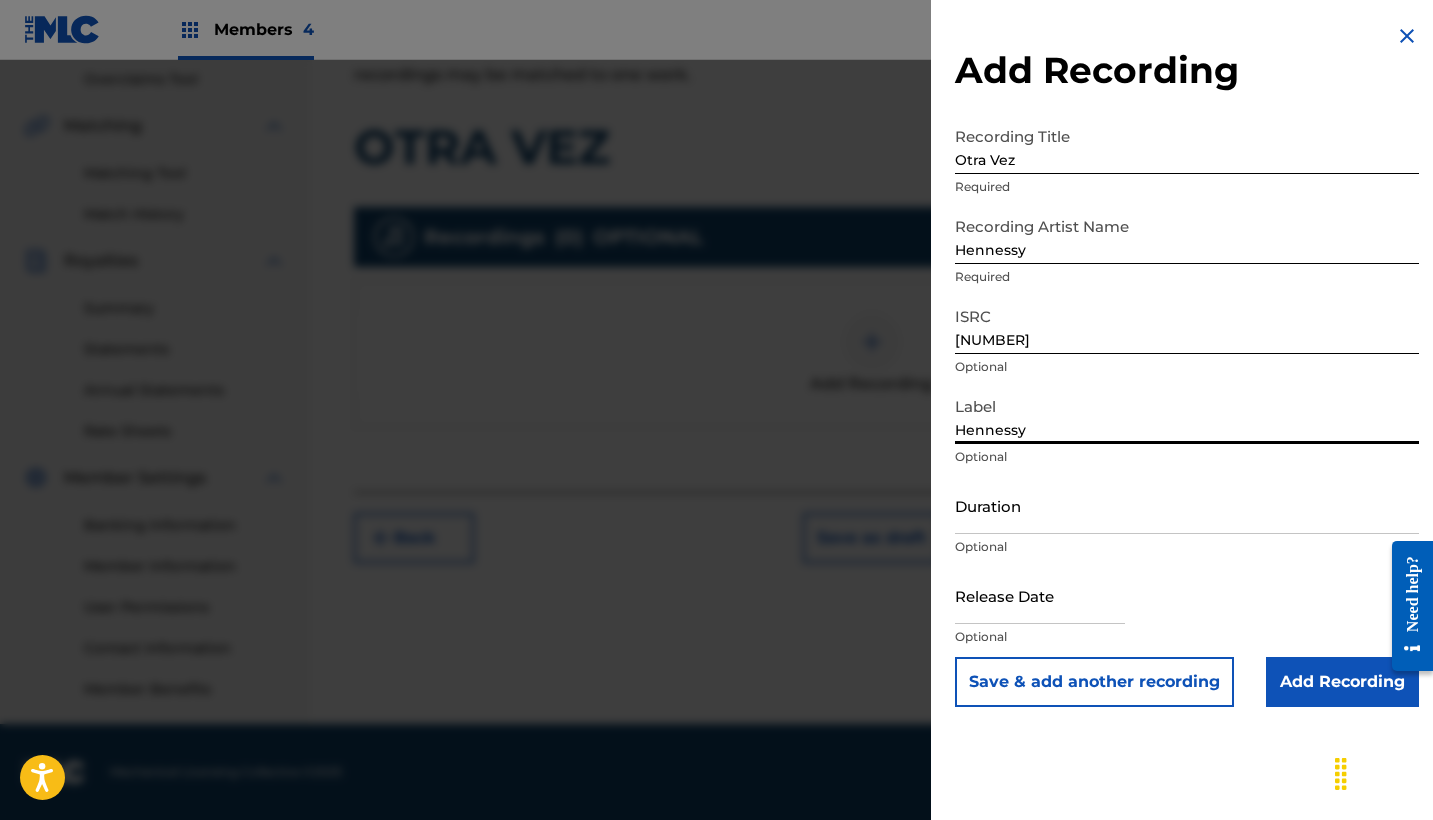 type on "Hennessy" 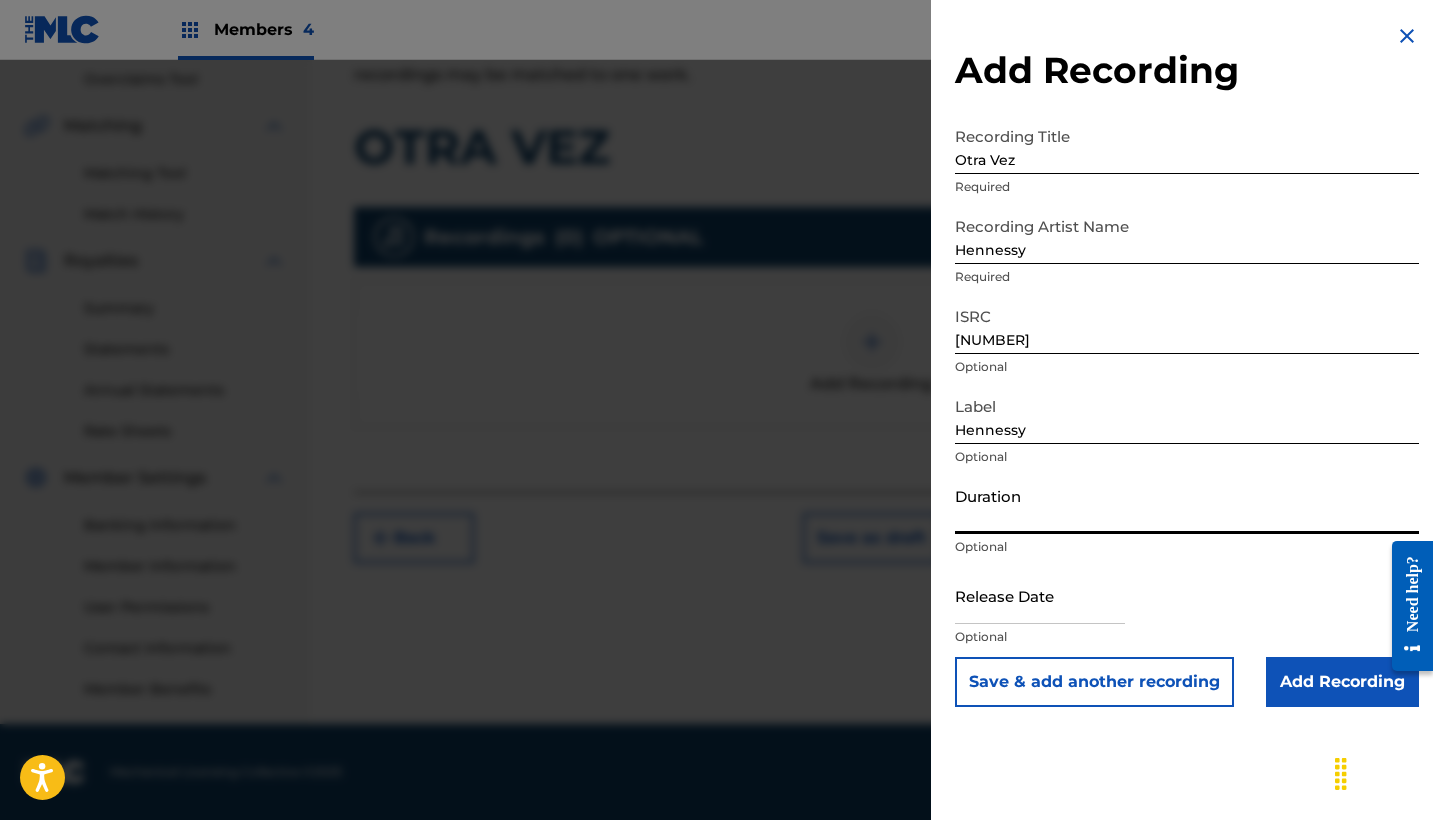 click on "Duration" at bounding box center [1187, 505] 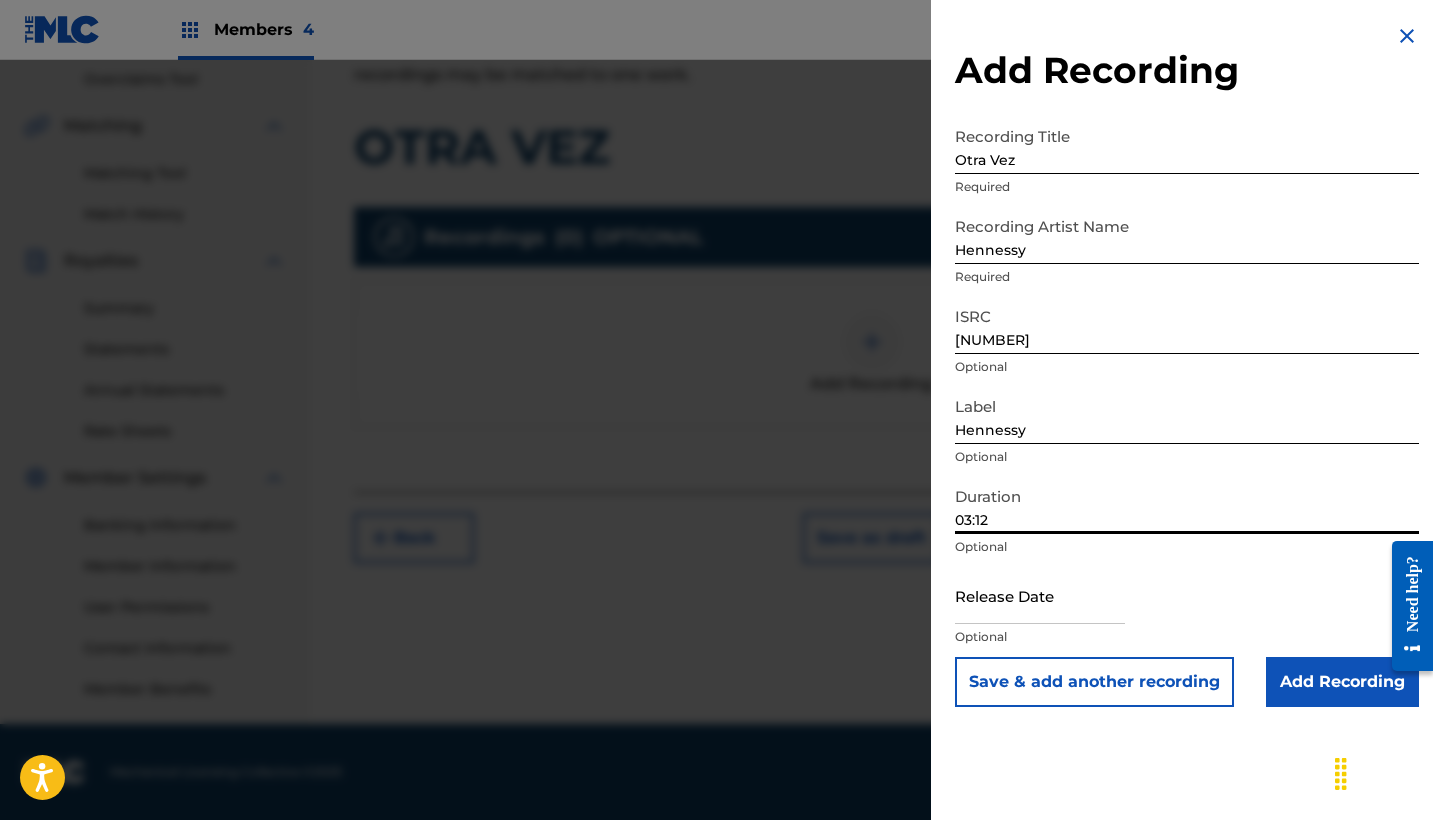 type on "03:12" 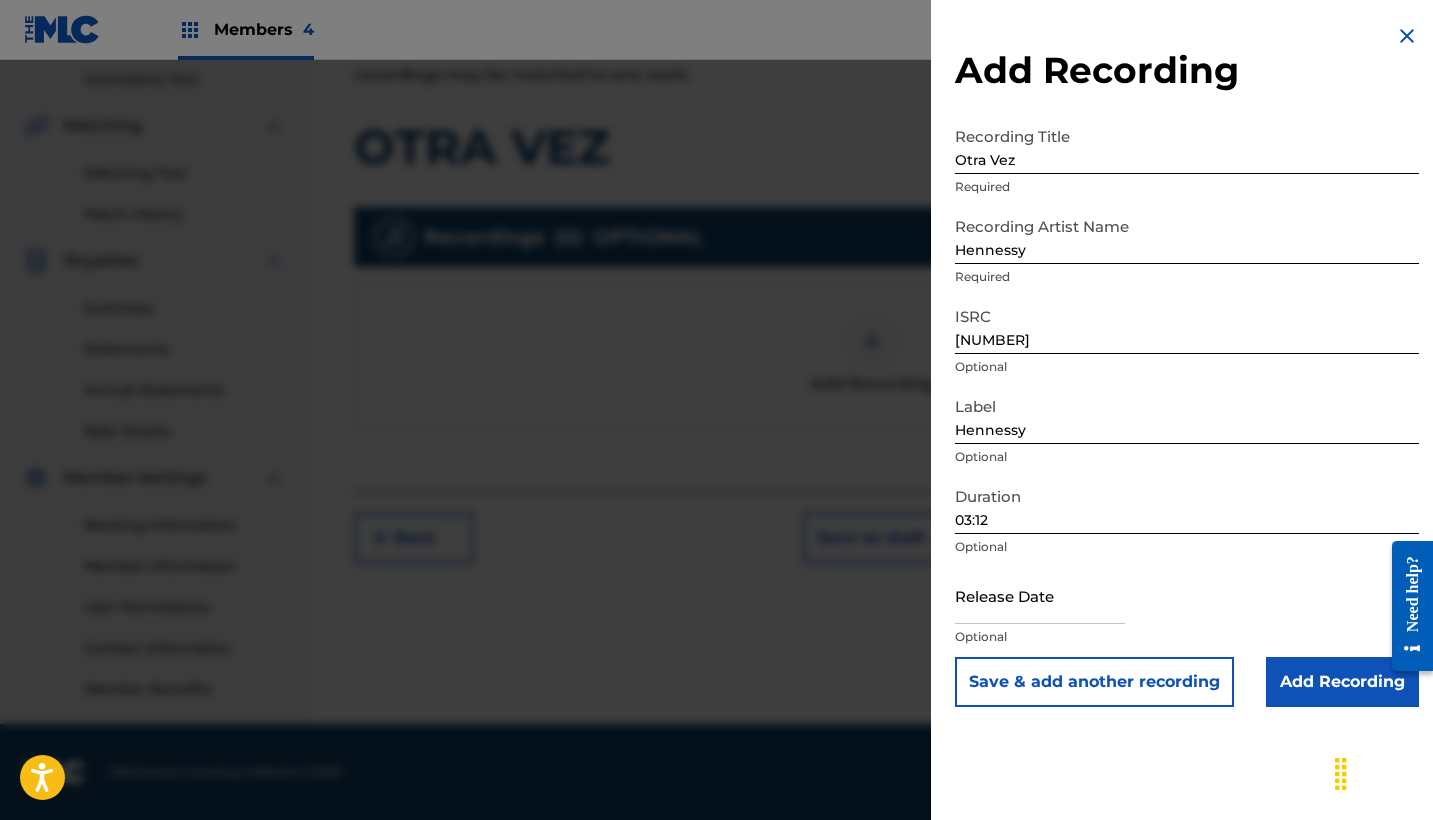 click at bounding box center (1040, 595) 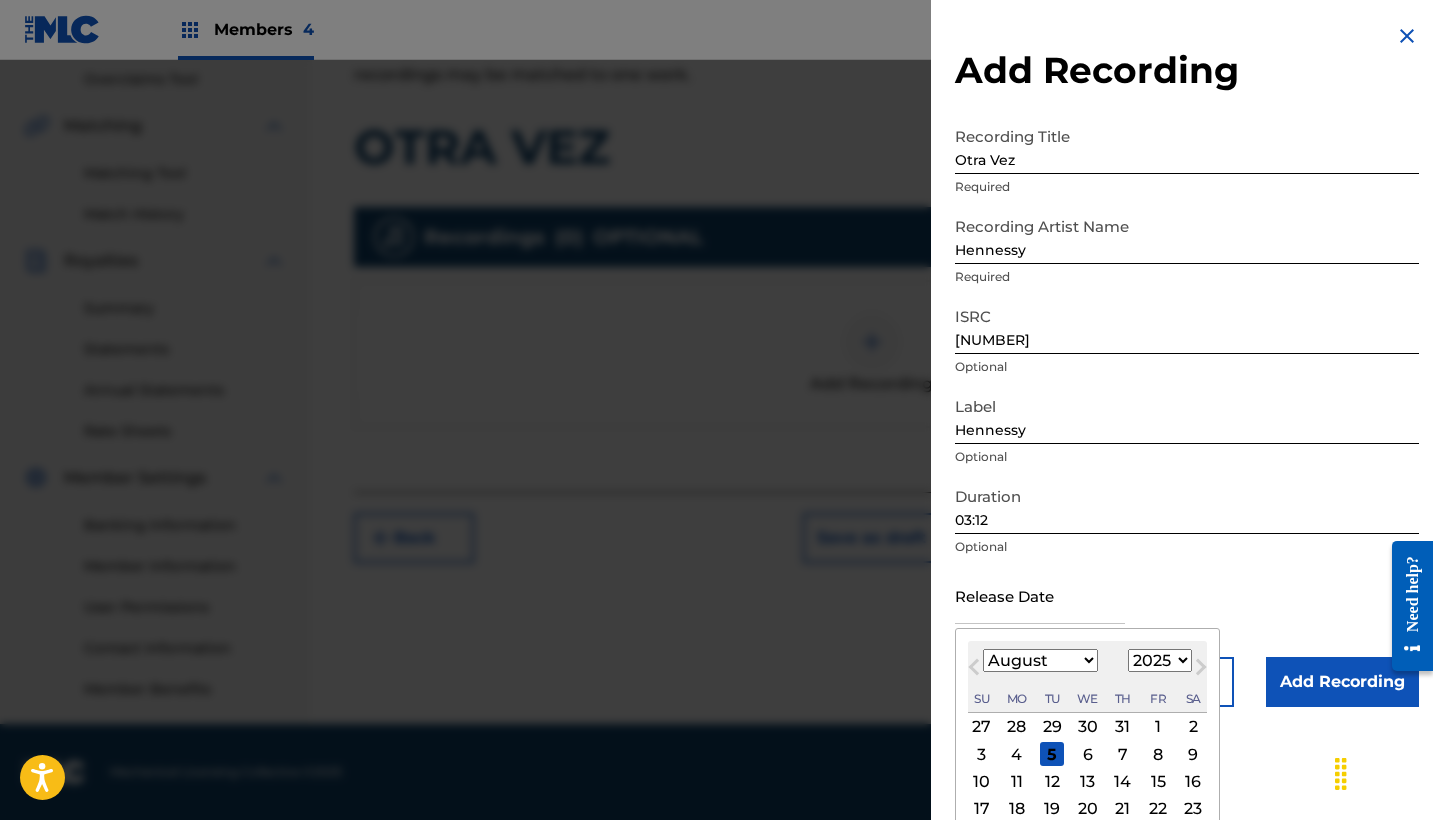 select on "3" 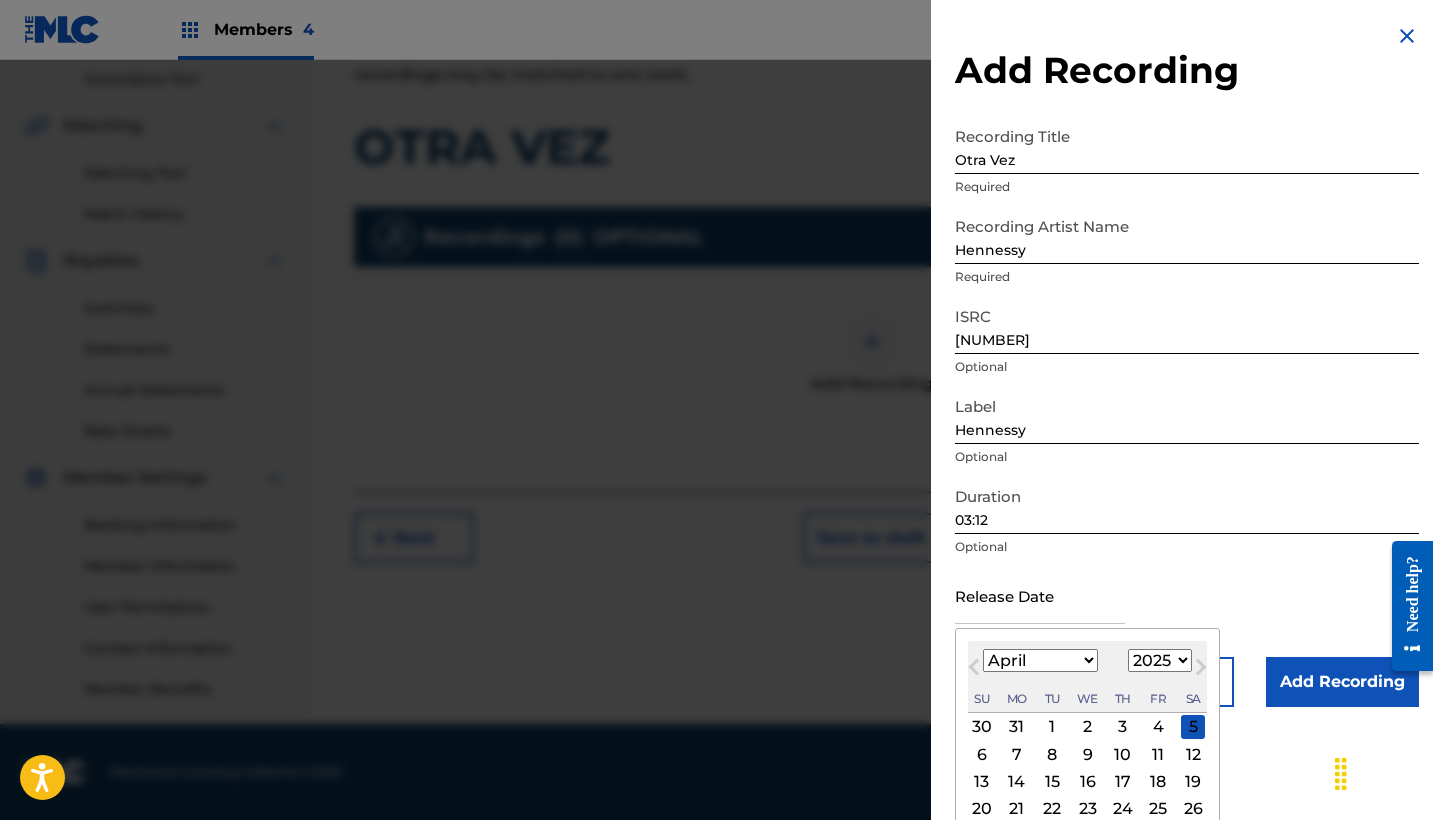 click on "16" at bounding box center (1088, 782) 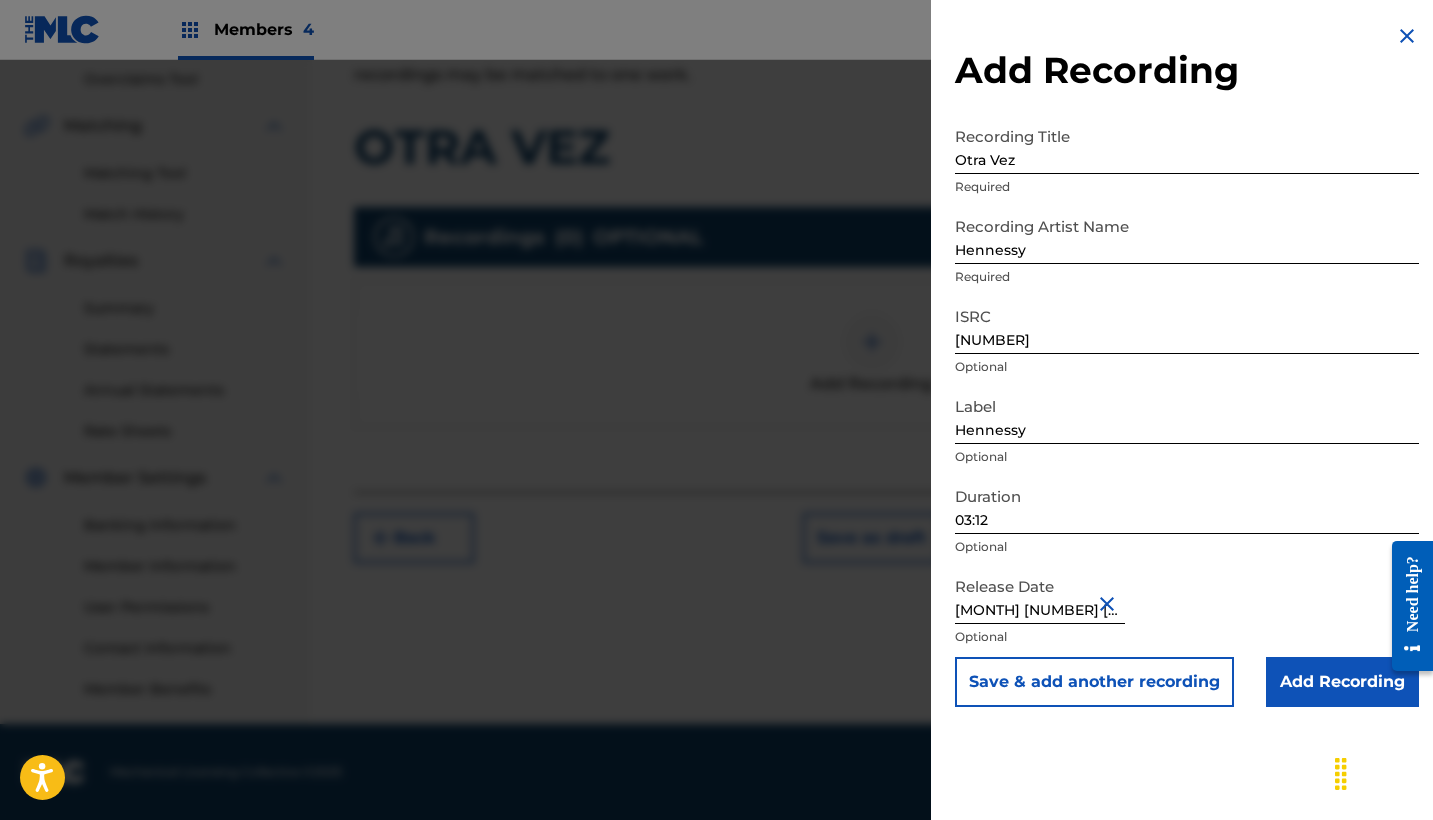 scroll, scrollTop: 420, scrollLeft: 0, axis: vertical 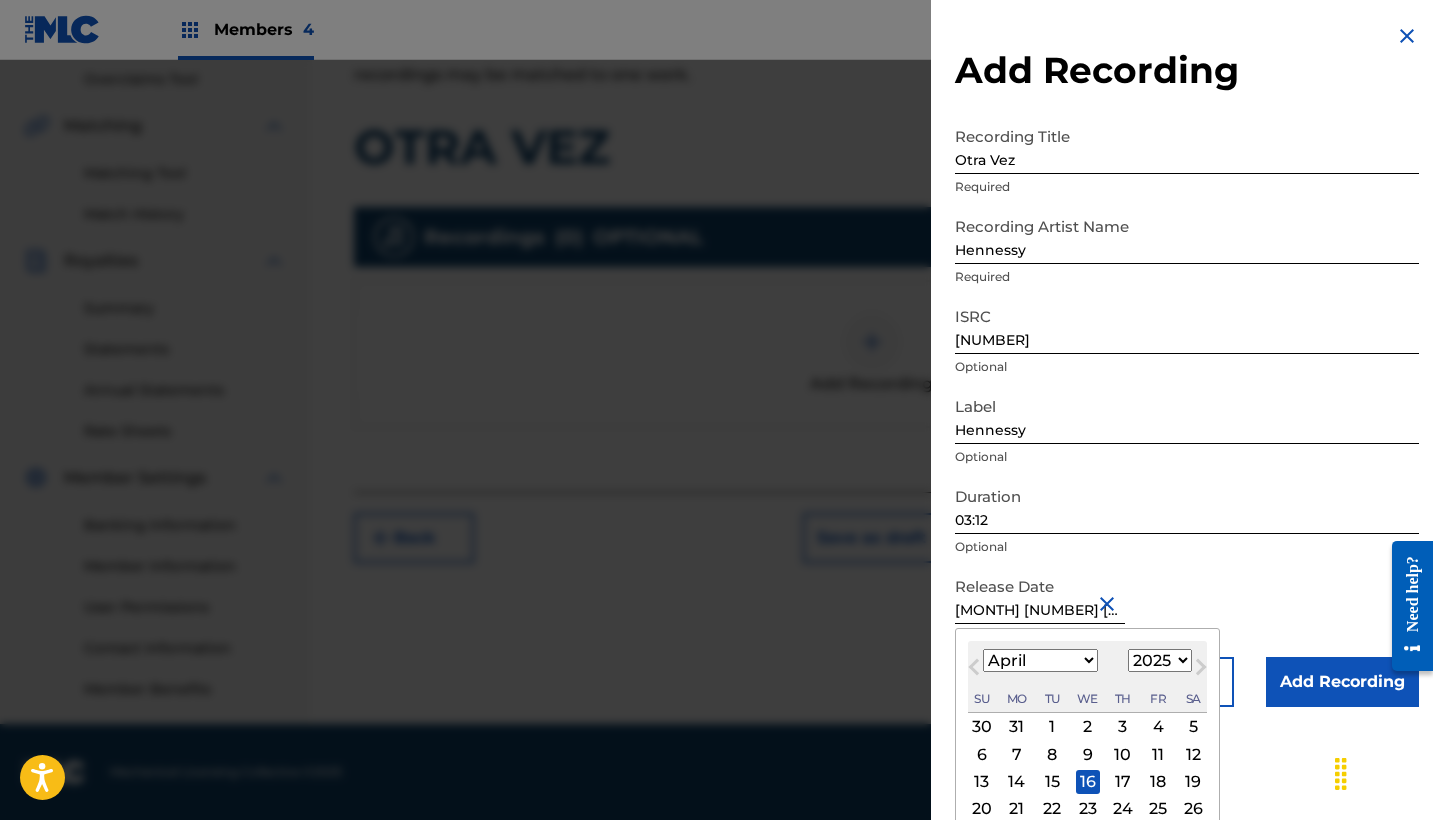 select on "2020" 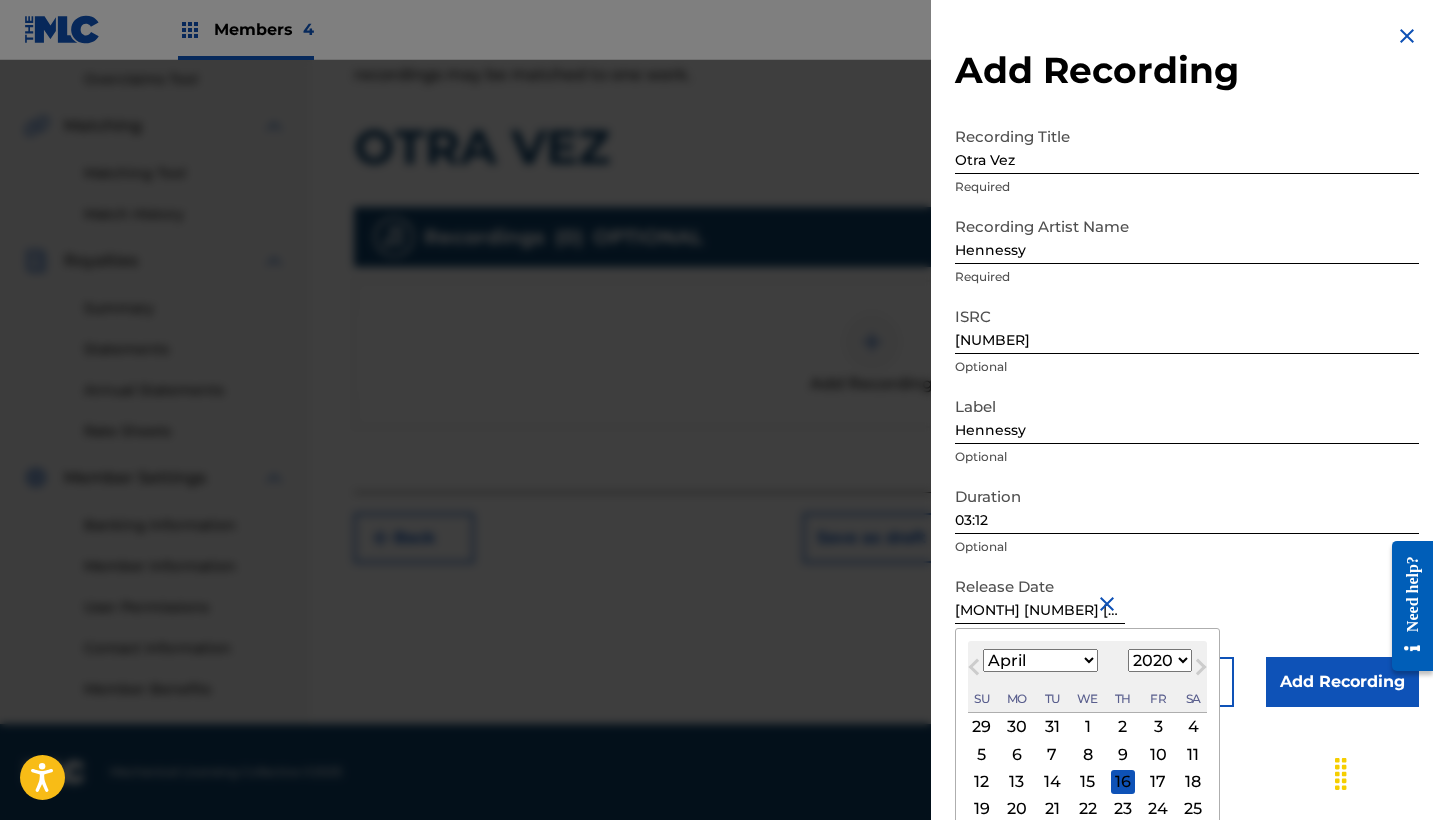 click on "16" at bounding box center (1123, 782) 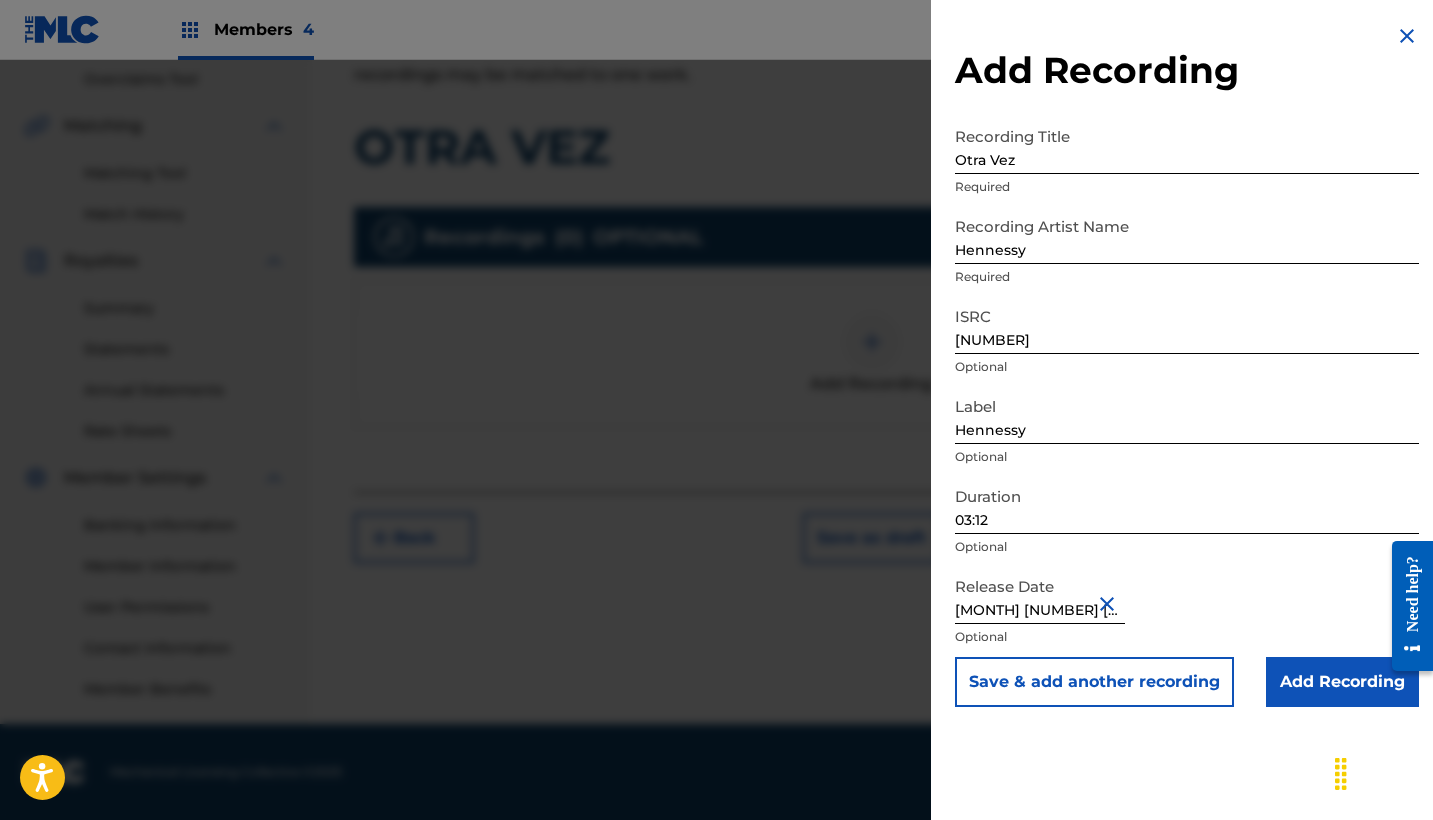 click on "Add Recording" at bounding box center [1342, 682] 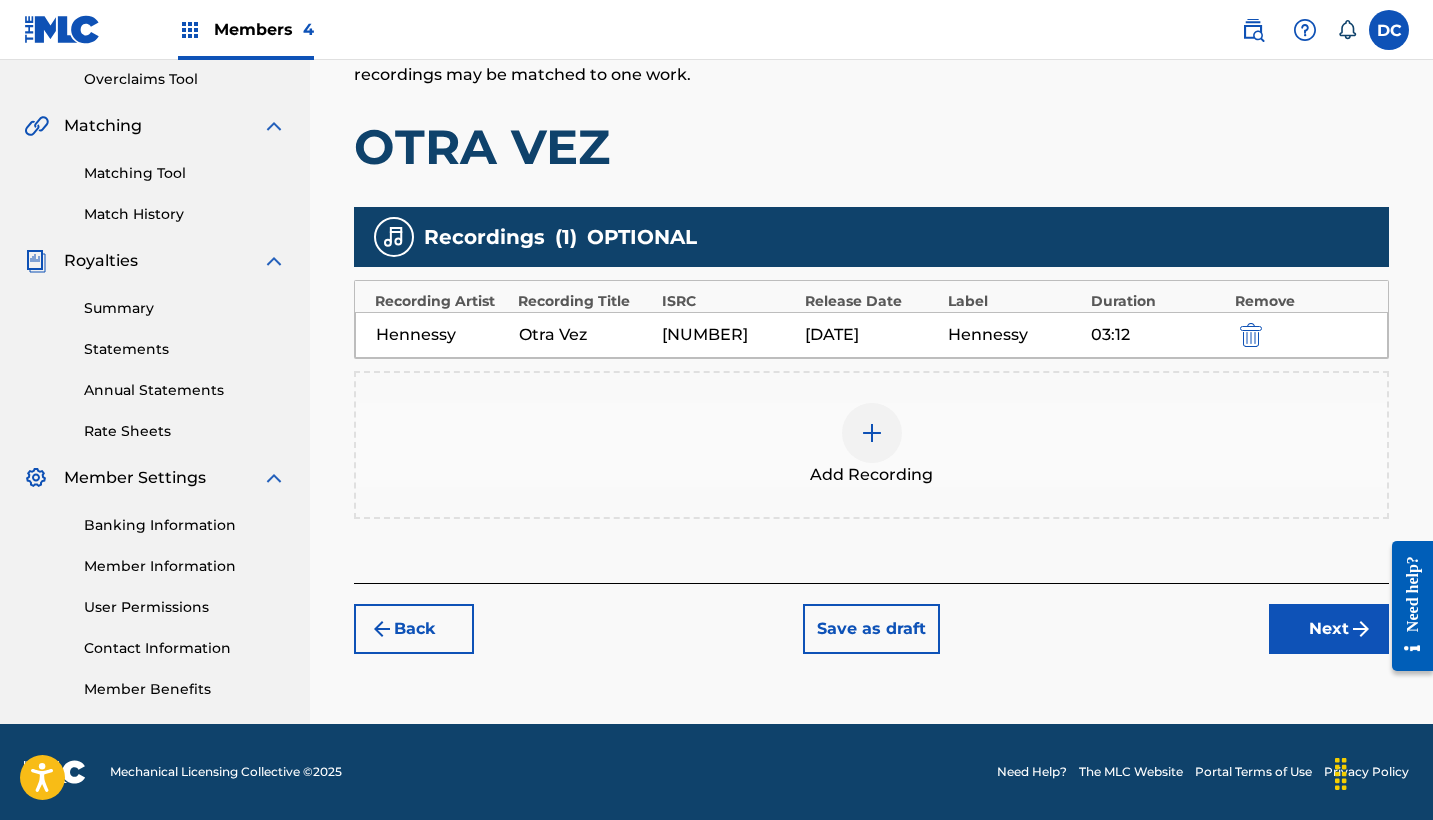 click on "Next" at bounding box center (1329, 629) 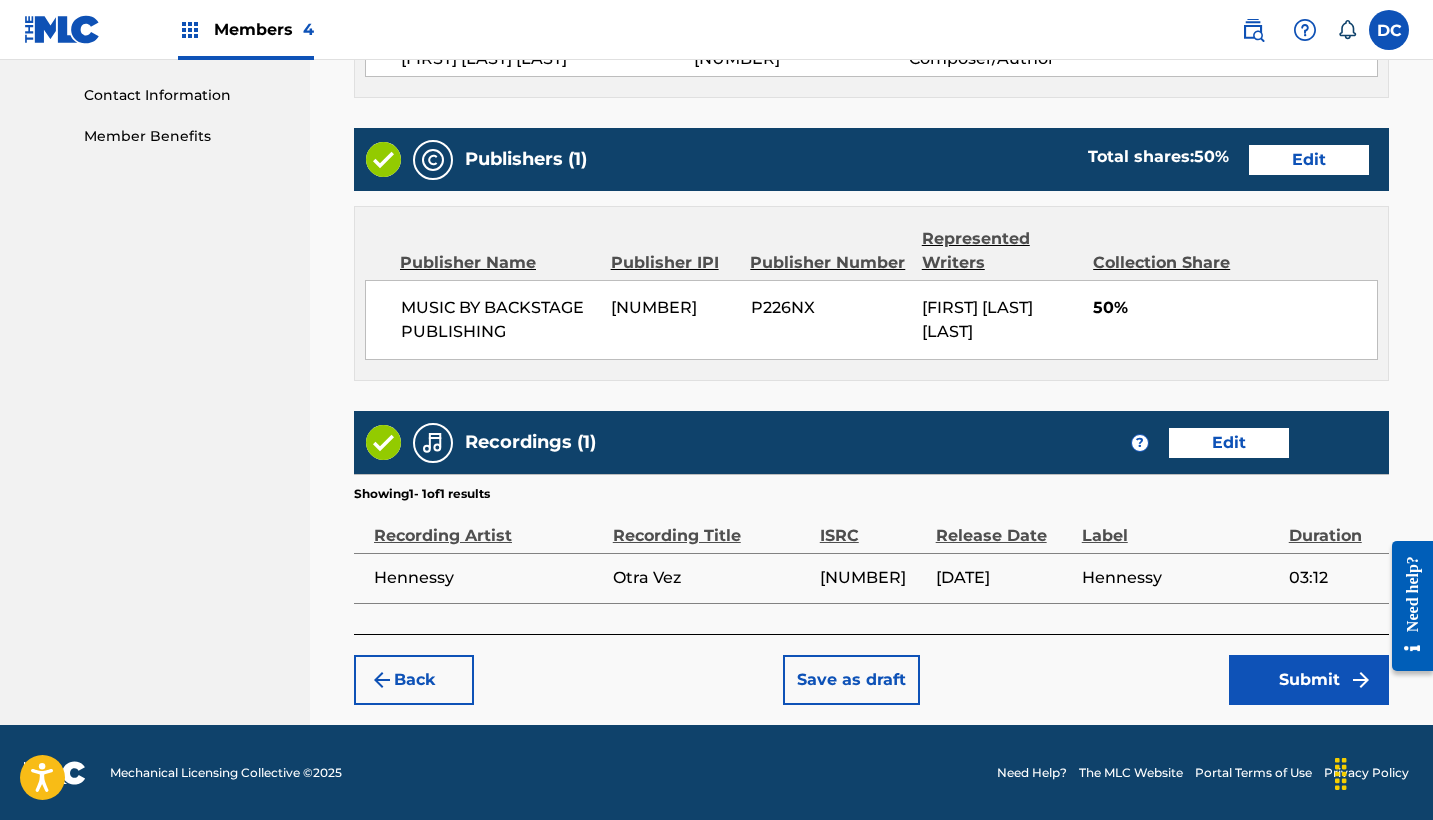 scroll, scrollTop: 972, scrollLeft: 0, axis: vertical 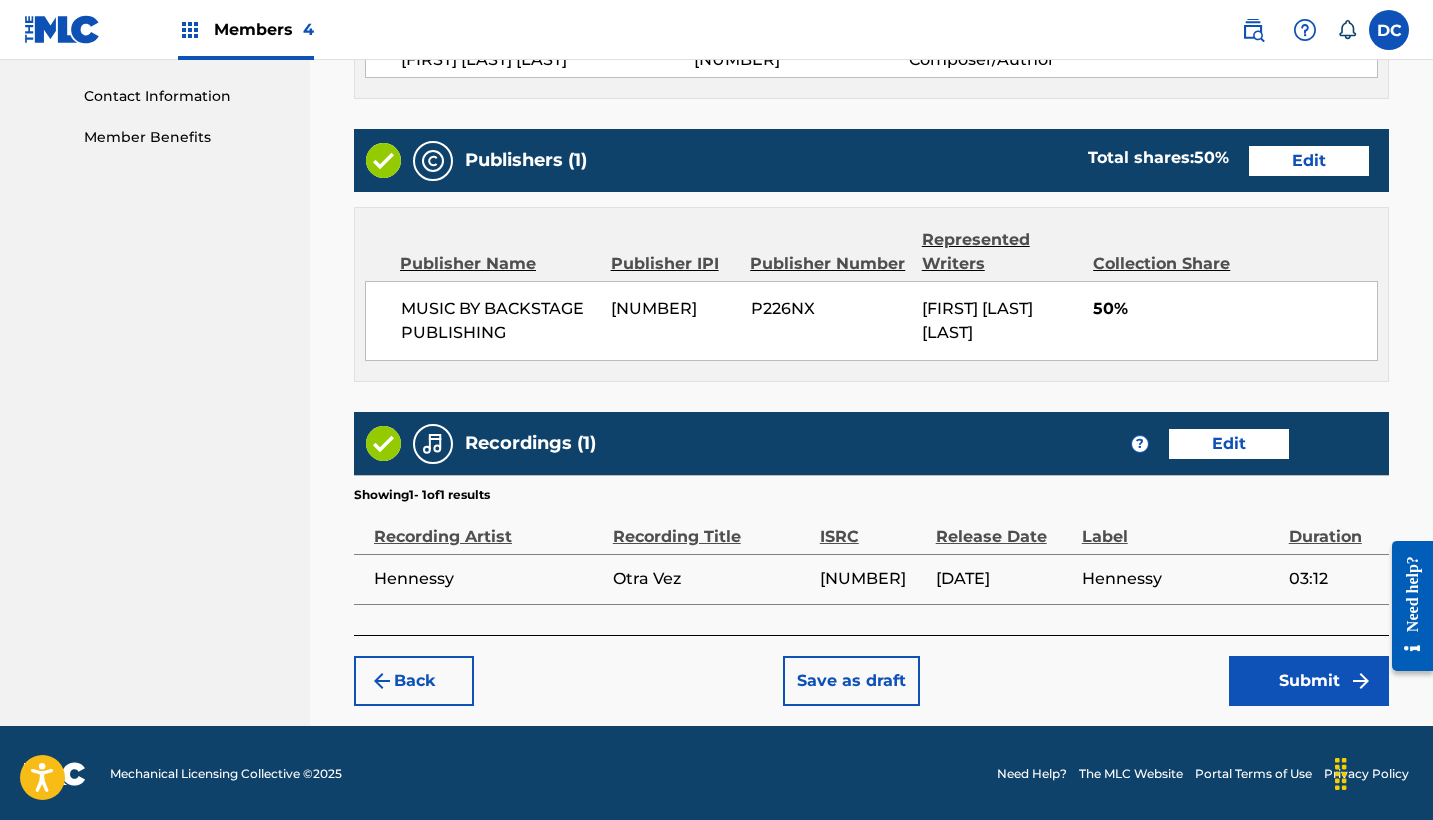click on "Submit" at bounding box center [1309, 681] 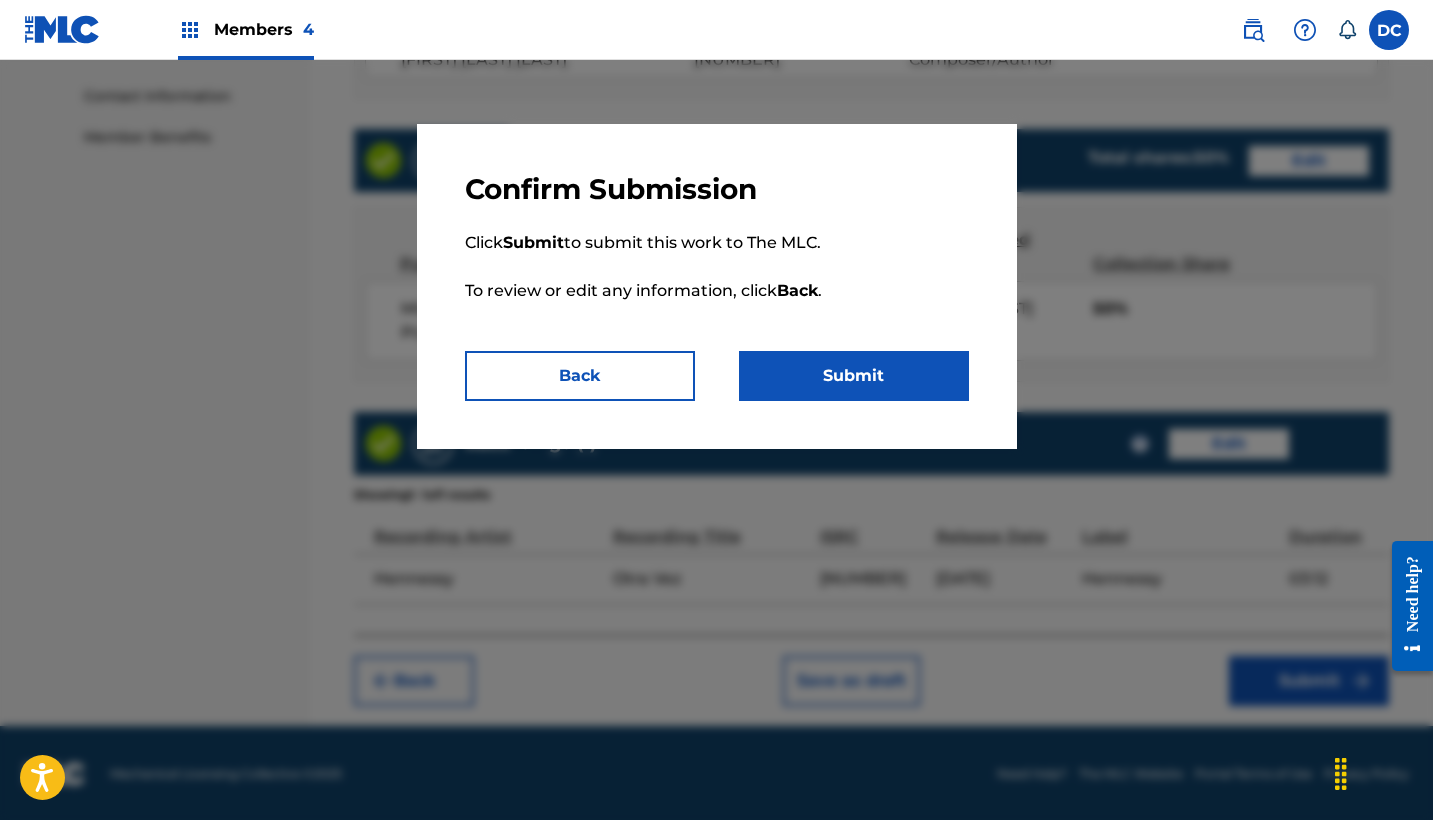 click on "Back" at bounding box center (580, 376) 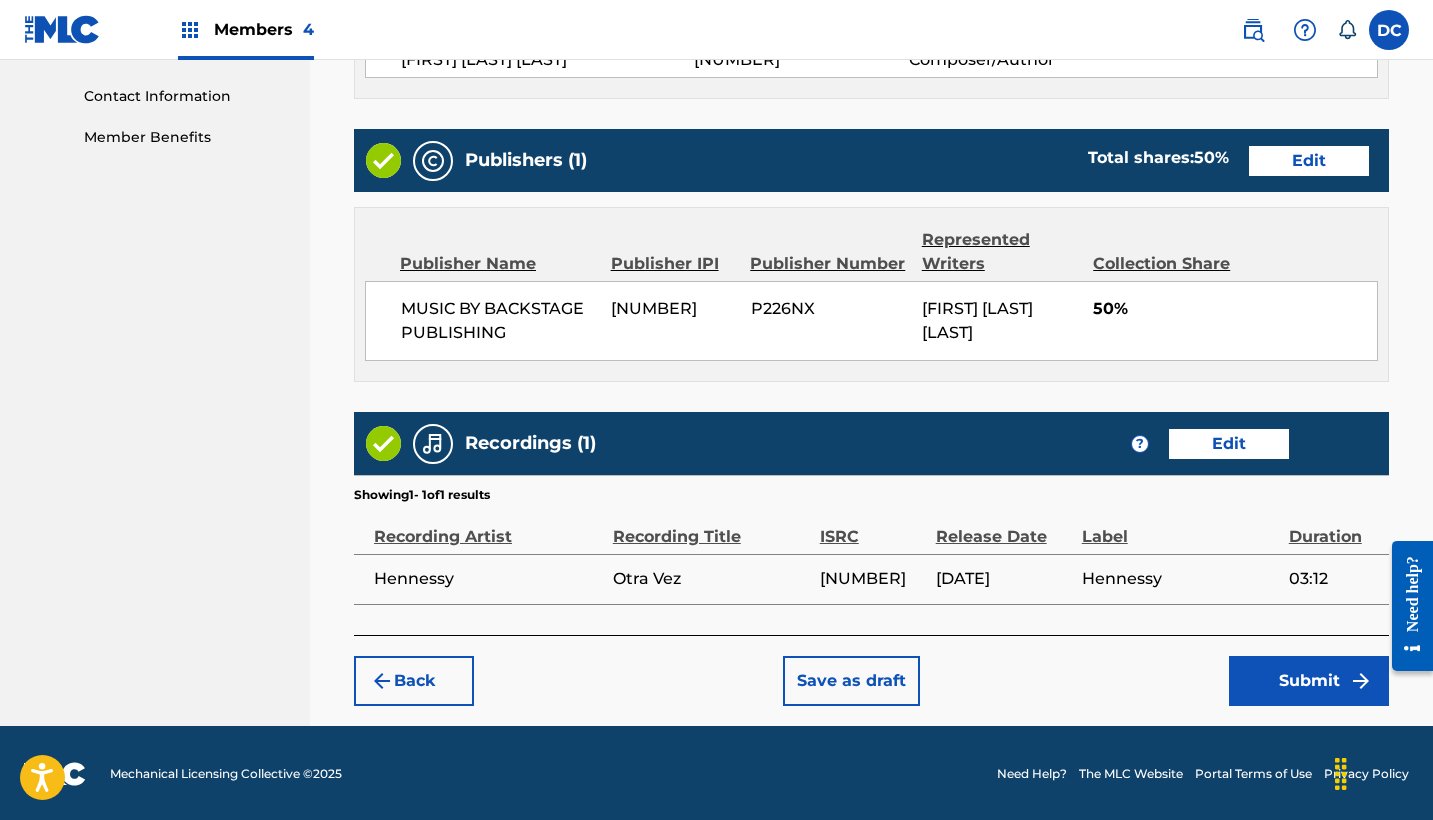 click on "Submit" at bounding box center [1309, 681] 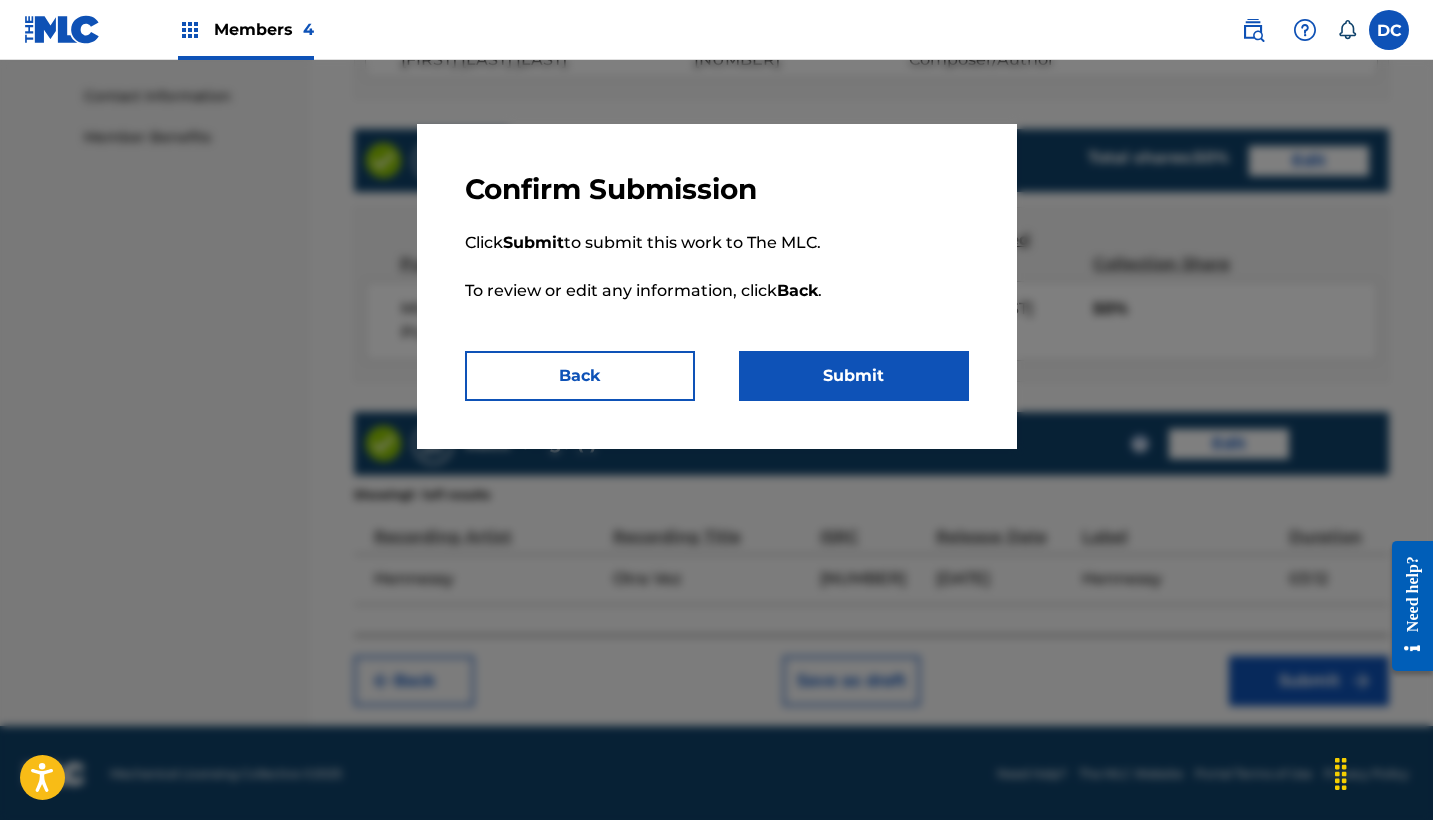 click on "Submit" at bounding box center [854, 376] 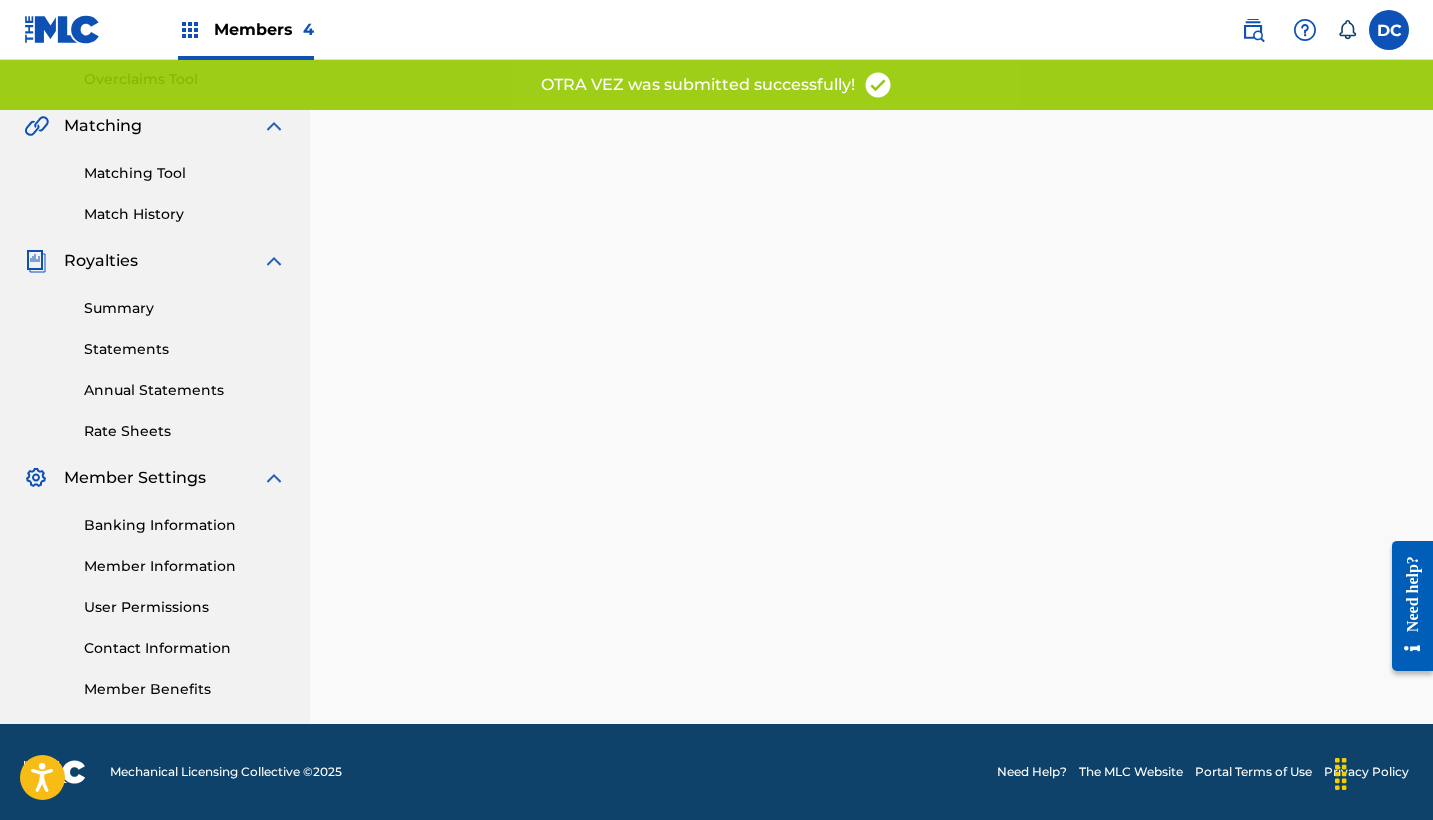 scroll, scrollTop: 0, scrollLeft: 0, axis: both 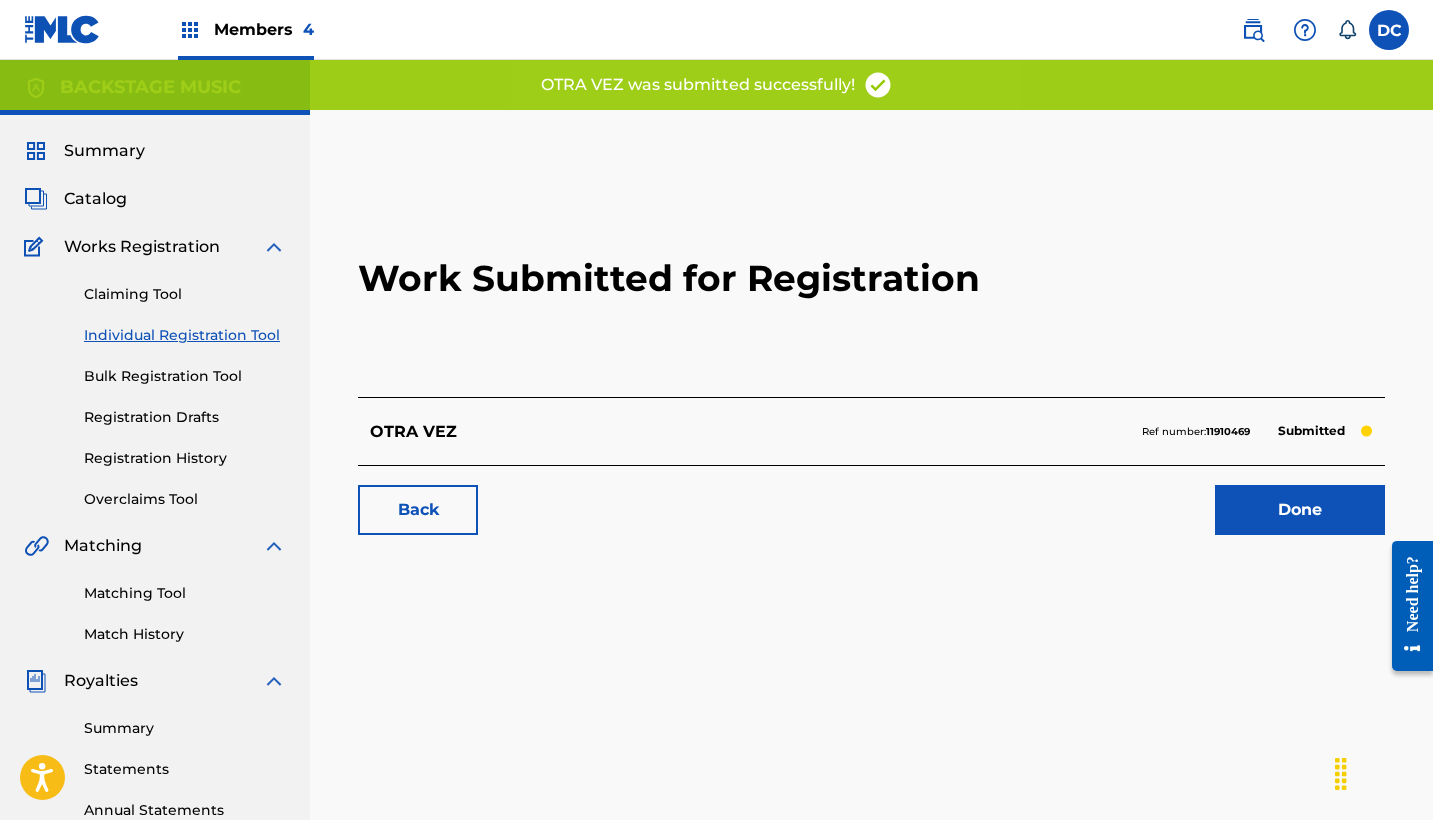 click on "11910469" at bounding box center (1228, 431) 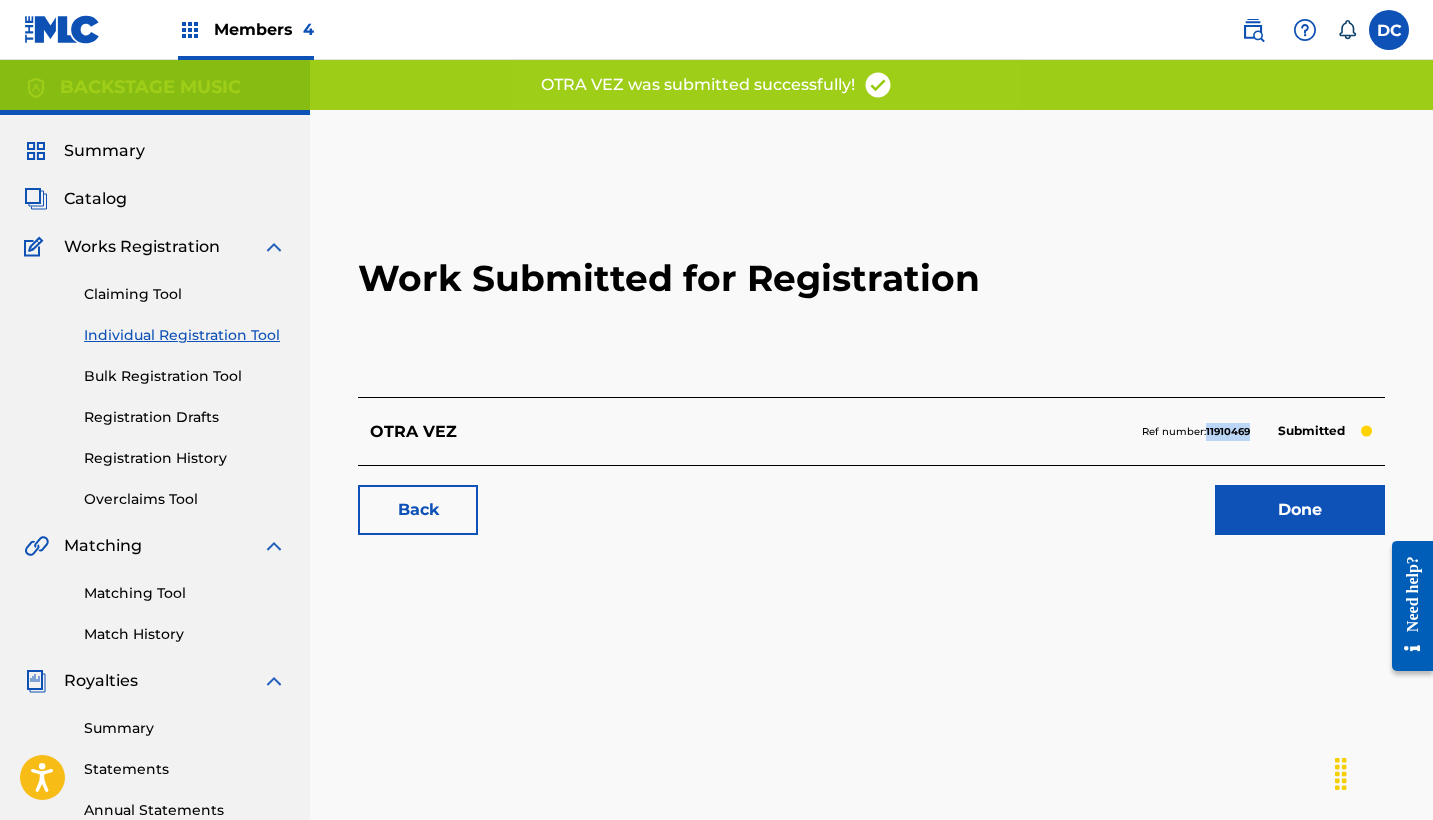 click on "11910469" at bounding box center (1228, 431) 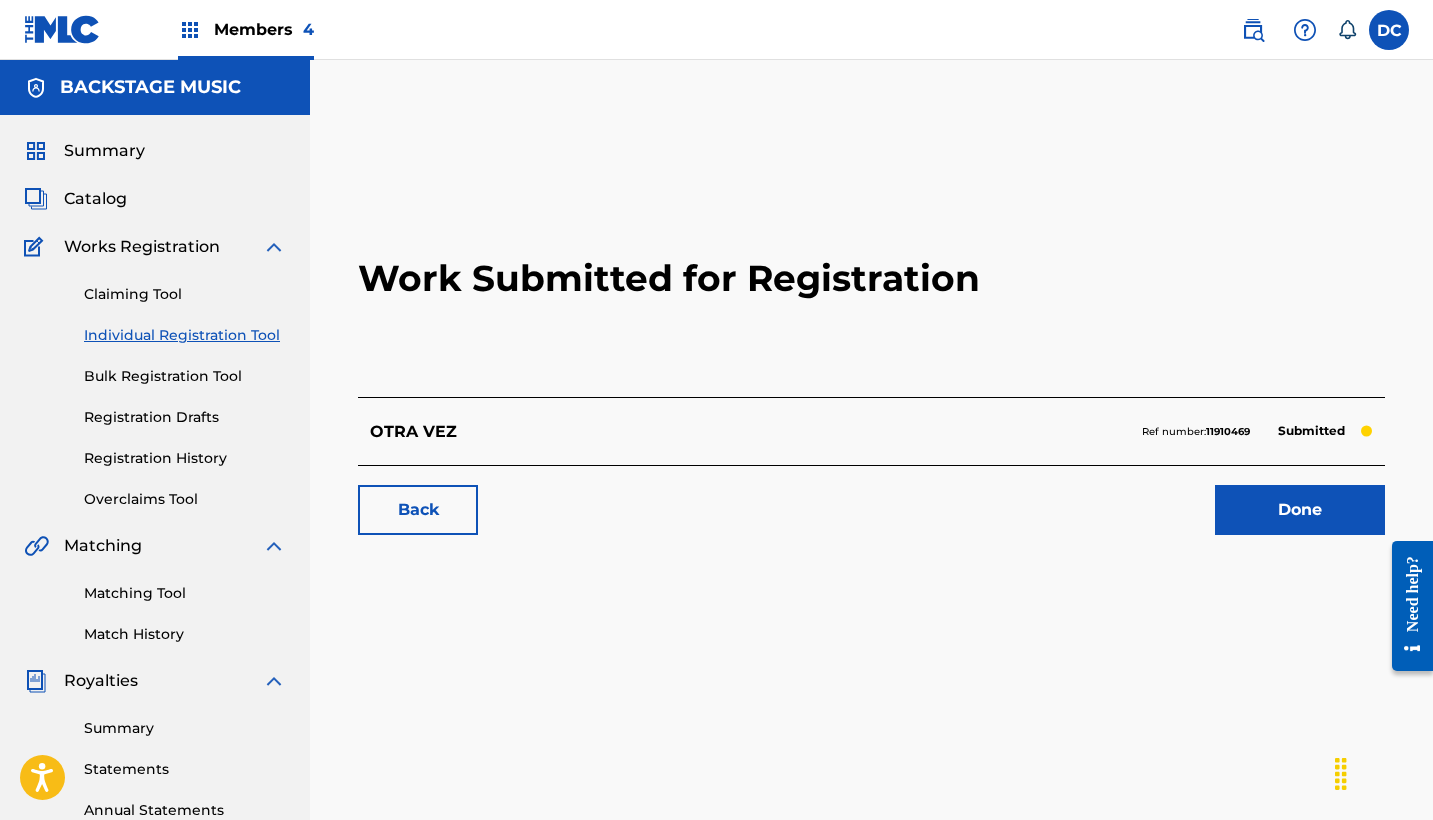 click on "Members    4" at bounding box center [264, 29] 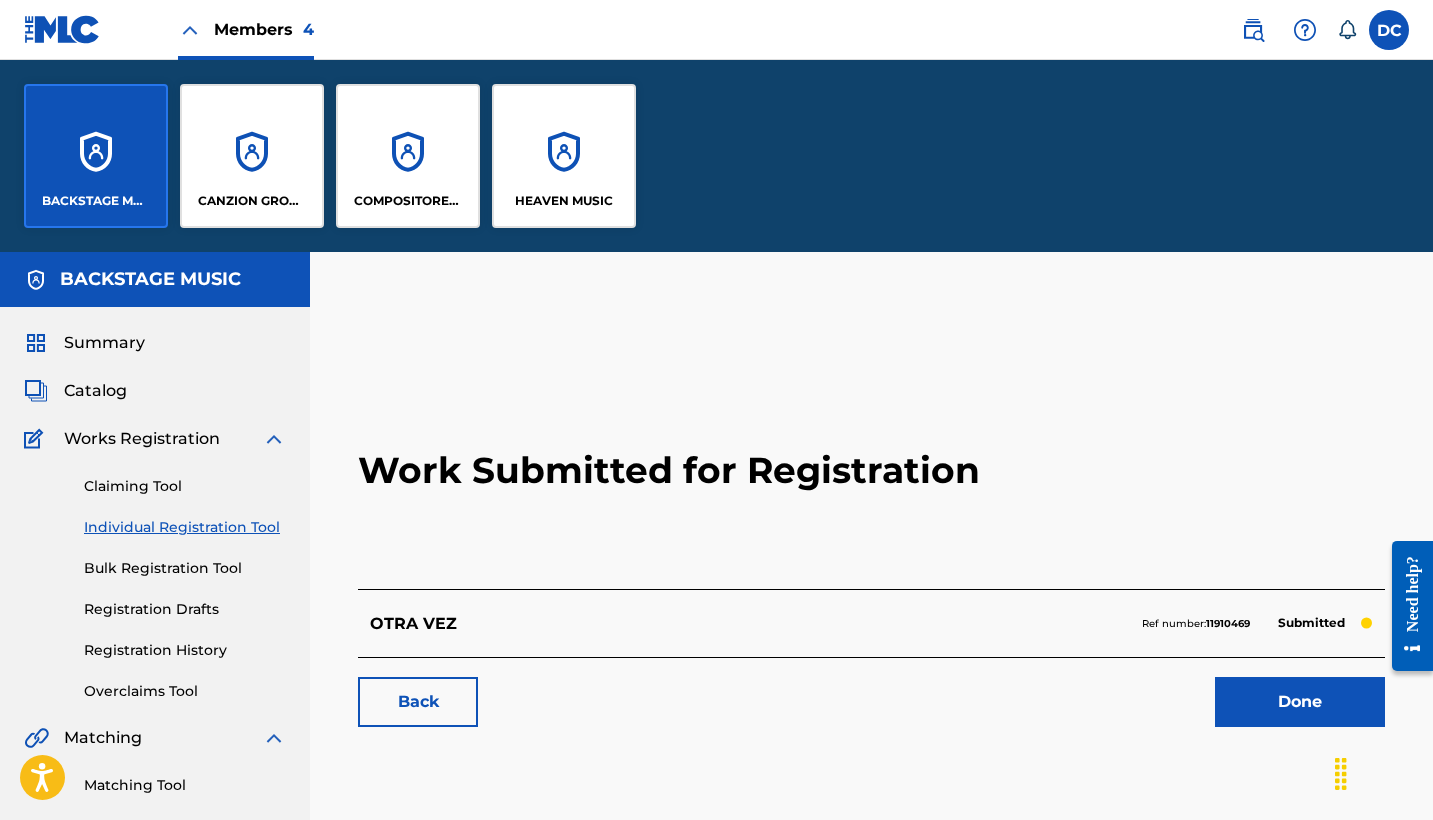 click on "COMPOSITORES PUBLISHING" at bounding box center (408, 156) 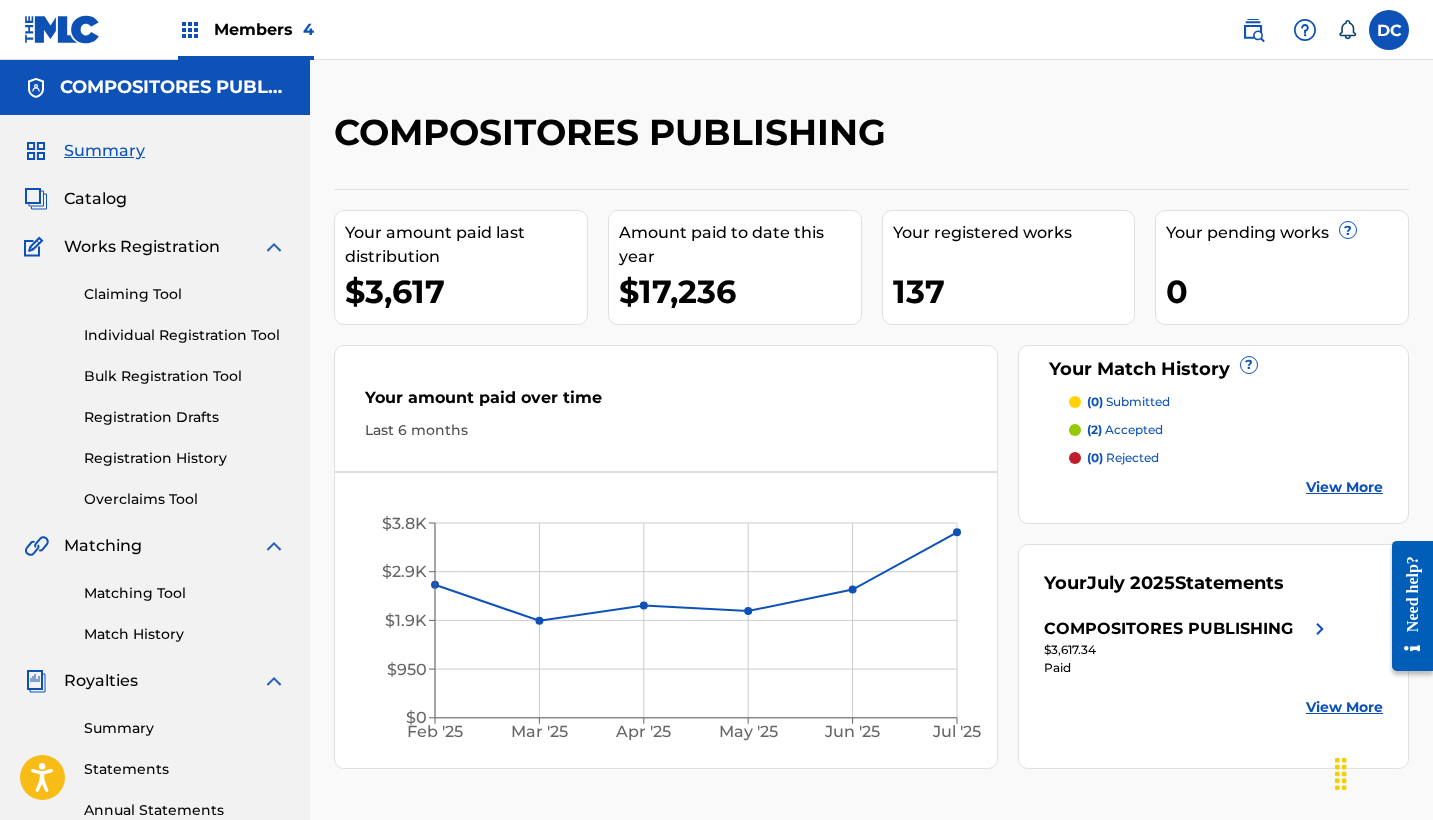 click on "Individual Registration Tool" at bounding box center (185, 335) 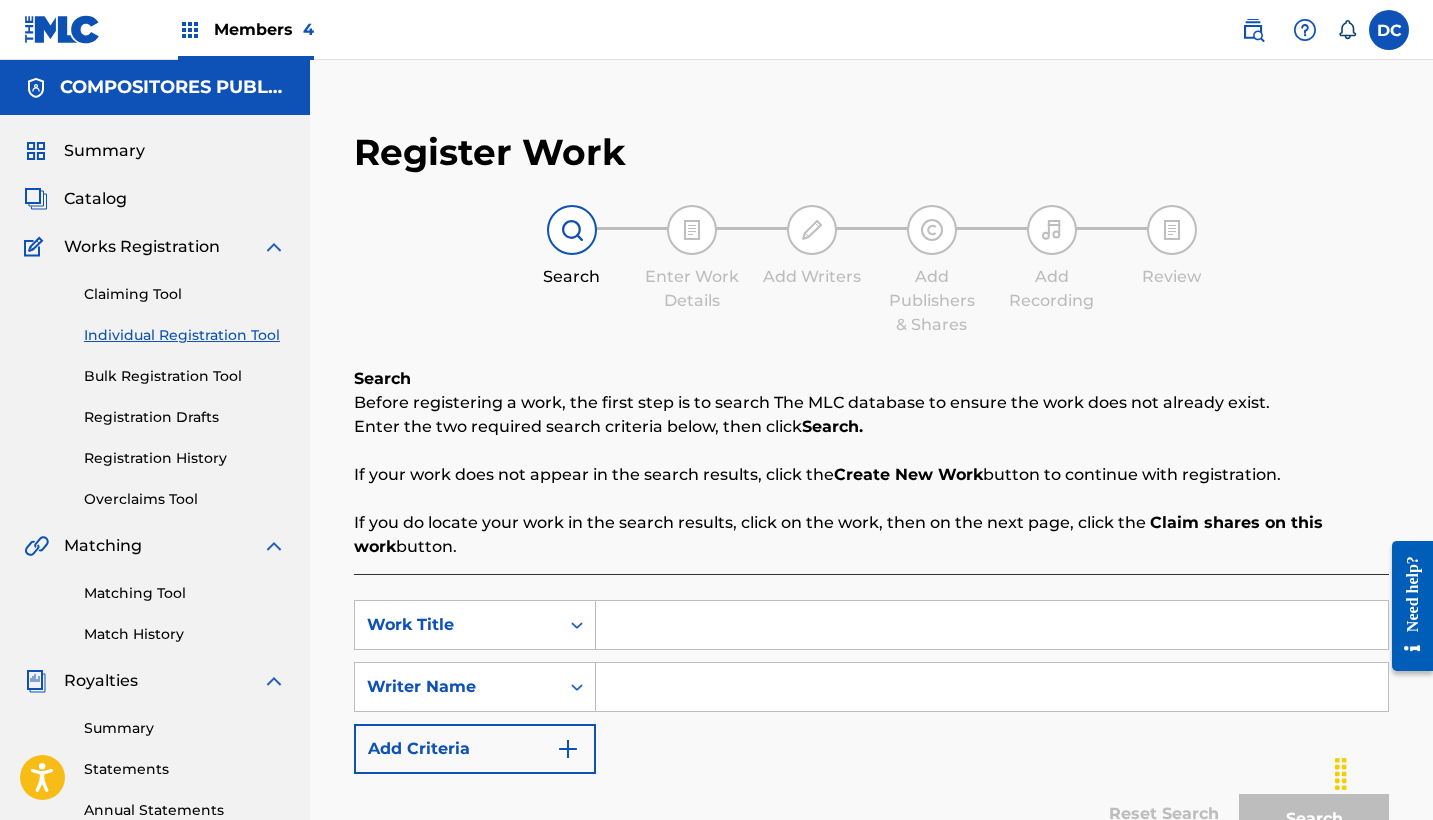 click at bounding box center (992, 625) 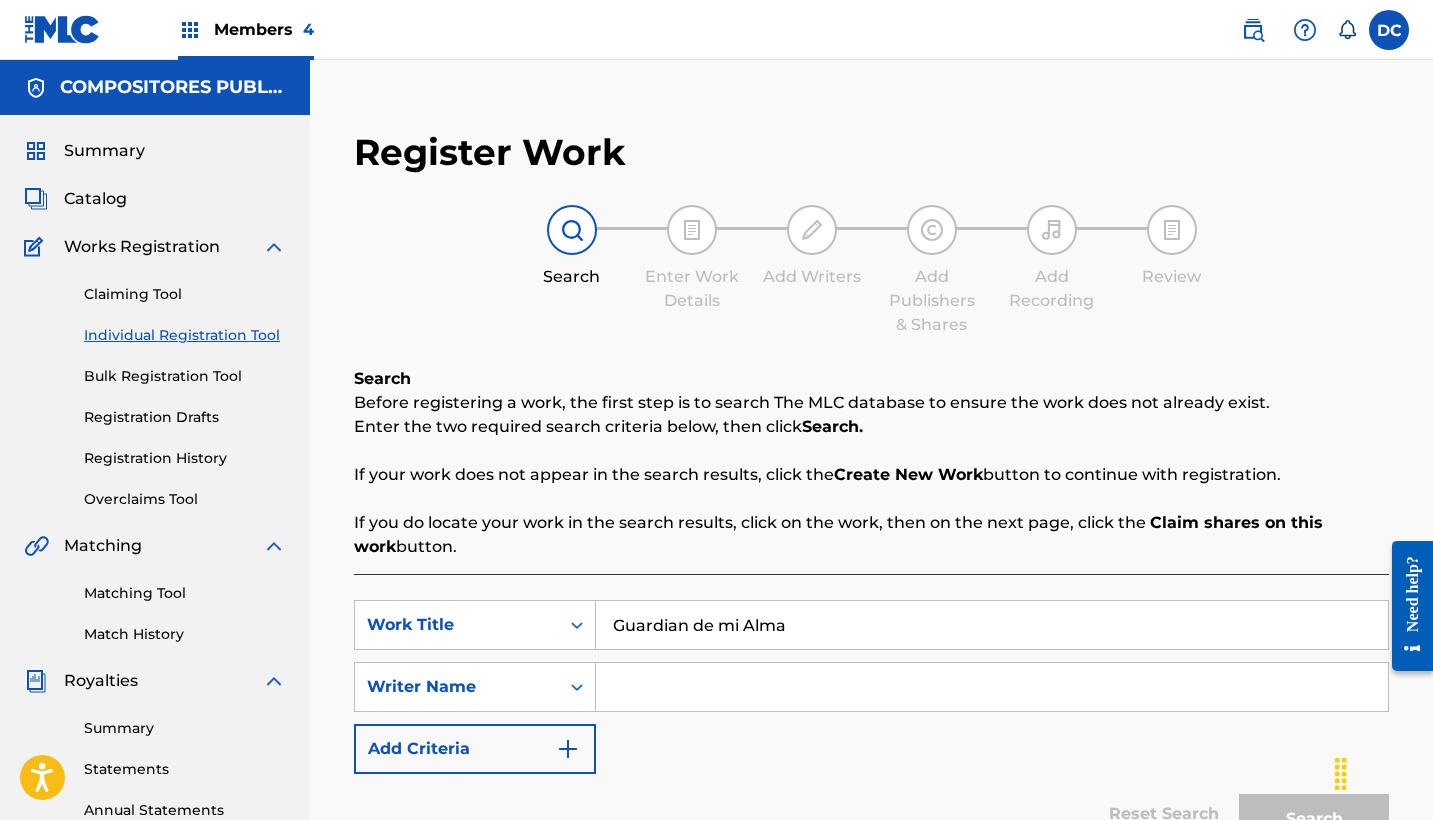 scroll, scrollTop: 137, scrollLeft: 0, axis: vertical 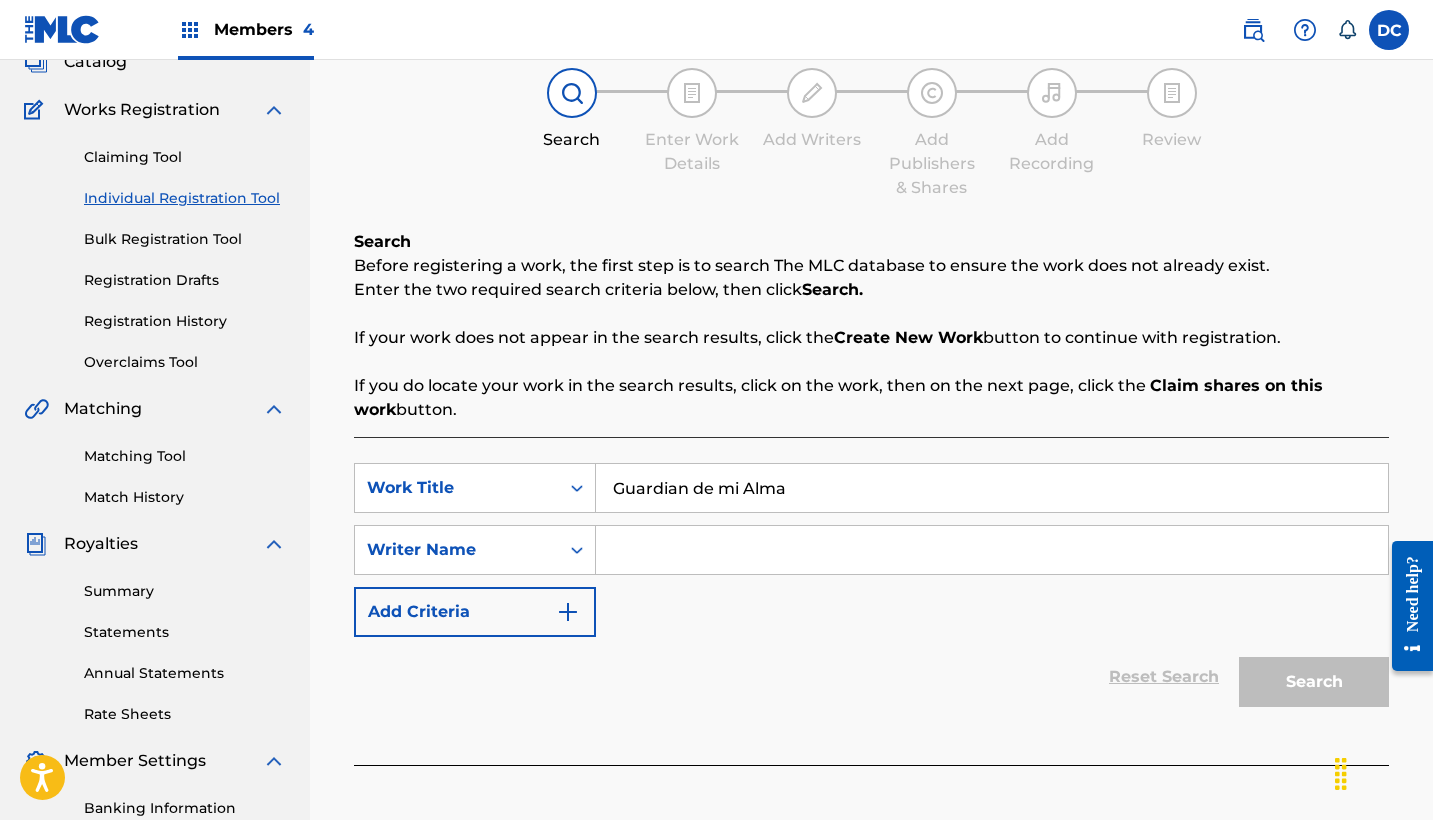 type on "Guardian de mi Alma" 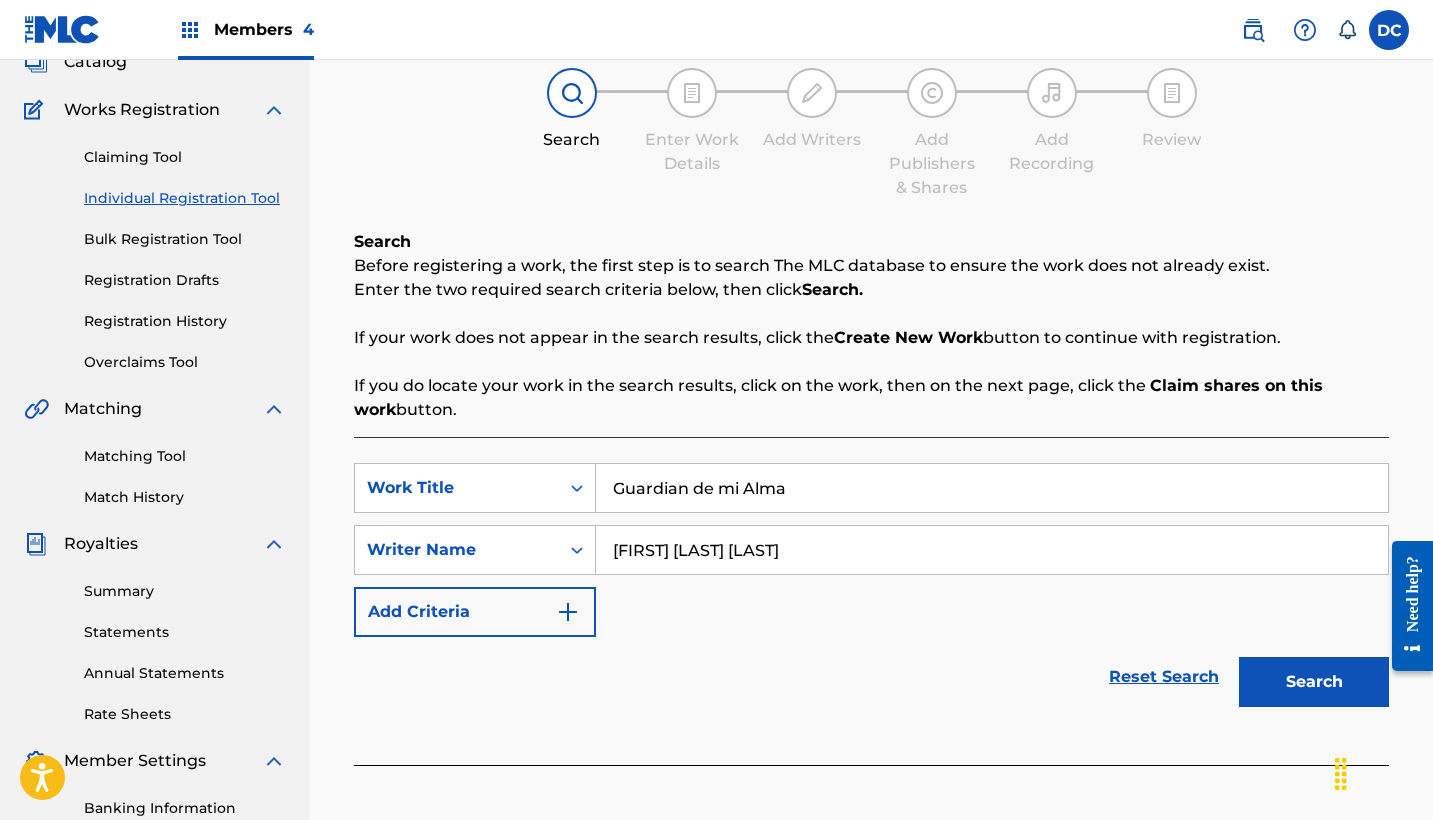 type on "[FIRST] [LAST] [LAST]" 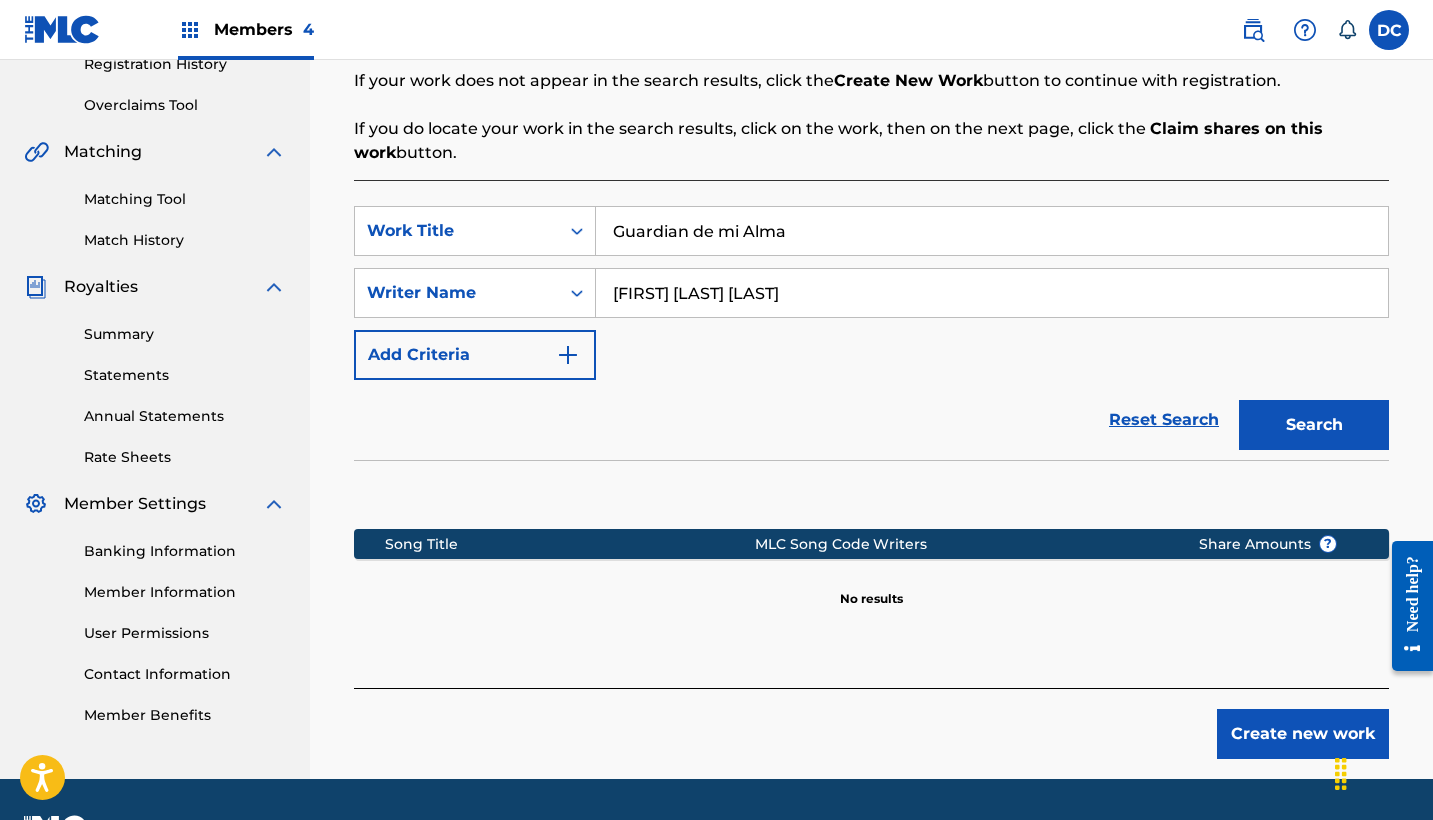 scroll, scrollTop: 396, scrollLeft: 0, axis: vertical 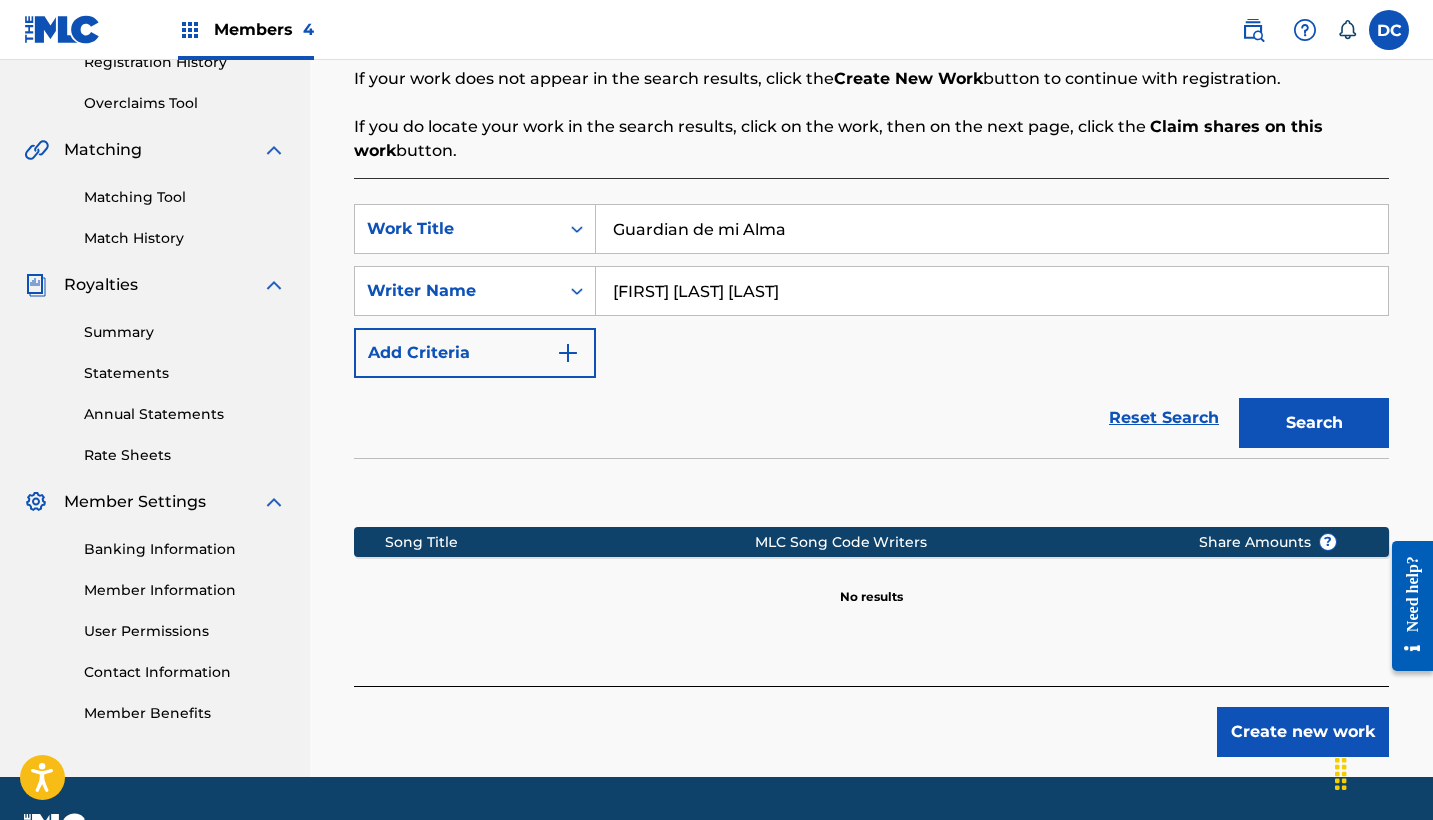 click on "Create new work" at bounding box center [1303, 732] 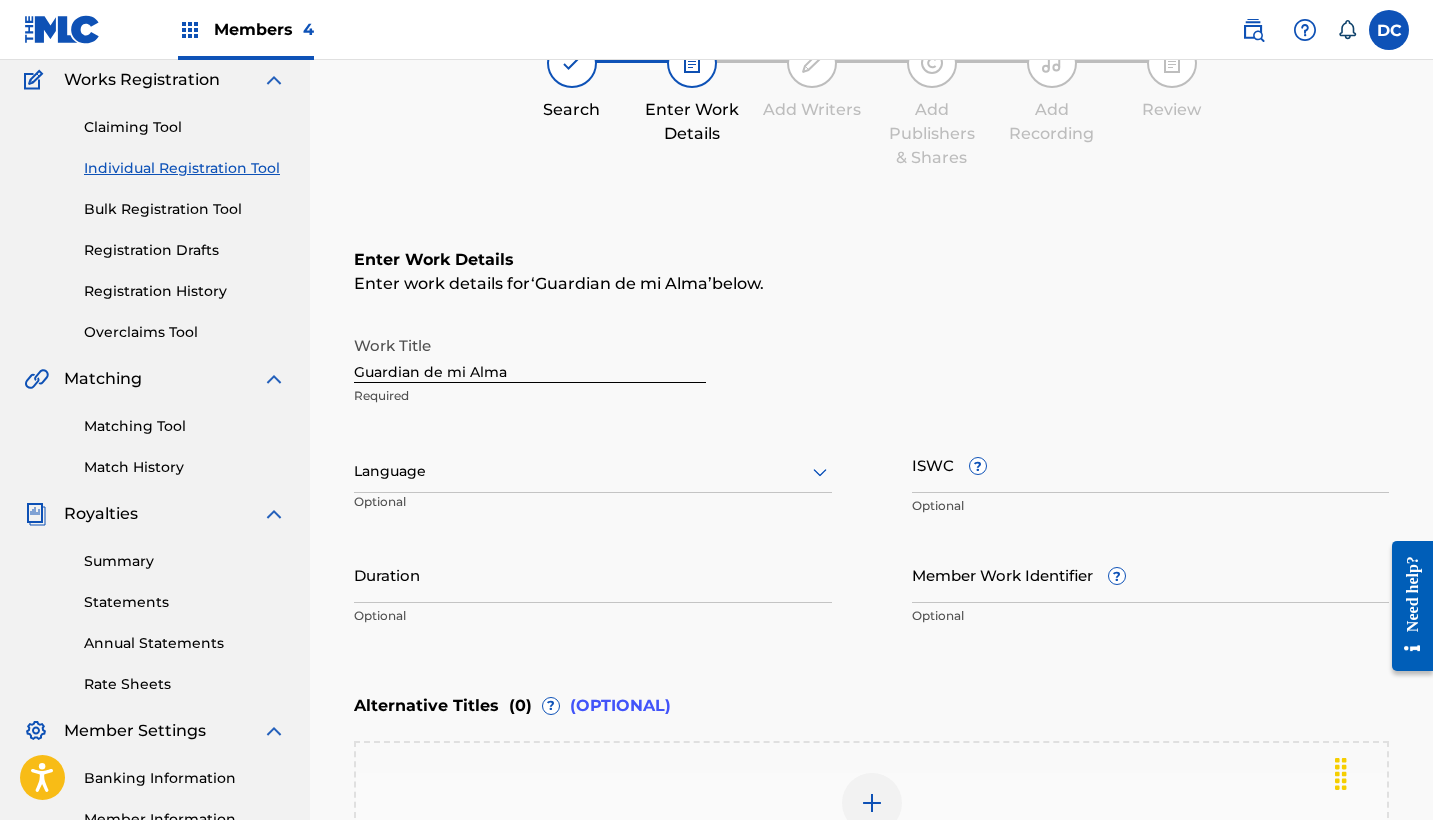 scroll, scrollTop: 162, scrollLeft: 0, axis: vertical 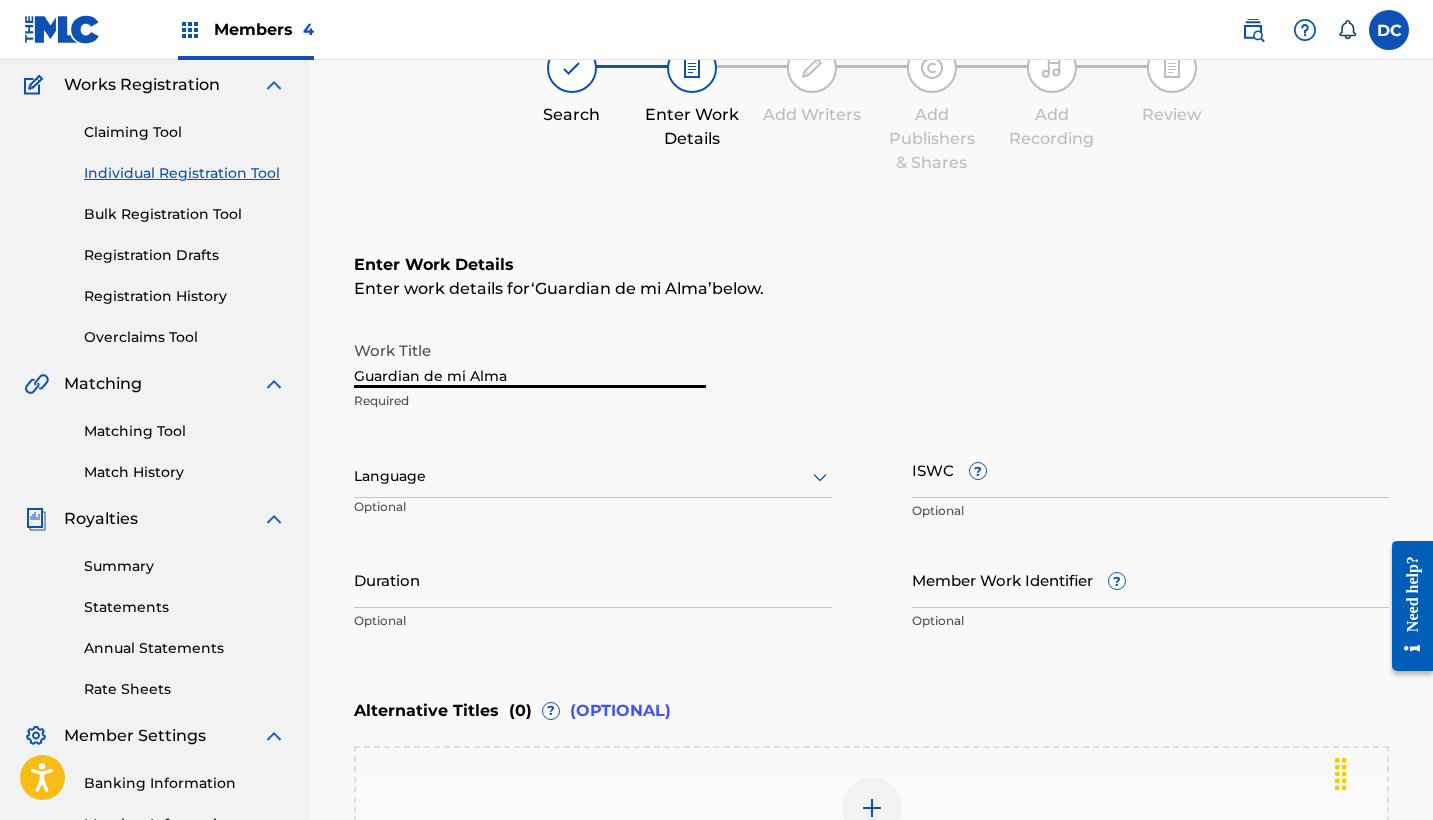 drag, startPoint x: 529, startPoint y: 379, endPoint x: 308, endPoint y: 363, distance: 221.57843 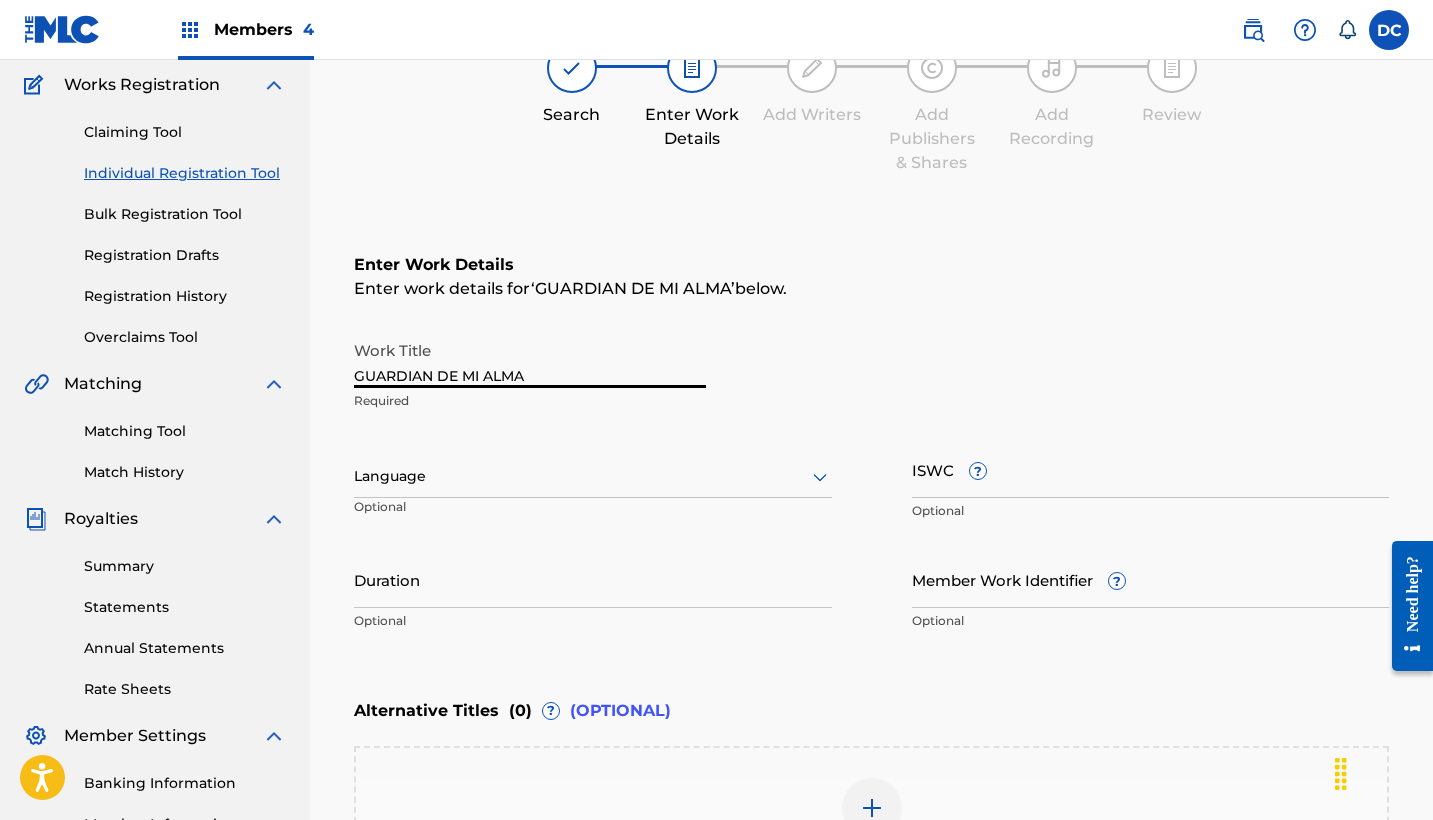 type on "GUARDIAN DE MI ALMA" 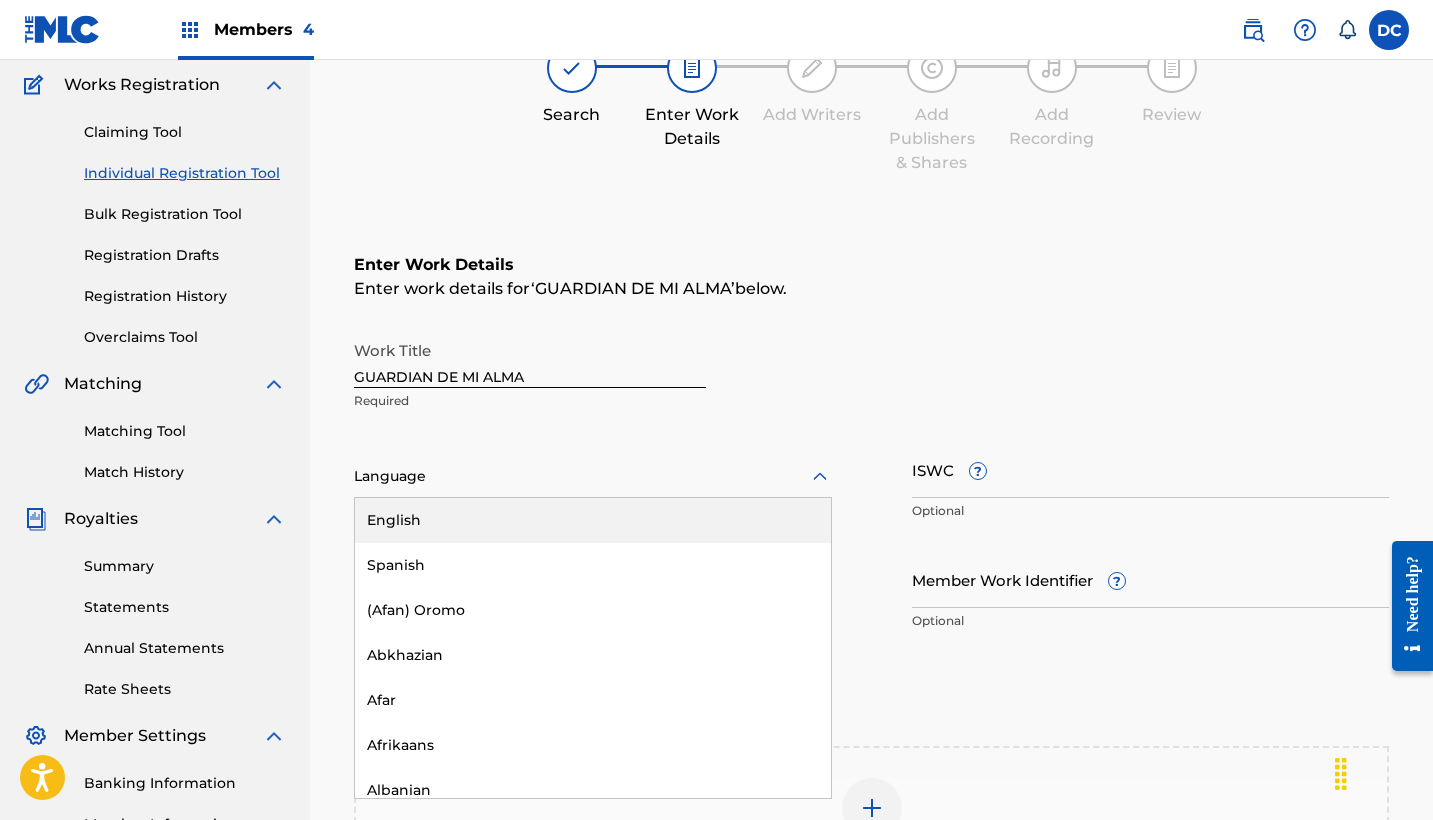 click at bounding box center [593, 476] 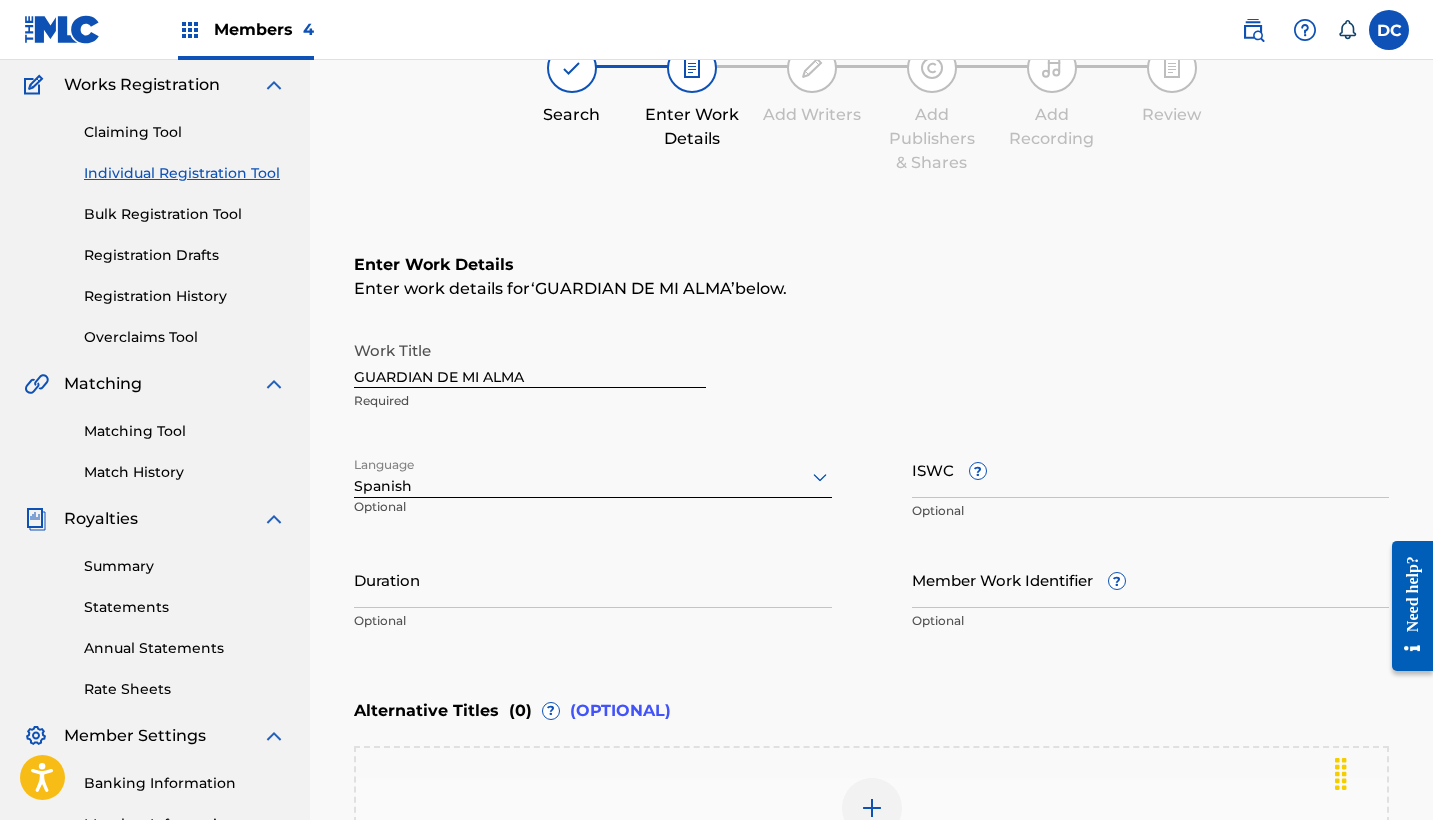 click on "Duration" at bounding box center [593, 579] 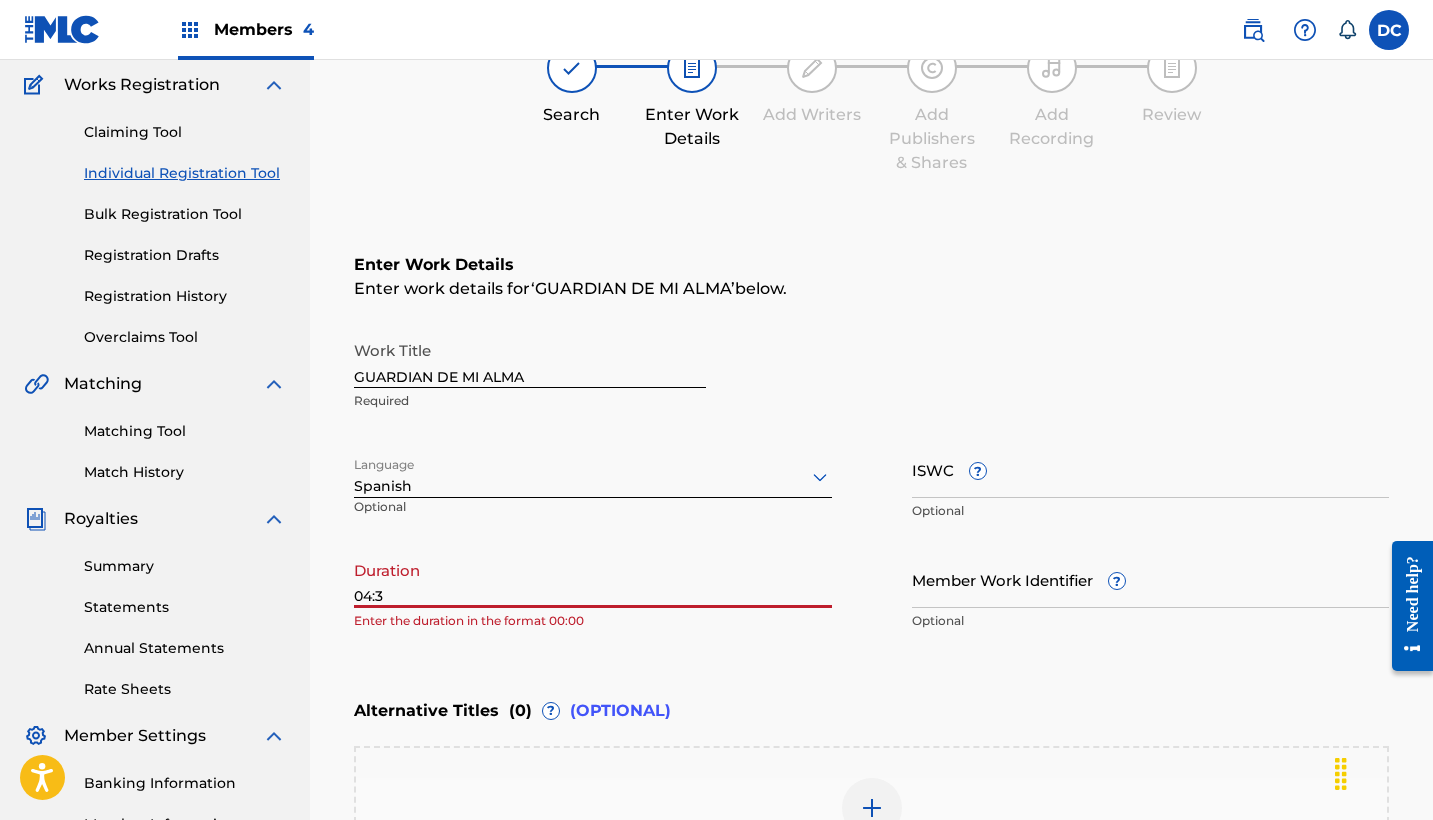 type on "04:34" 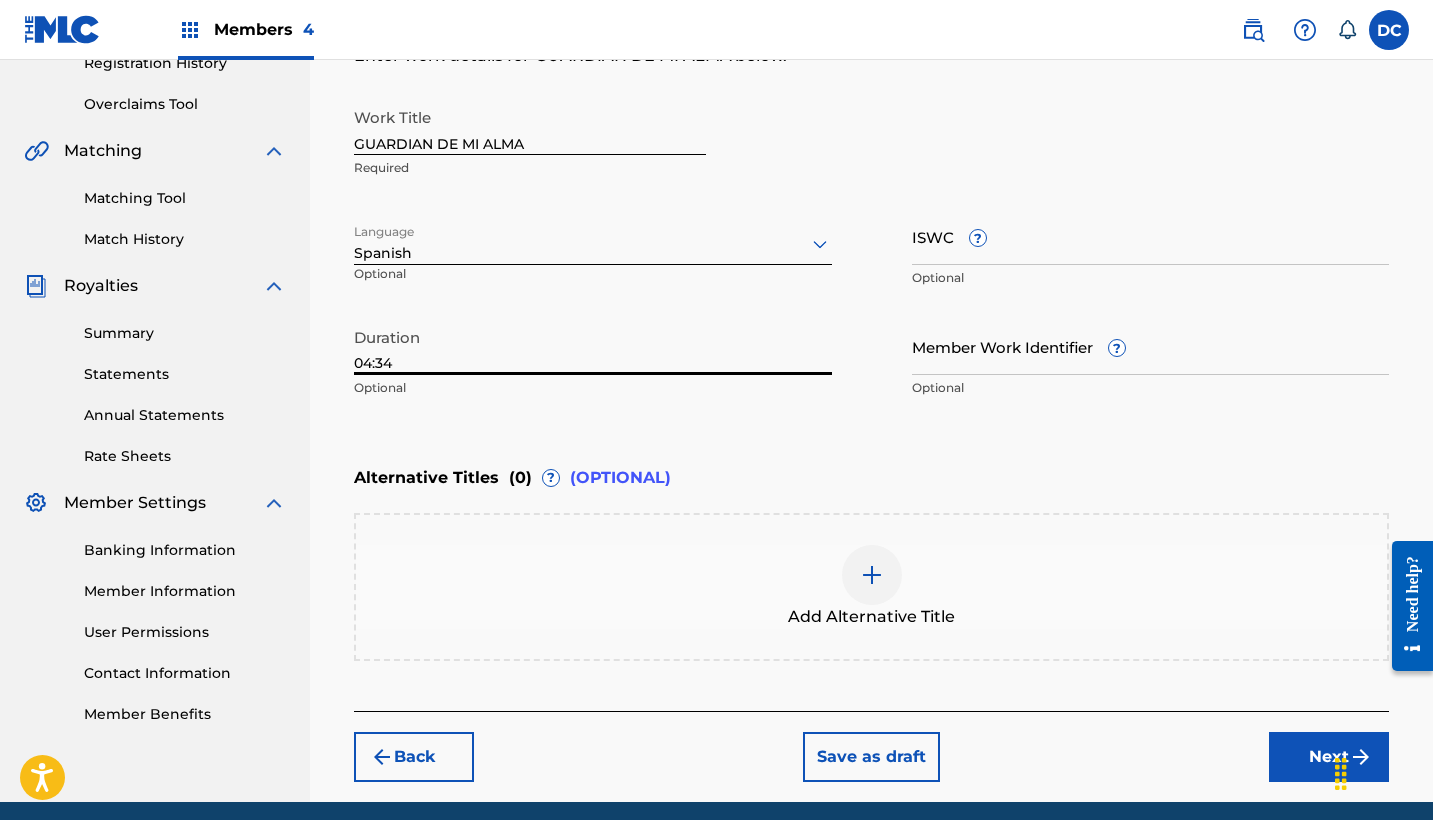 scroll, scrollTop: 406, scrollLeft: 0, axis: vertical 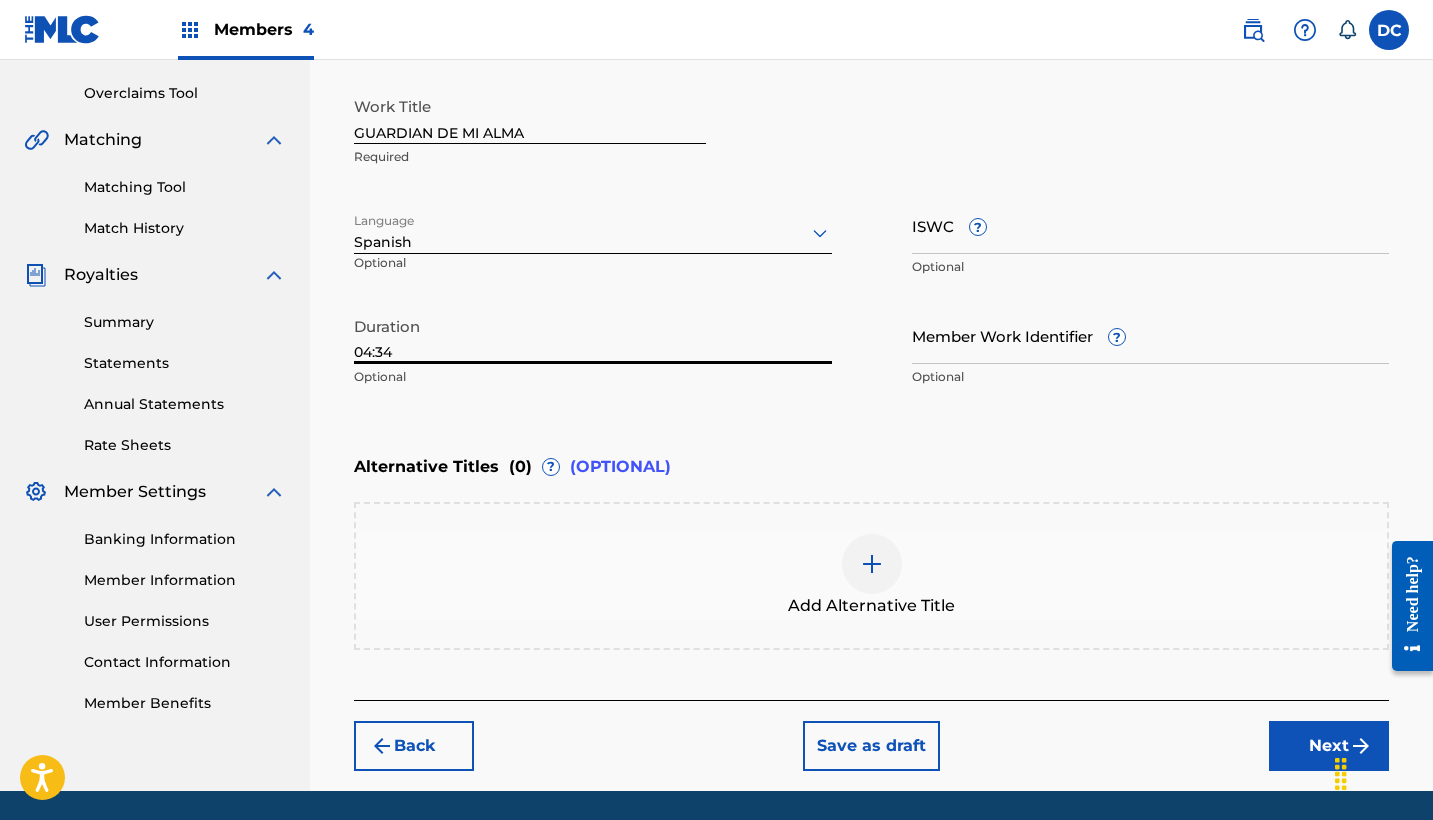 click on "Next" at bounding box center [1329, 746] 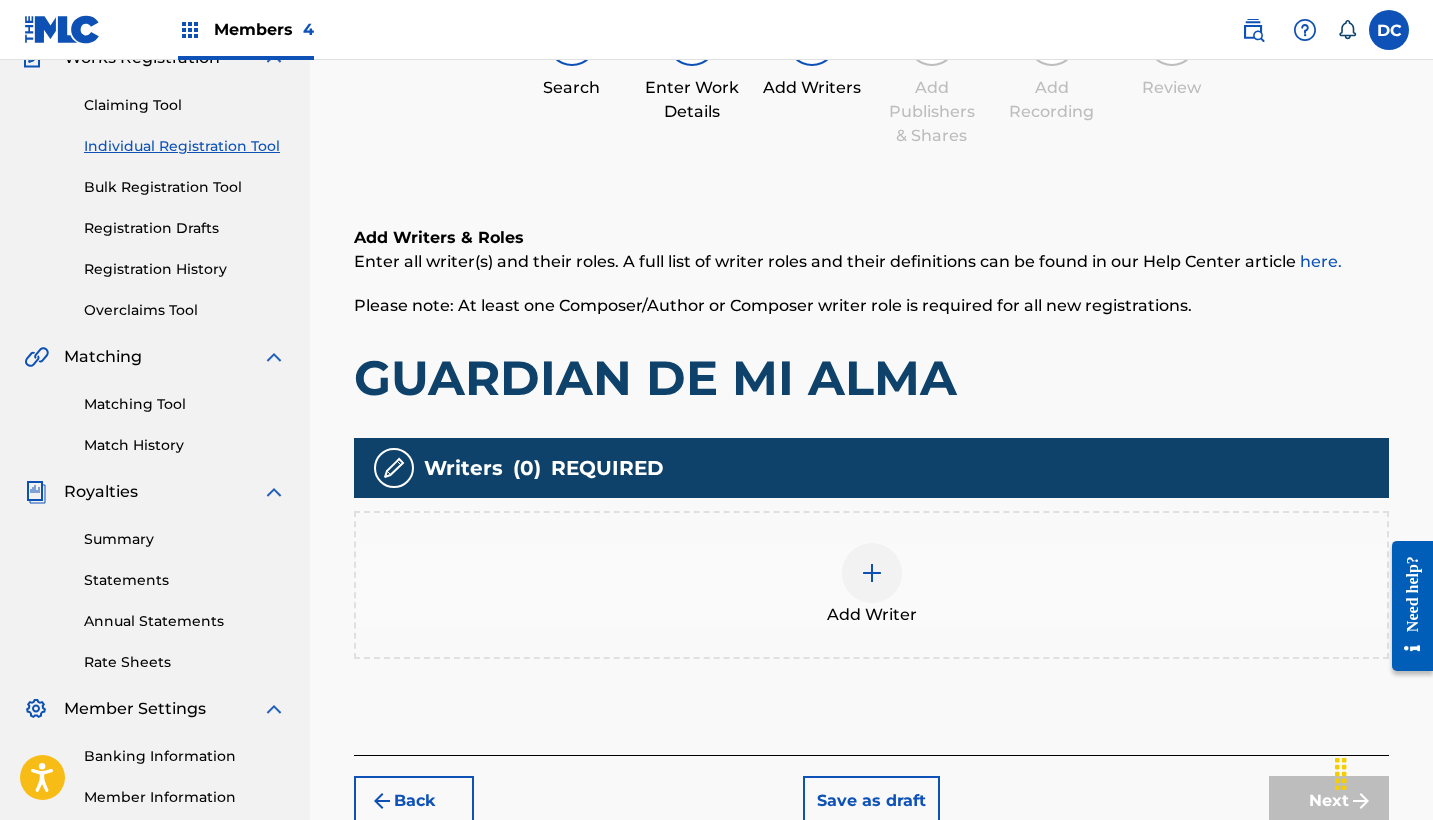 scroll, scrollTop: 201, scrollLeft: 0, axis: vertical 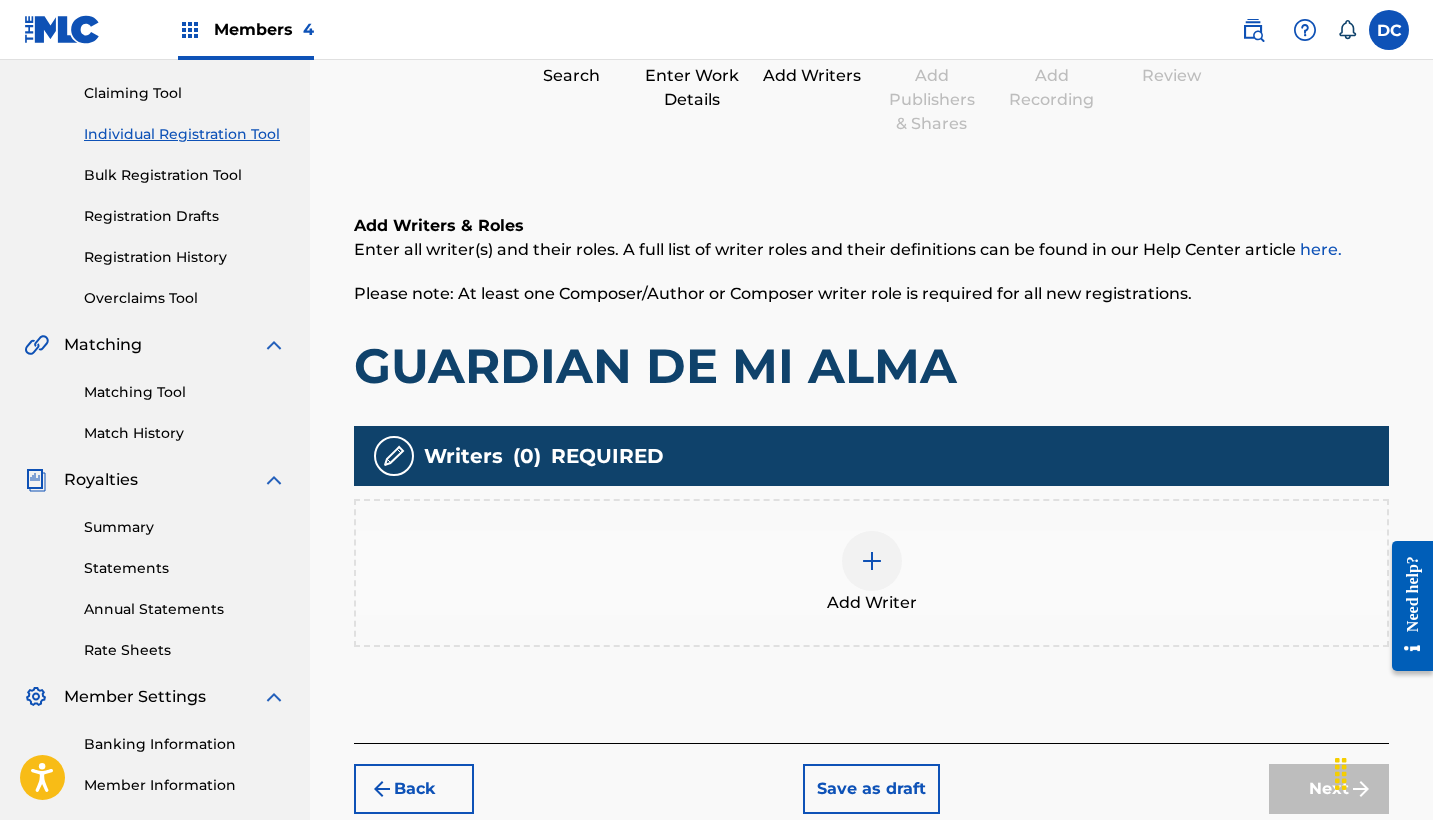 click at bounding box center (872, 561) 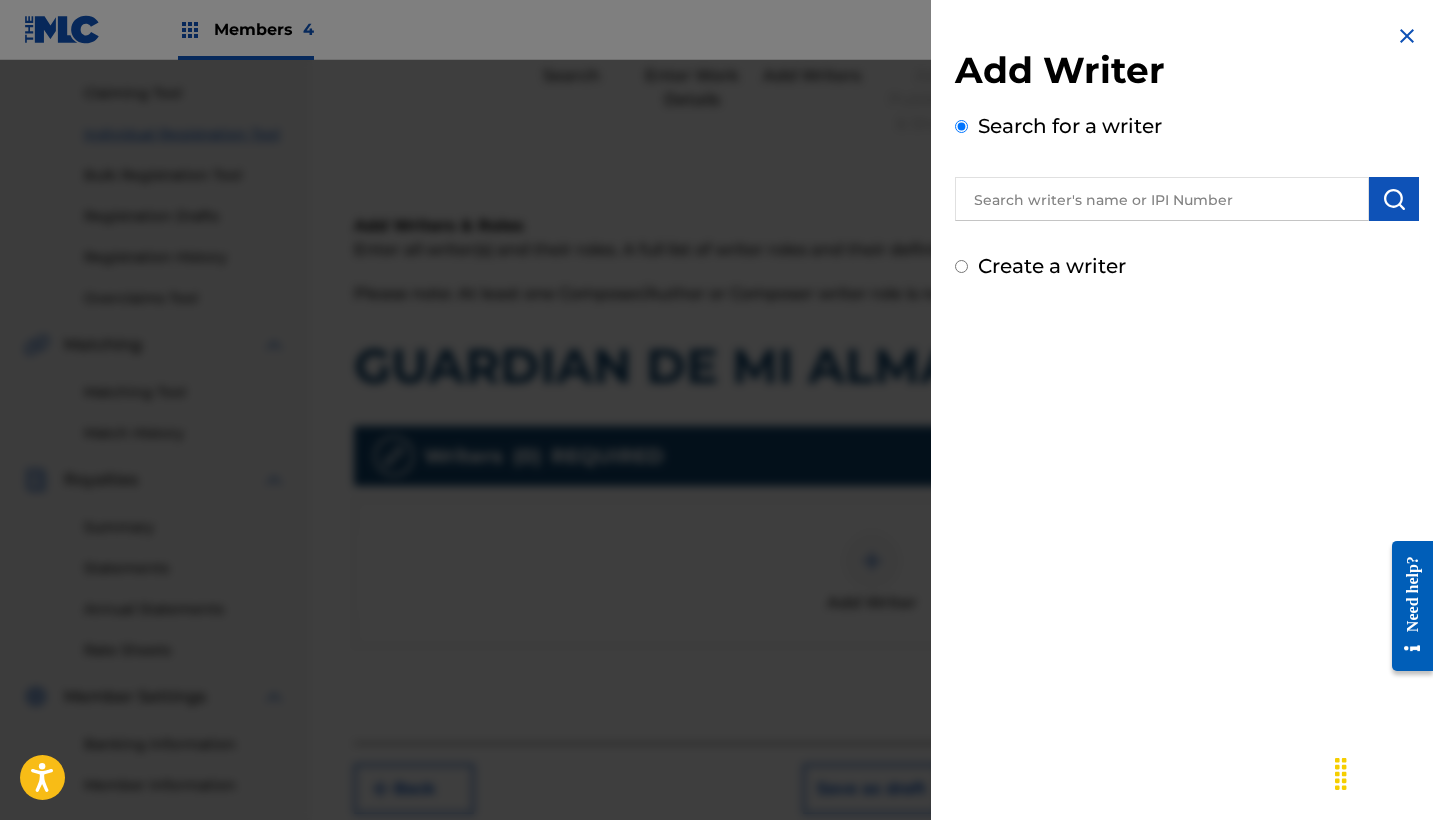 click at bounding box center (1162, 199) 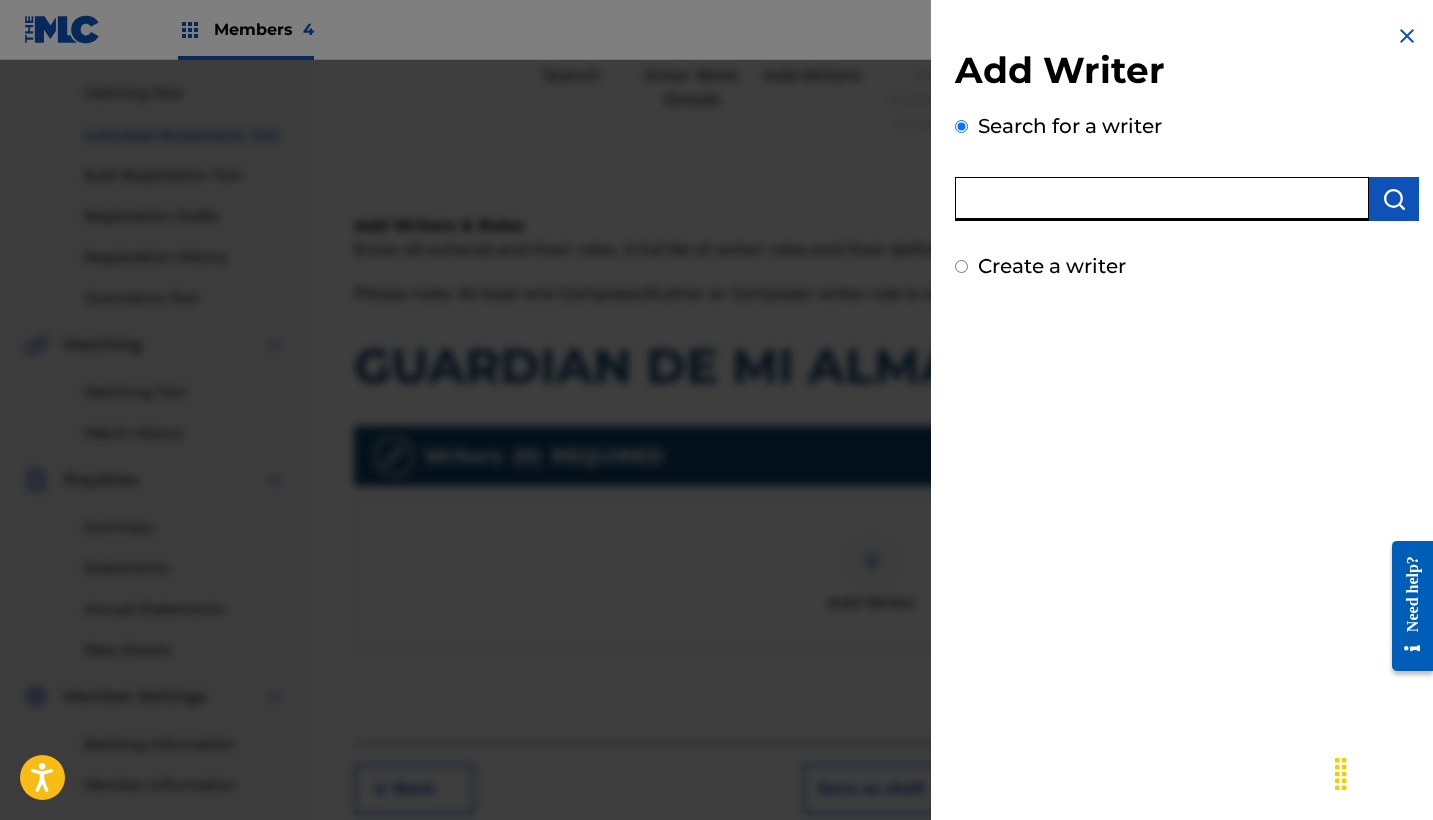paste on "1234436278" 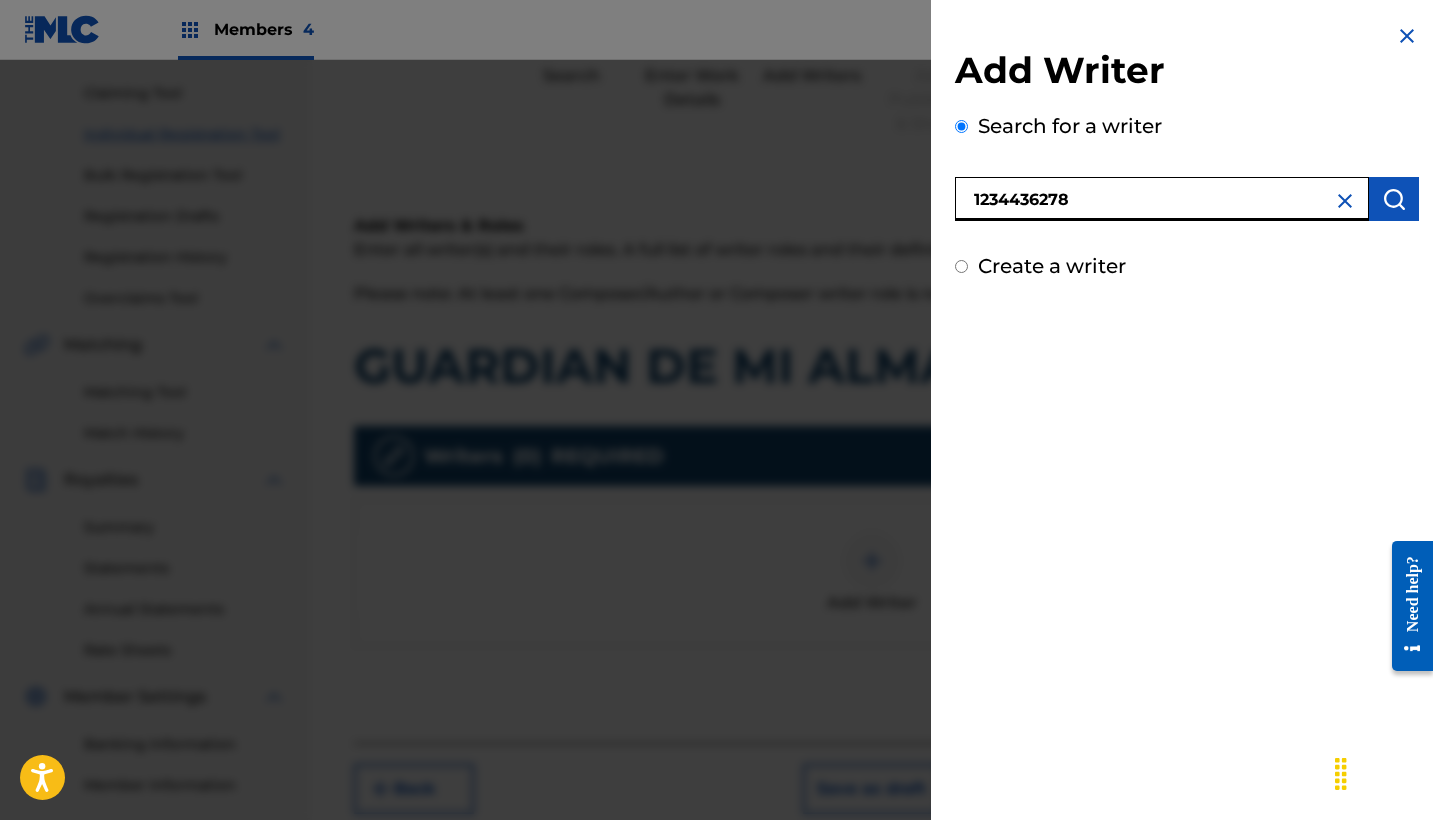 click on "1234436278" at bounding box center [1162, 199] 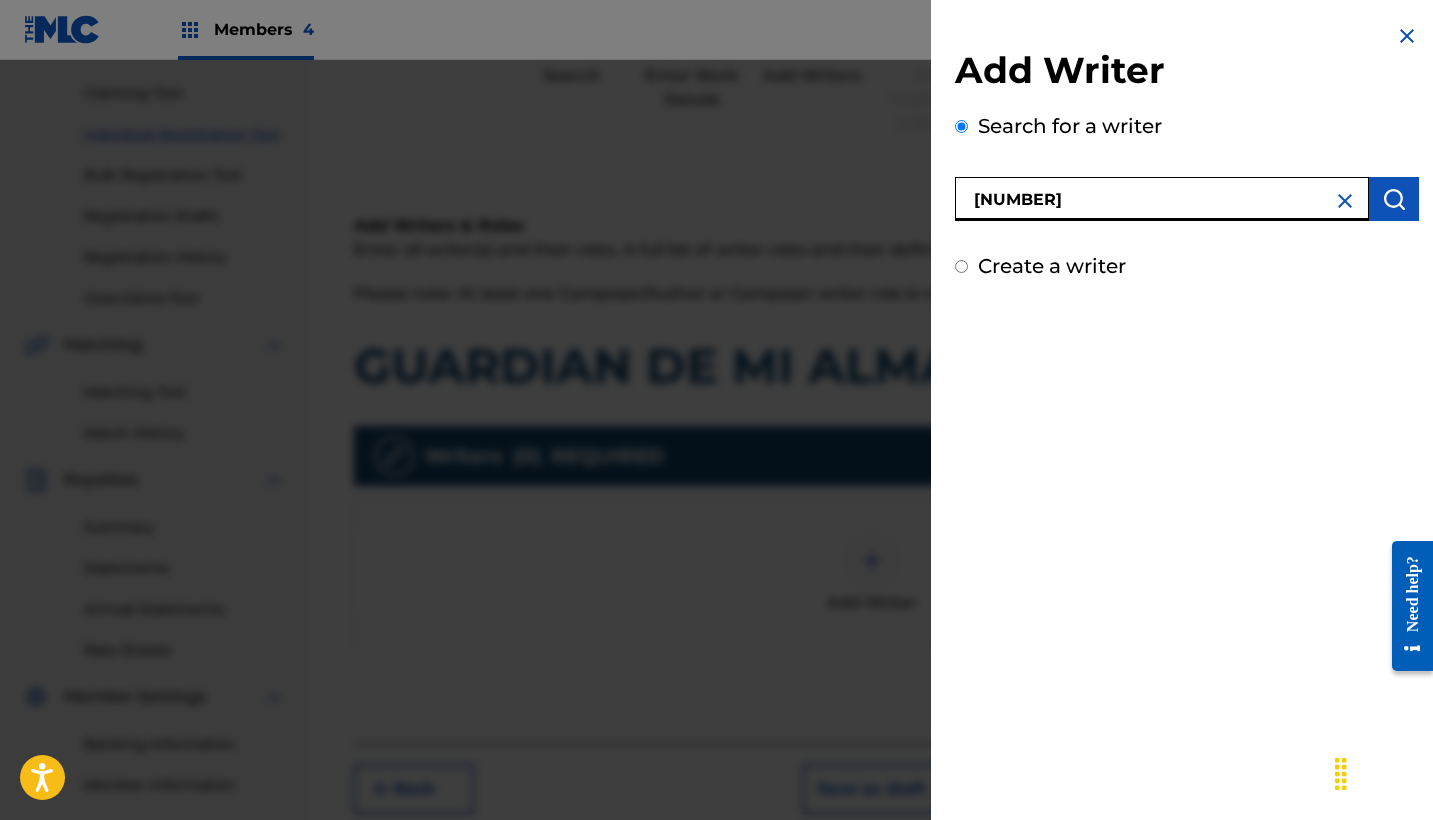 type on "[NUMBER]" 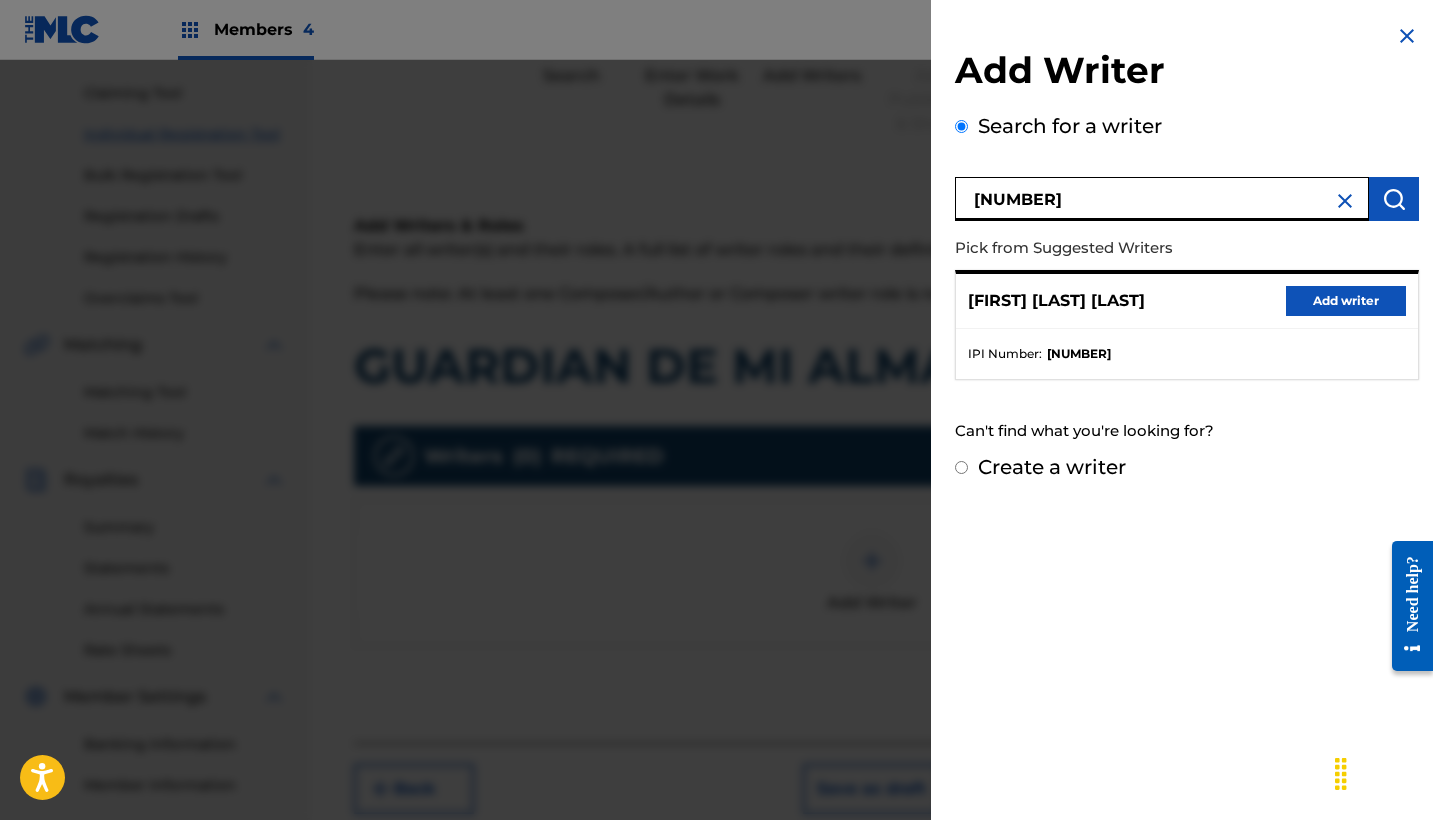 click on "Add writer" at bounding box center [1346, 301] 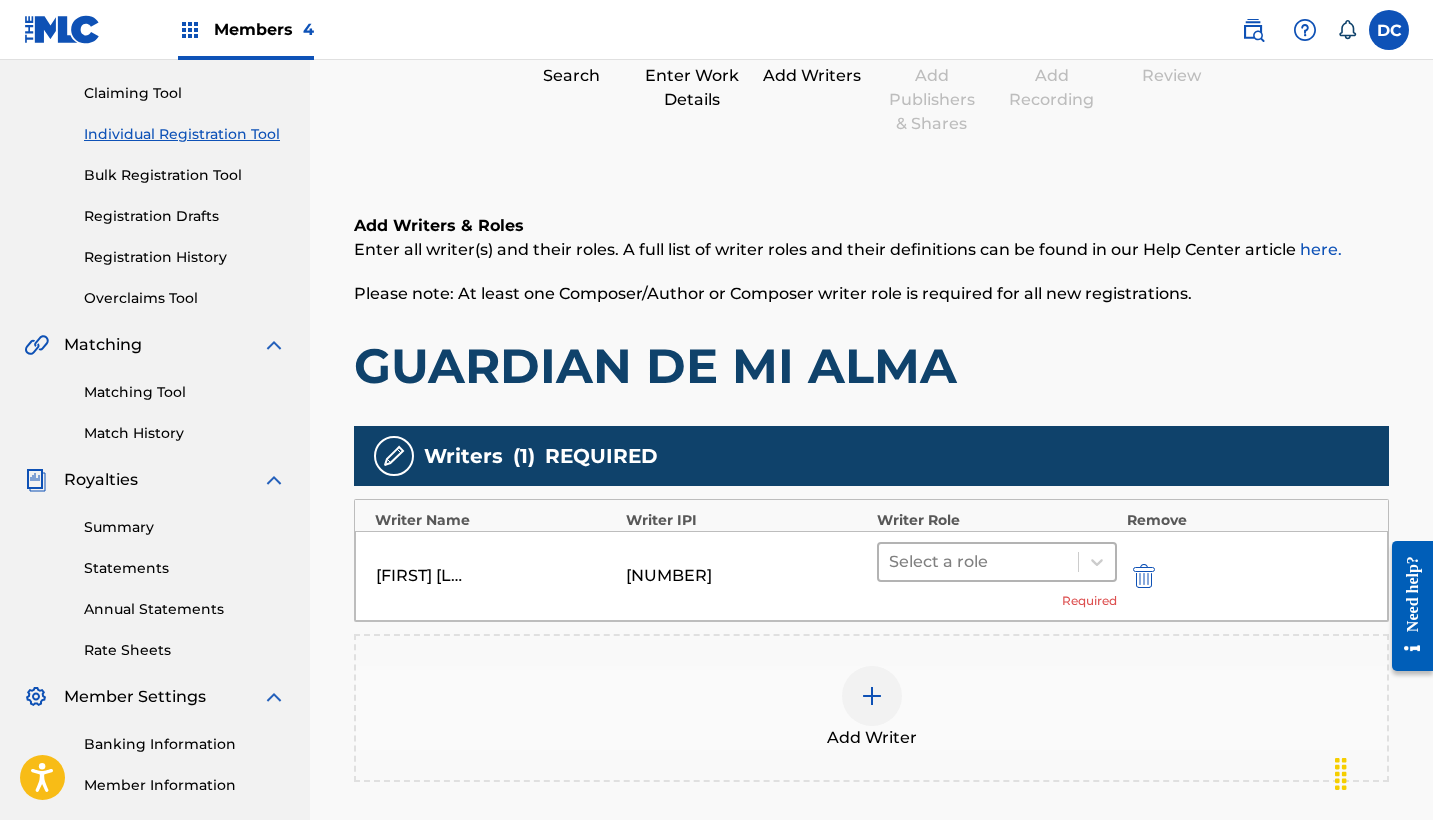click at bounding box center [978, 562] 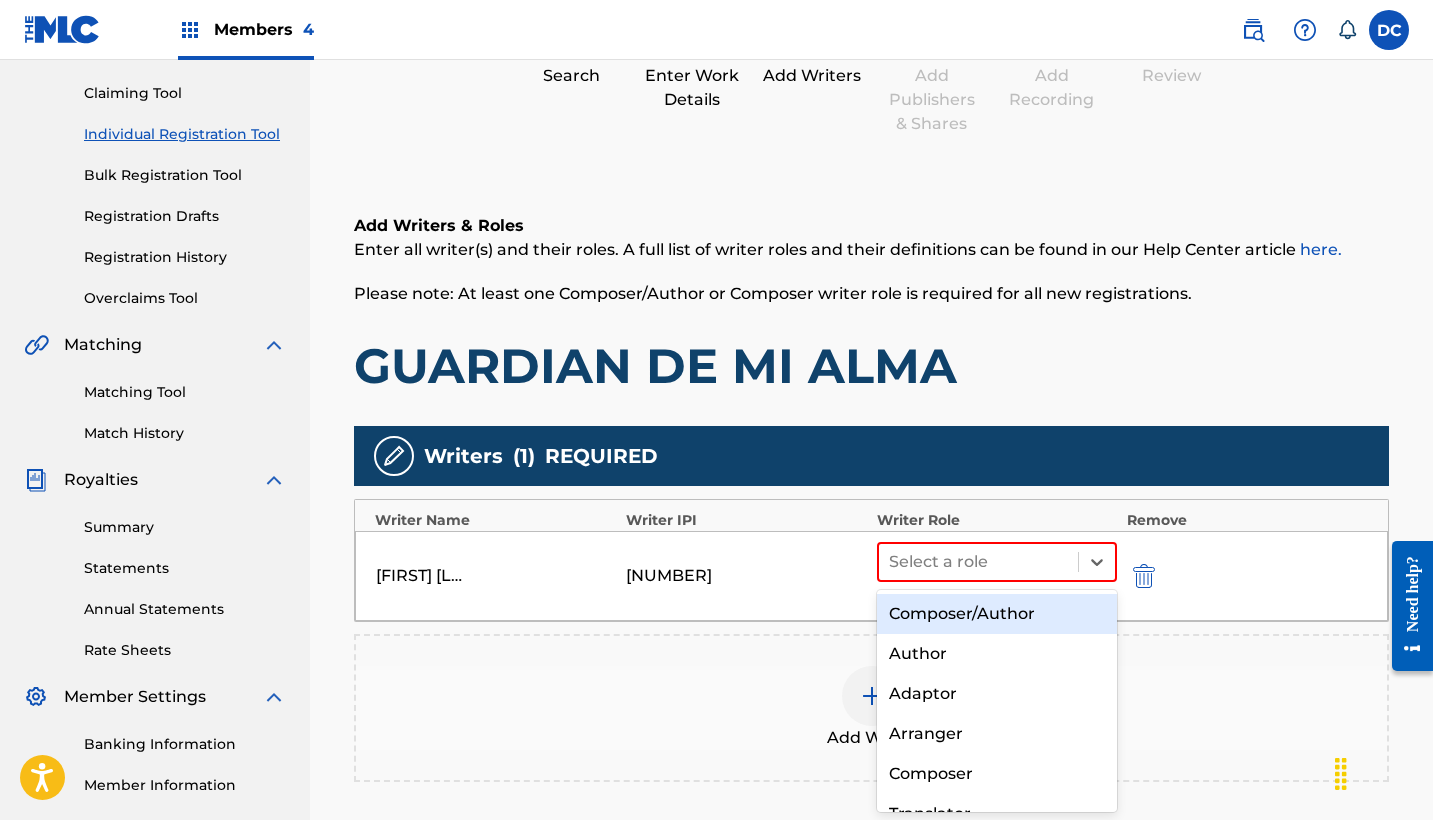 click on "Composer/Author" at bounding box center (997, 614) 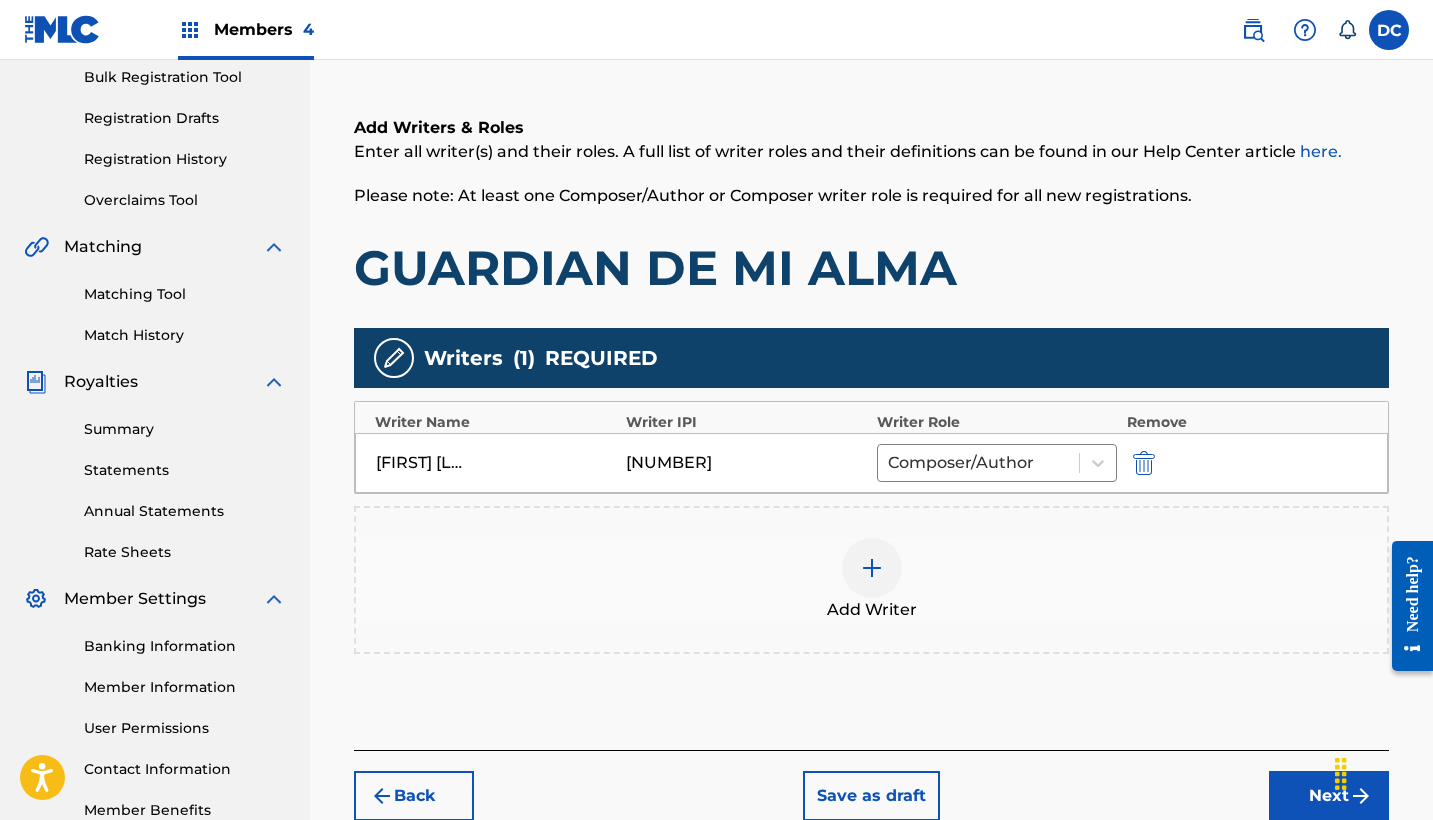 scroll, scrollTop: 301, scrollLeft: 0, axis: vertical 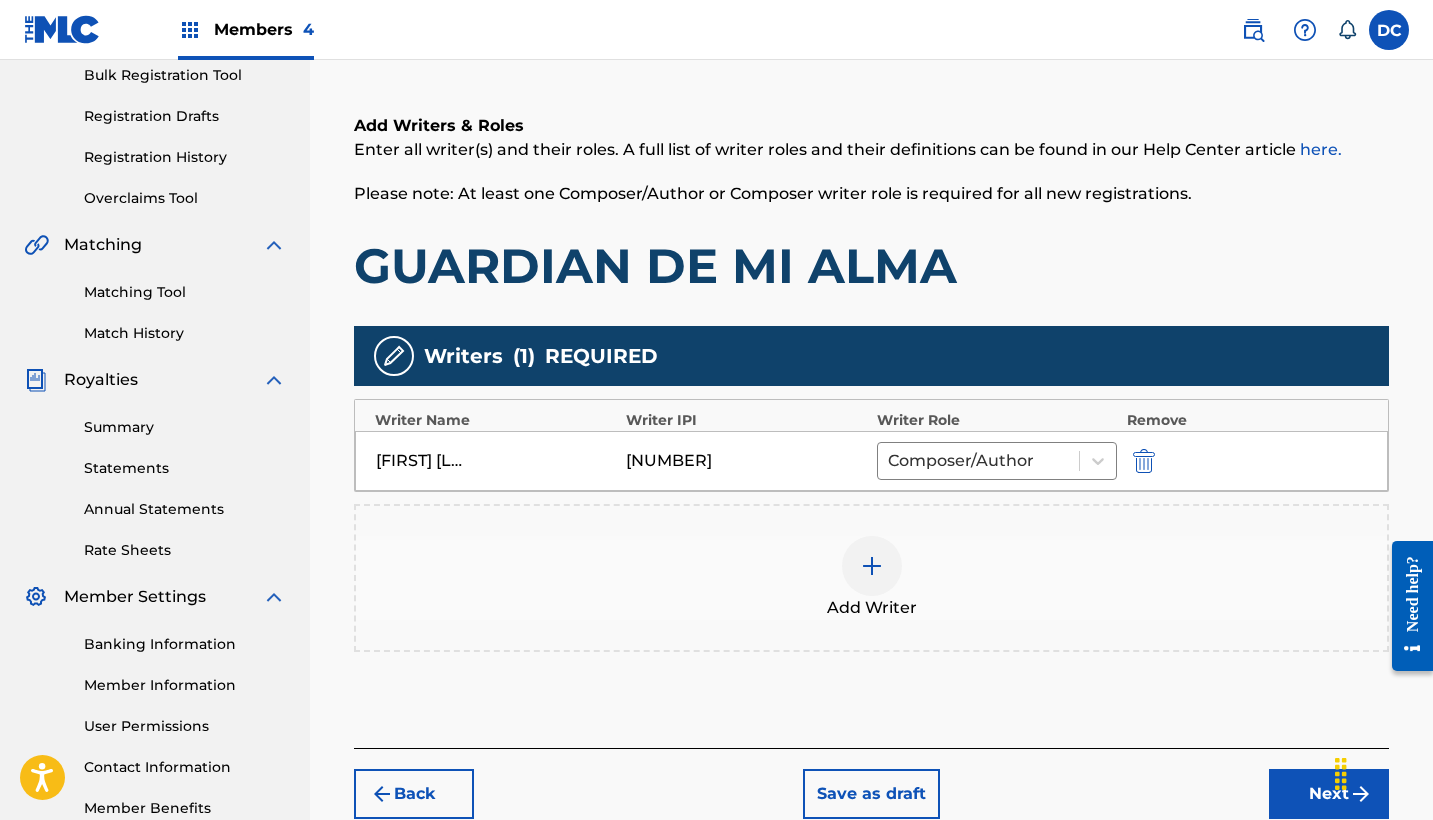 click on "Next" at bounding box center (1329, 794) 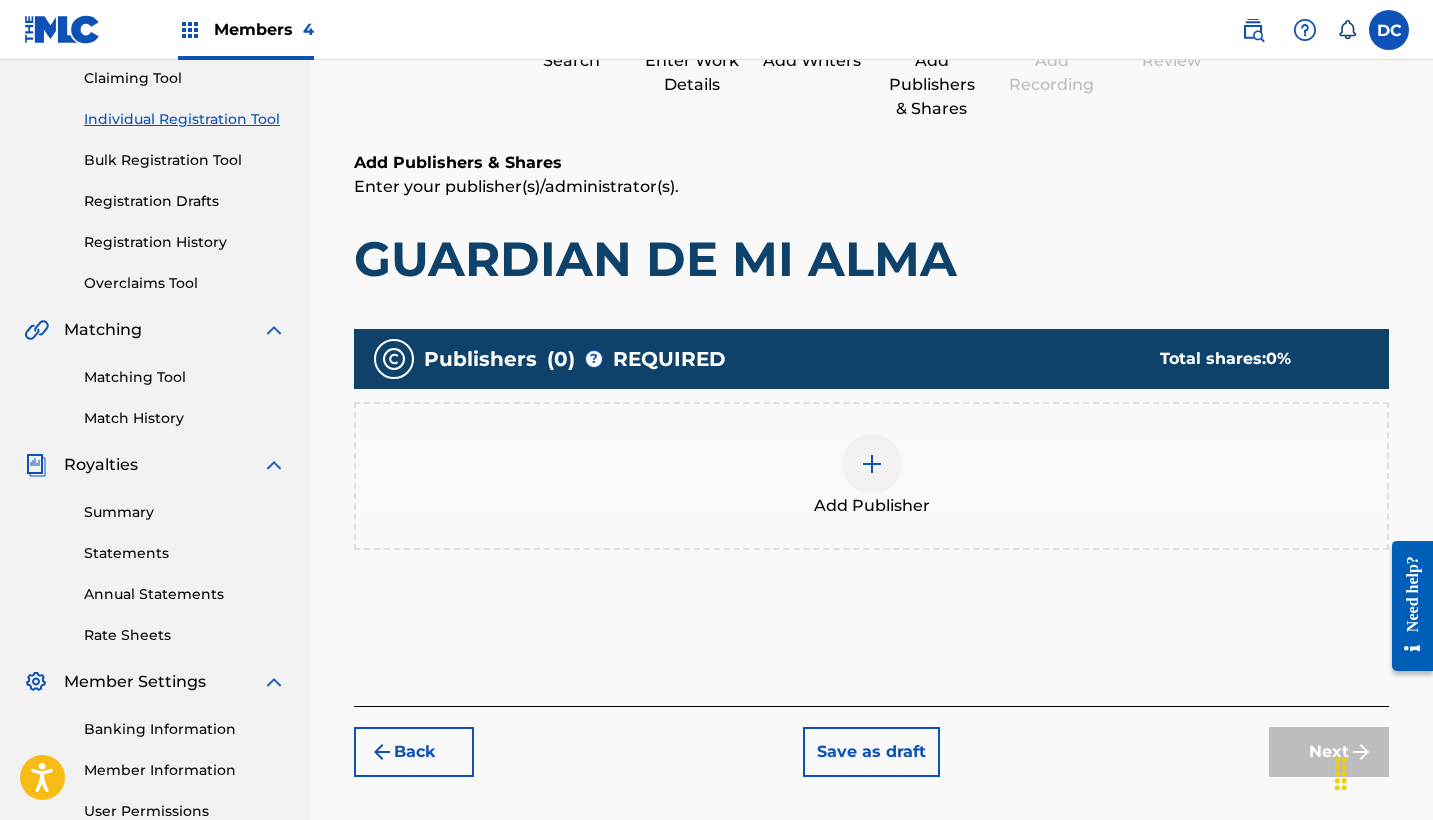 scroll, scrollTop: 227, scrollLeft: 0, axis: vertical 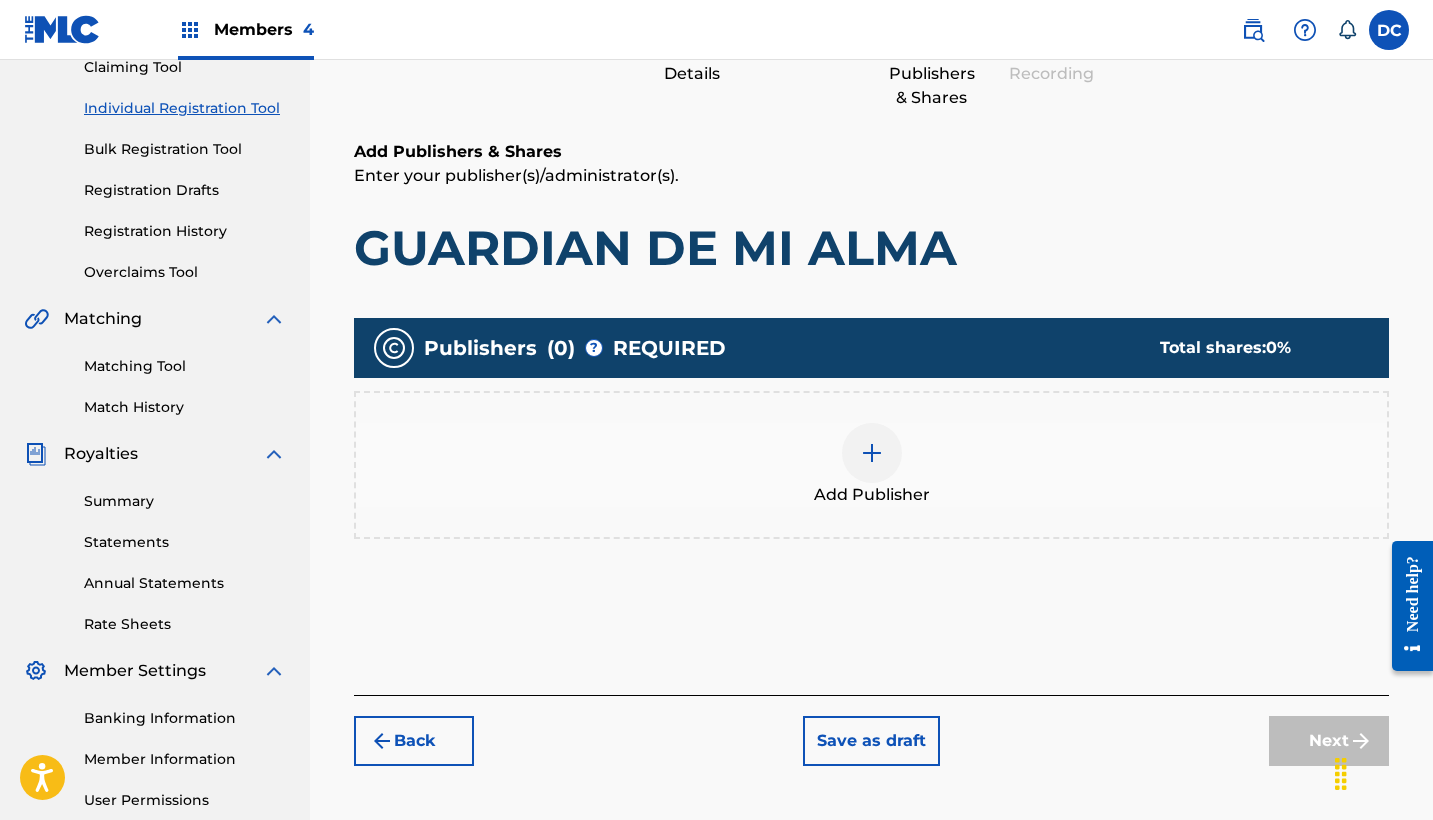 click on "Add Publisher" at bounding box center [871, 465] 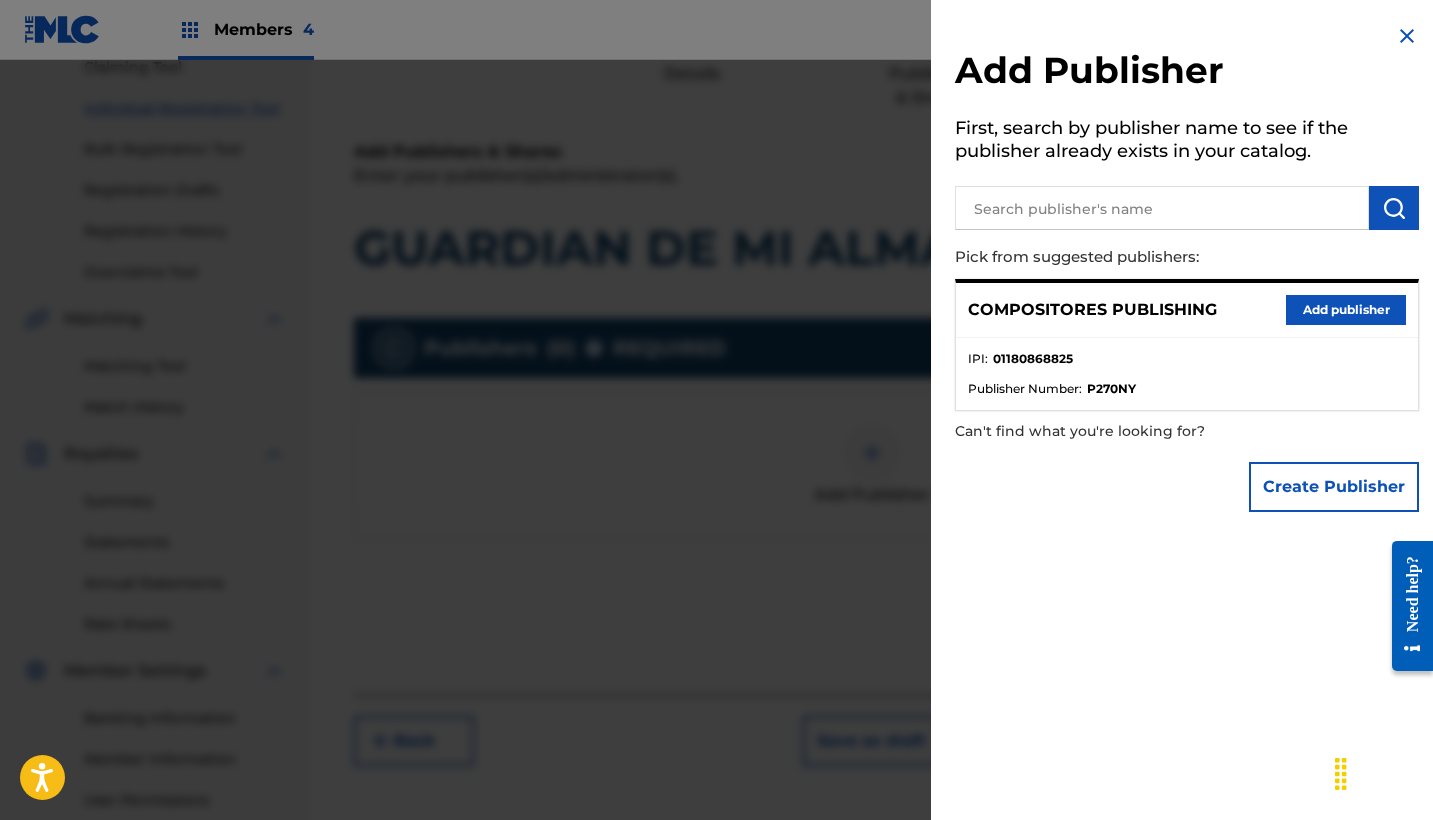 drag, startPoint x: 1333, startPoint y: 305, endPoint x: 1126, endPoint y: 351, distance: 212.04953 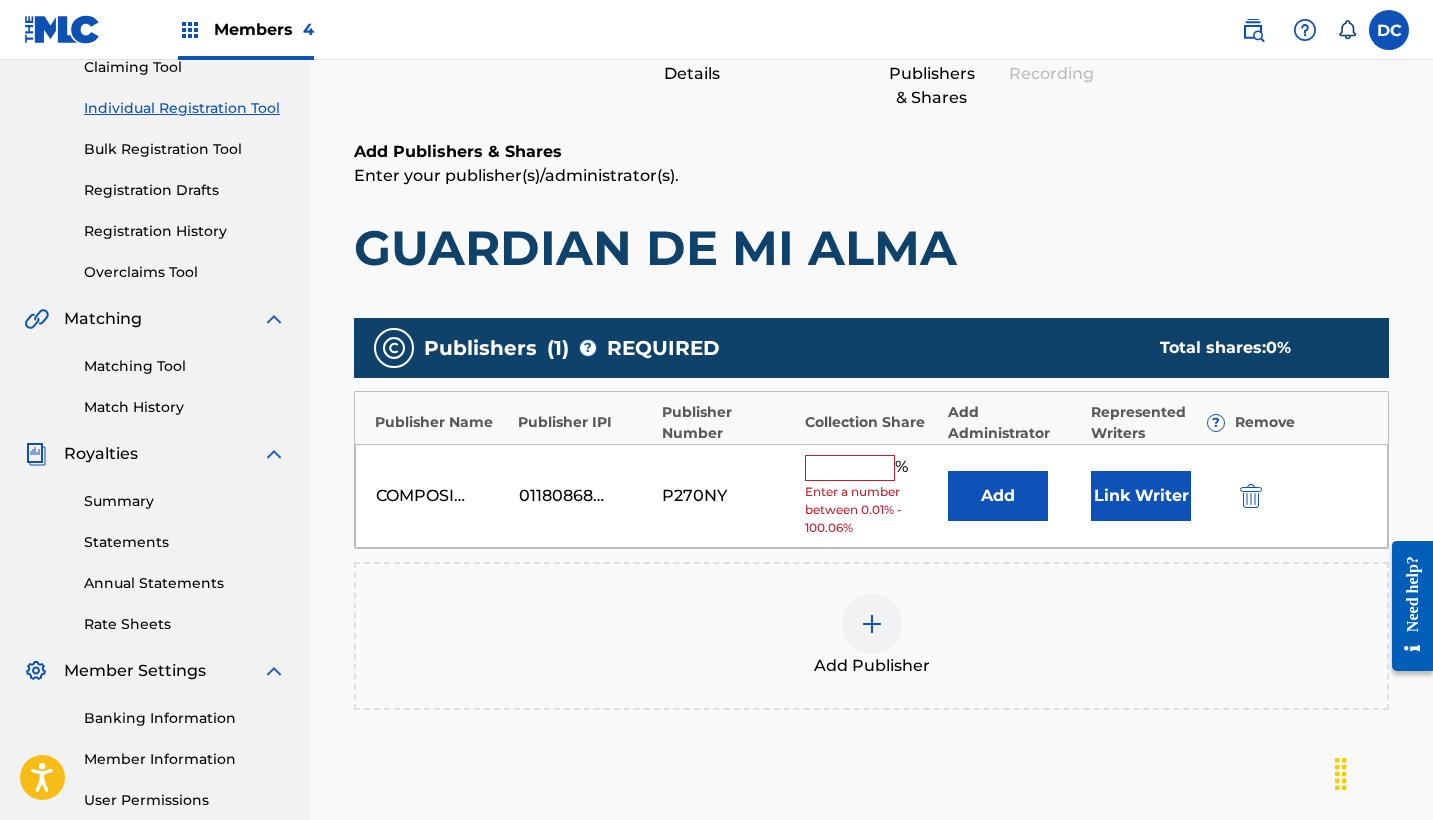 click at bounding box center (850, 468) 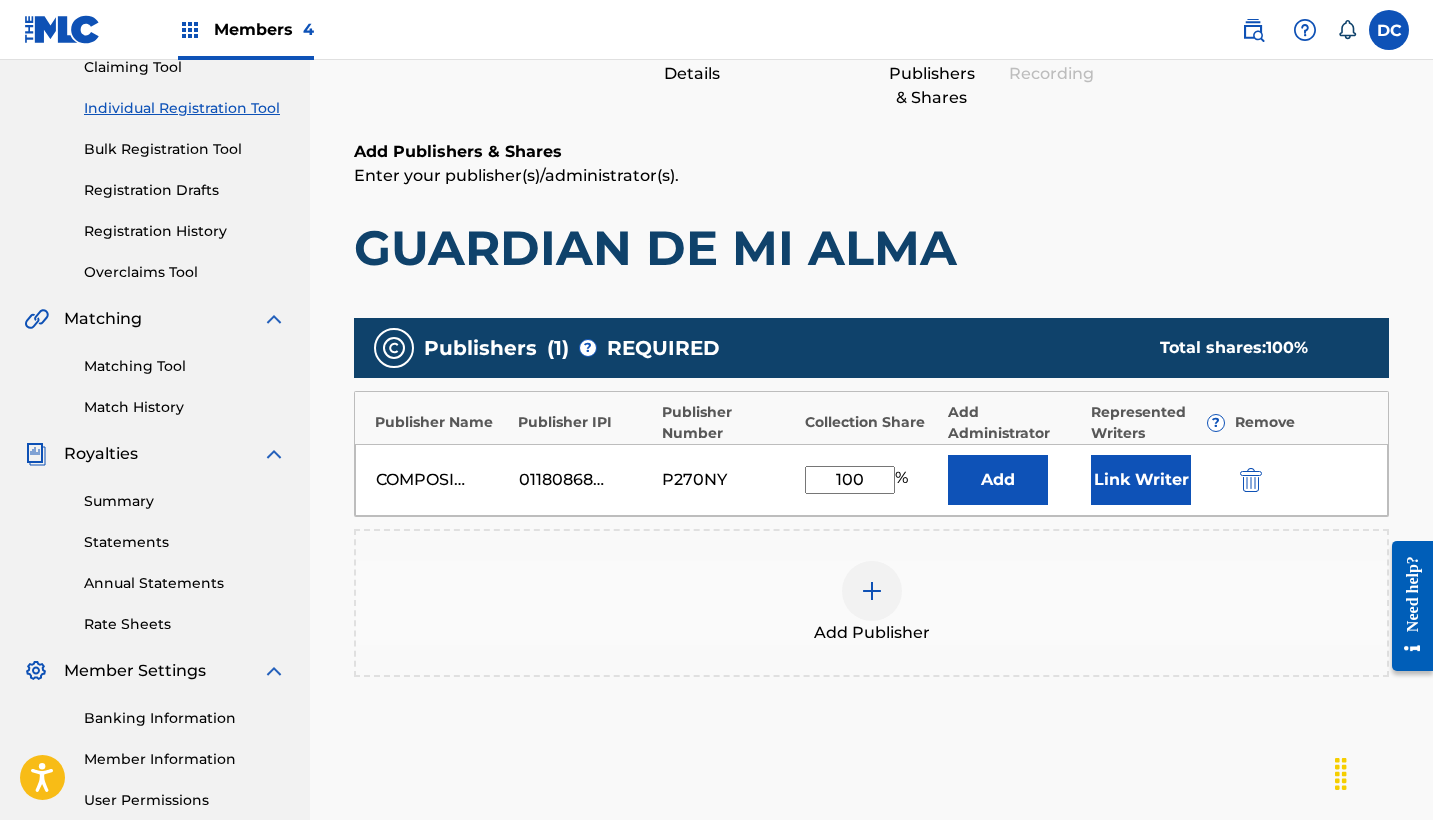 type on "100" 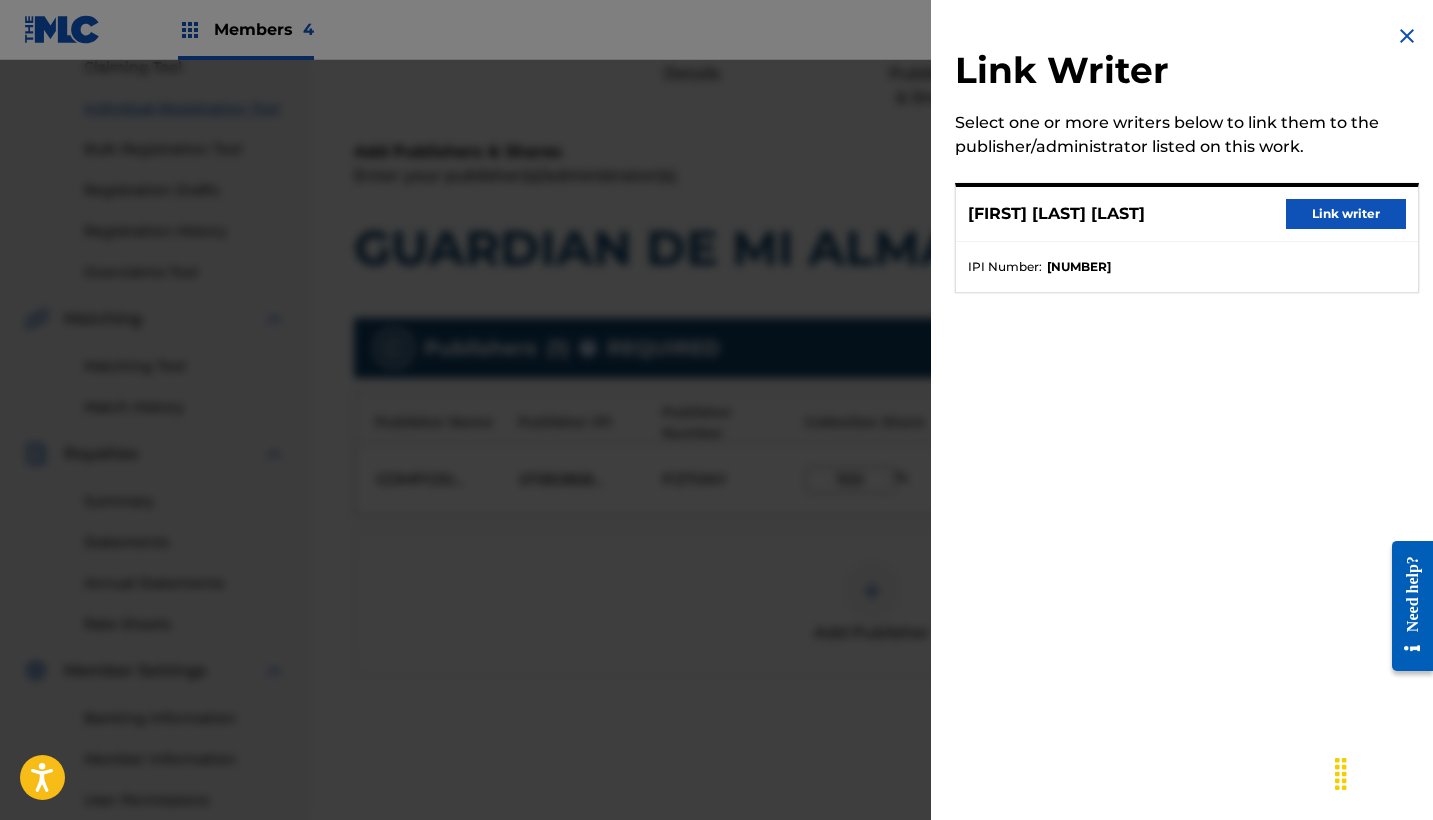 click on "Link writer" at bounding box center [1346, 214] 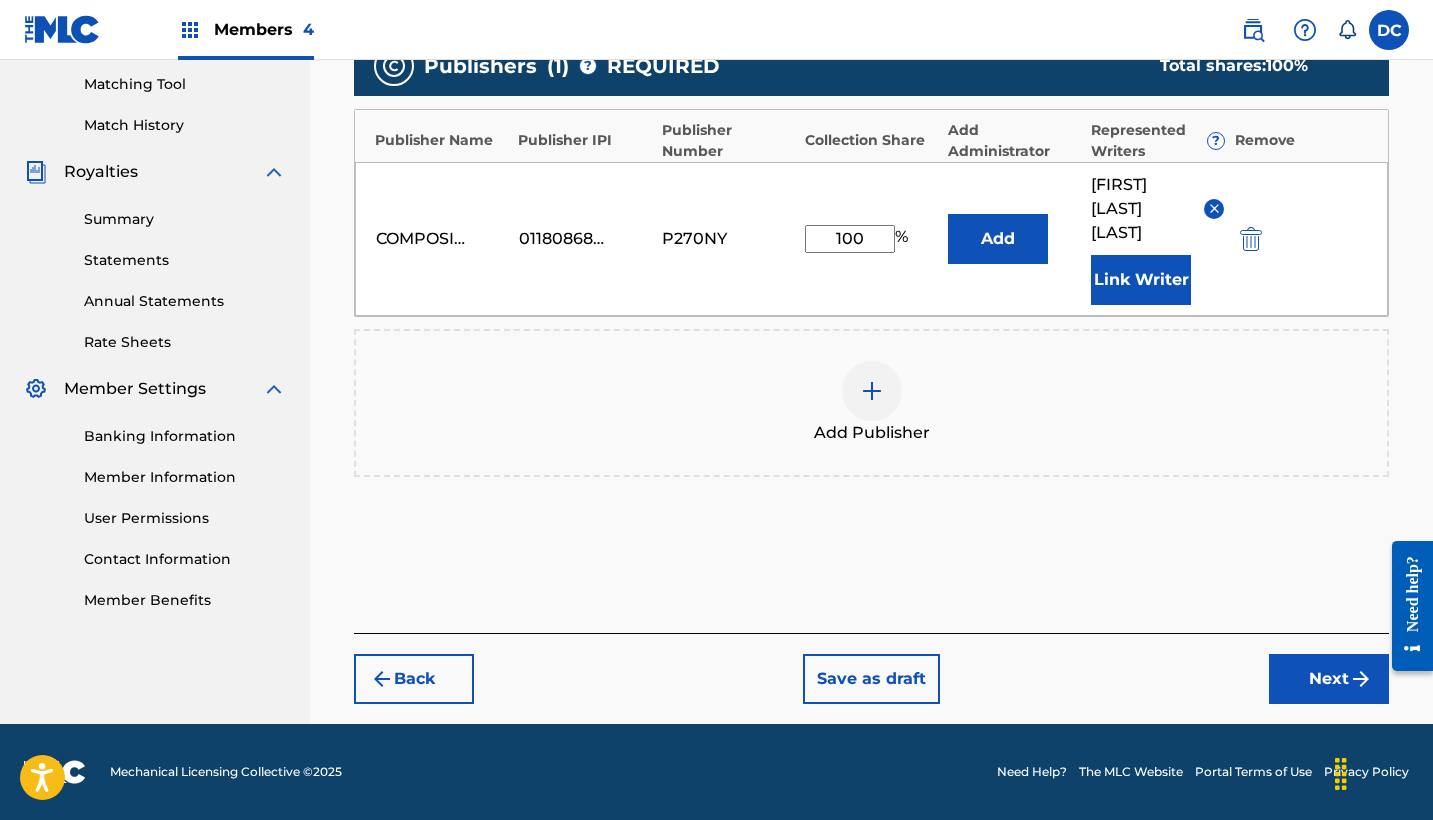 click on "Back Save as draft Next" at bounding box center [871, 668] 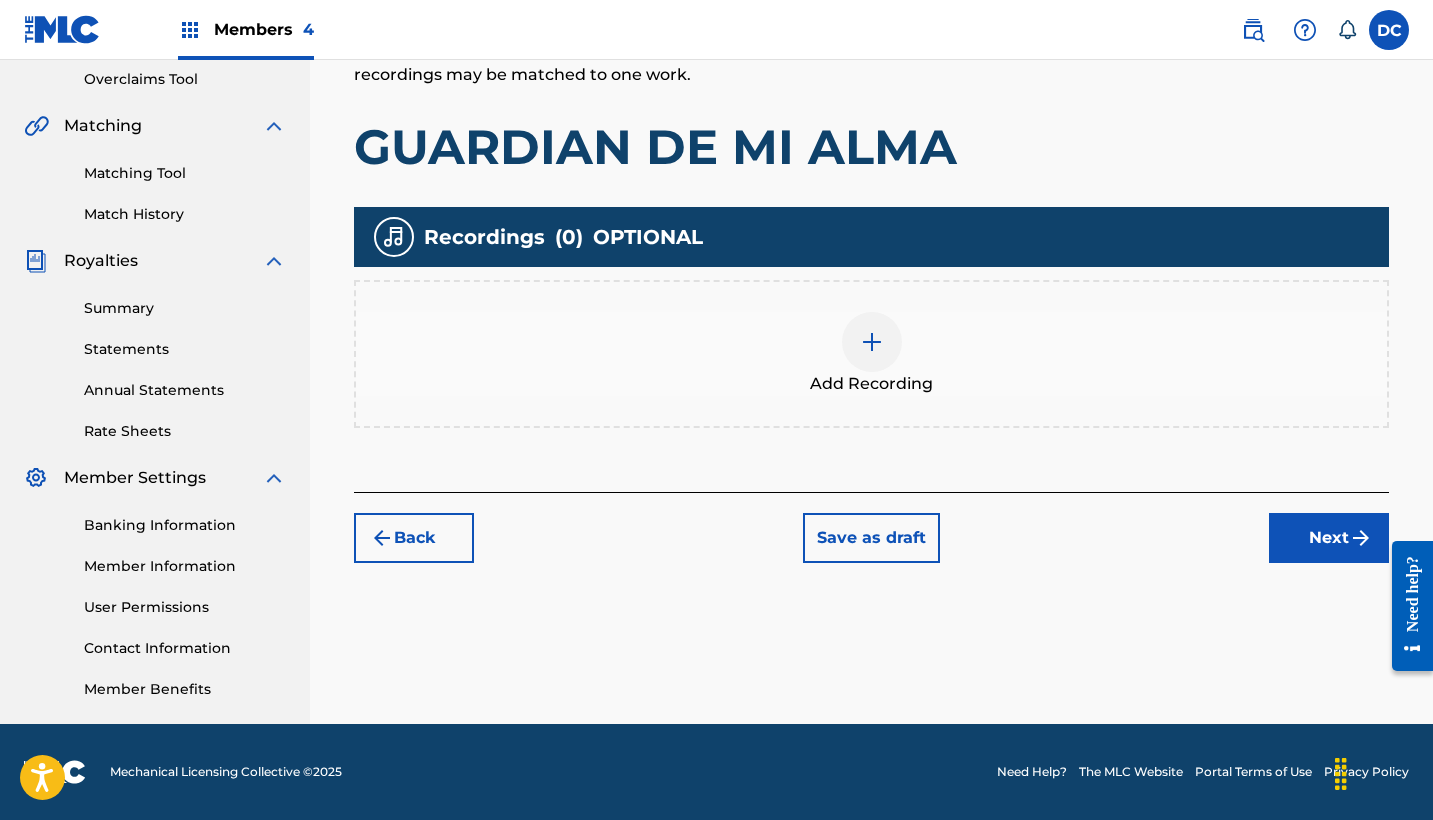 click at bounding box center (872, 342) 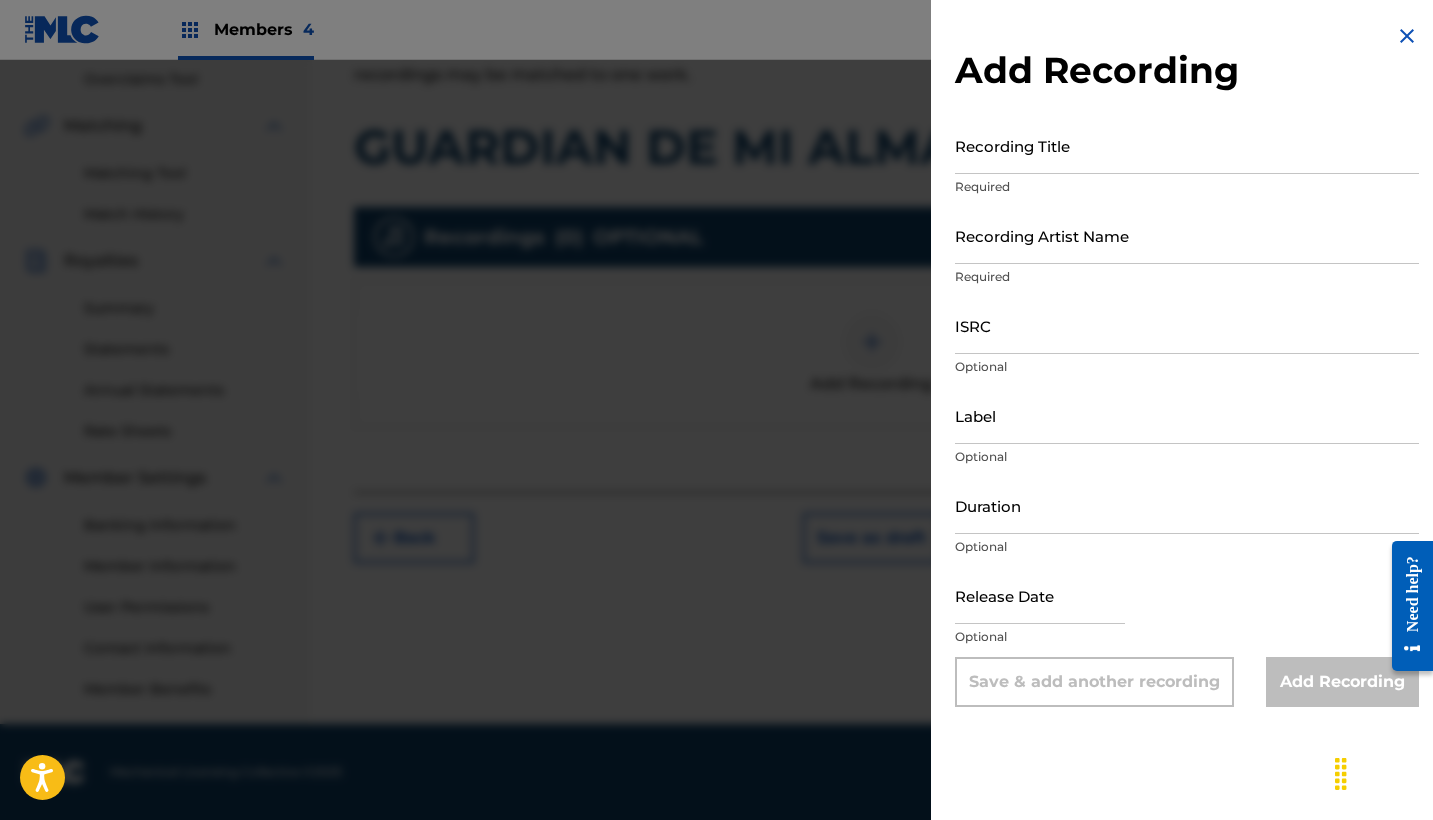 click on "Recording Title" at bounding box center [1187, 145] 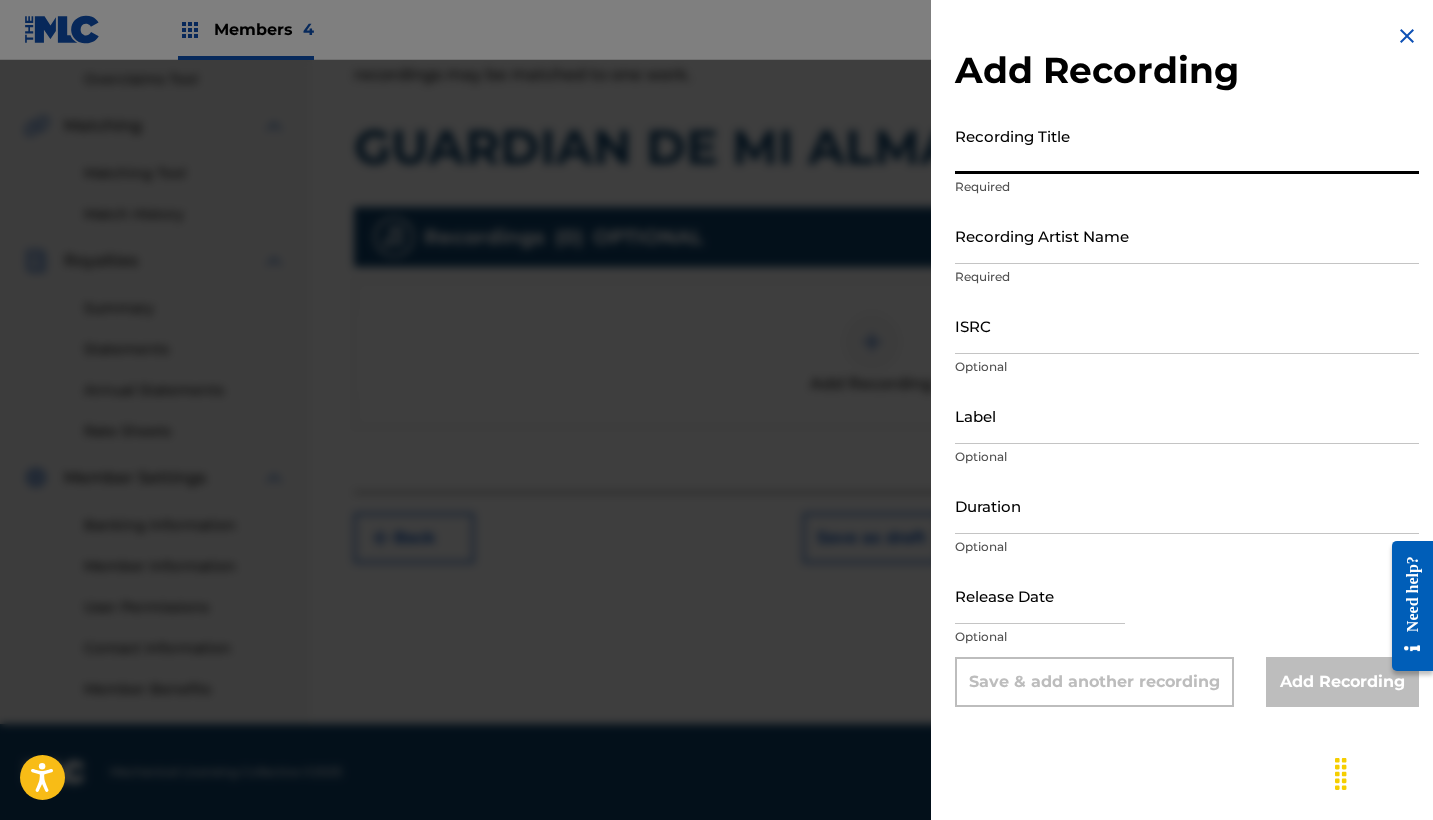 paste on "Guardian de mi Alma" 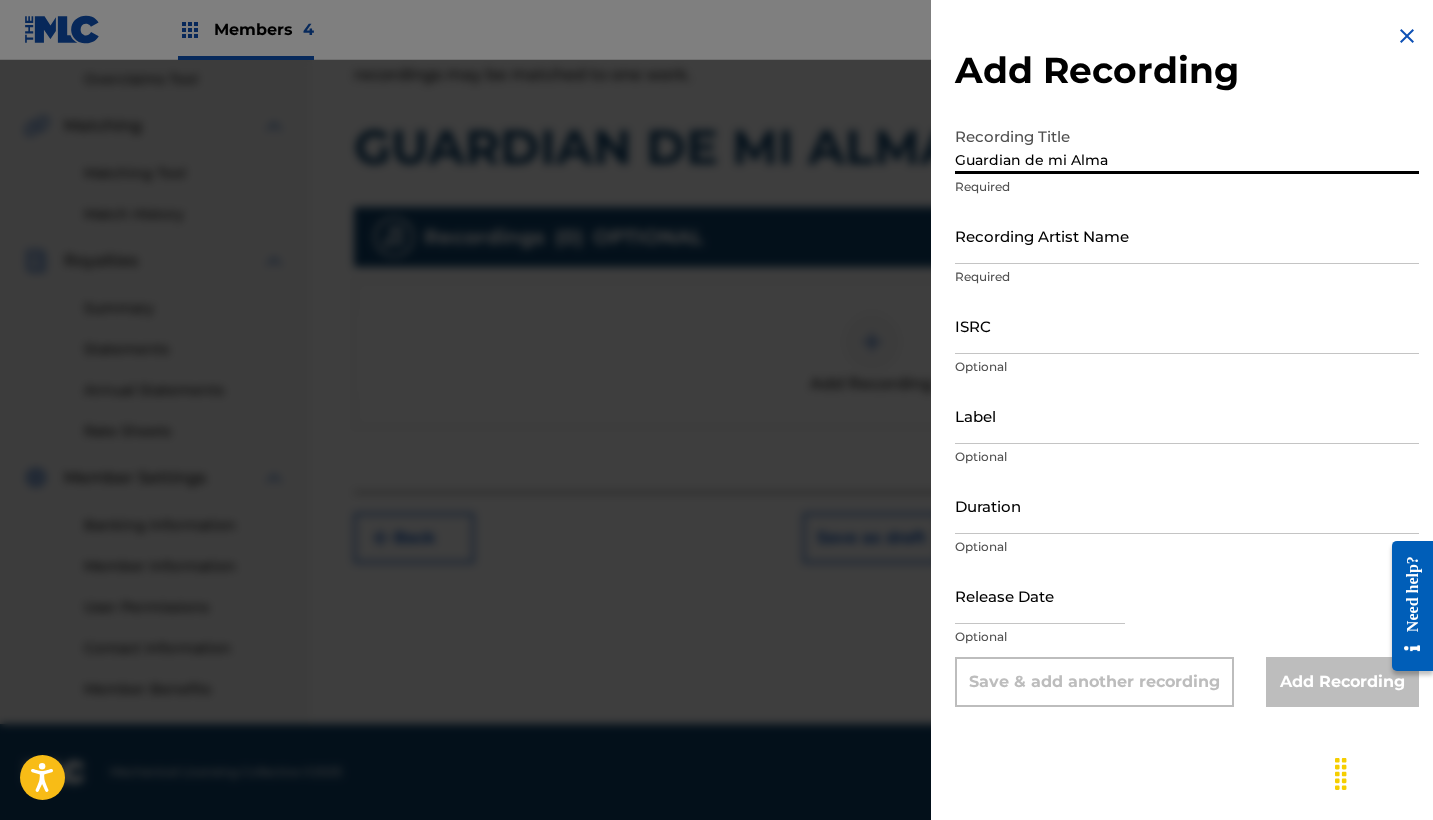 type on "Guardian de mi Alma" 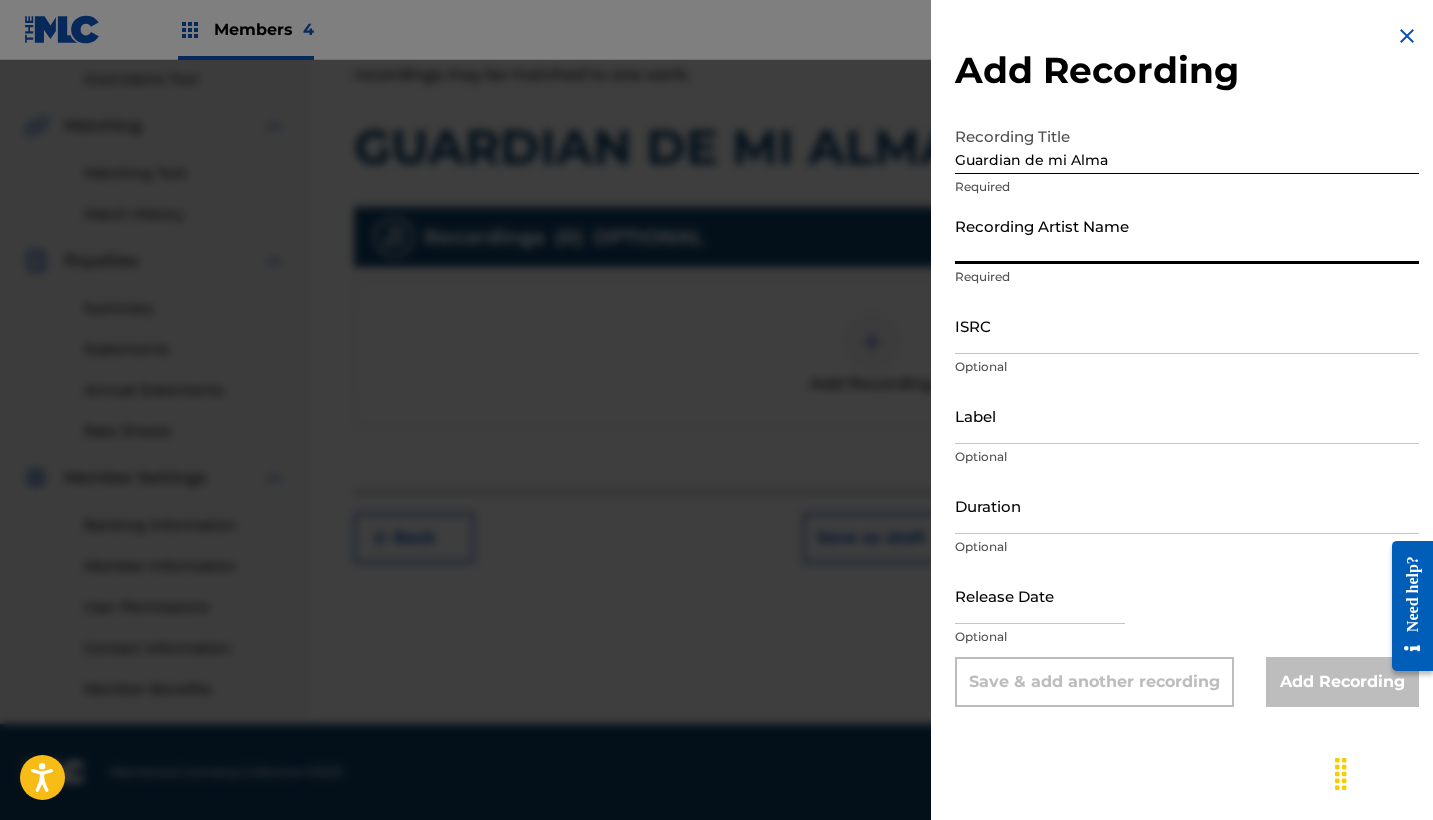 paste on "[FIRST] [LAST]|[FIRST] [LAST]" 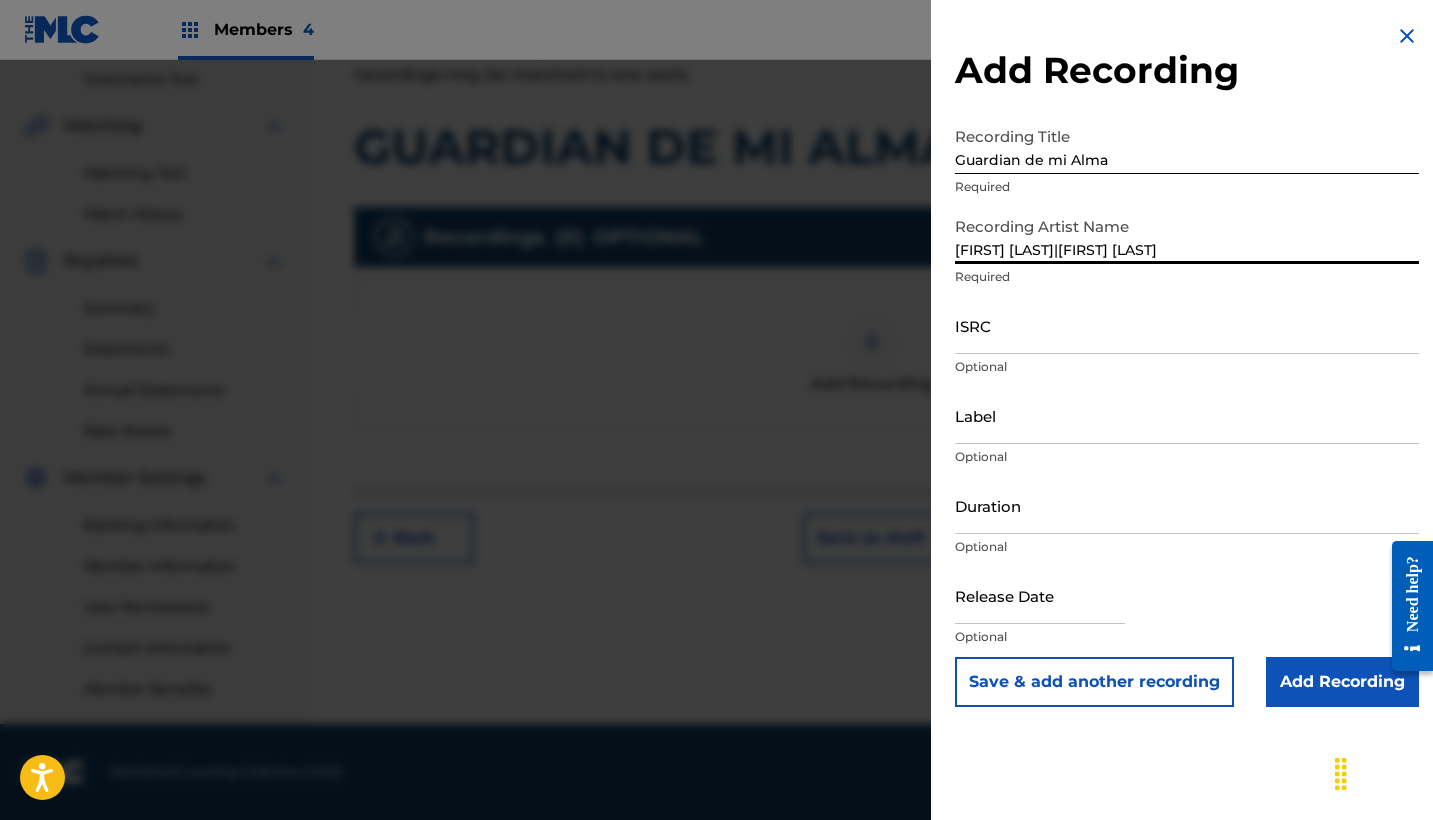 type on "[FIRST] [LAST]|[FIRST] [LAST]" 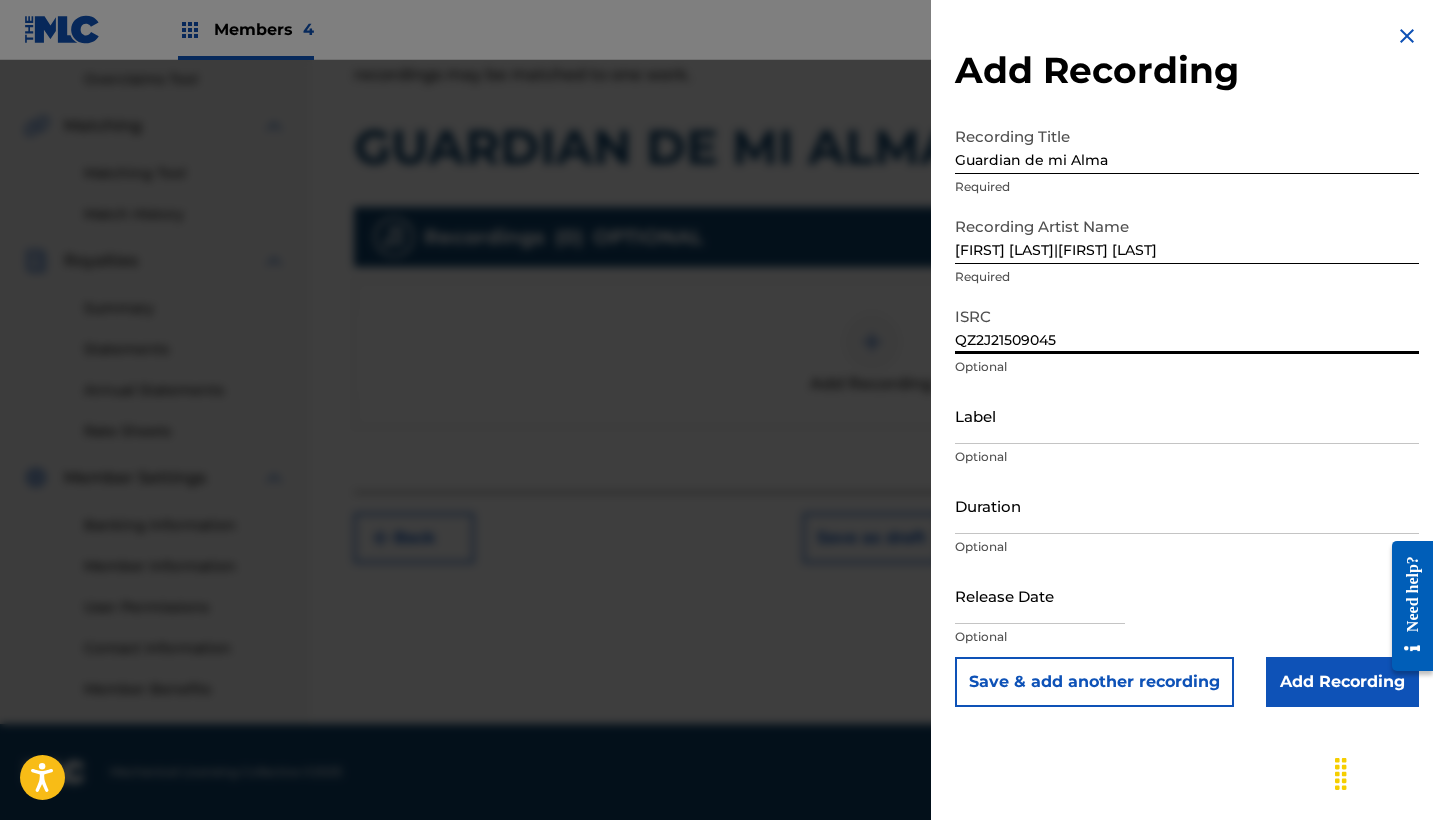 type on "QZ2J21509045" 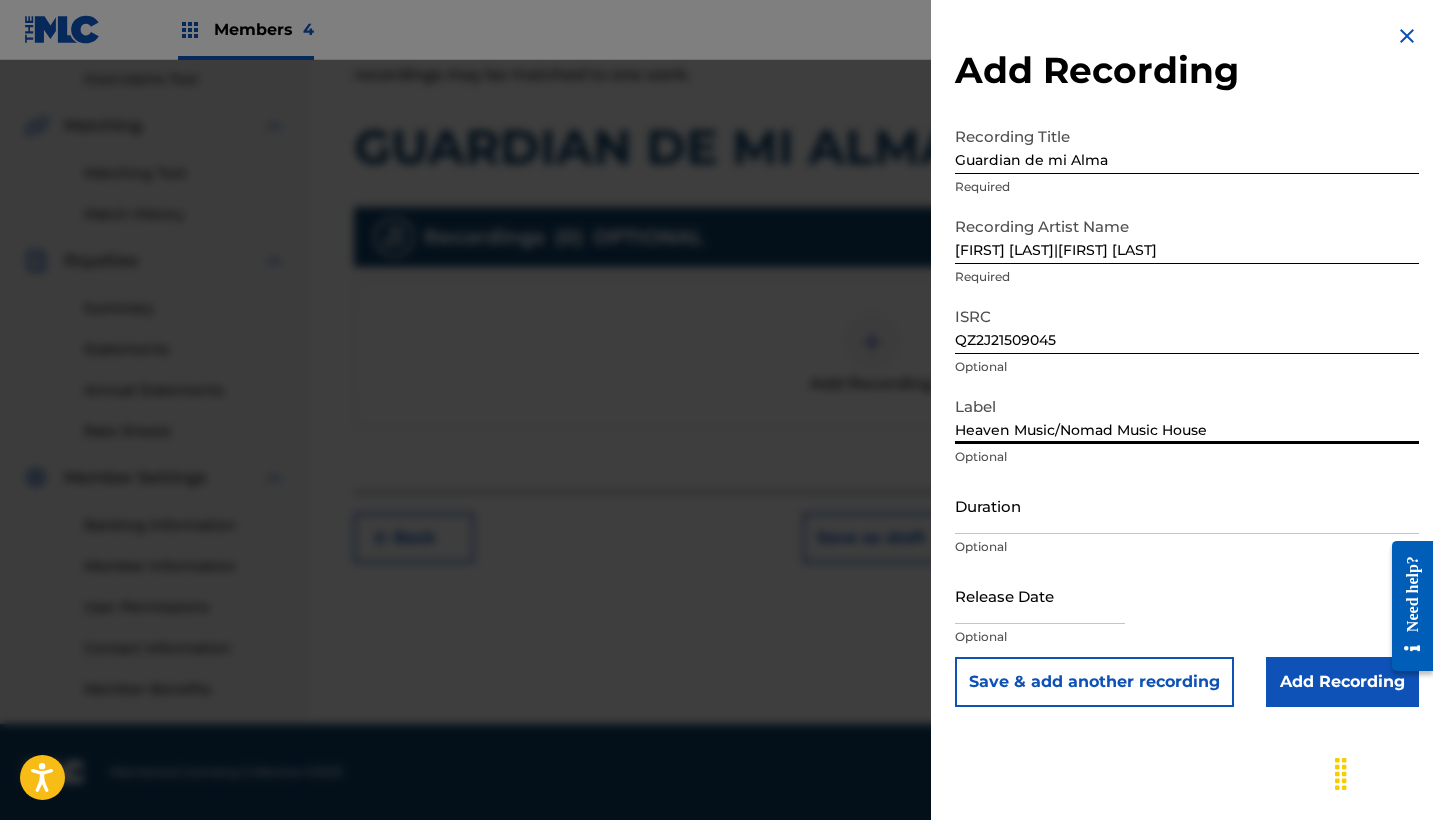 type on "Heaven Music/Nomad Music House" 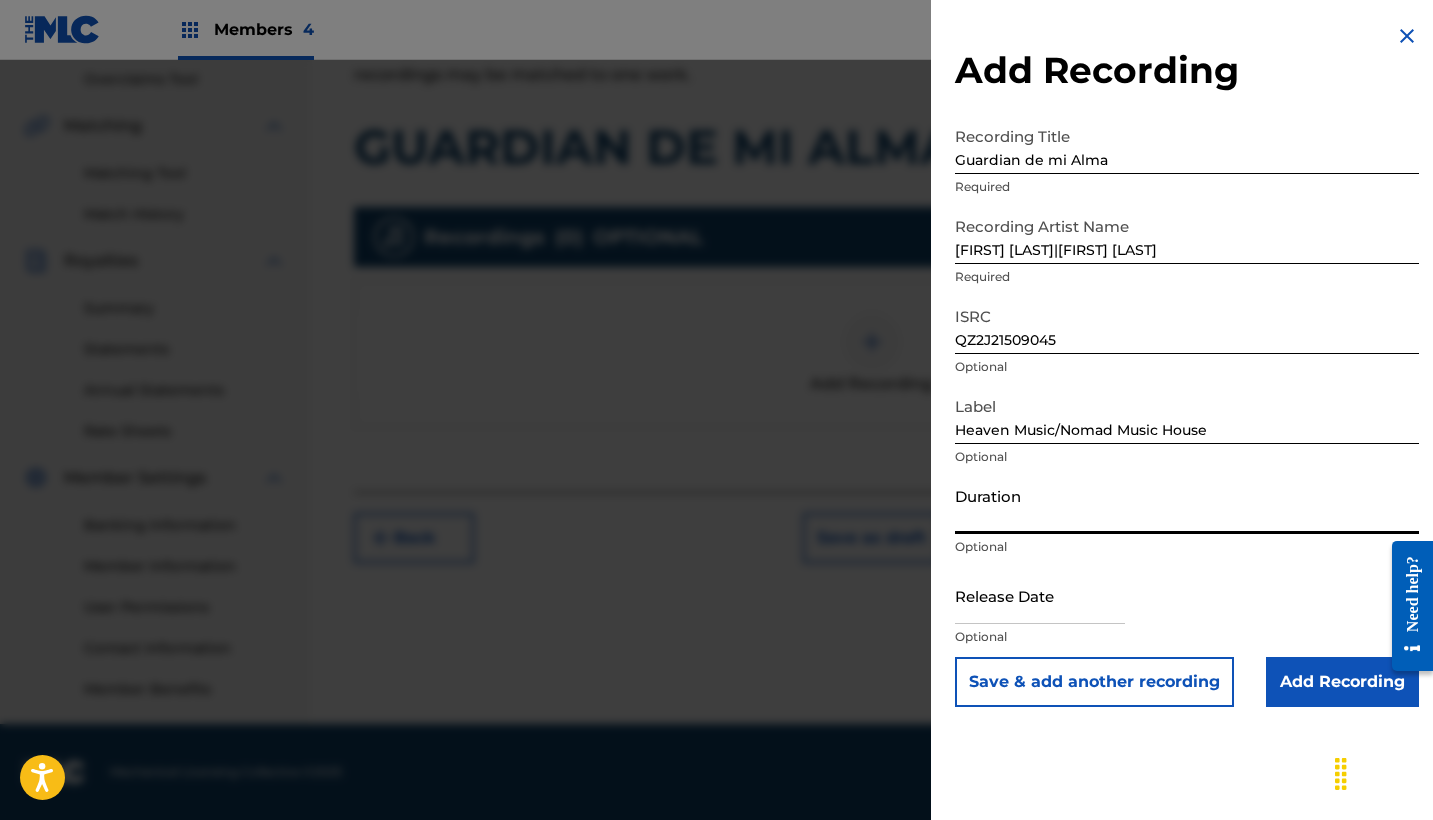 click on "Duration" at bounding box center [1187, 505] 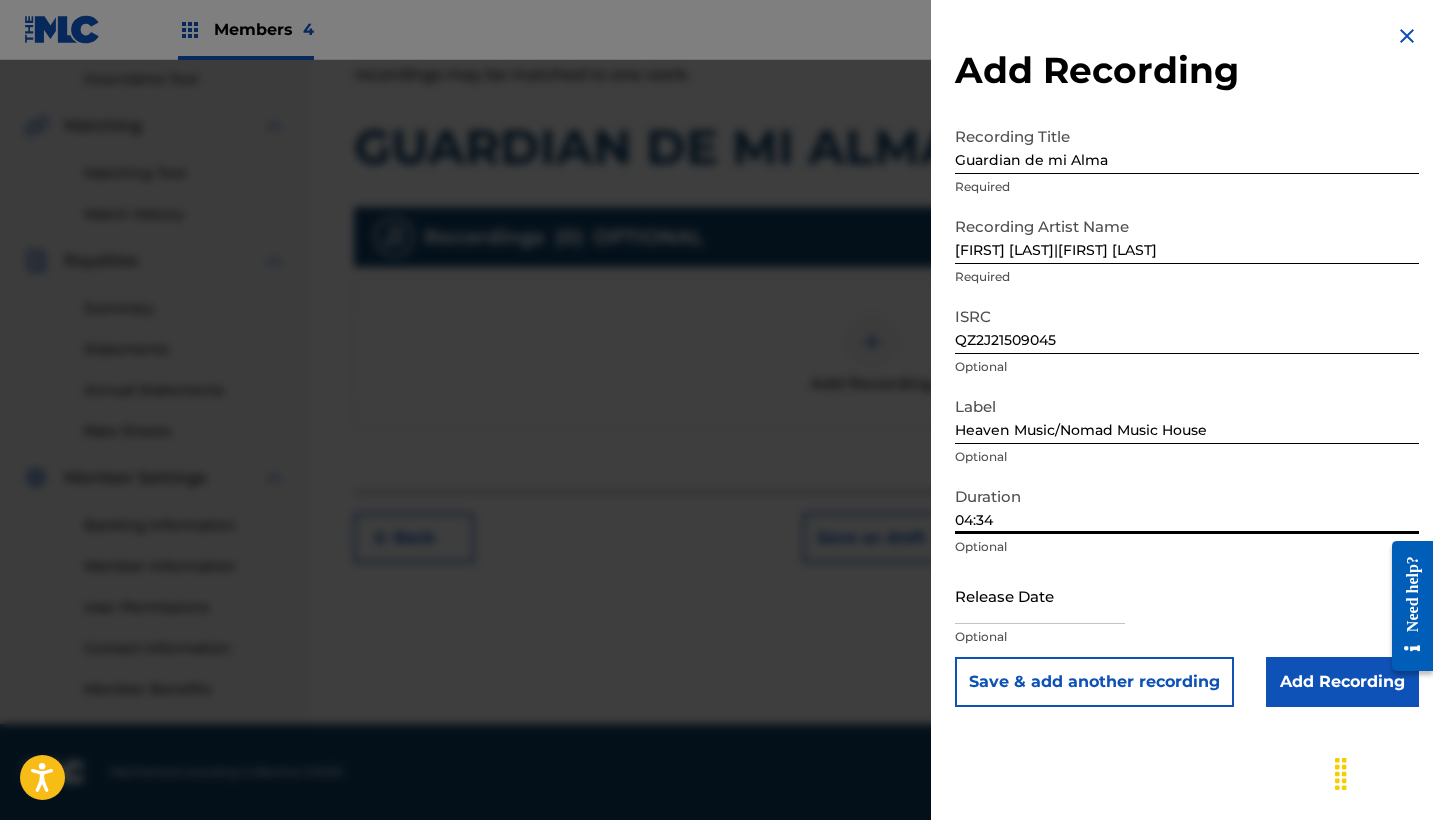 type on "04:34" 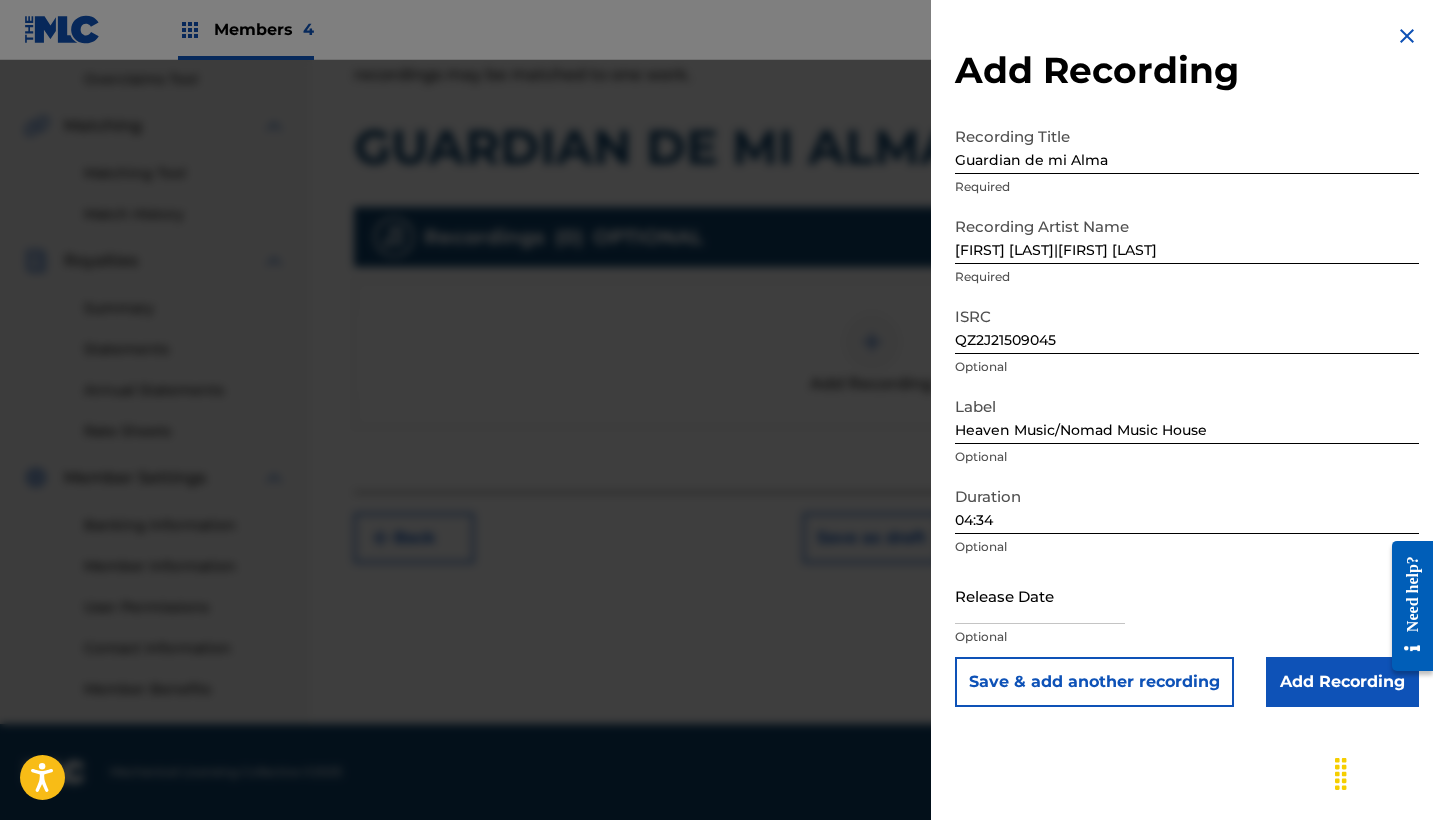 click at bounding box center (1040, 595) 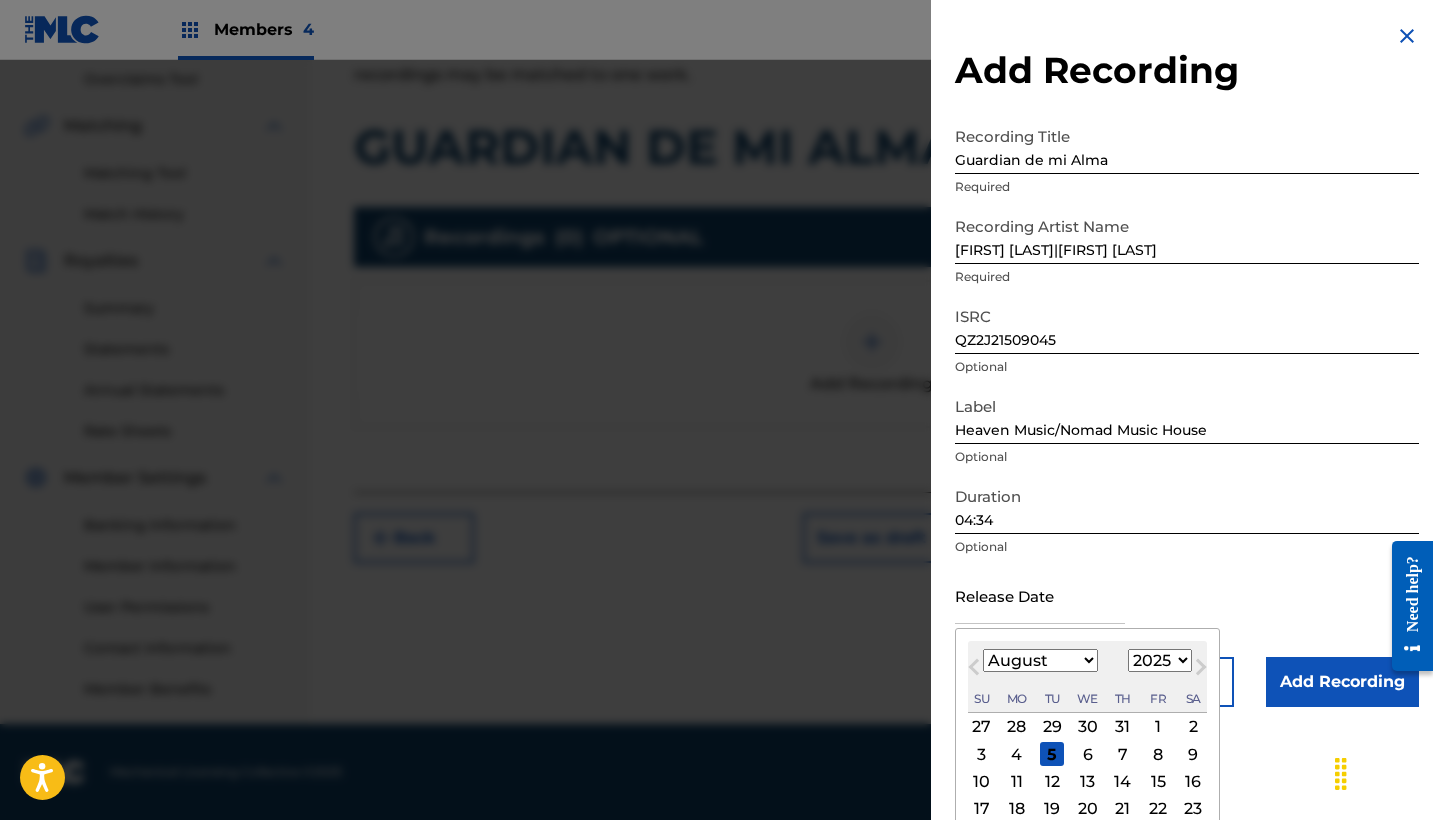click on "Previous Month" at bounding box center (974, 671) 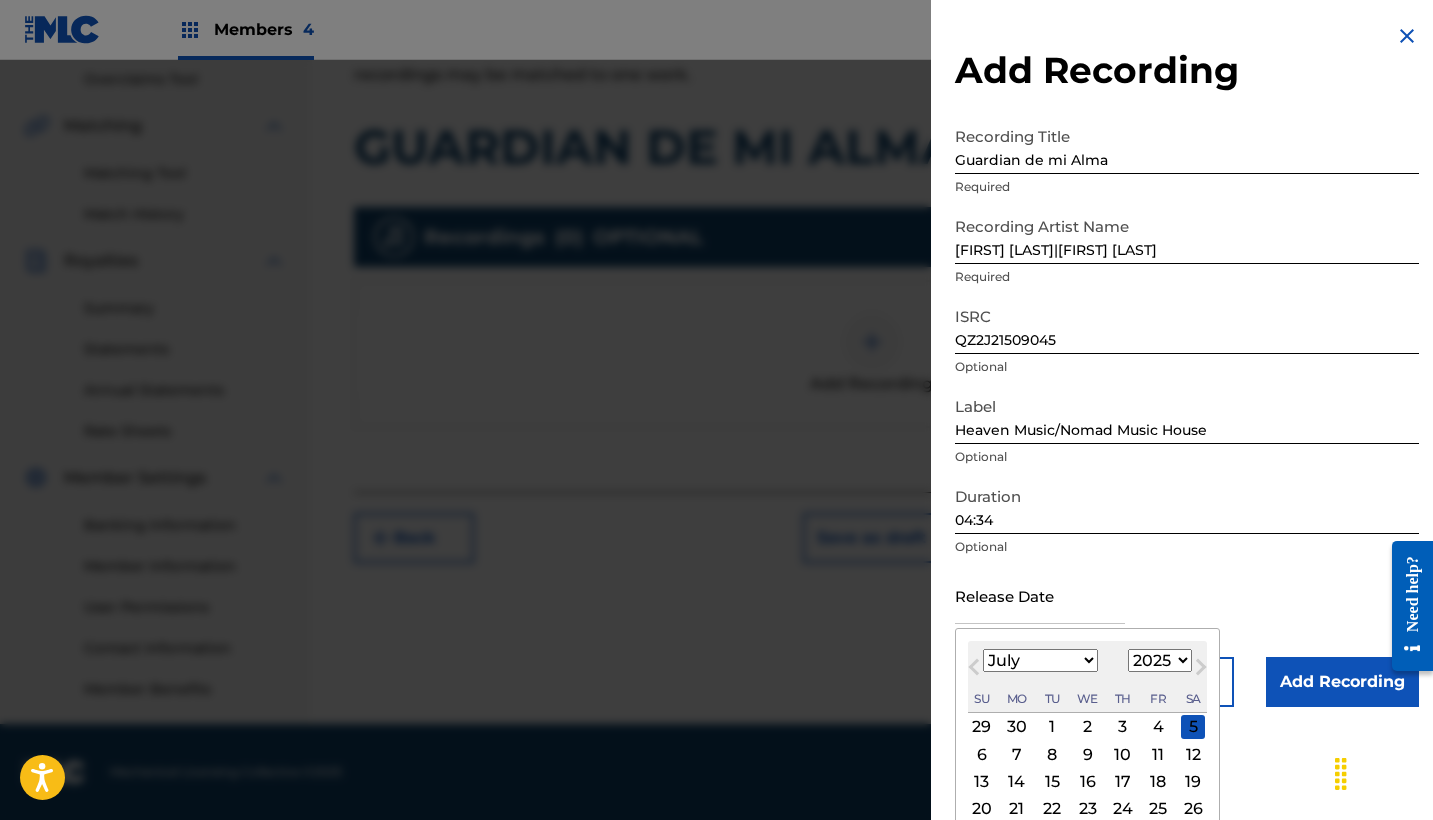 click on "11" at bounding box center (1158, 754) 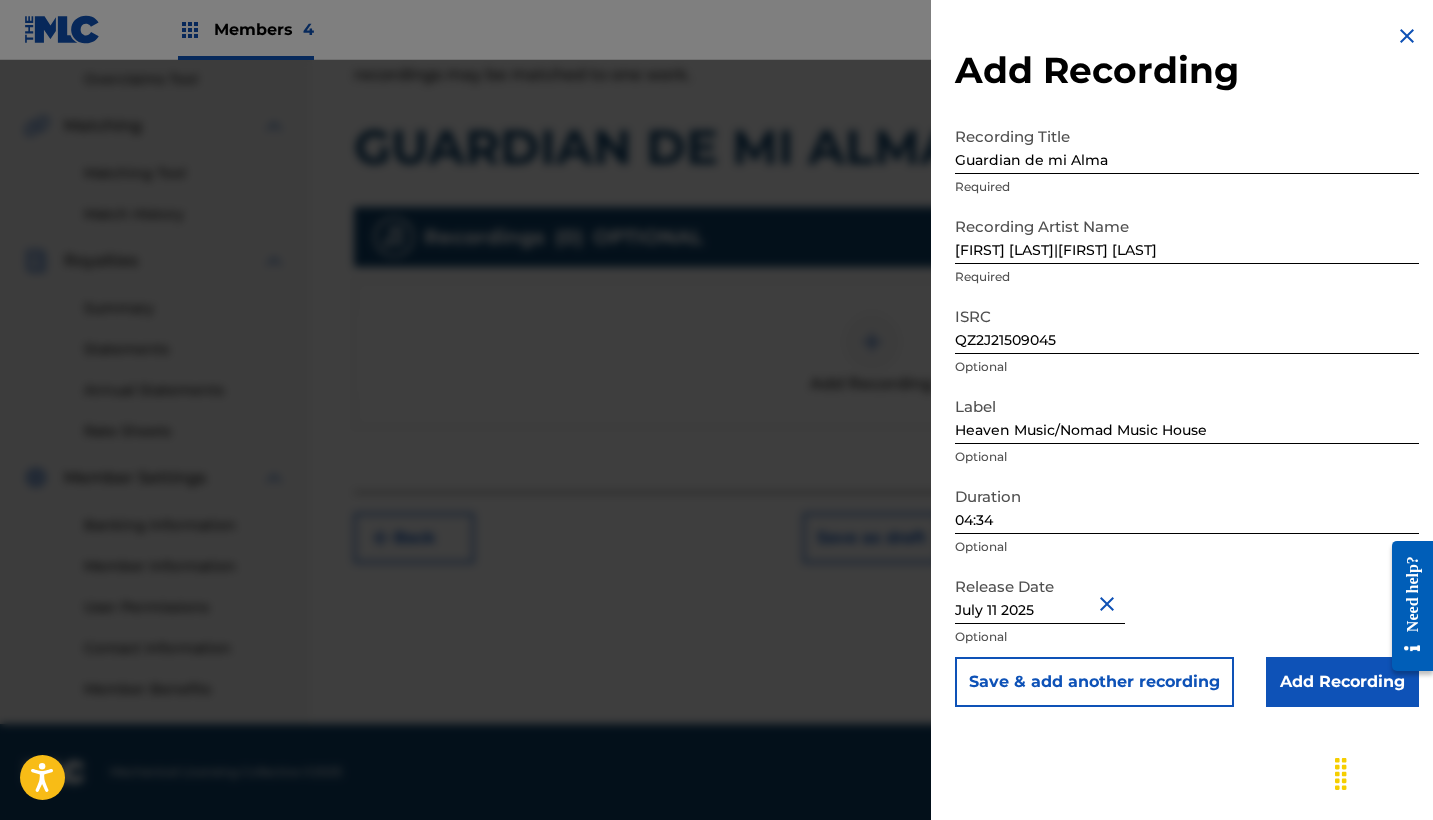type on "July 11 2025" 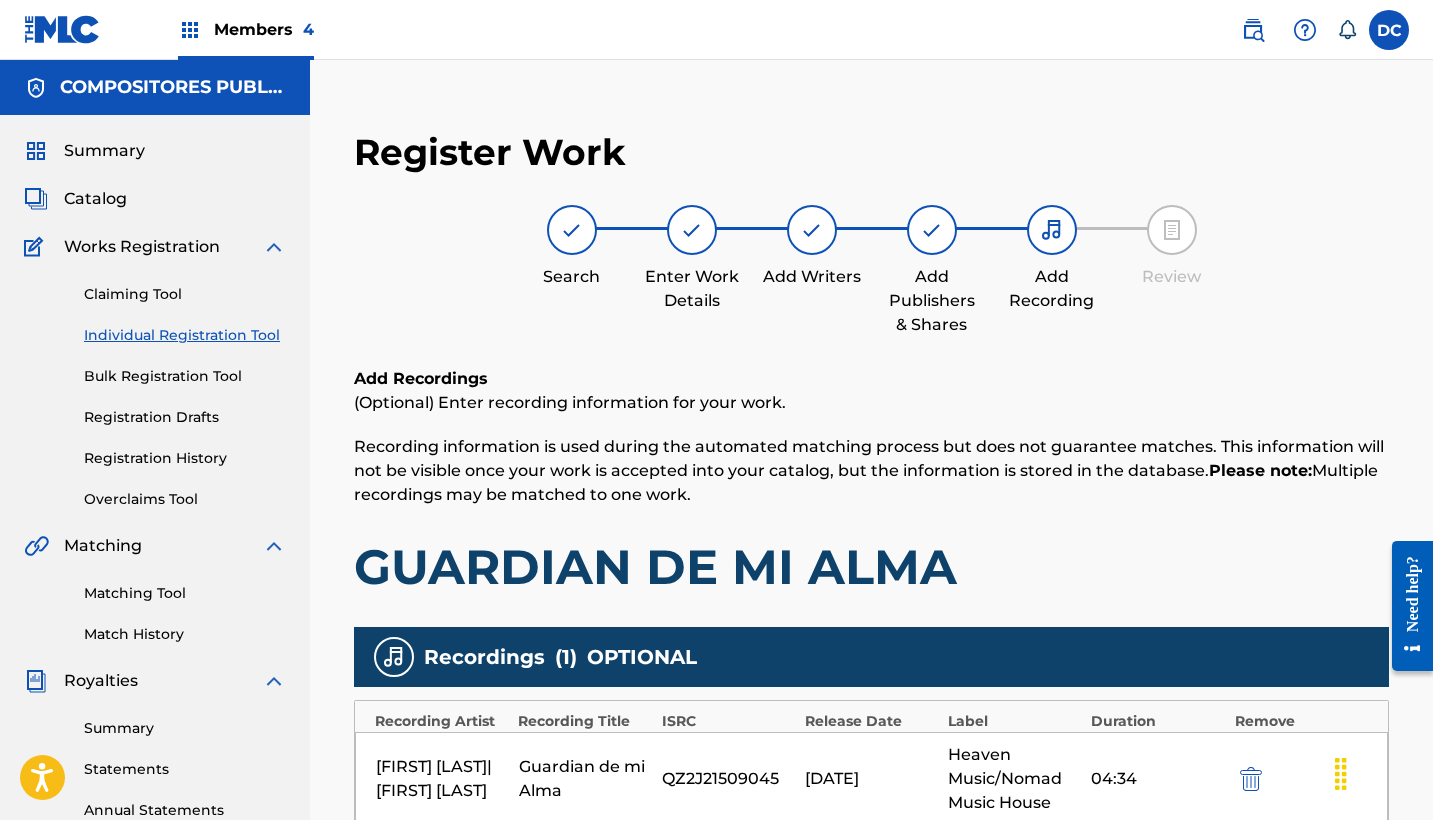 scroll, scrollTop: 0, scrollLeft: 0, axis: both 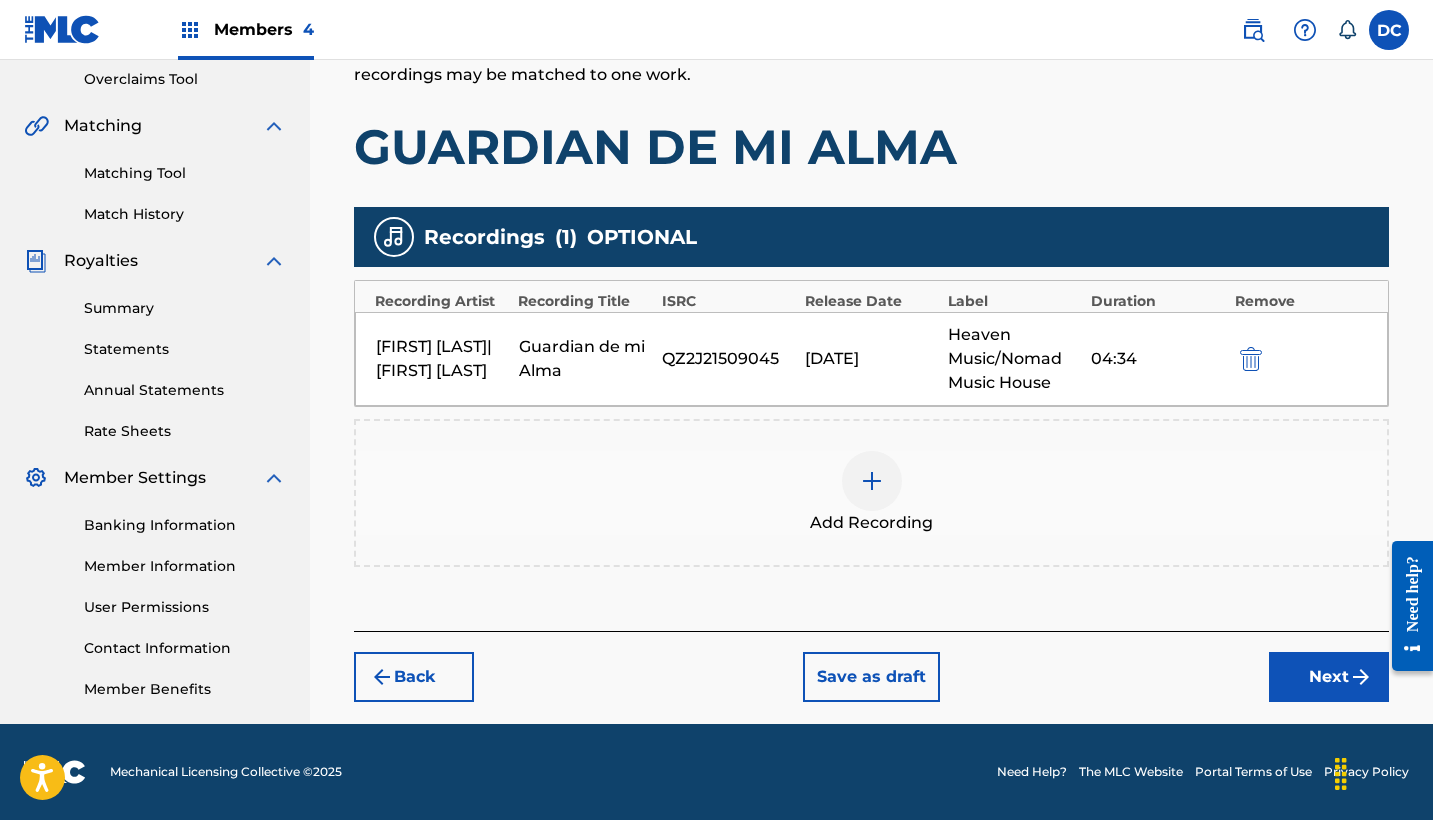click on "Next" at bounding box center (1329, 677) 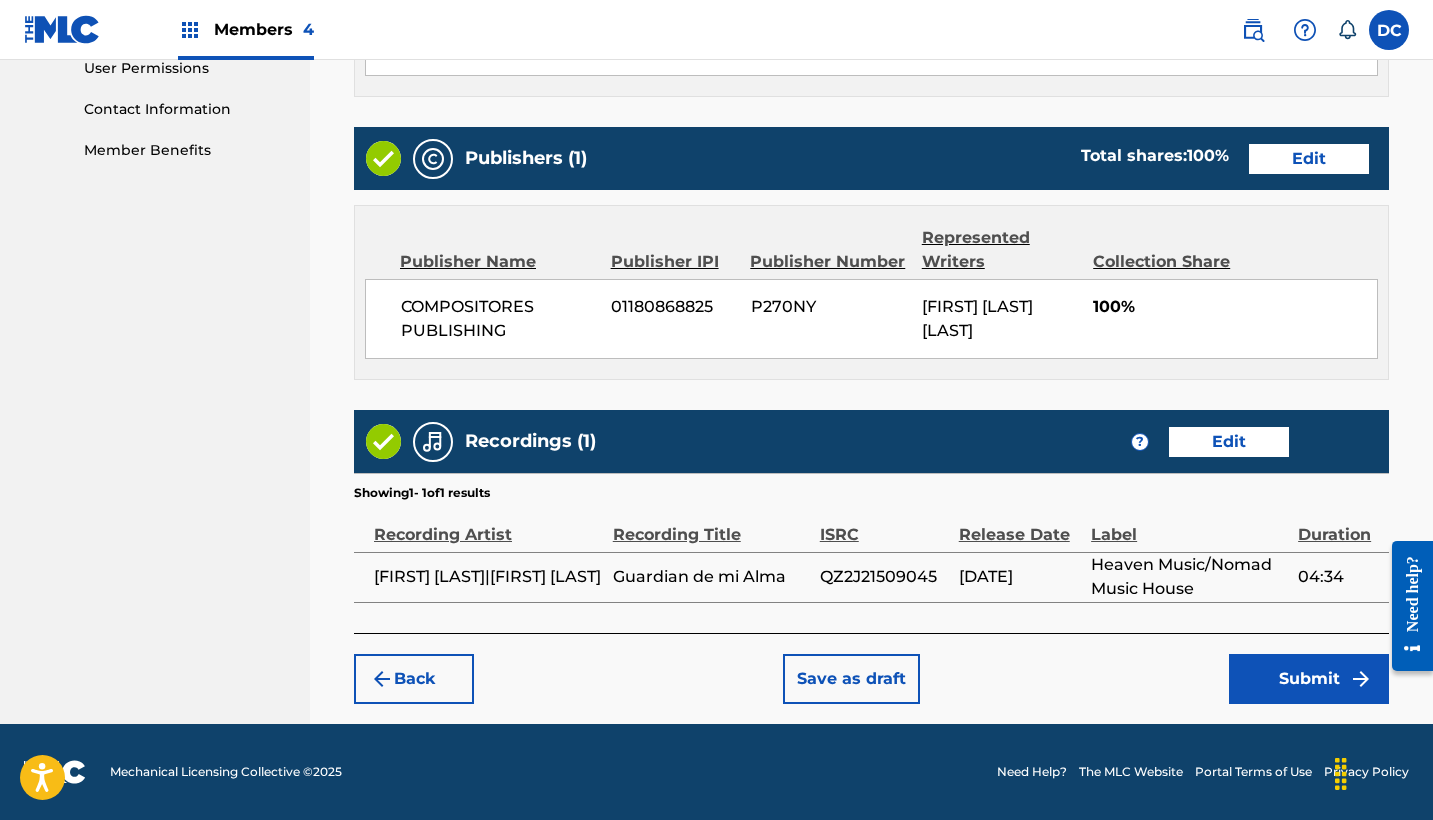 scroll, scrollTop: 958, scrollLeft: 0, axis: vertical 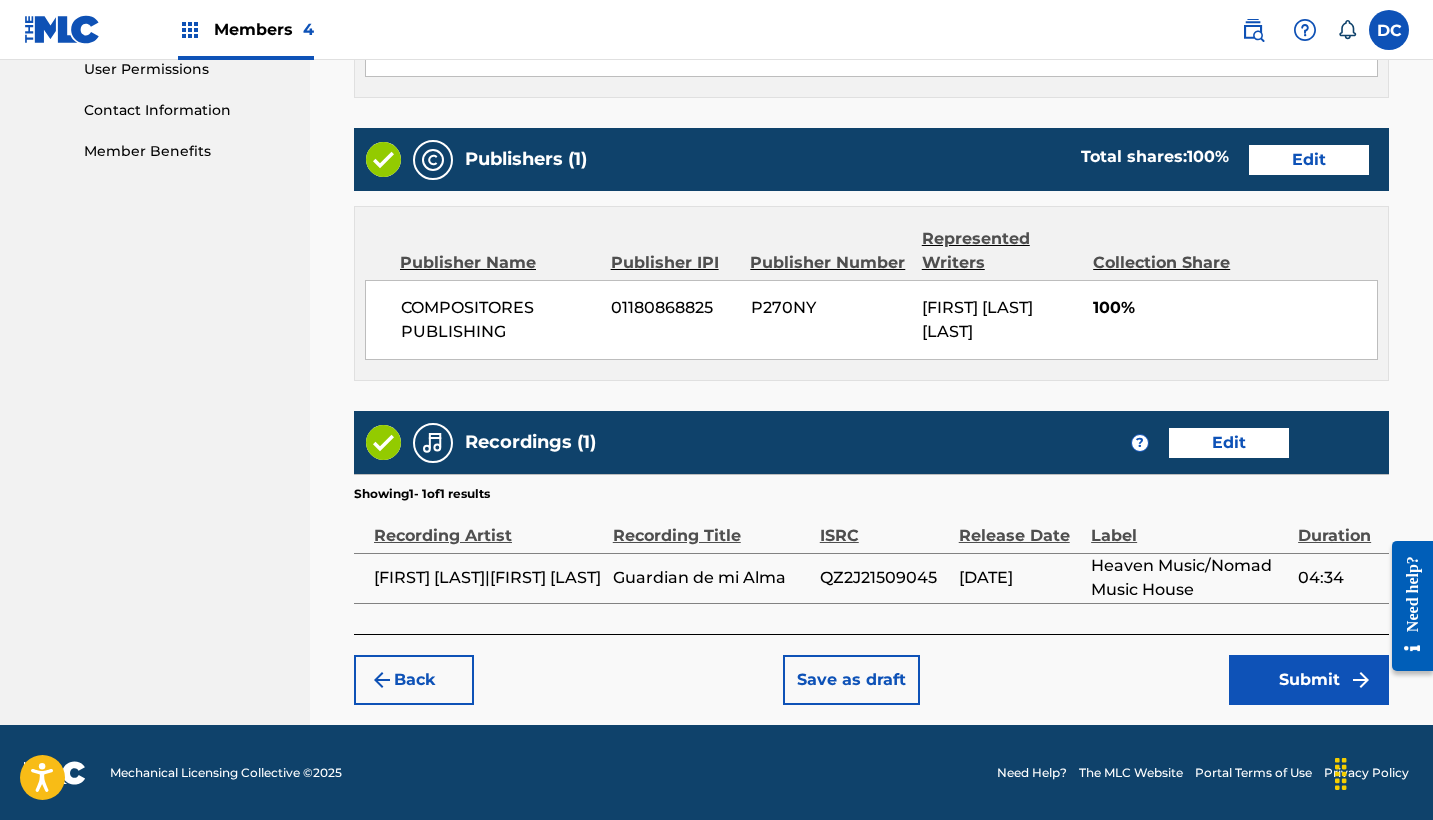 click on "Submit" at bounding box center [1309, 680] 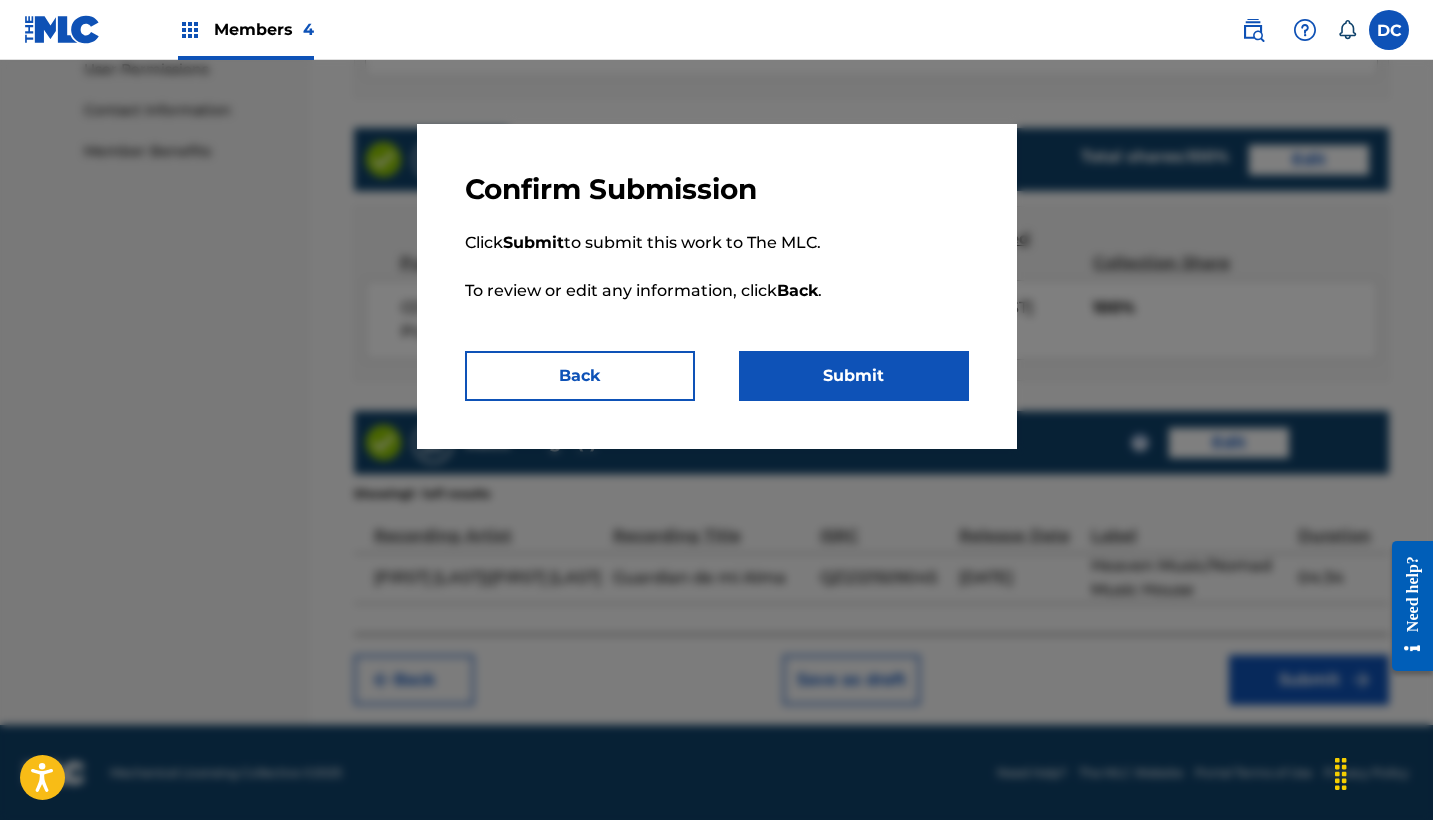 click on "Submit" at bounding box center [854, 376] 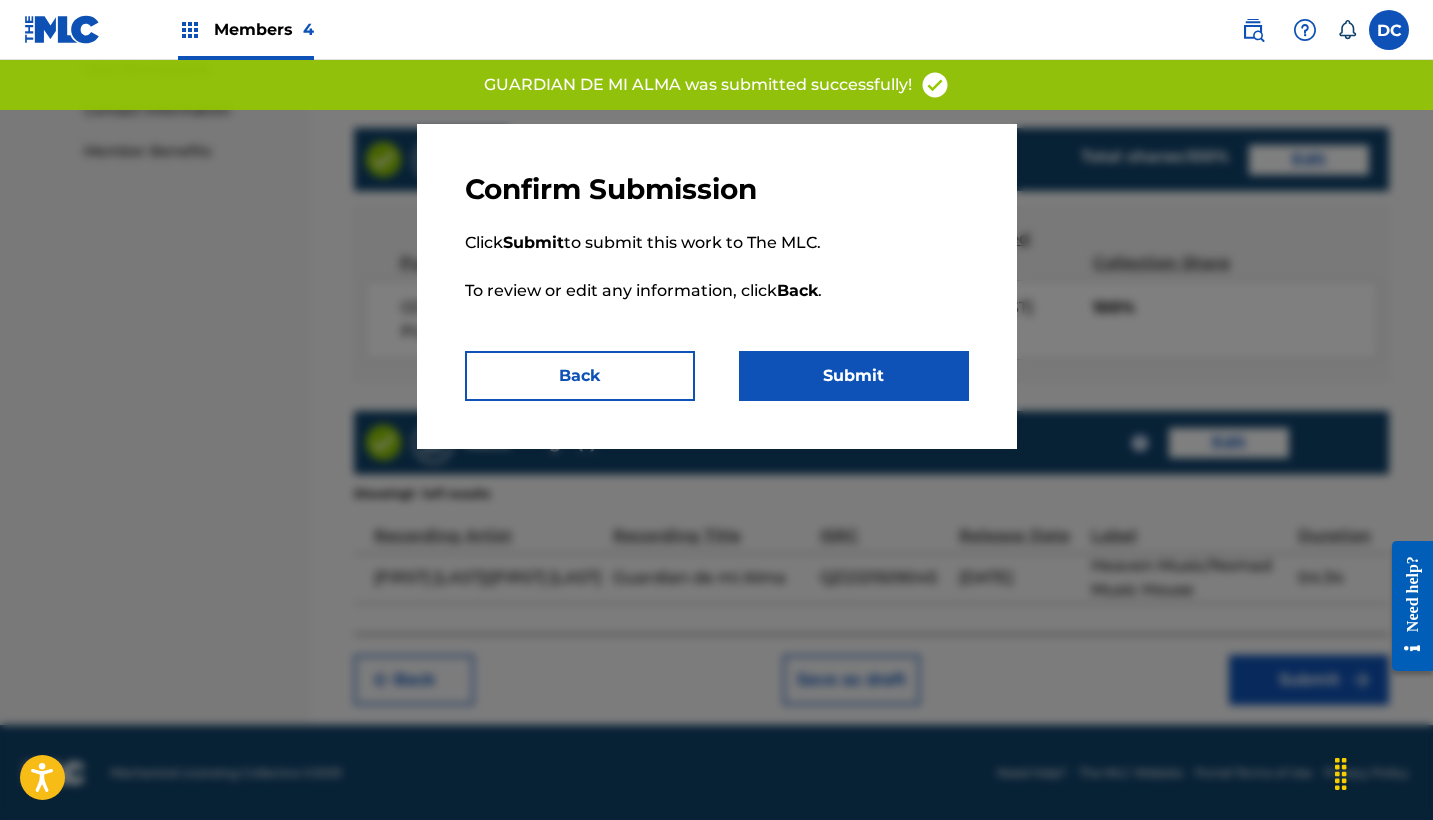 scroll, scrollTop: 0, scrollLeft: 0, axis: both 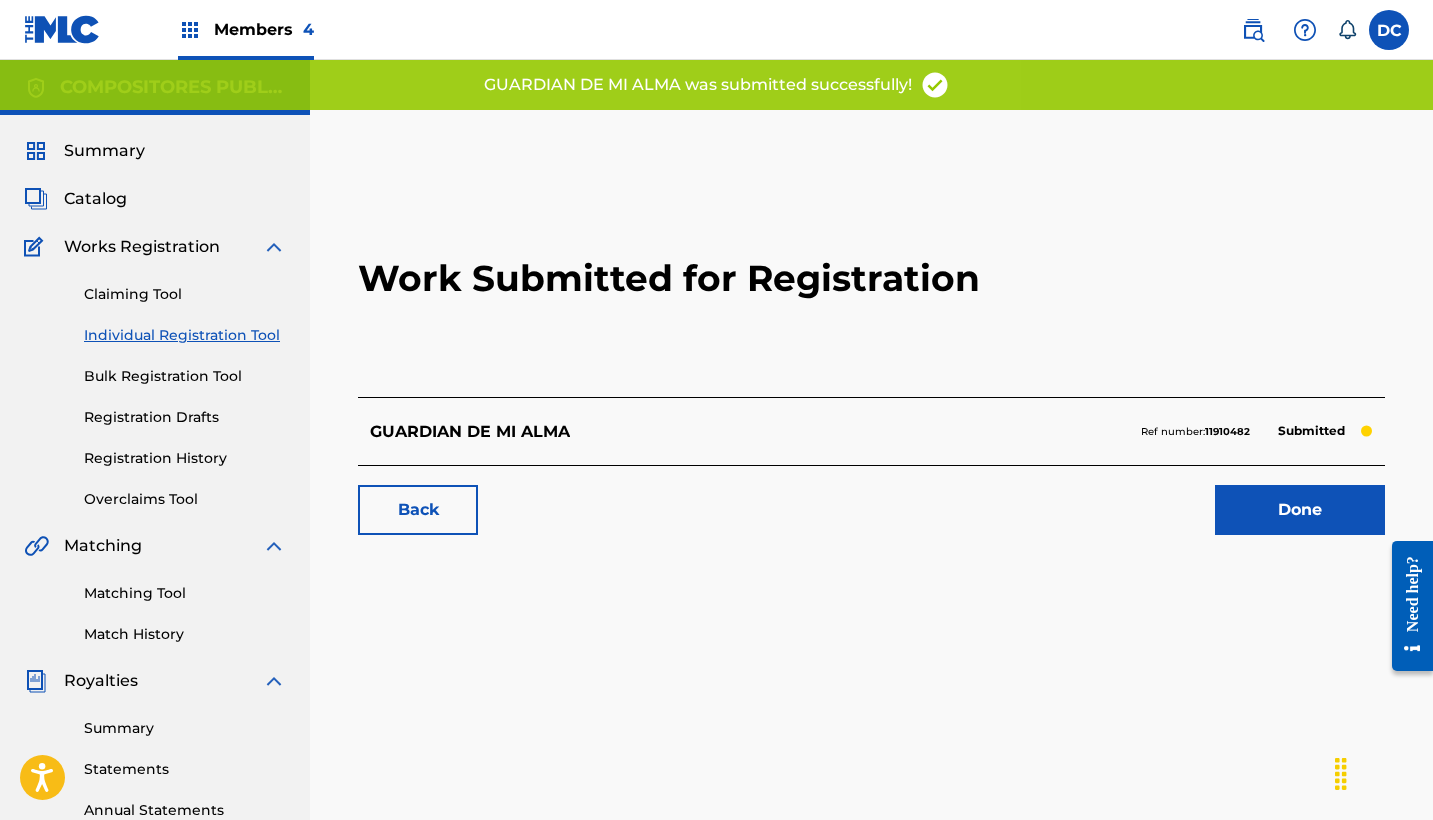 click on "11910482" at bounding box center [1227, 431] 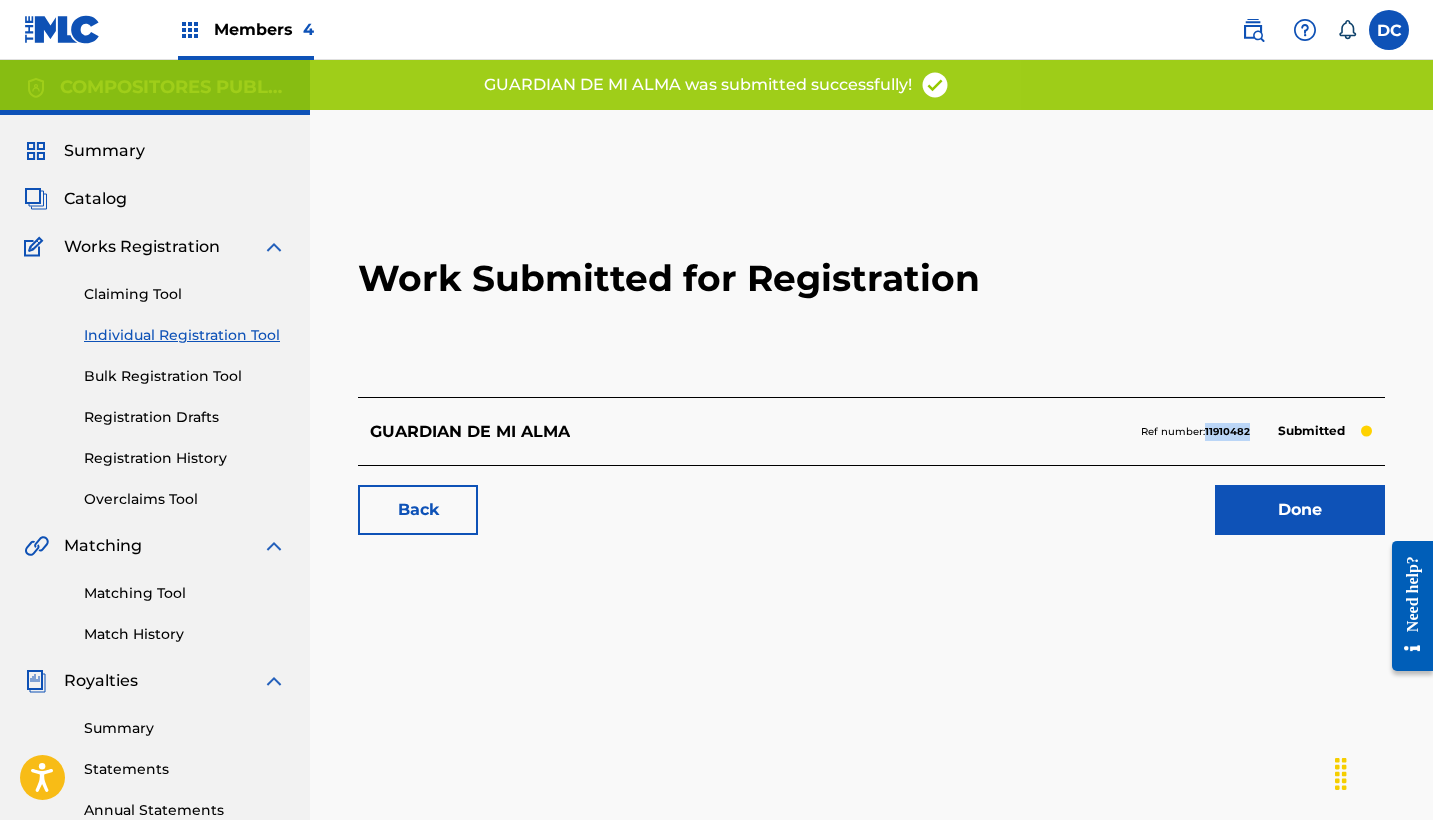 copy on "11910482" 